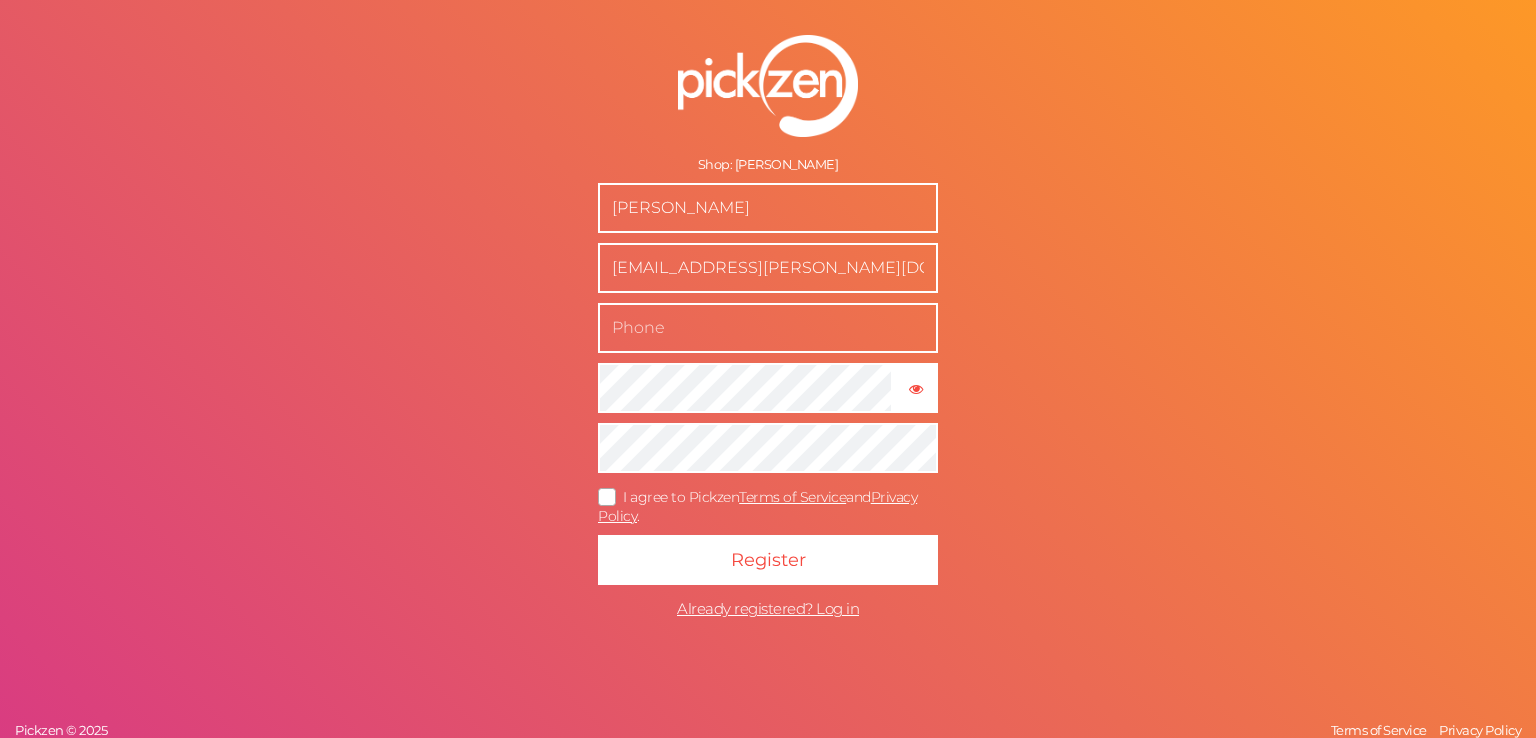 scroll, scrollTop: 0, scrollLeft: 0, axis: both 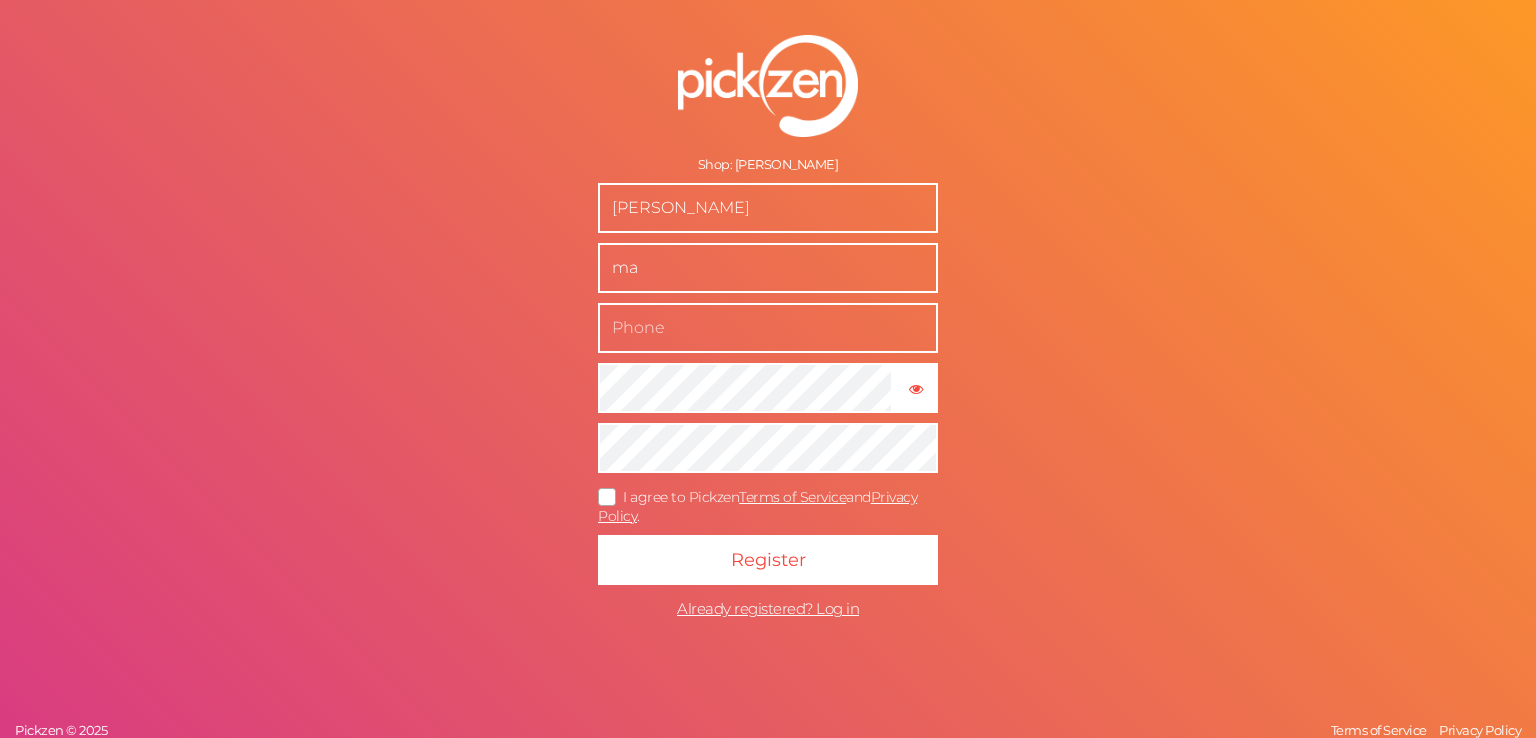 type on "[EMAIL_ADDRESS][DOMAIN_NAME]" 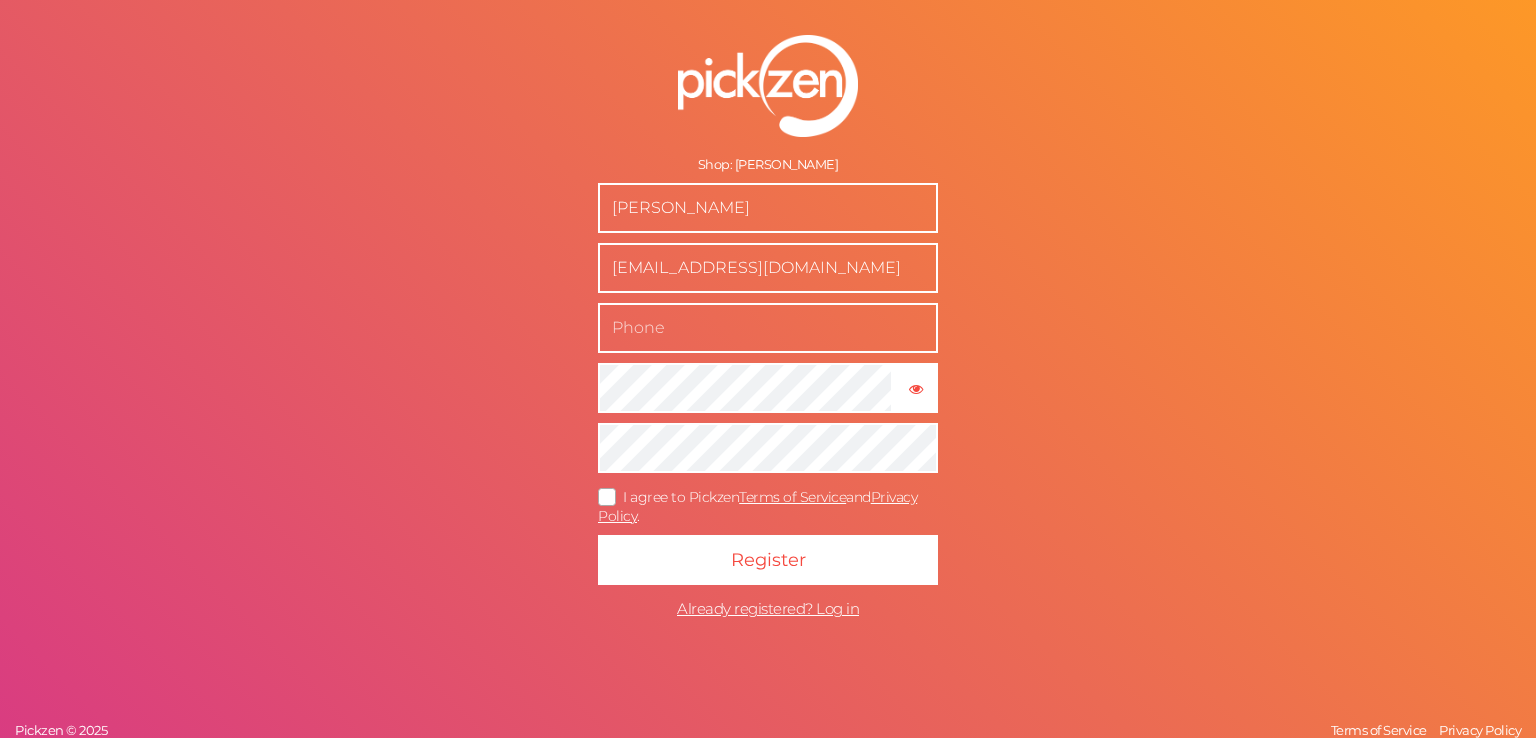 click at bounding box center [608, 496] 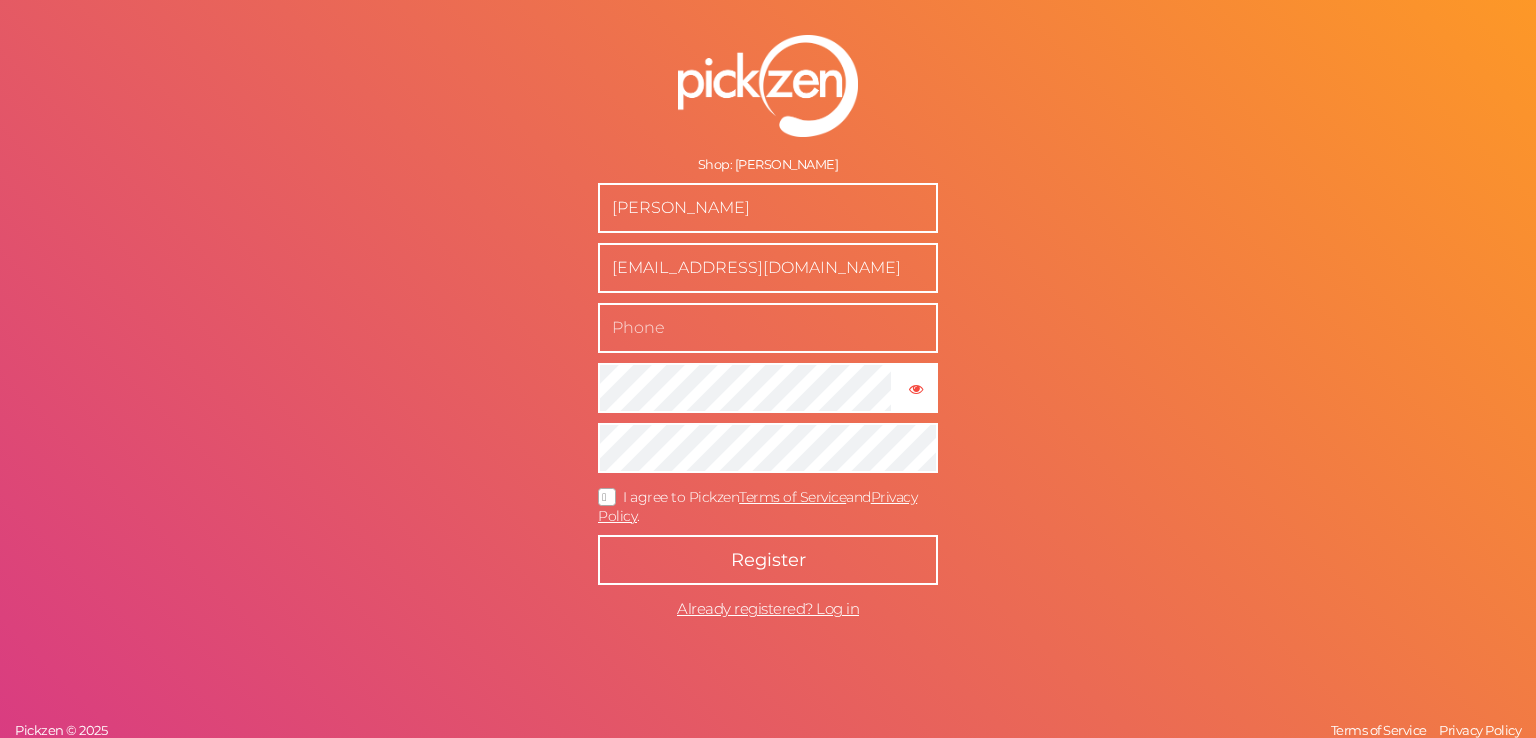 click on "Register" at bounding box center [768, 560] 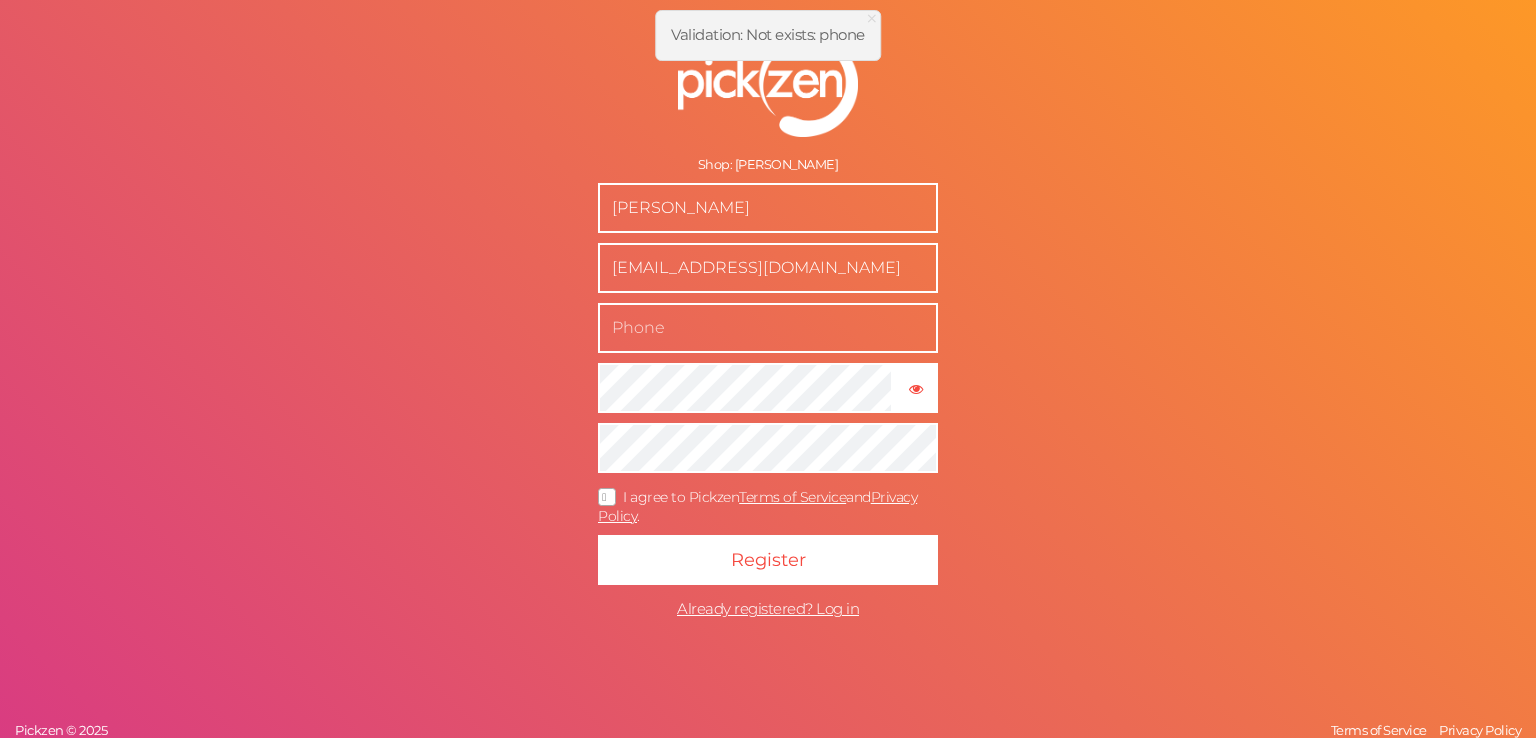 click at bounding box center [768, 328] 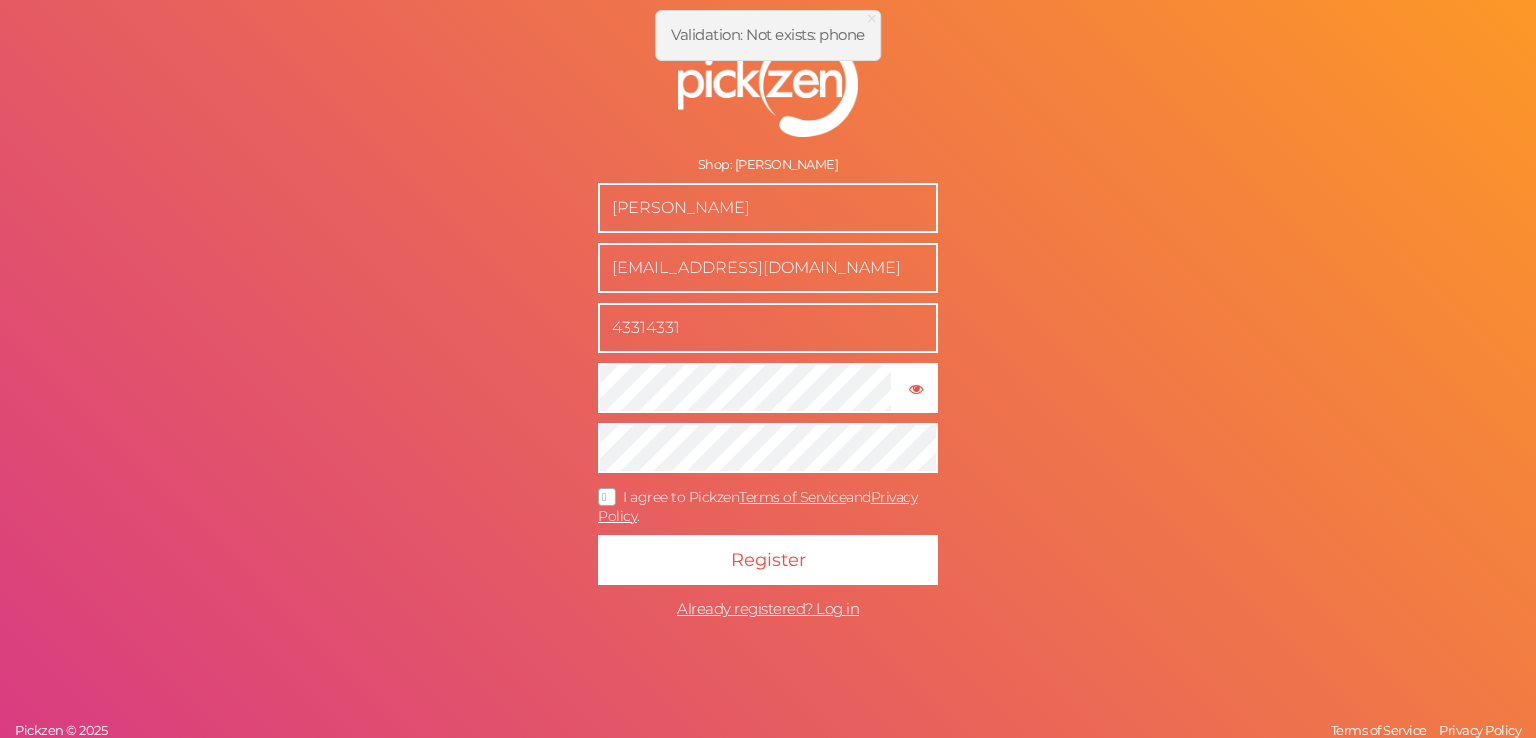 click on "43314331" at bounding box center (768, 328) 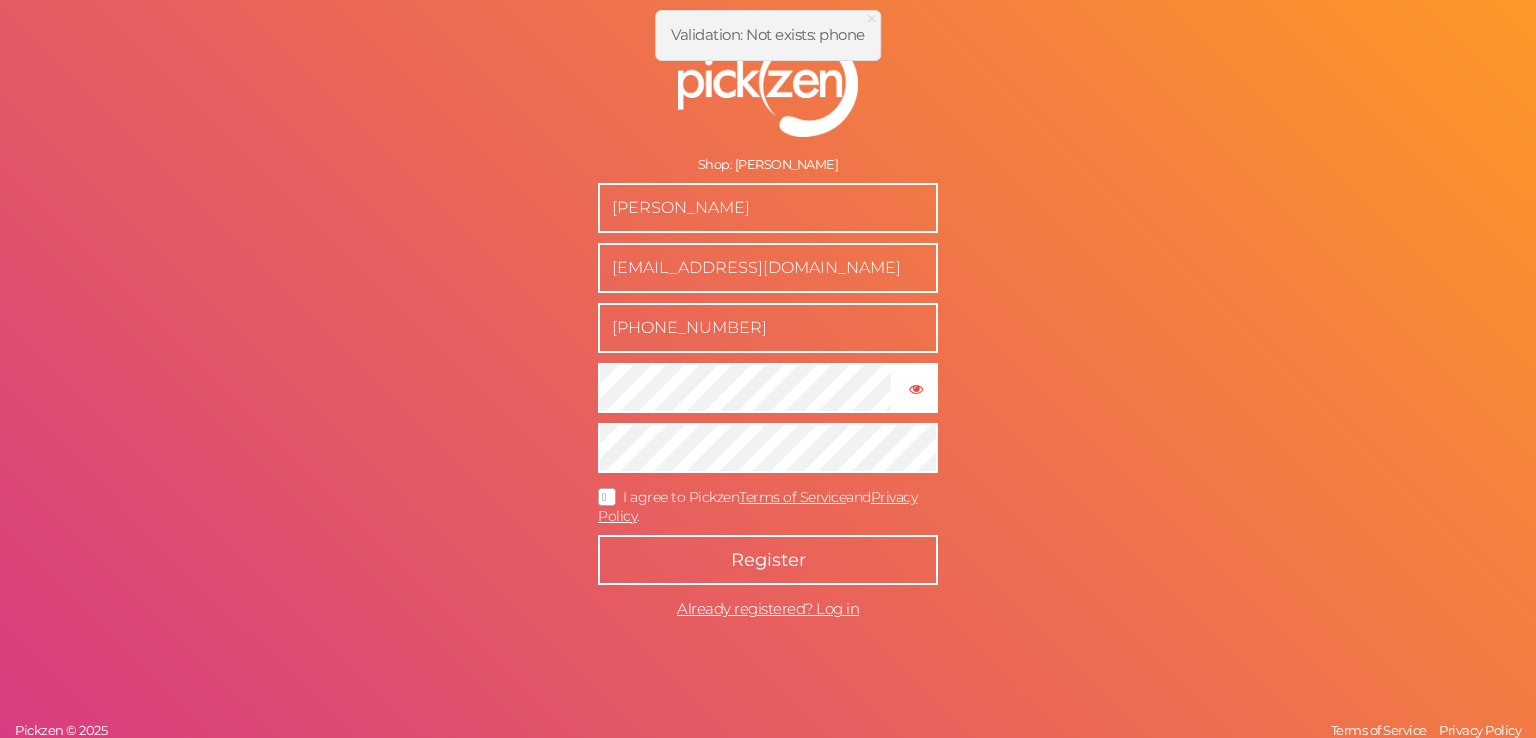 type on "+37443314331" 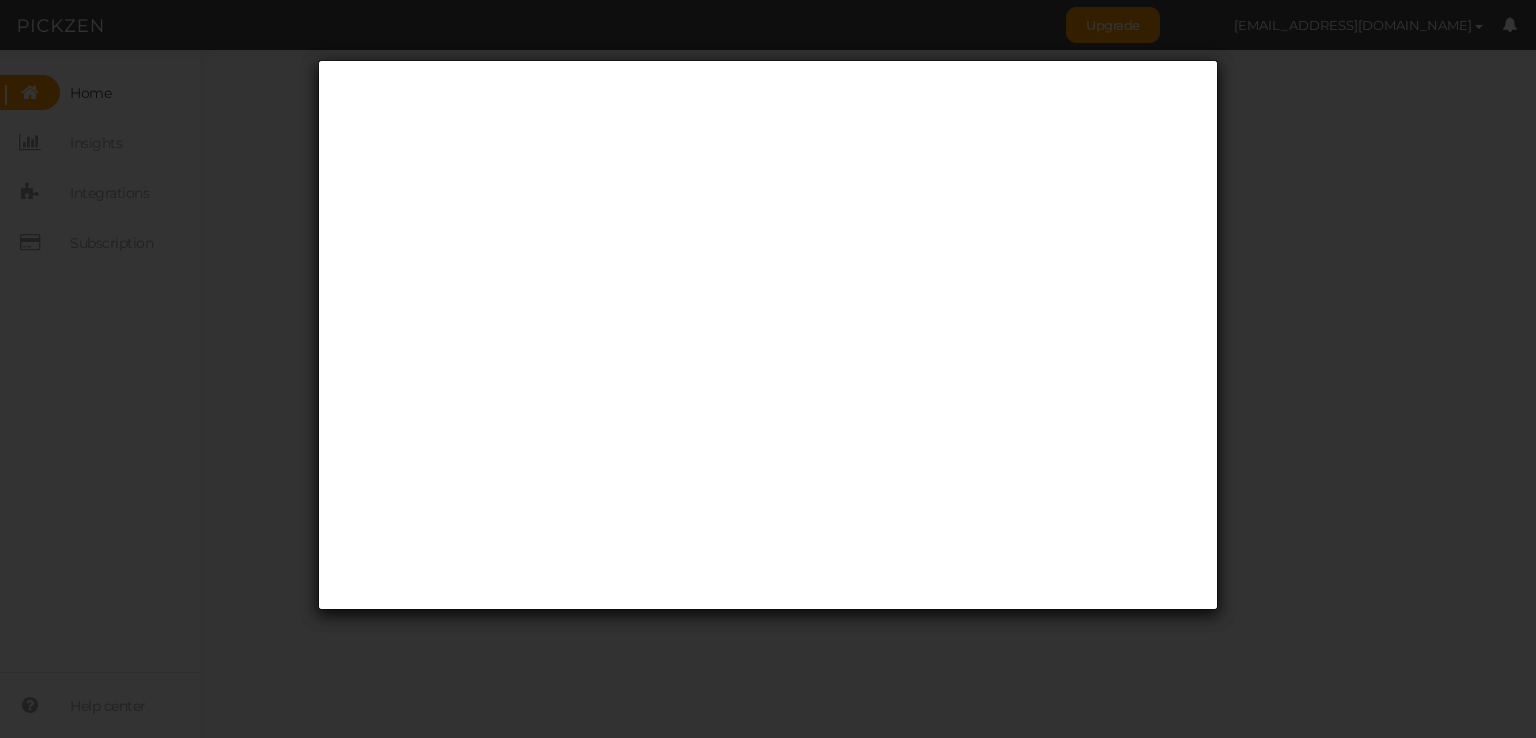 scroll, scrollTop: 0, scrollLeft: 0, axis: both 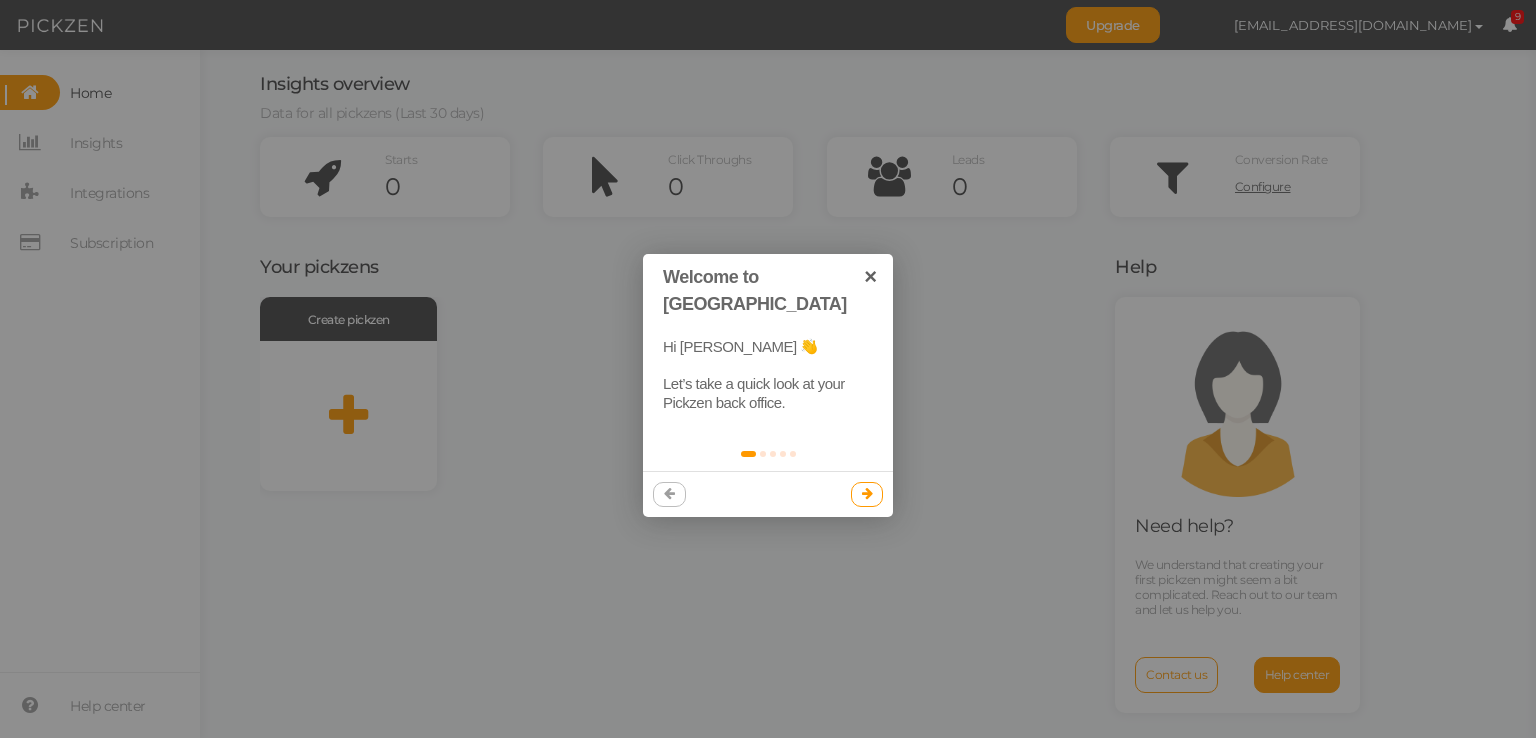 click at bounding box center [867, 494] 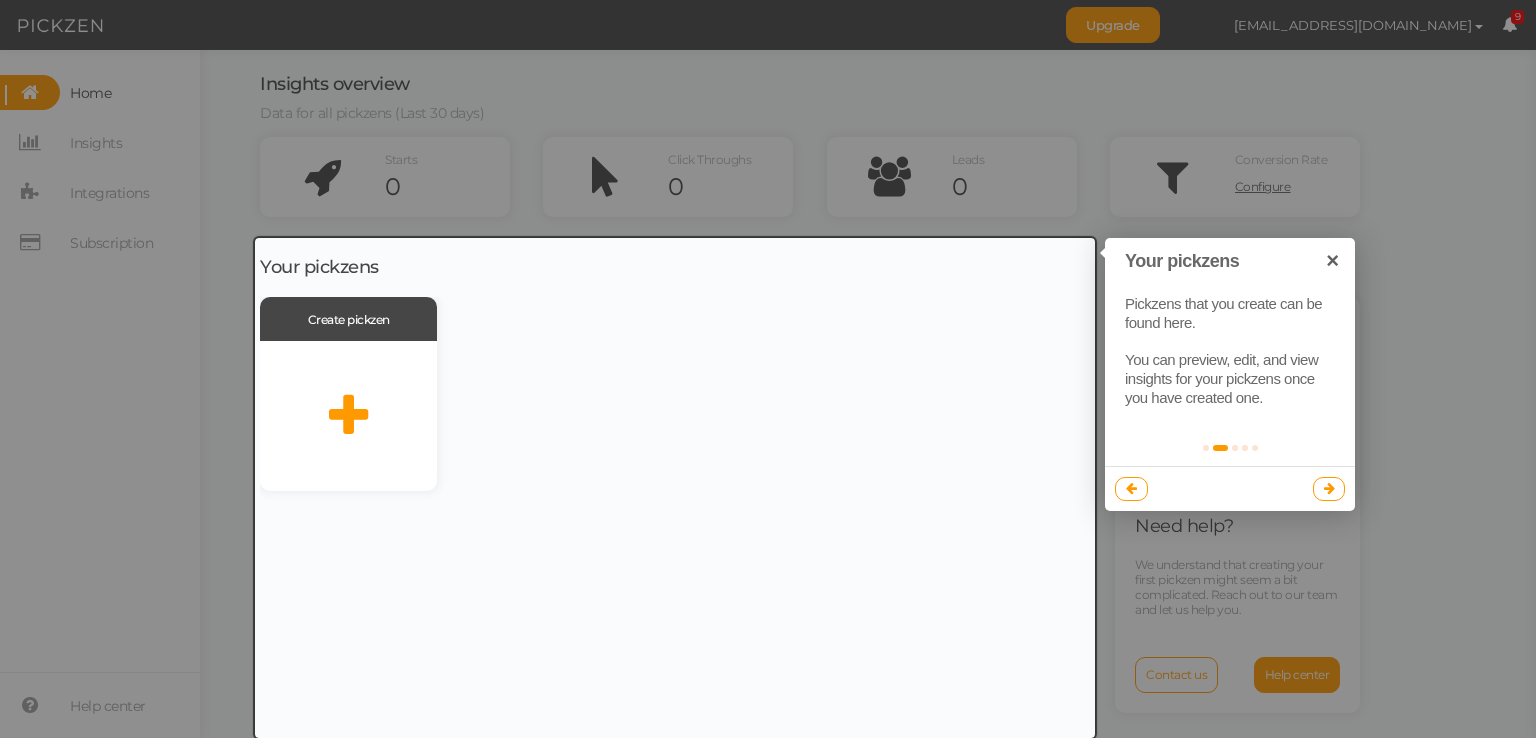 click at bounding box center [675, 488] 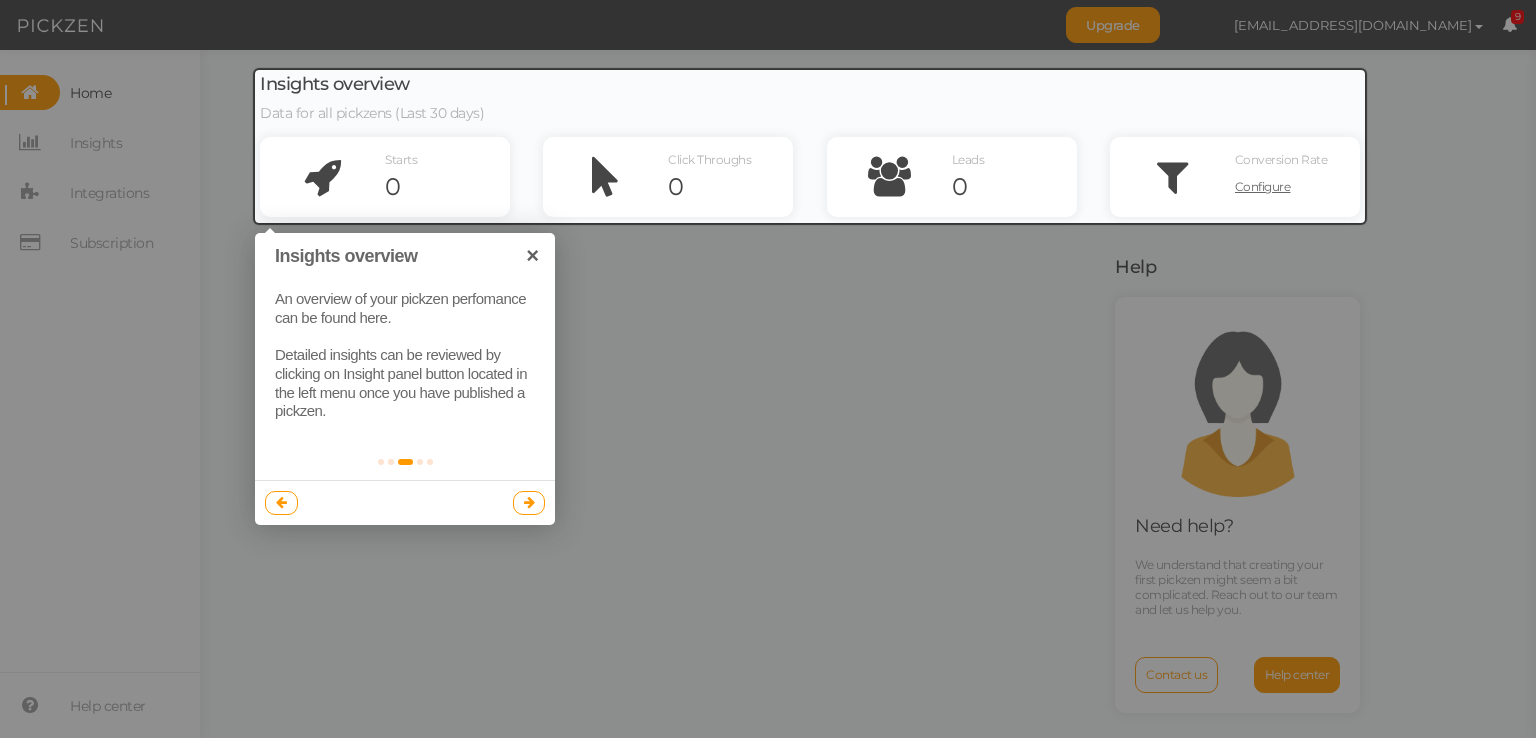 click at bounding box center (529, 502) 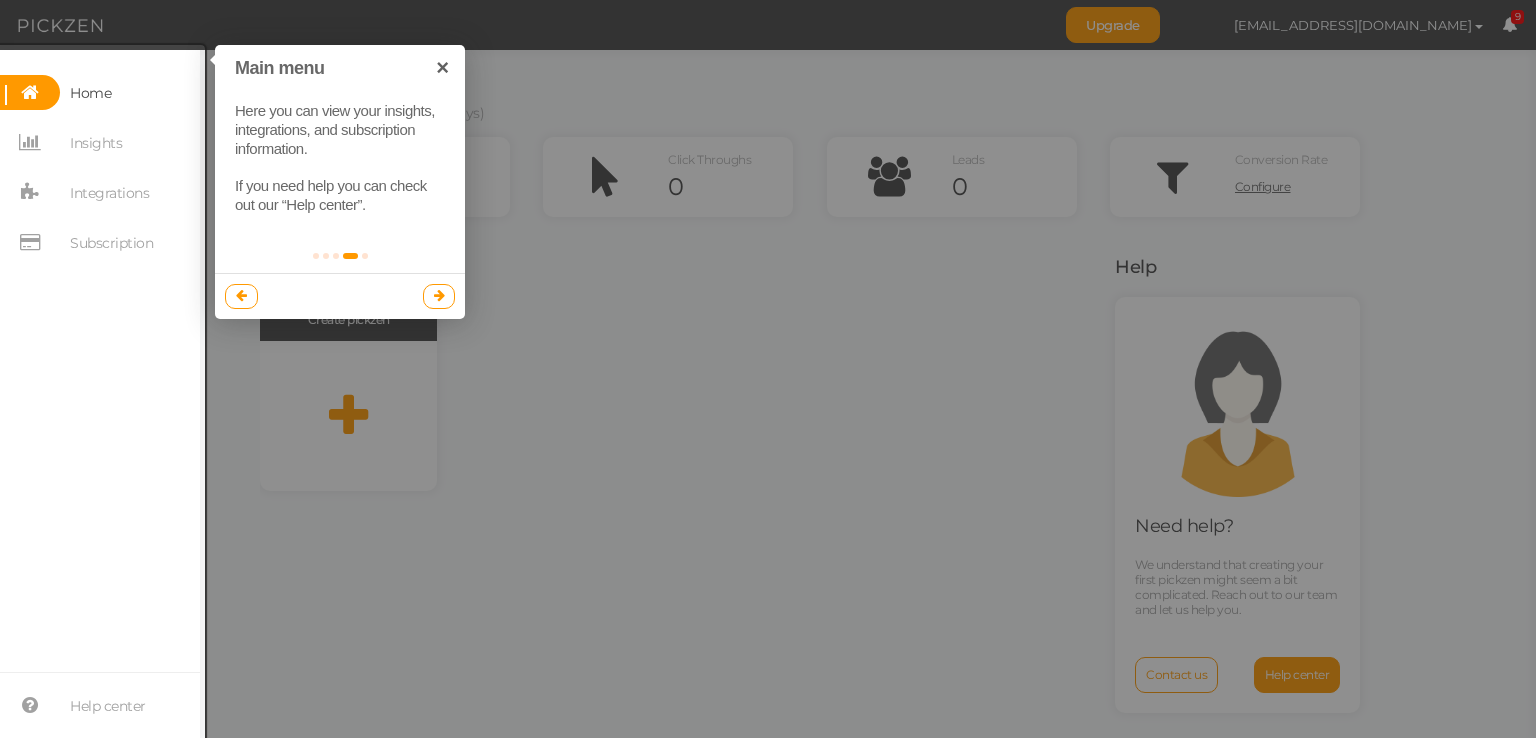 click at bounding box center (439, 296) 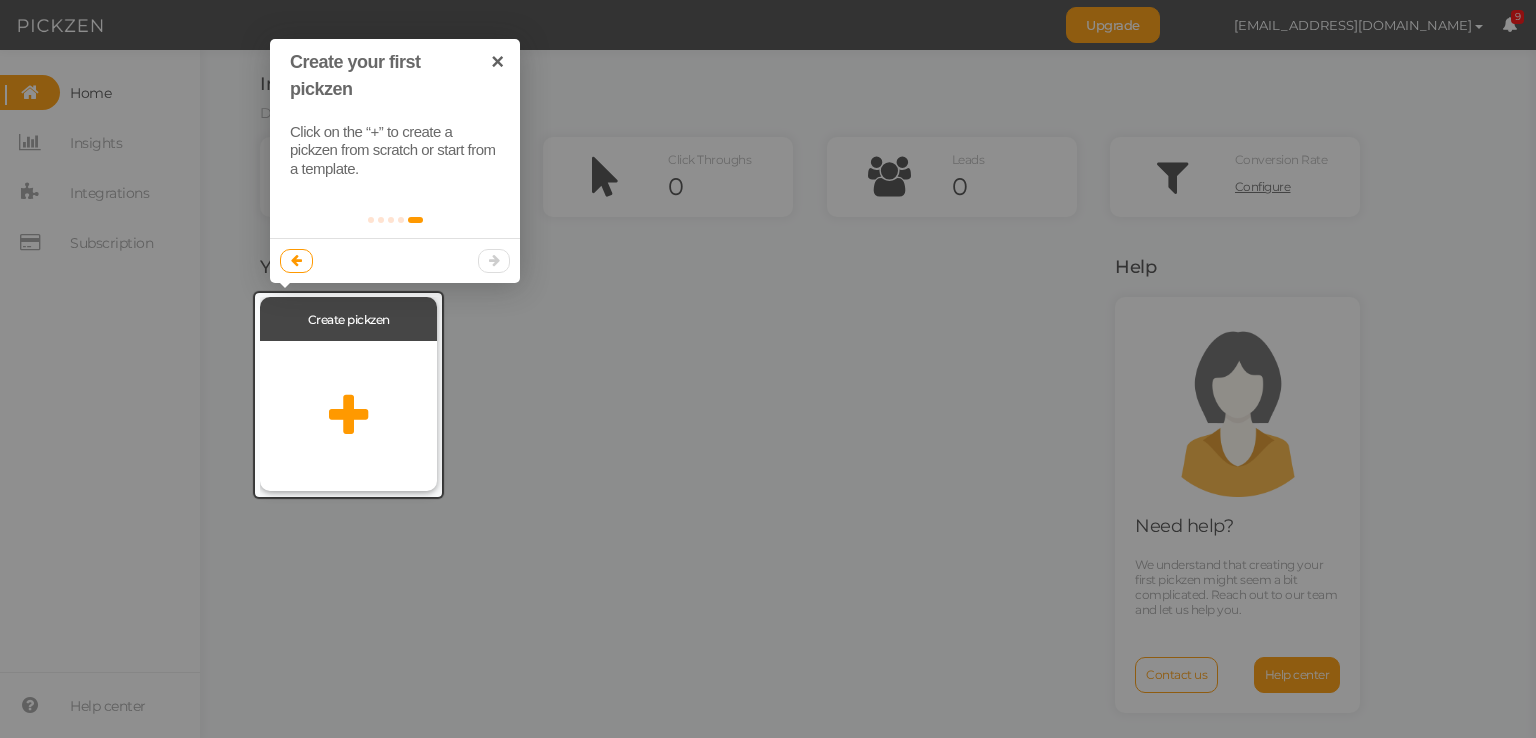 click at bounding box center [348, 416] 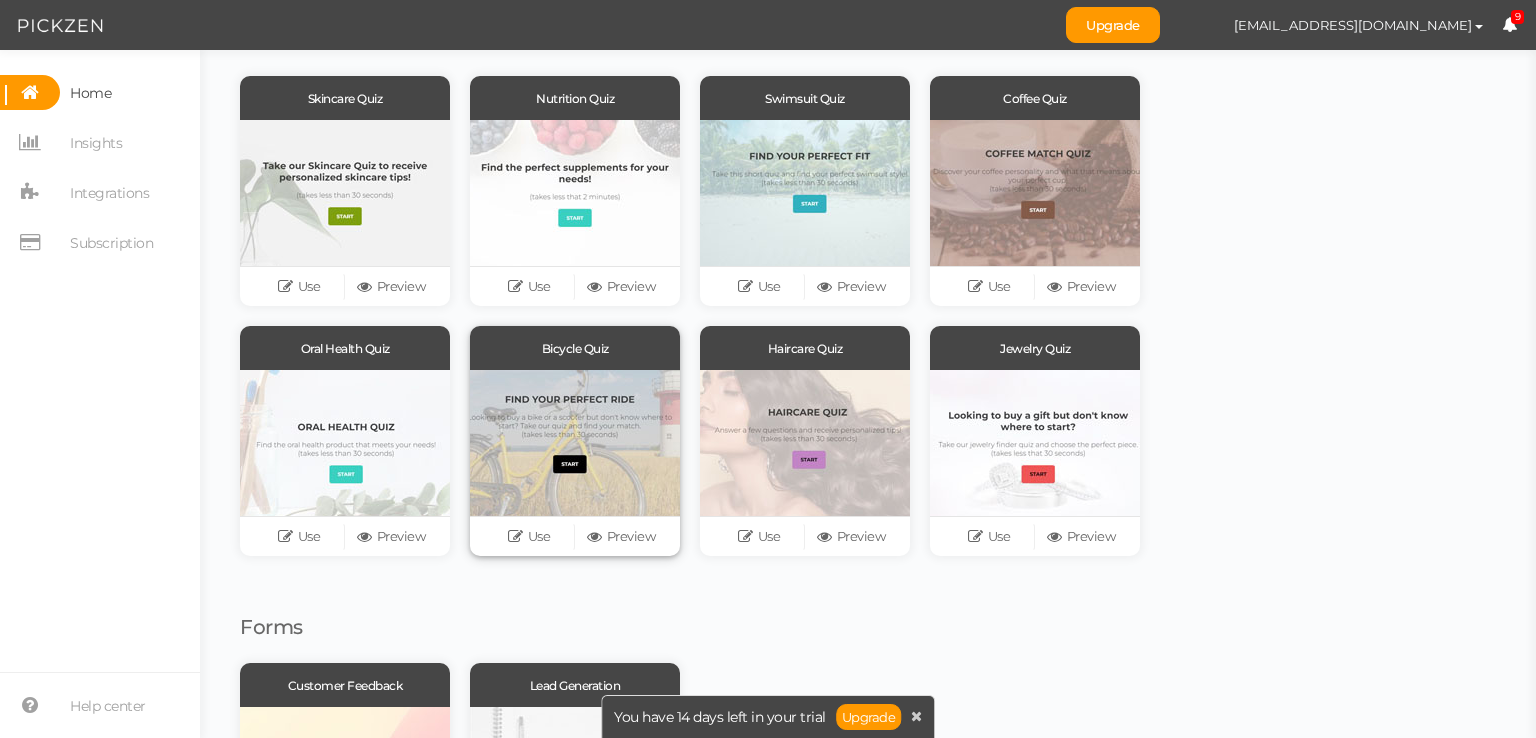 scroll, scrollTop: 100, scrollLeft: 0, axis: vertical 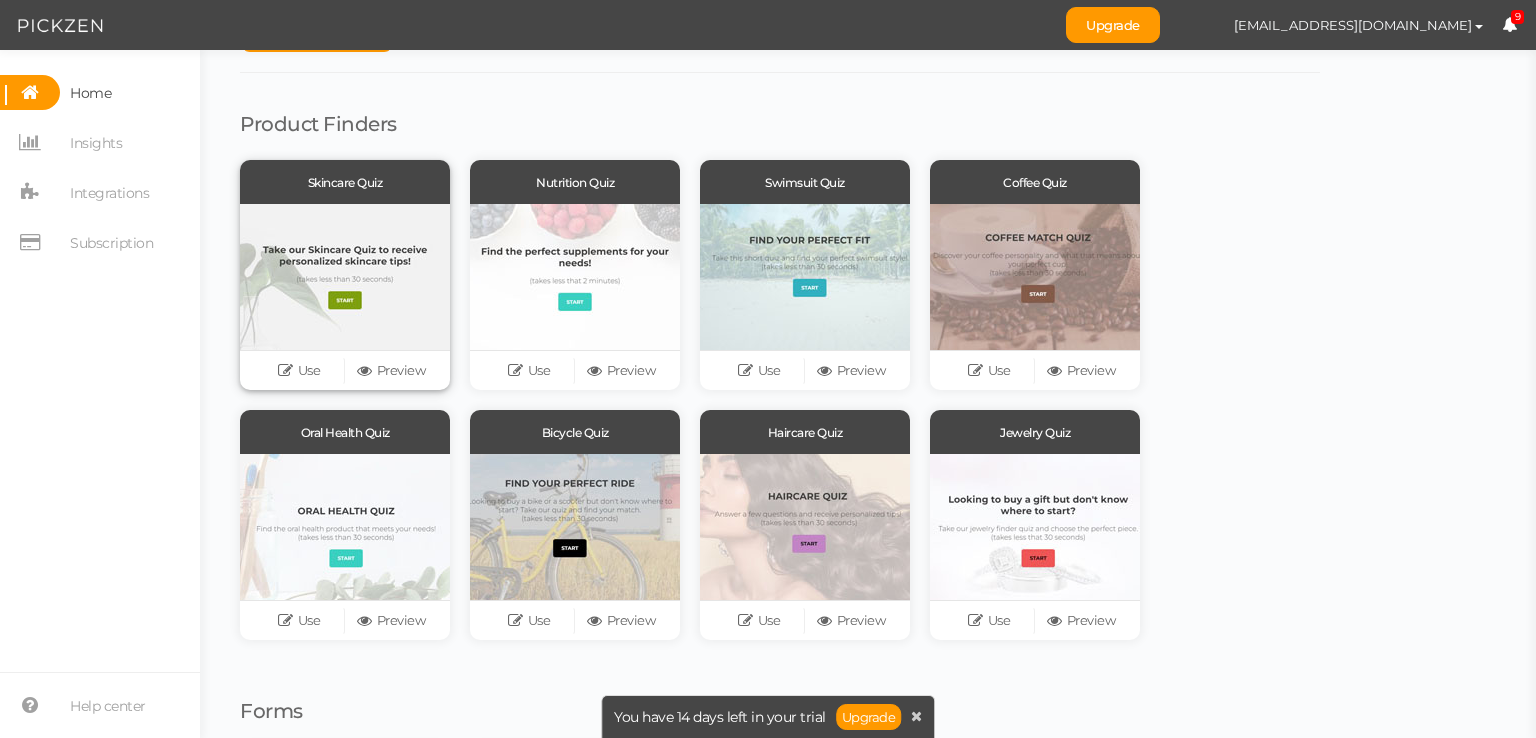 click at bounding box center (345, 277) 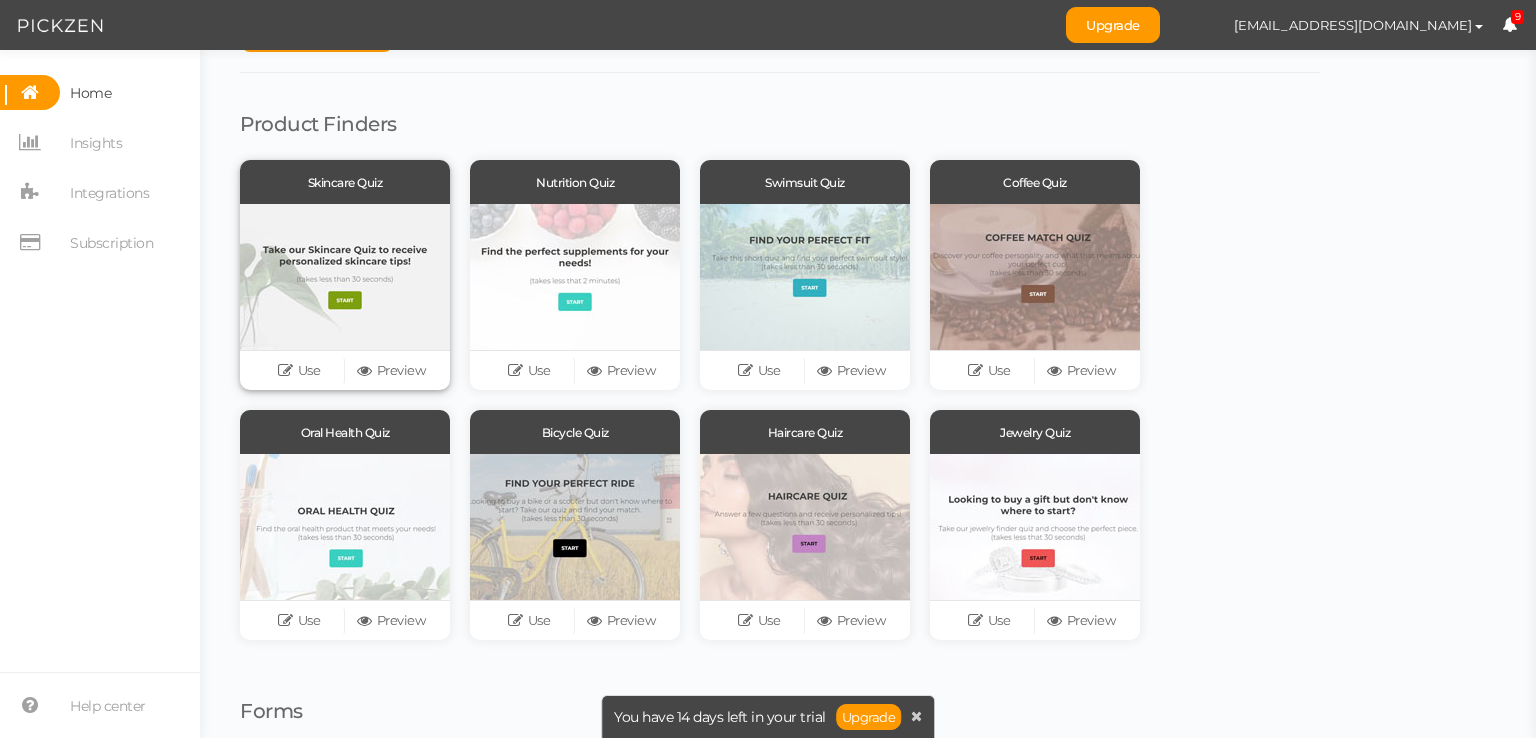 click at bounding box center [345, 277] 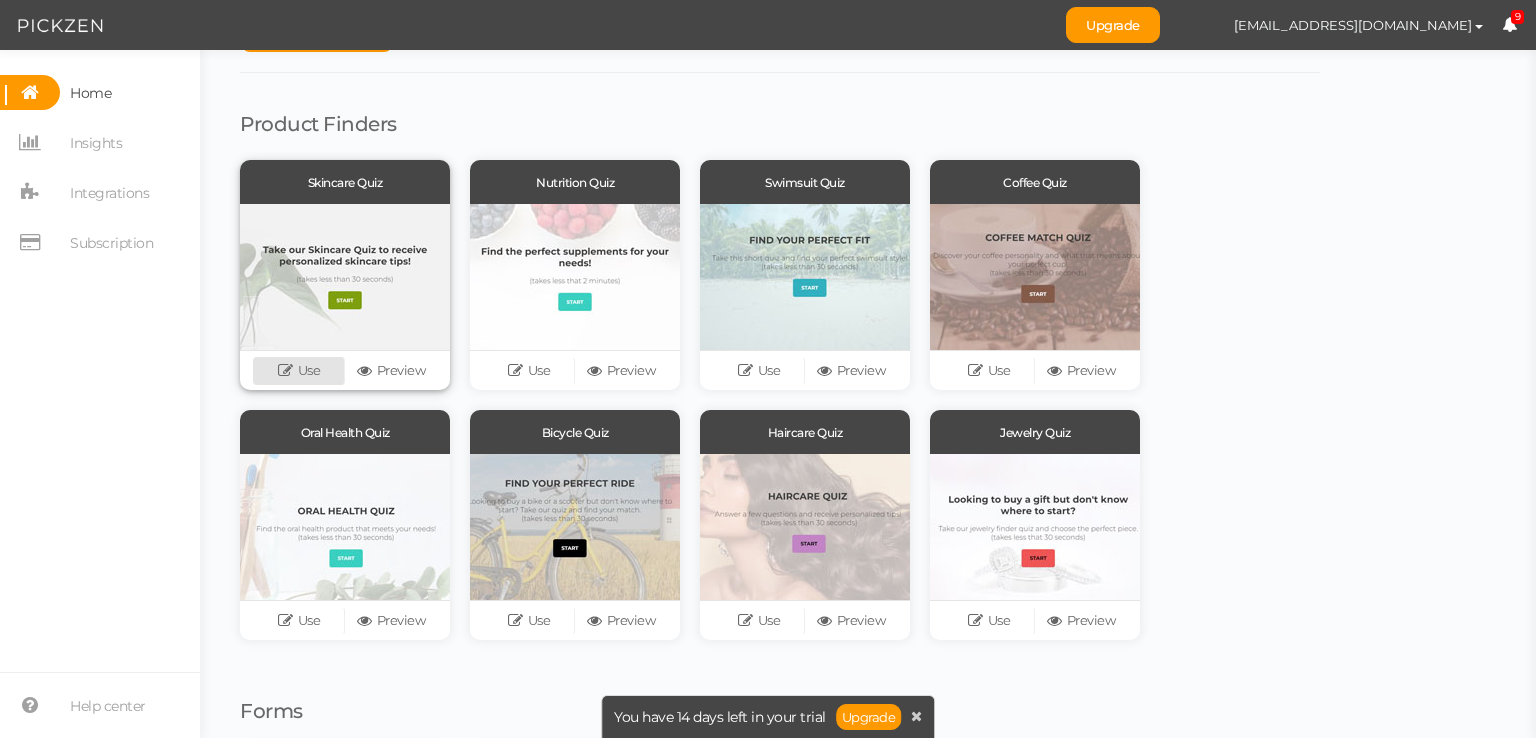 click on "Use" at bounding box center (299, 371) 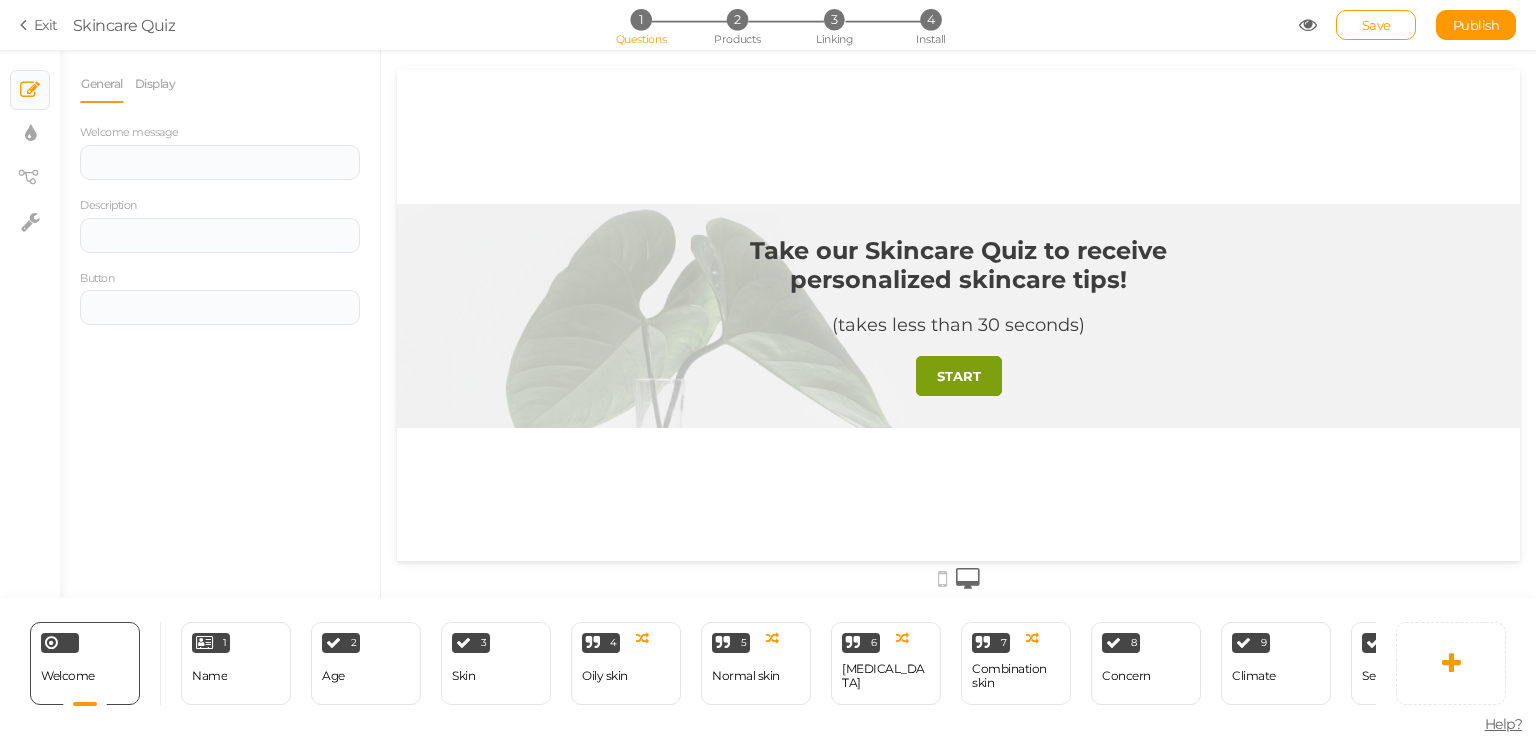 scroll, scrollTop: 0, scrollLeft: 0, axis: both 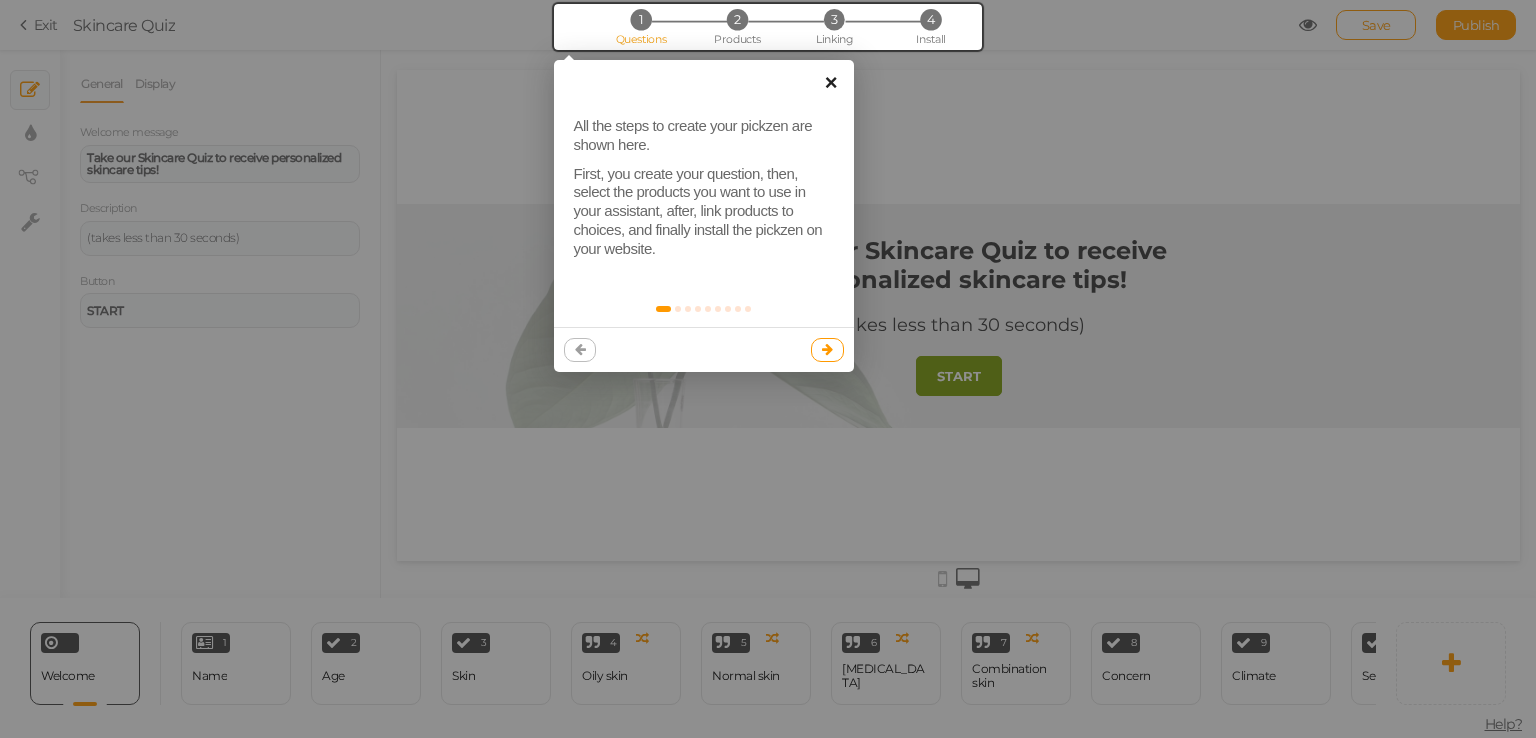 click on "×" at bounding box center [831, 82] 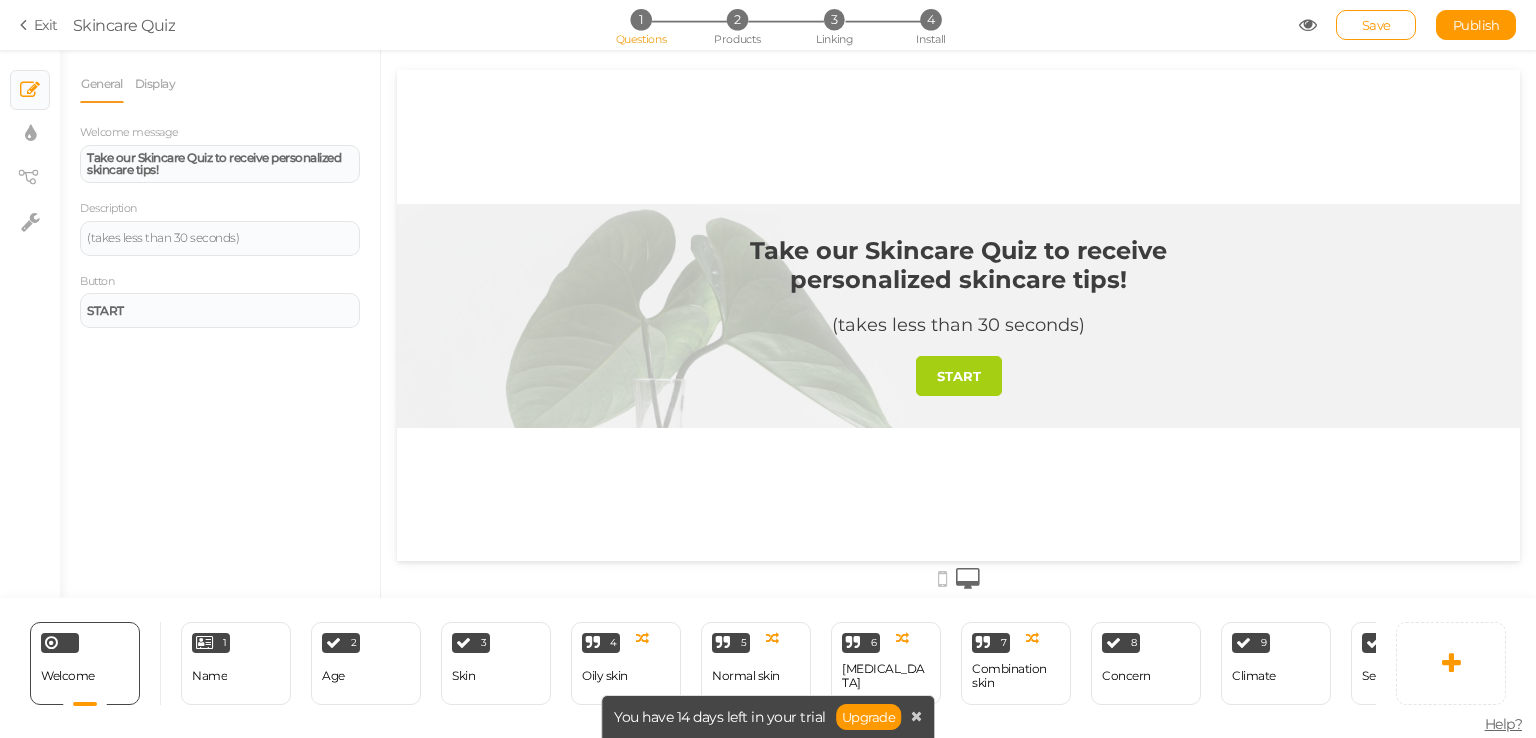 click on "START" at bounding box center [959, 376] 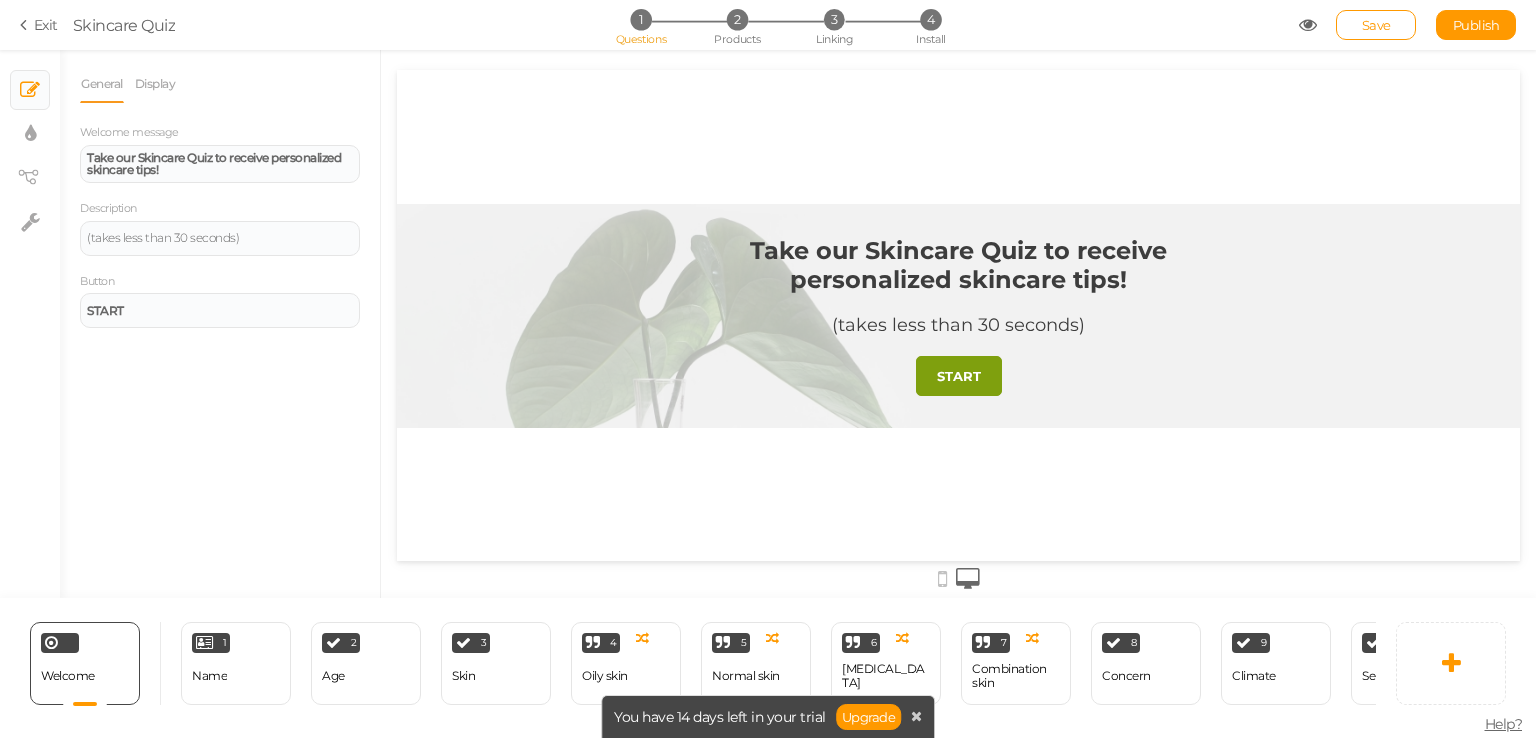 click on "Take our Skincare Quiz to receive personalized skincare tips! (takes less than 30 seconds) START" at bounding box center [959, 316] 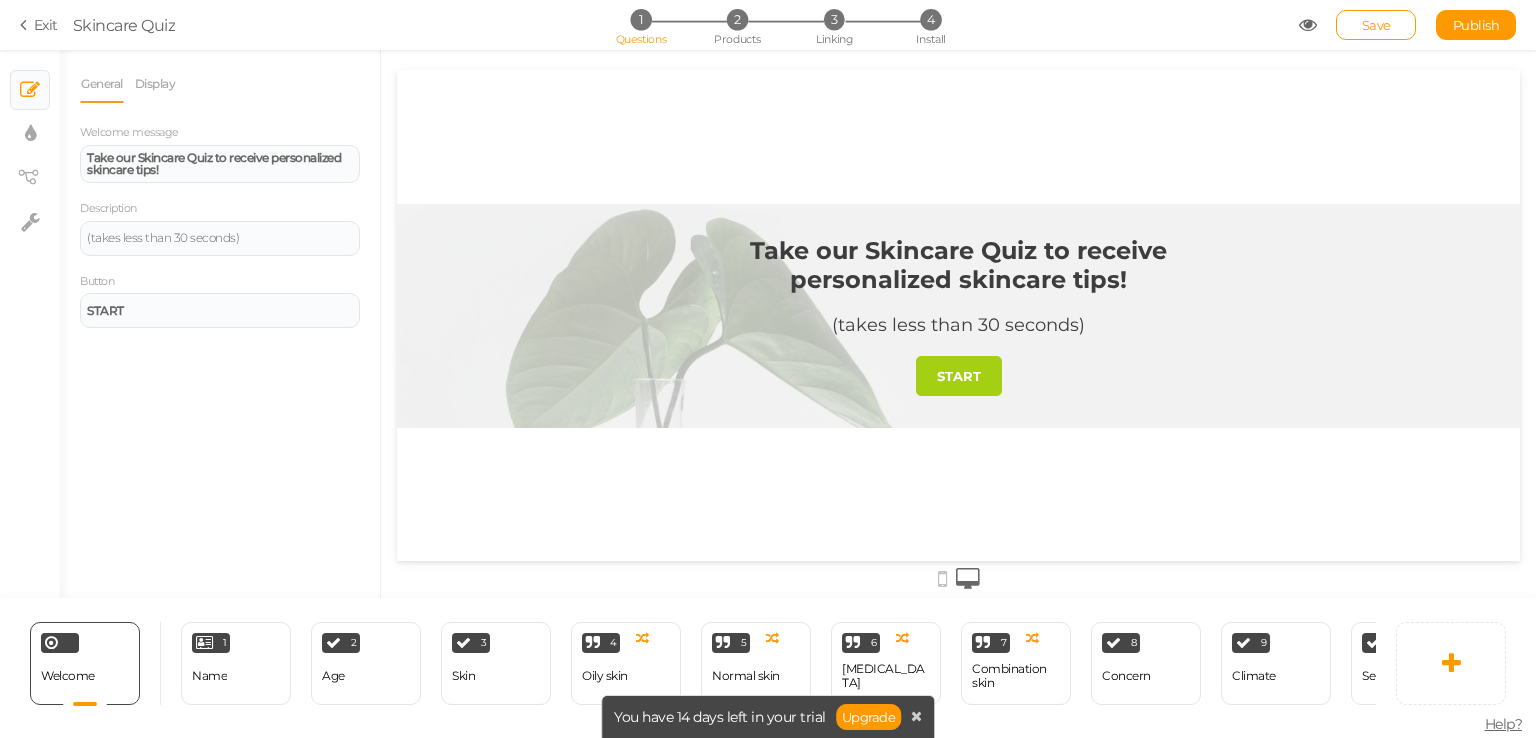 click on "START" at bounding box center (959, 376) 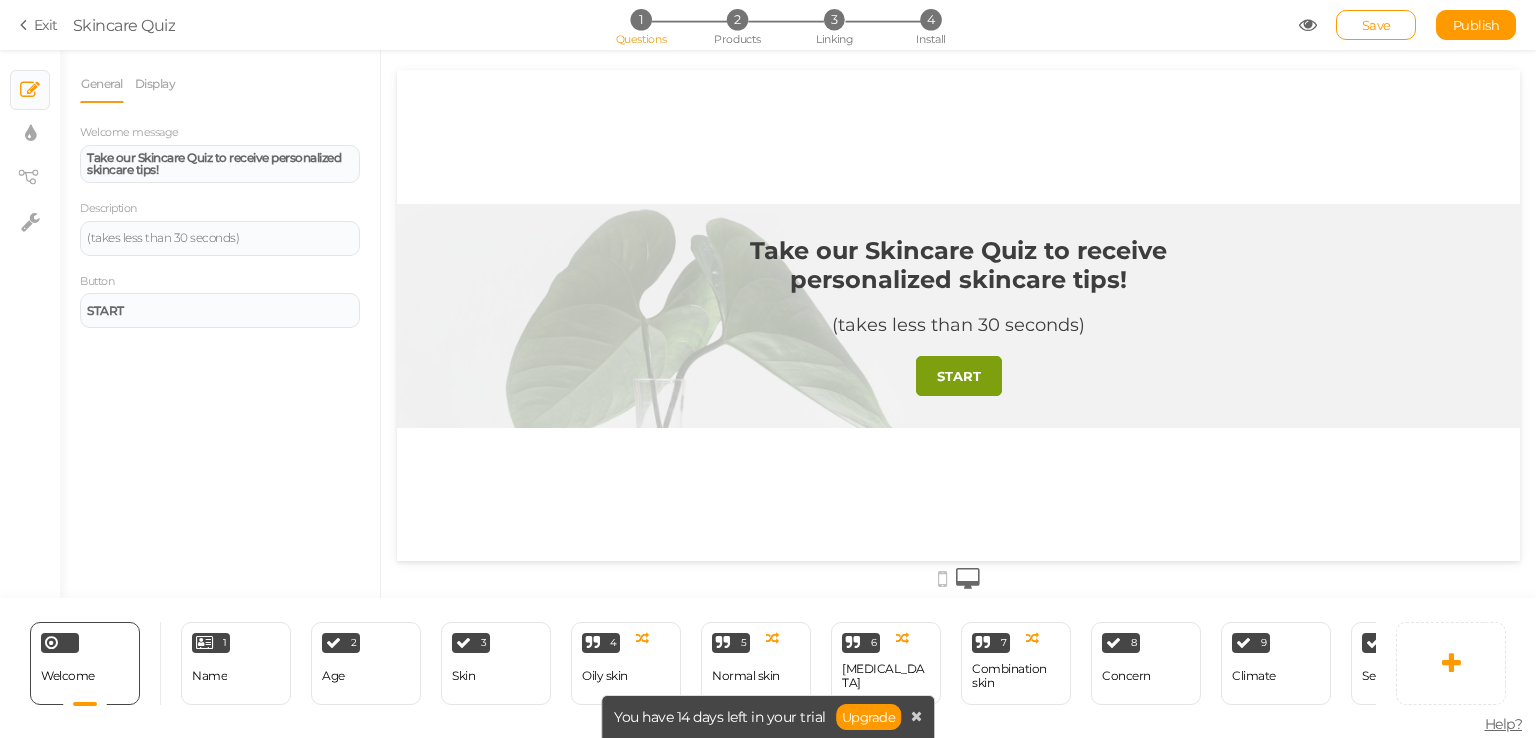 drag, startPoint x: 948, startPoint y: 383, endPoint x: 842, endPoint y: 435, distance: 118.06778 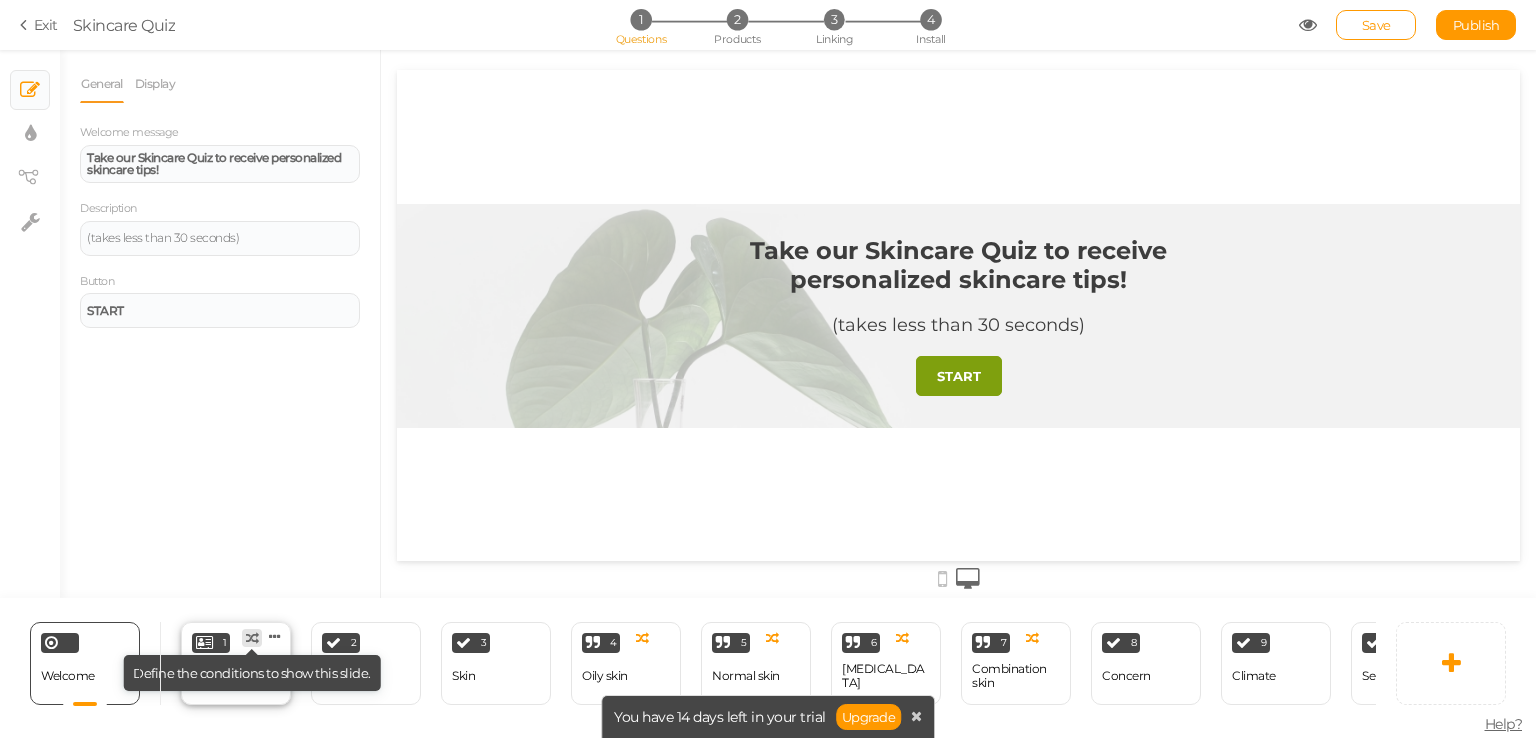 click on "× Define the conditions to show this slide." at bounding box center [252, 638] 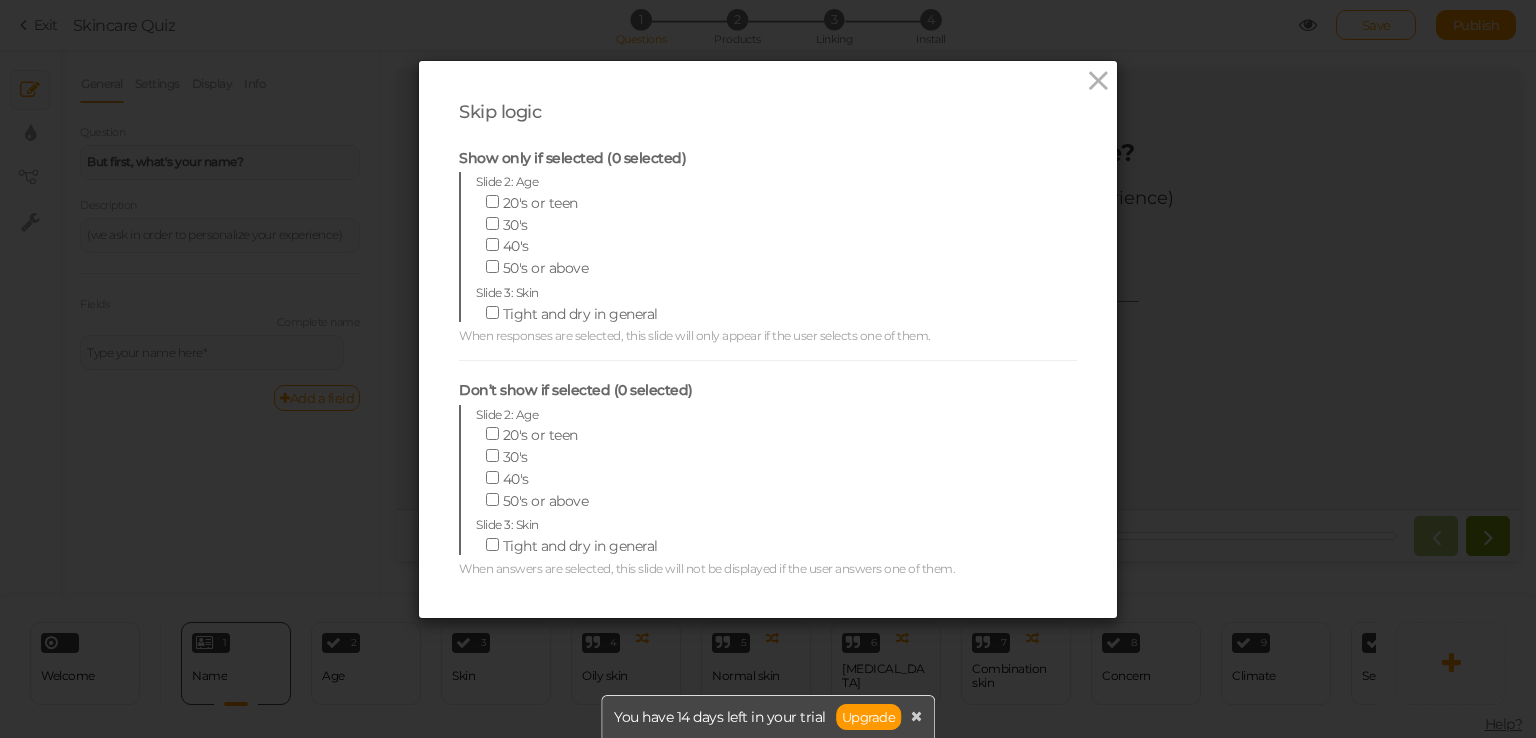 scroll, scrollTop: 0, scrollLeft: 0, axis: both 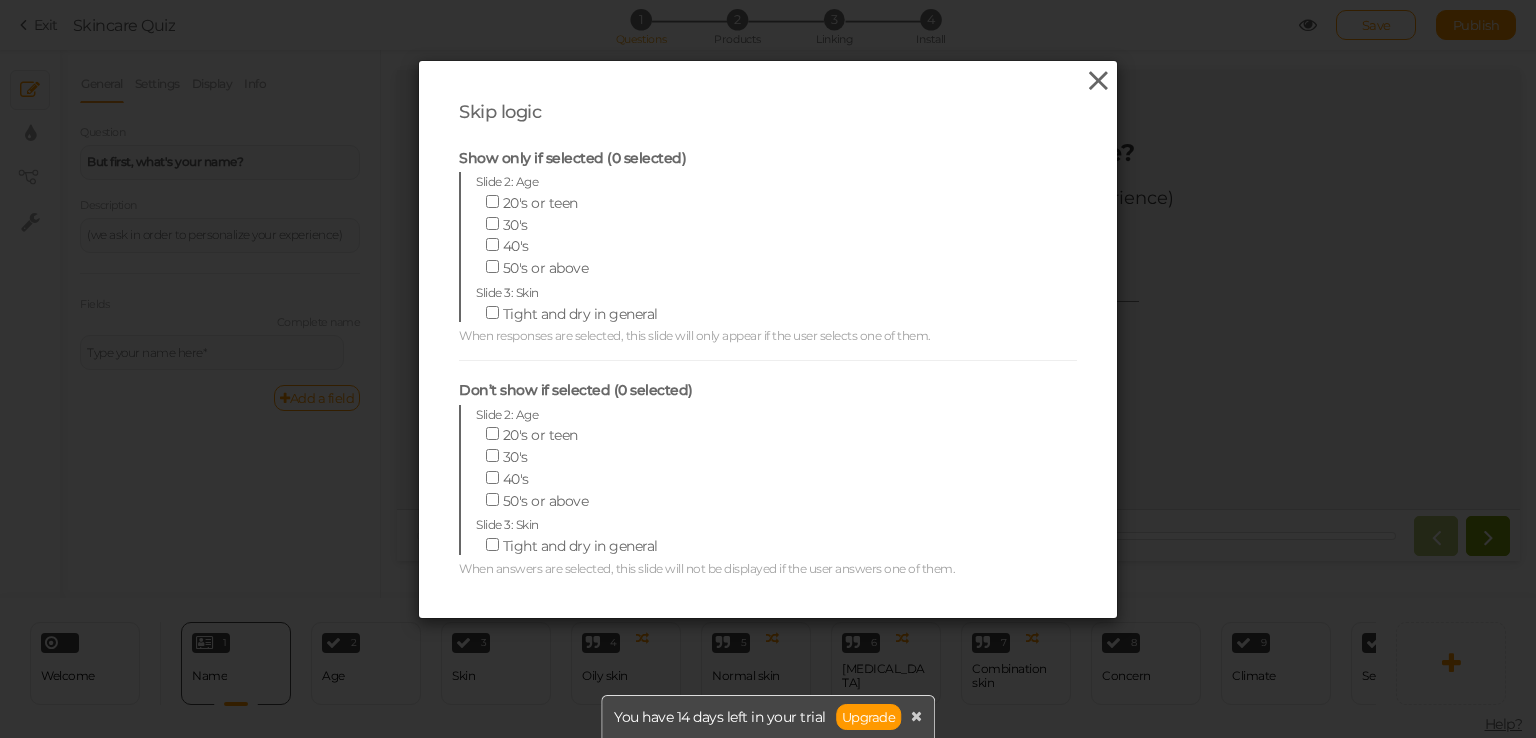 click at bounding box center [1098, 81] 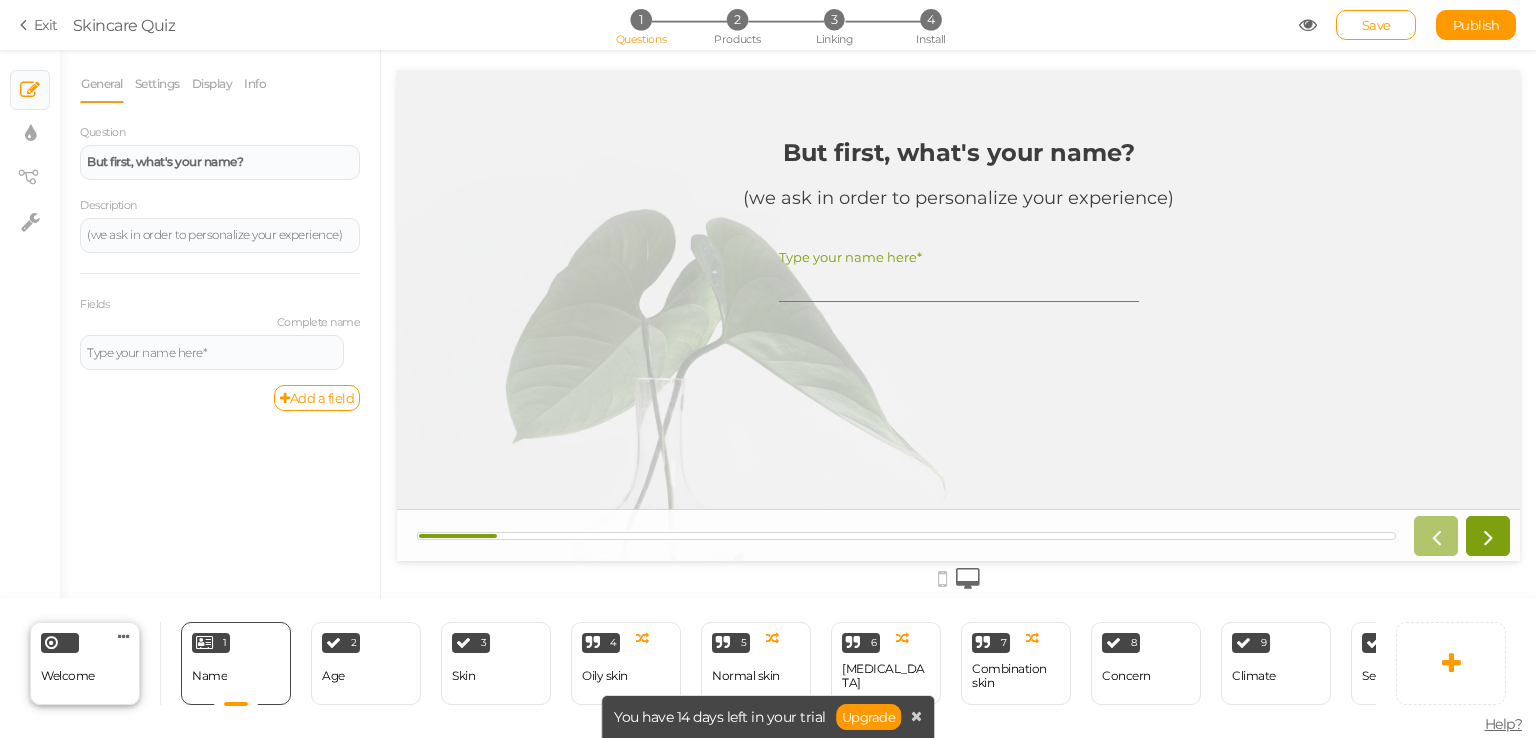 click on "Welcome                       Delete" at bounding box center [85, 663] 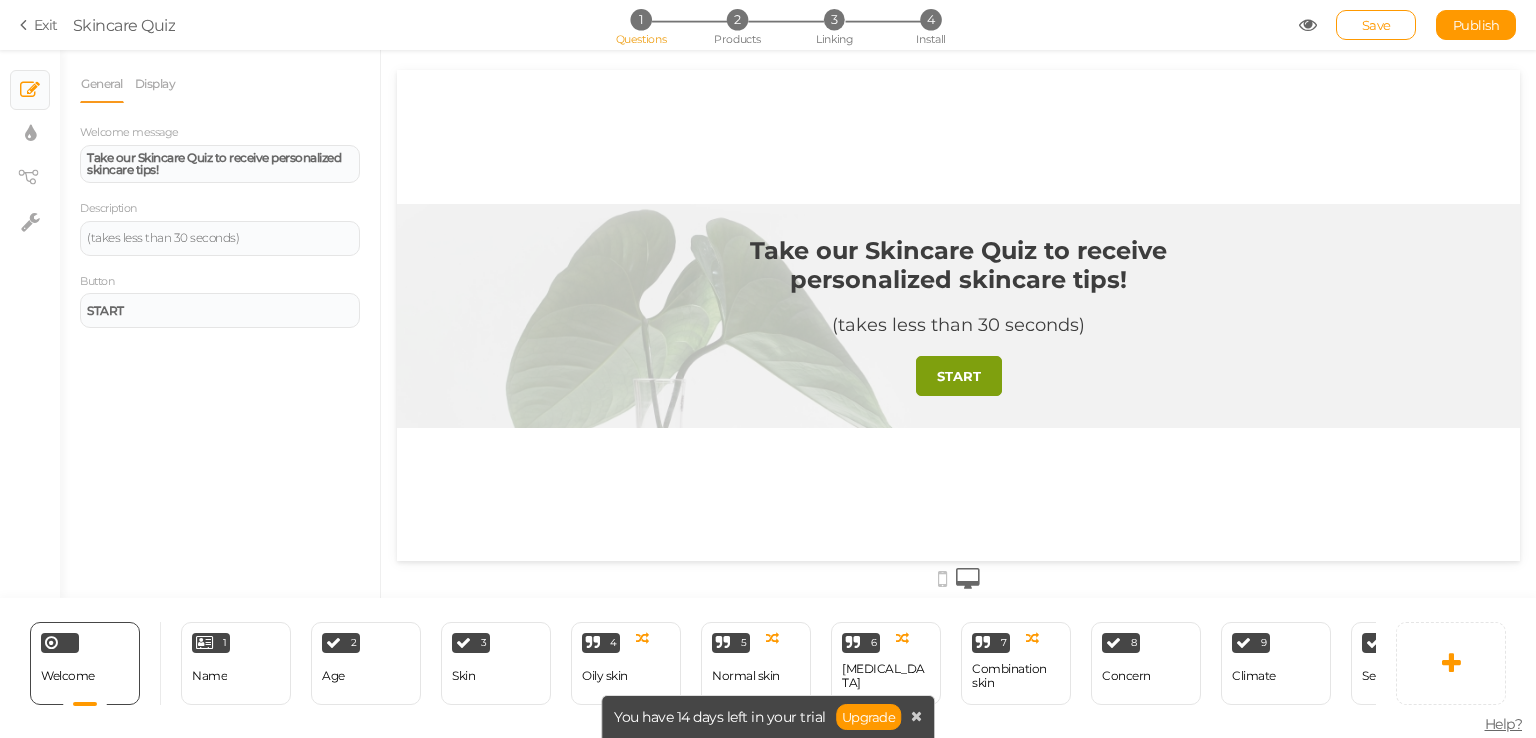 click on "Take our Skincare Quiz to receive personalized skincare tips!" at bounding box center (959, 275) 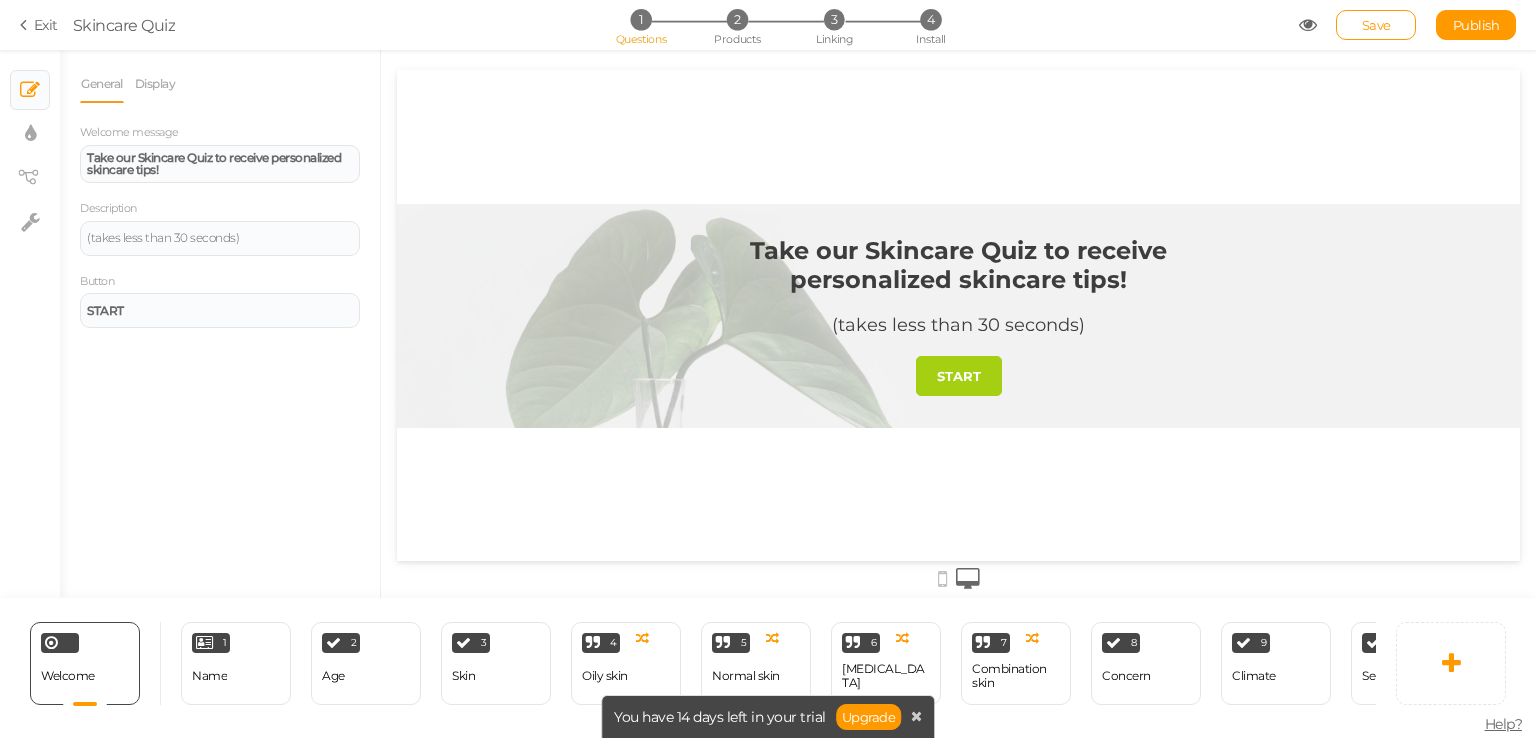 click on "START" at bounding box center [959, 376] 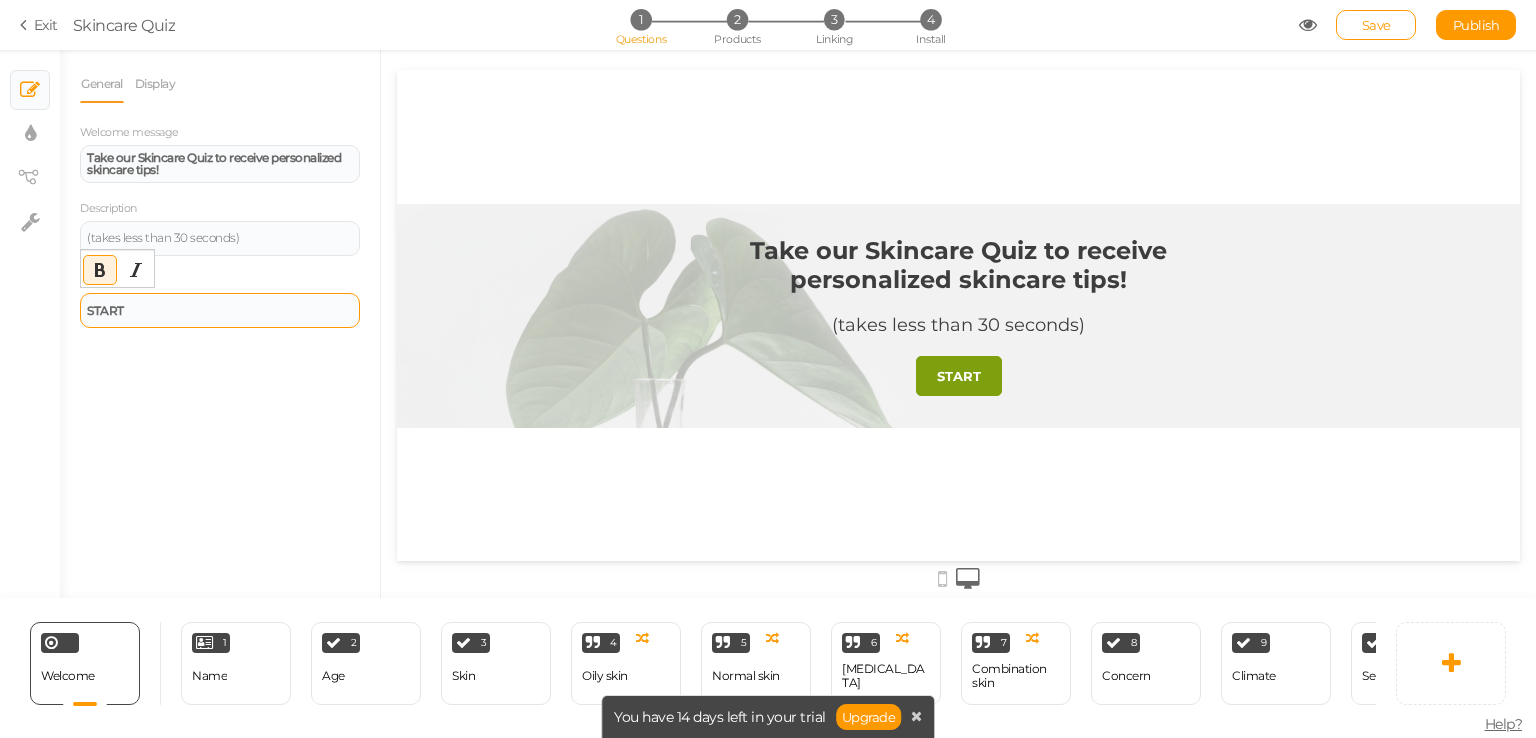 click on "START" at bounding box center [105, 310] 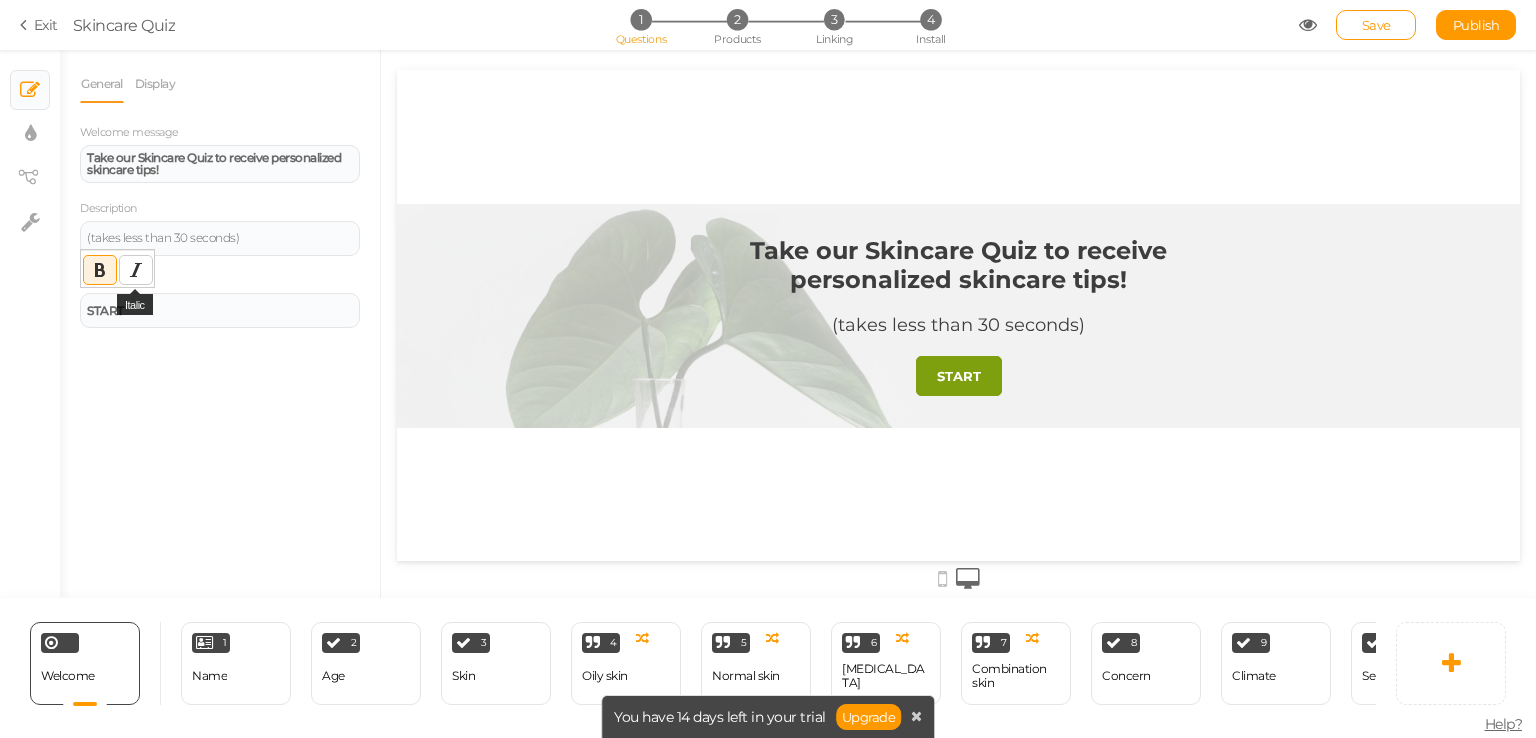 click at bounding box center (136, 270) 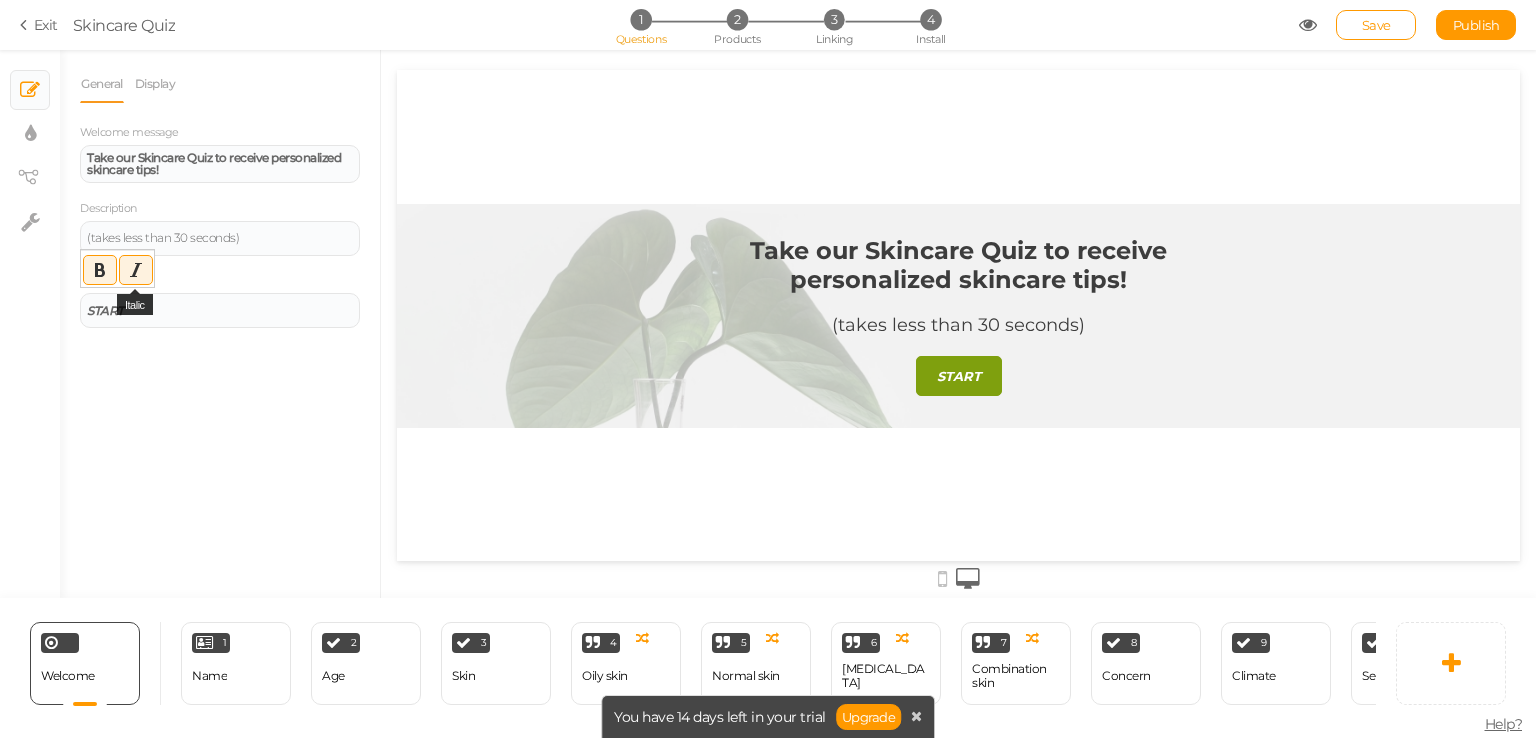 click at bounding box center [136, 270] 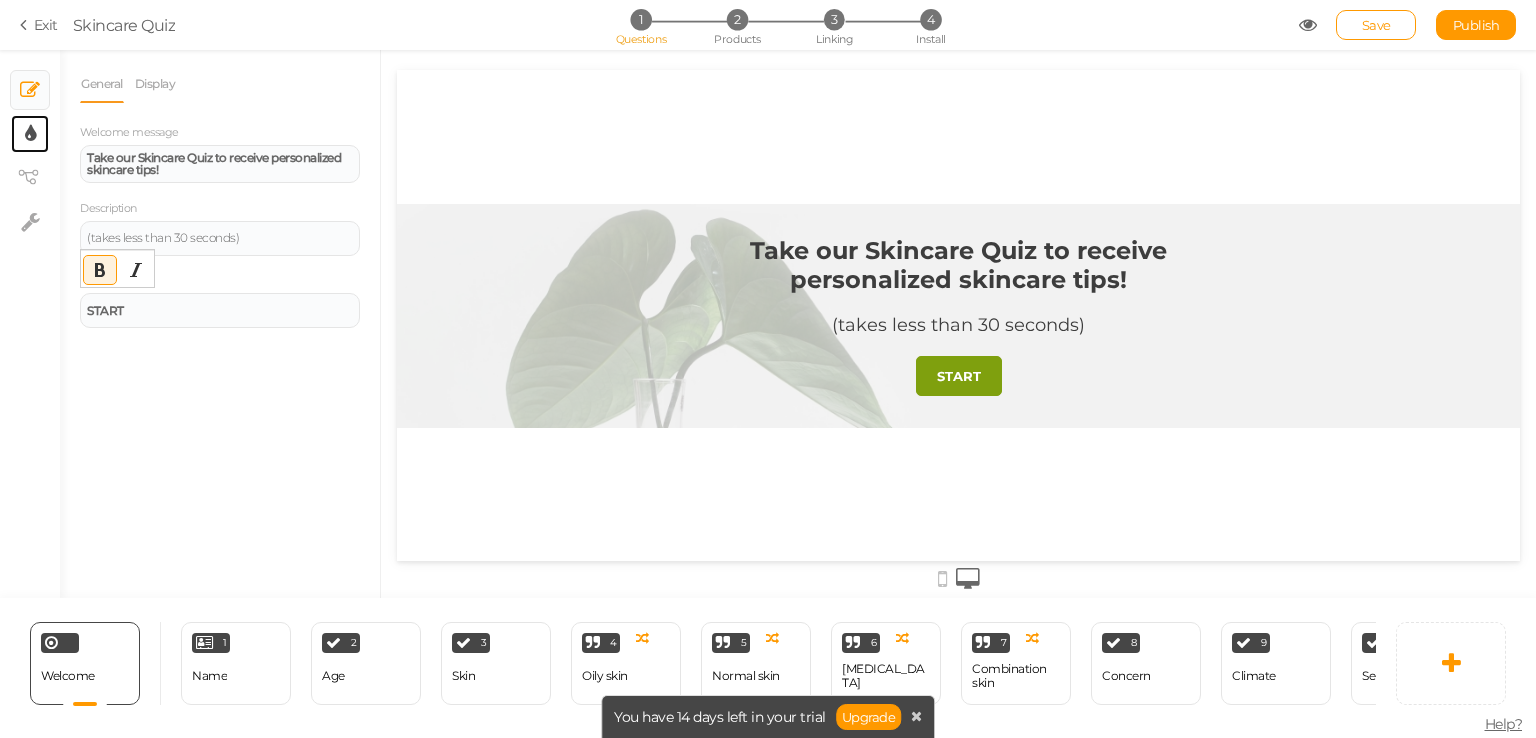 click at bounding box center (30, 134) 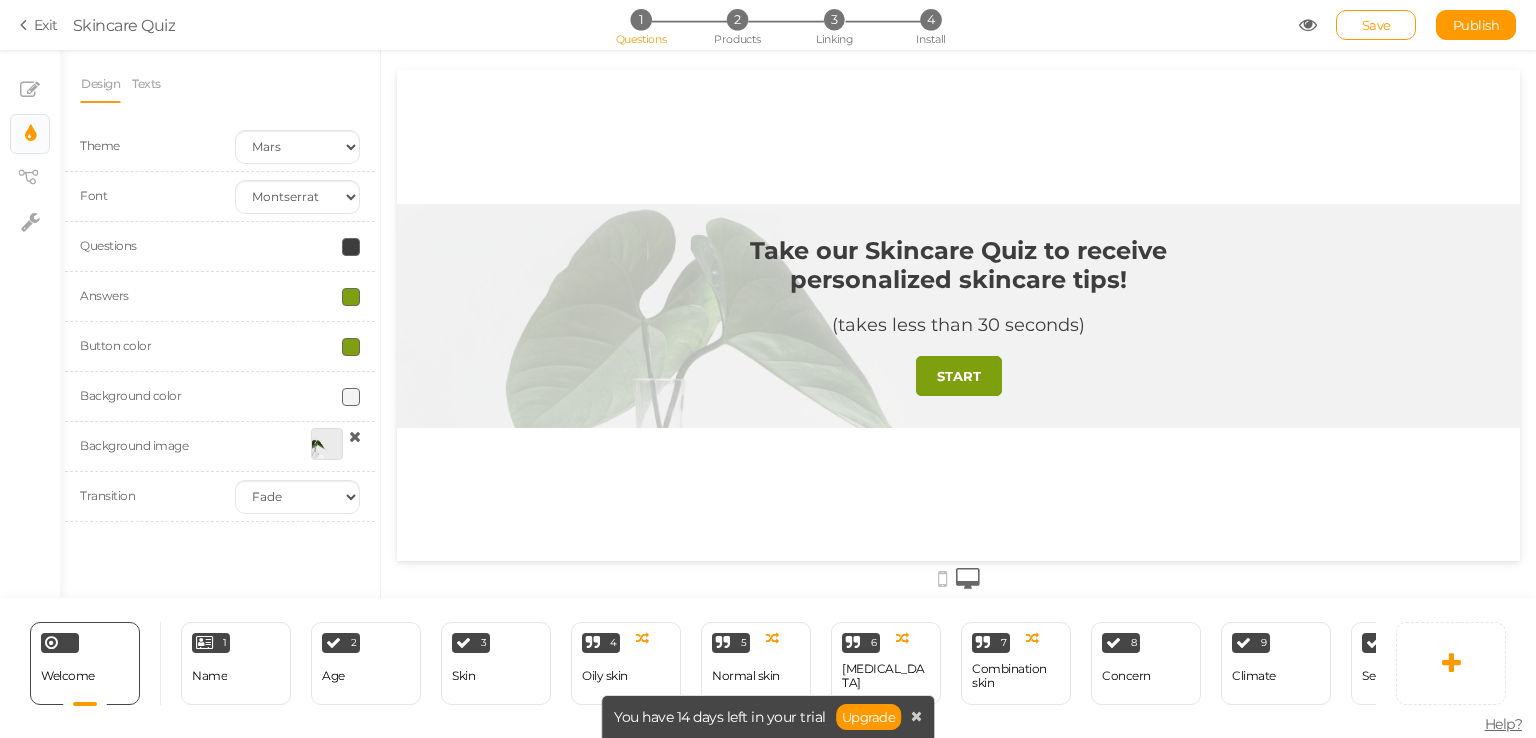click on "Button color" at bounding box center (220, 347) 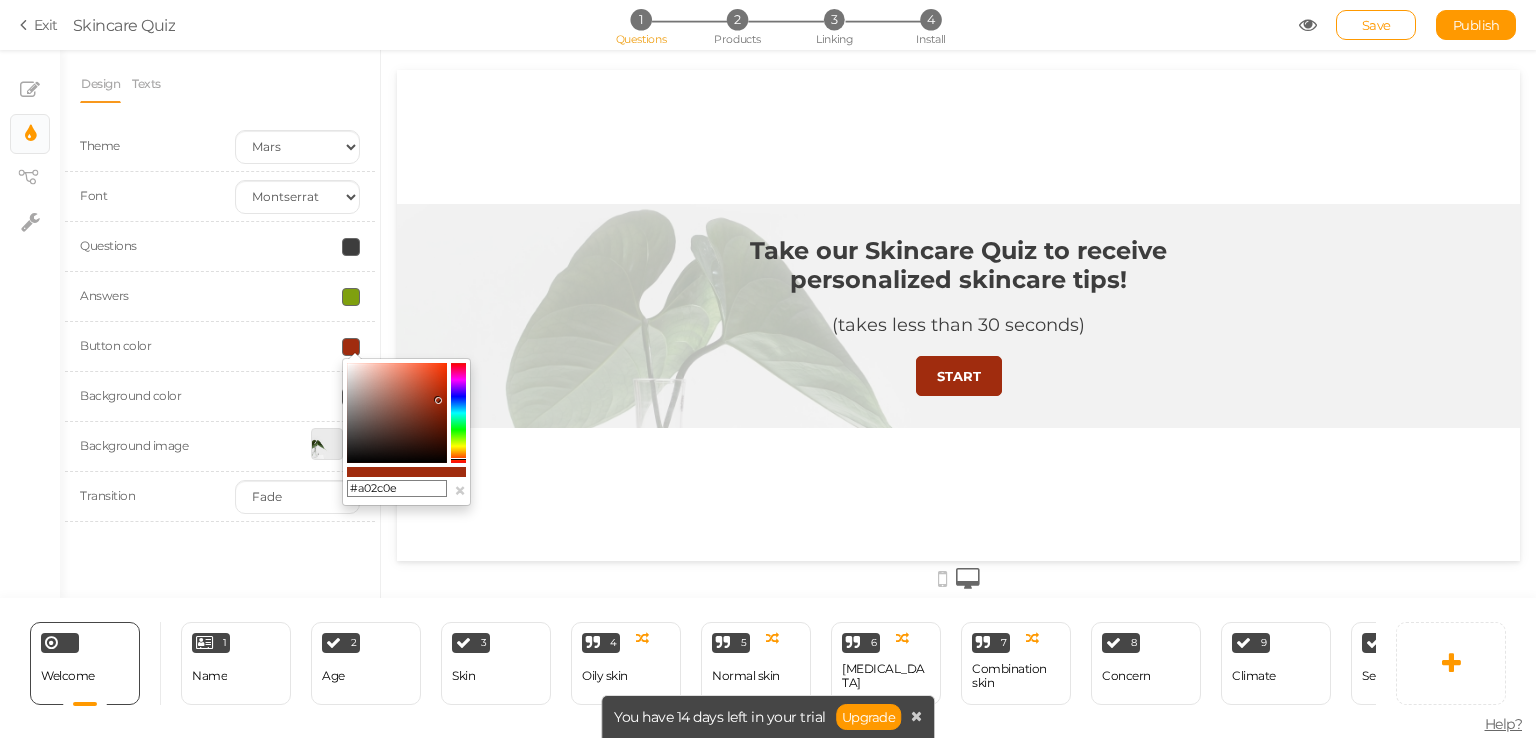 drag, startPoint x: 459, startPoint y: 446, endPoint x: 462, endPoint y: 459, distance: 13.341664 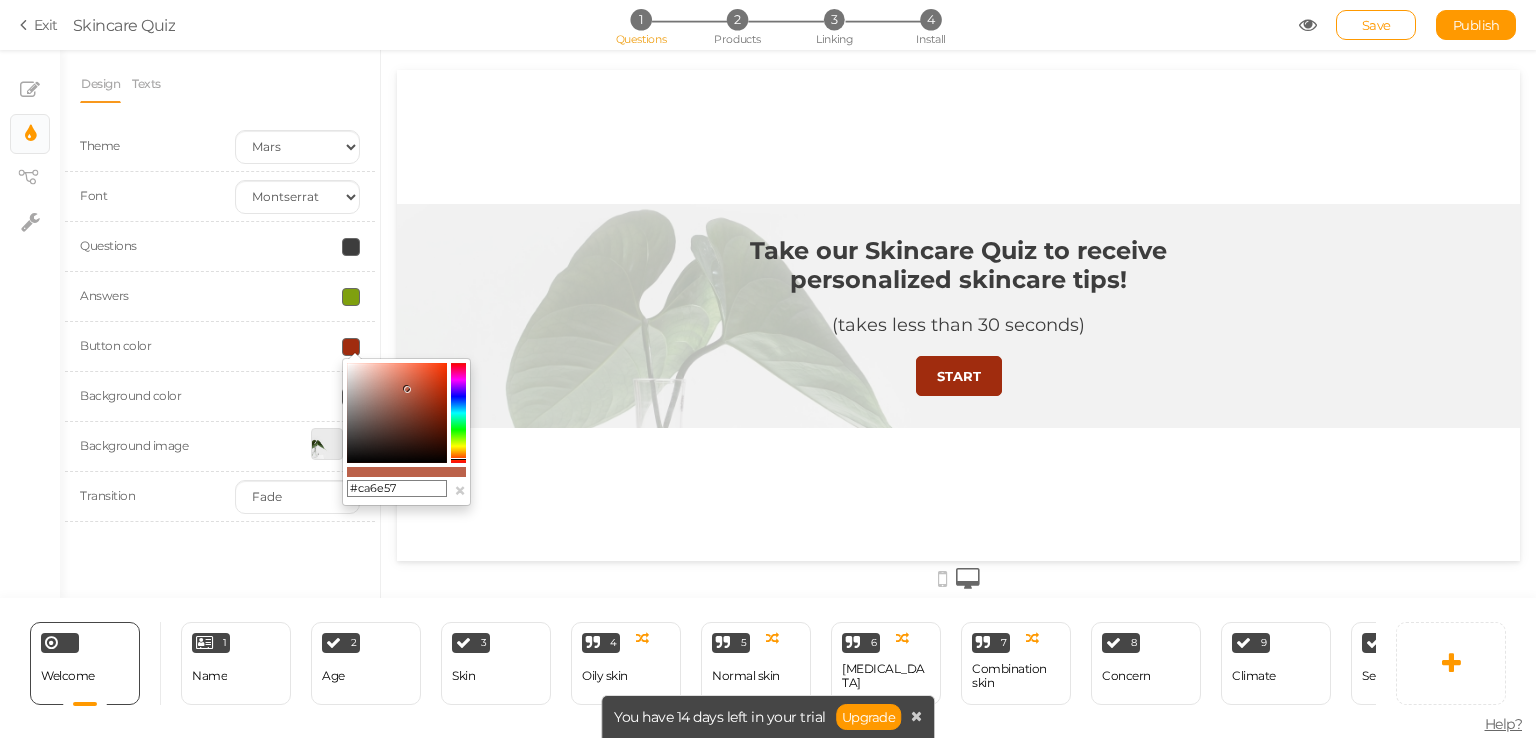 drag, startPoint x: 435, startPoint y: 403, endPoint x: 401, endPoint y: 376, distance: 43.416588 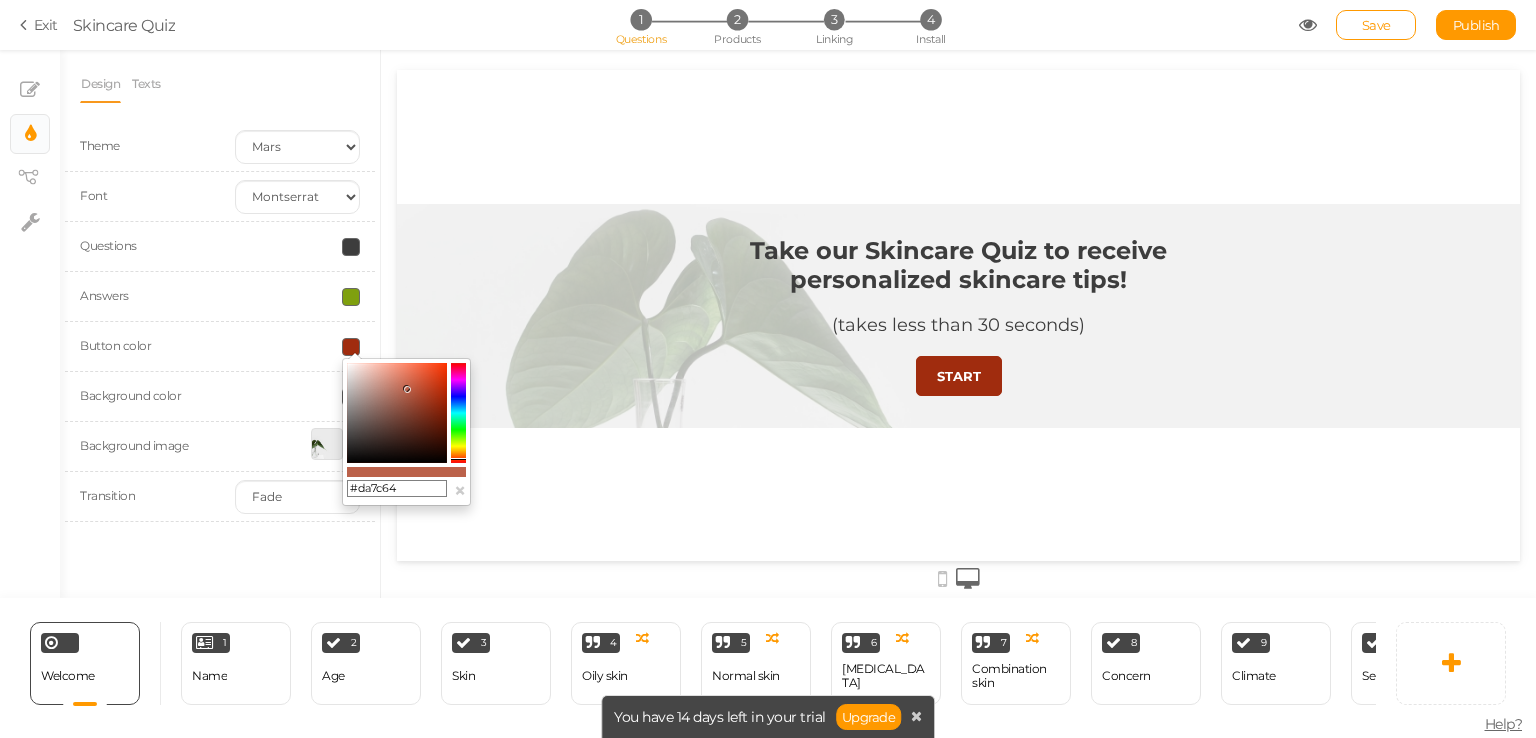 click at bounding box center (406, 388) 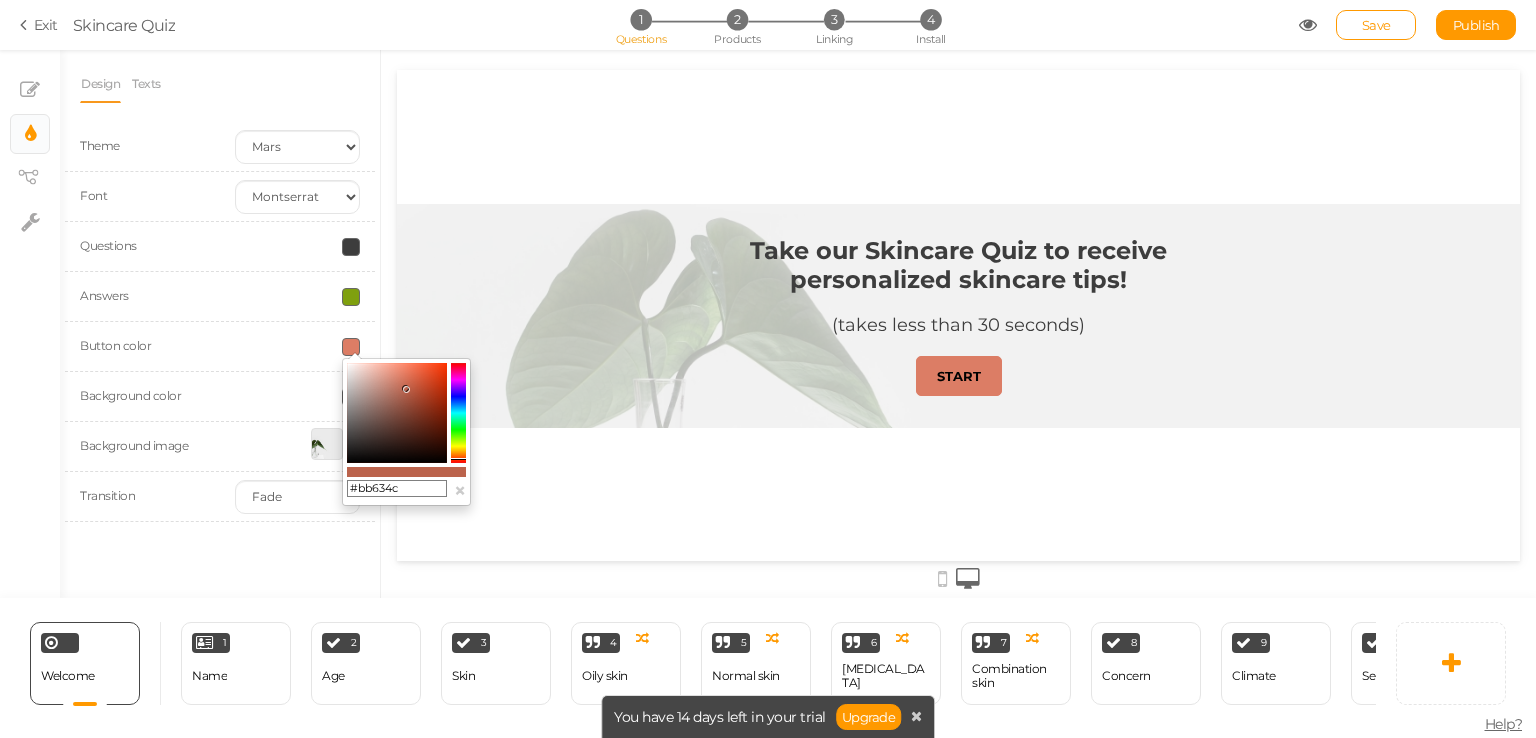 type on "#b96049" 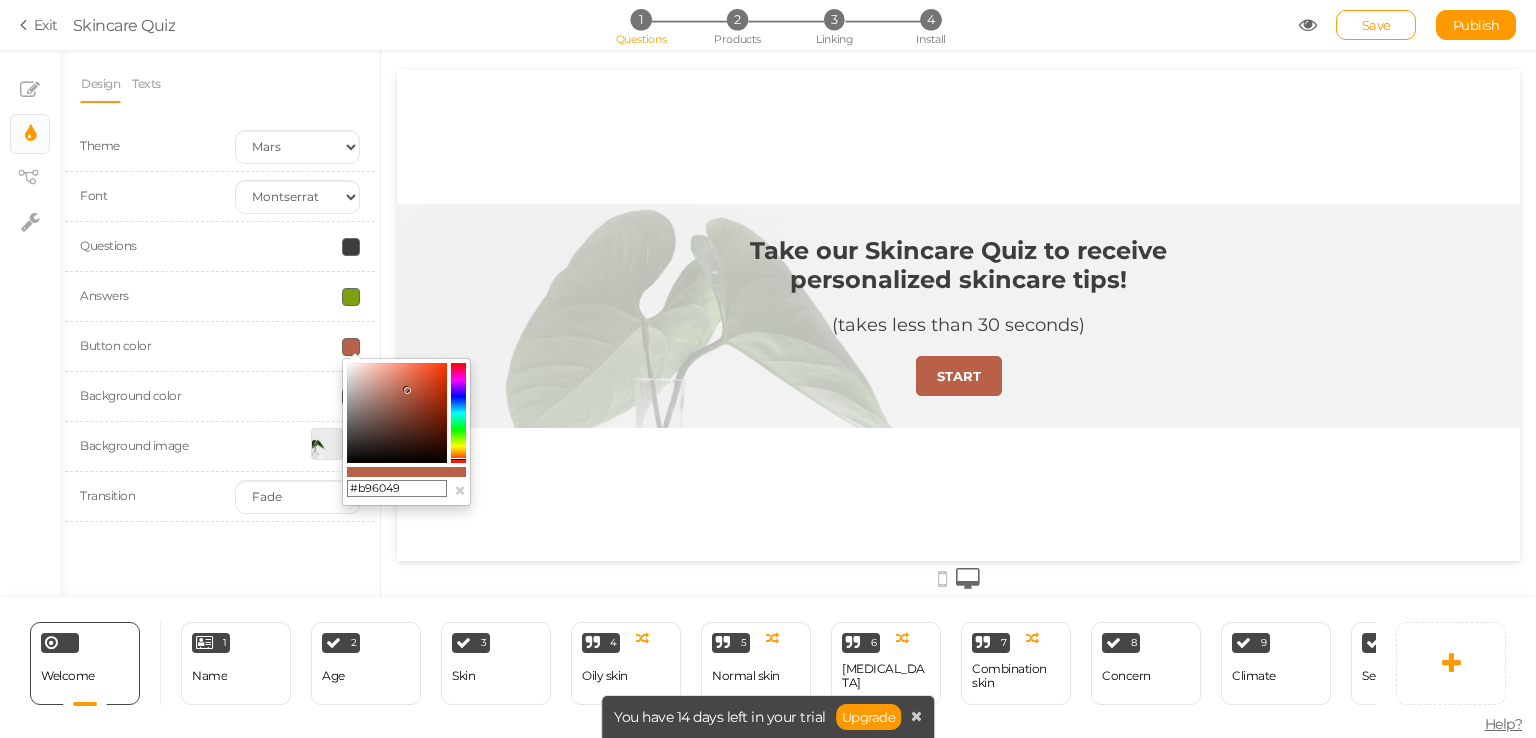 drag, startPoint x: 401, startPoint y: 376, endPoint x: 407, endPoint y: 390, distance: 15.231546 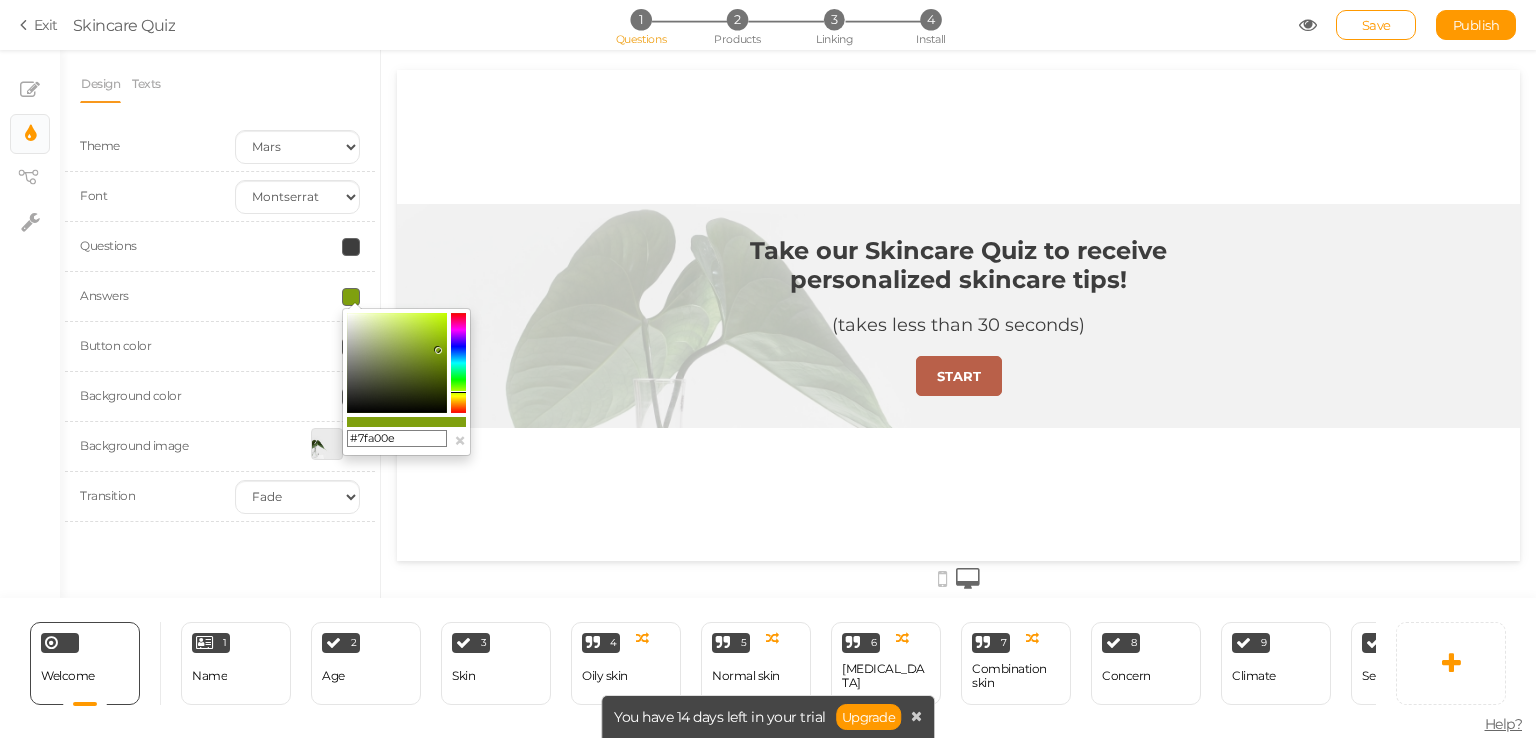 click on "Take our Skincare Quiz to receive personalized skincare tips! (takes less than 30 seconds) START" at bounding box center (958, 315) 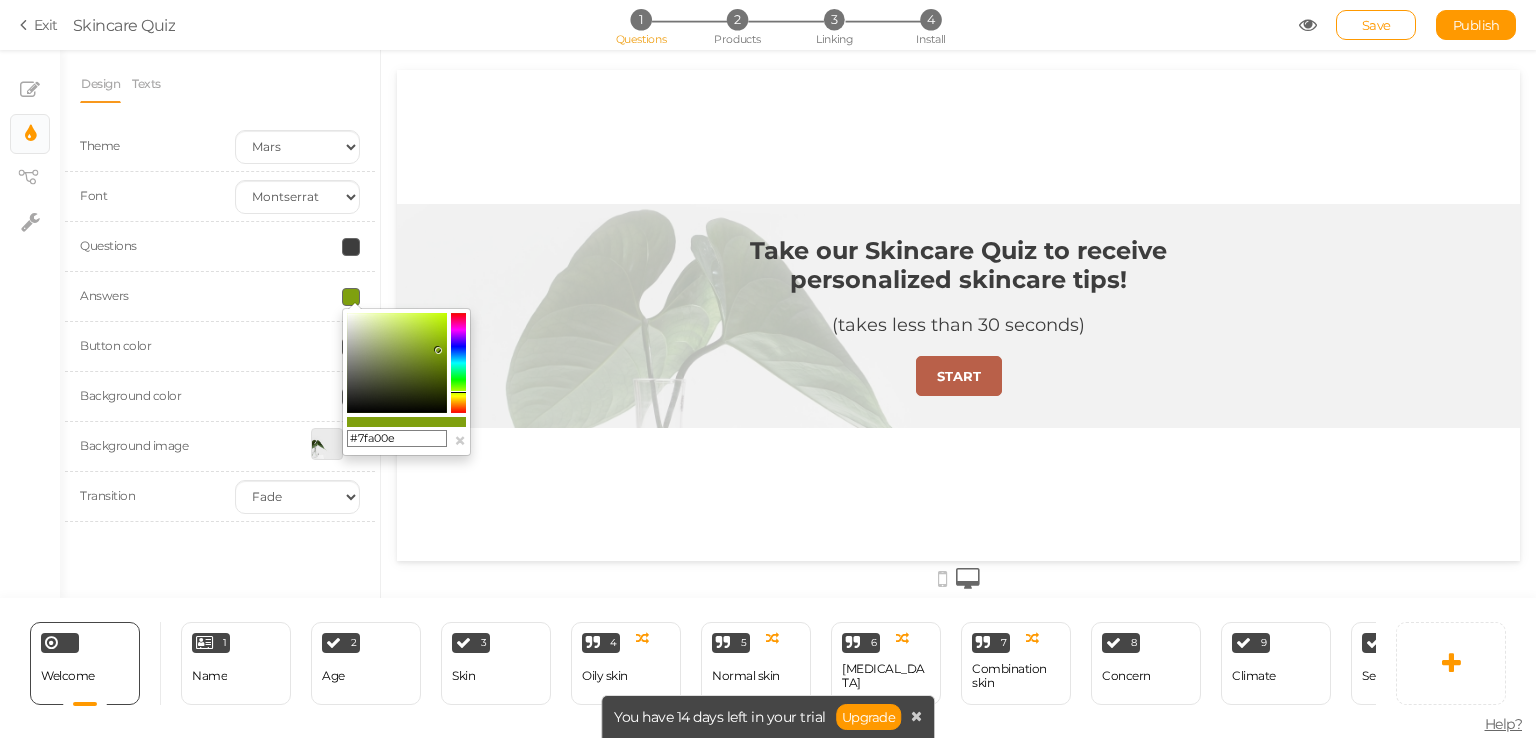 click on "Button color" at bounding box center [220, 347] 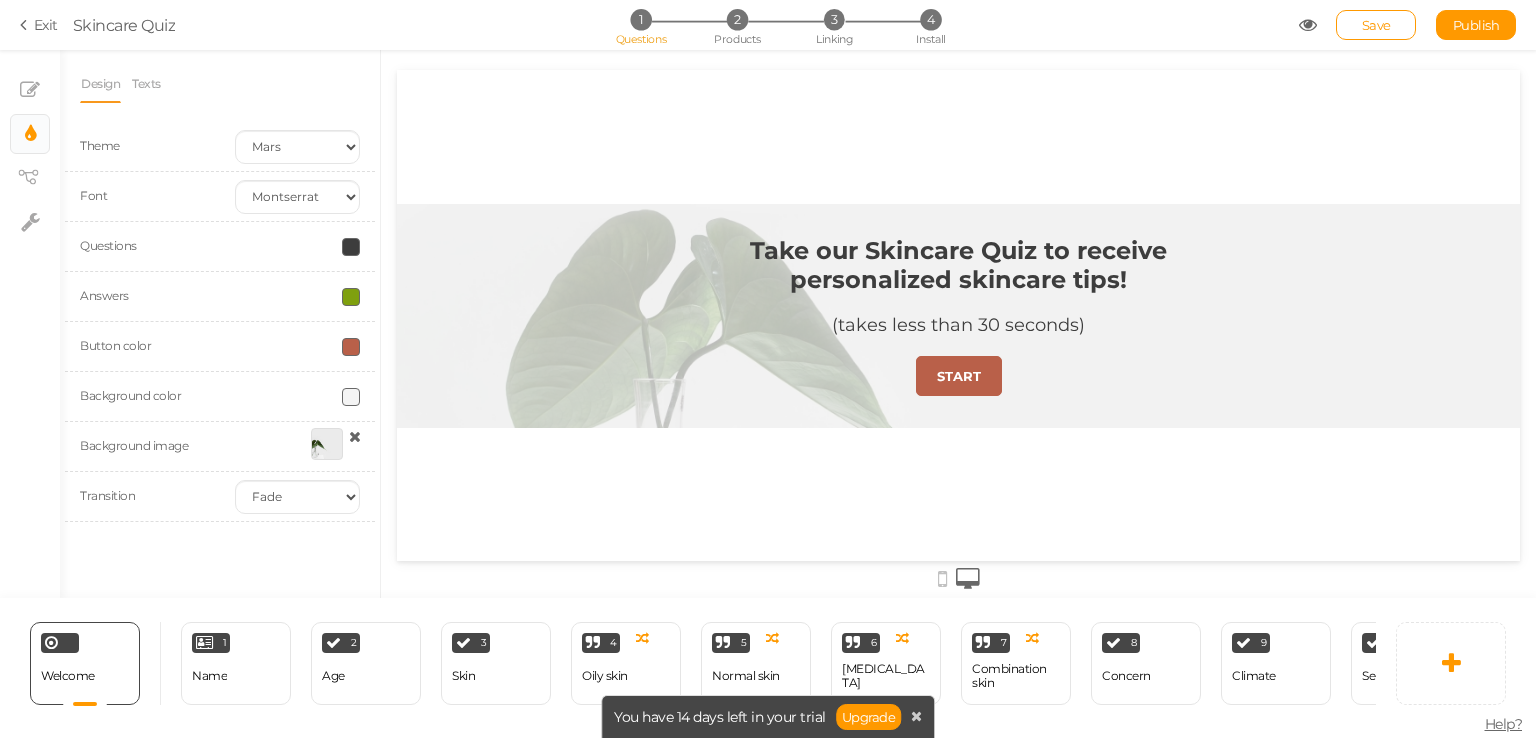 click at bounding box center (351, 347) 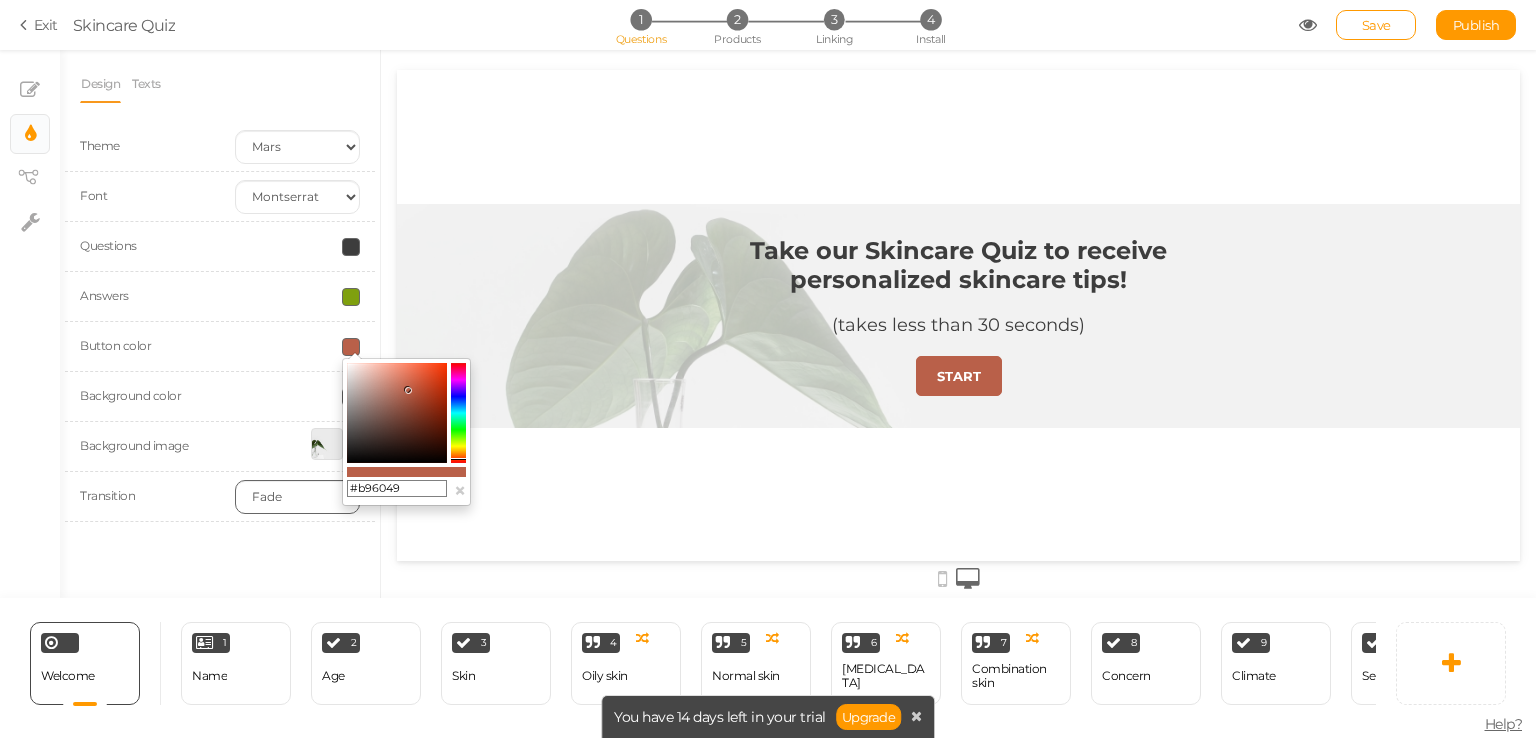 drag, startPoint x: 408, startPoint y: 489, endPoint x: 332, endPoint y: 482, distance: 76.321686 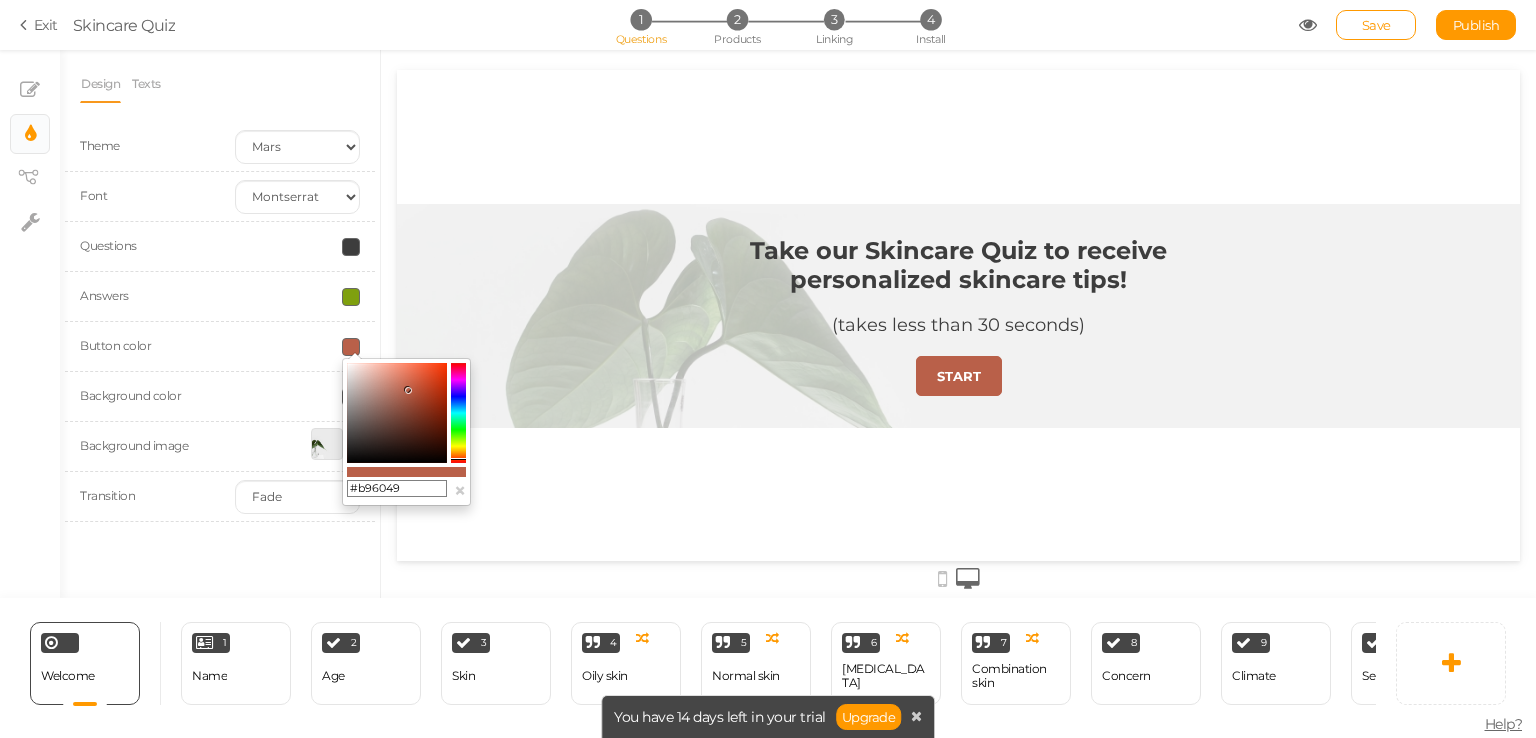 click on "Take our Skincare Quiz to receive personalized skincare tips! (takes less than 30 seconds) START" at bounding box center (958, 315) 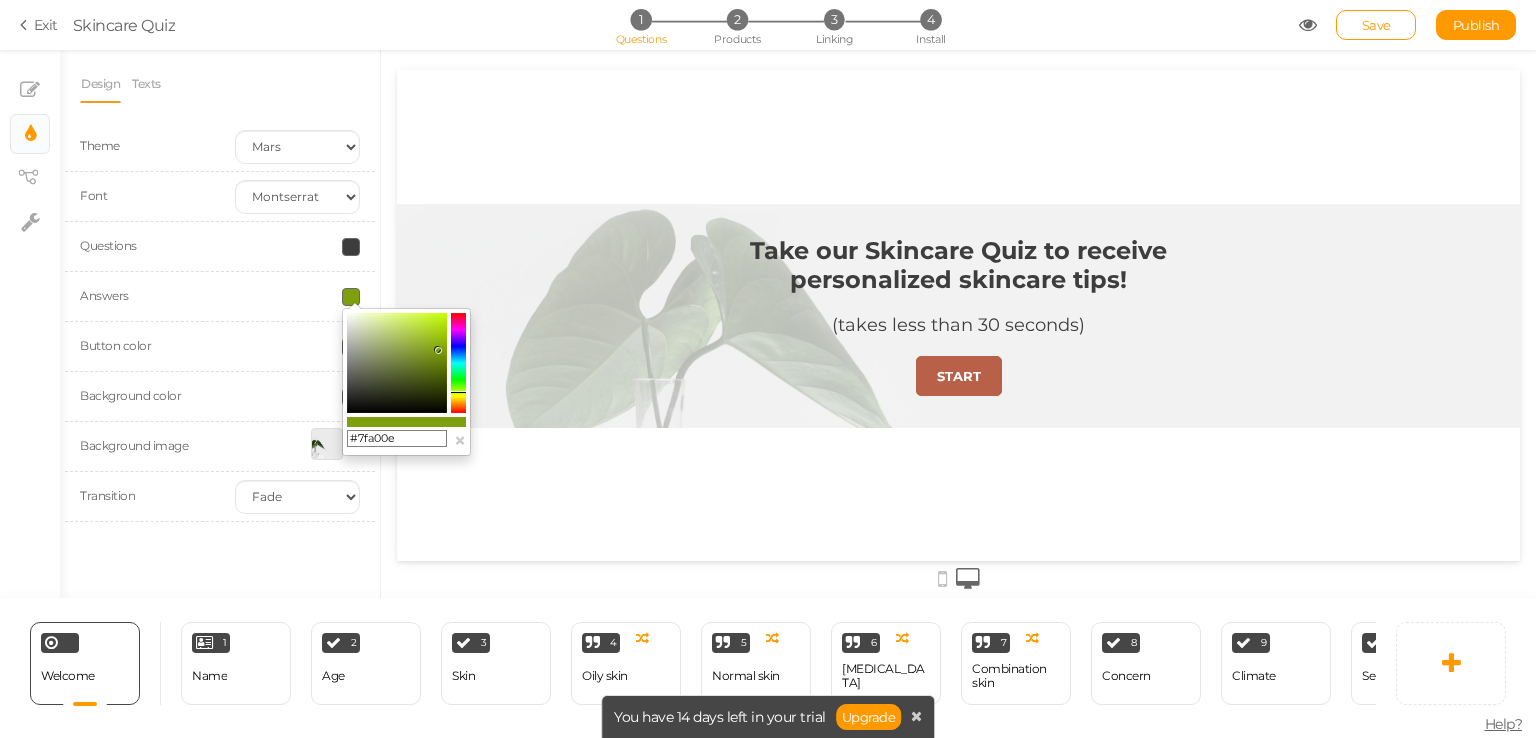 drag, startPoint x: 404, startPoint y: 433, endPoint x: 328, endPoint y: 428, distance: 76.1643 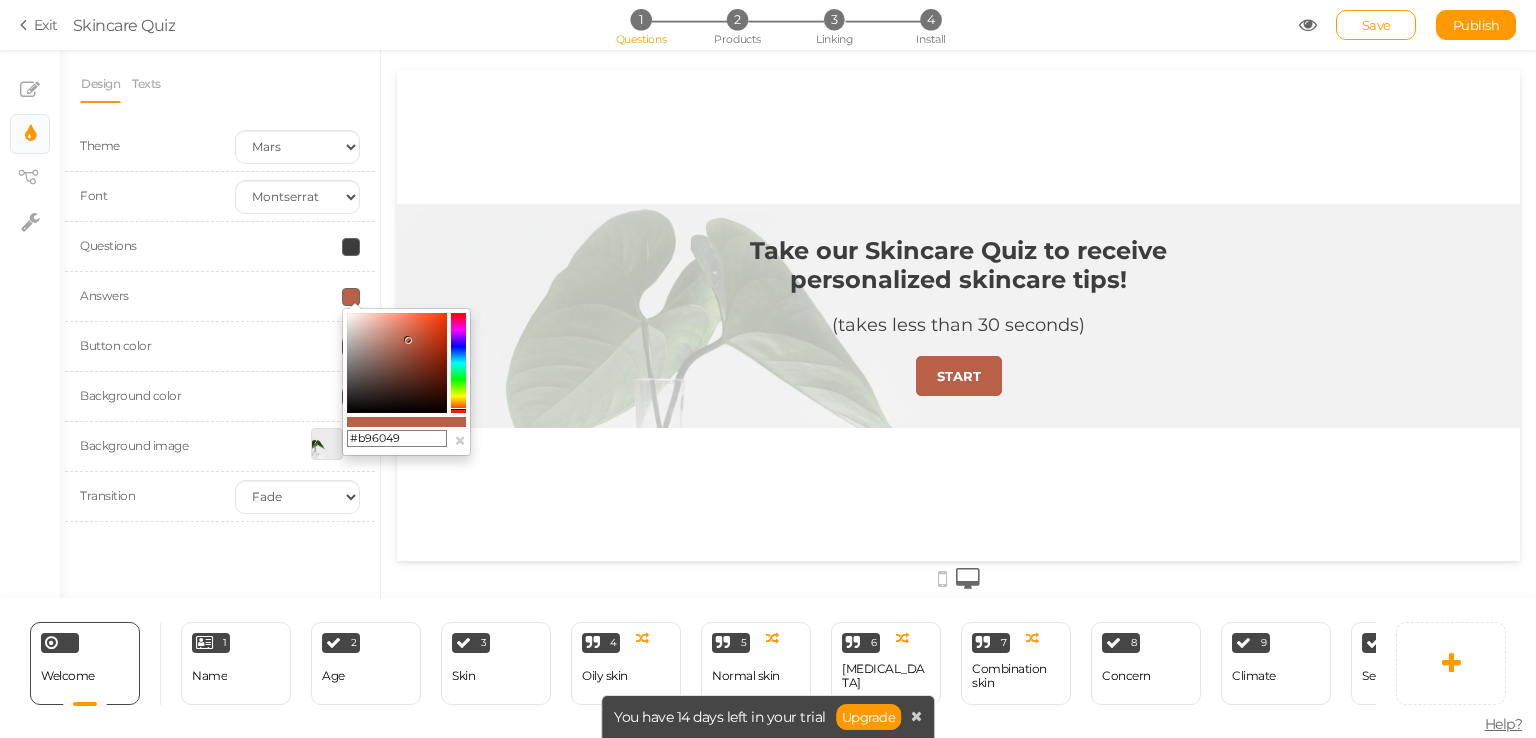 type on "#b96049" 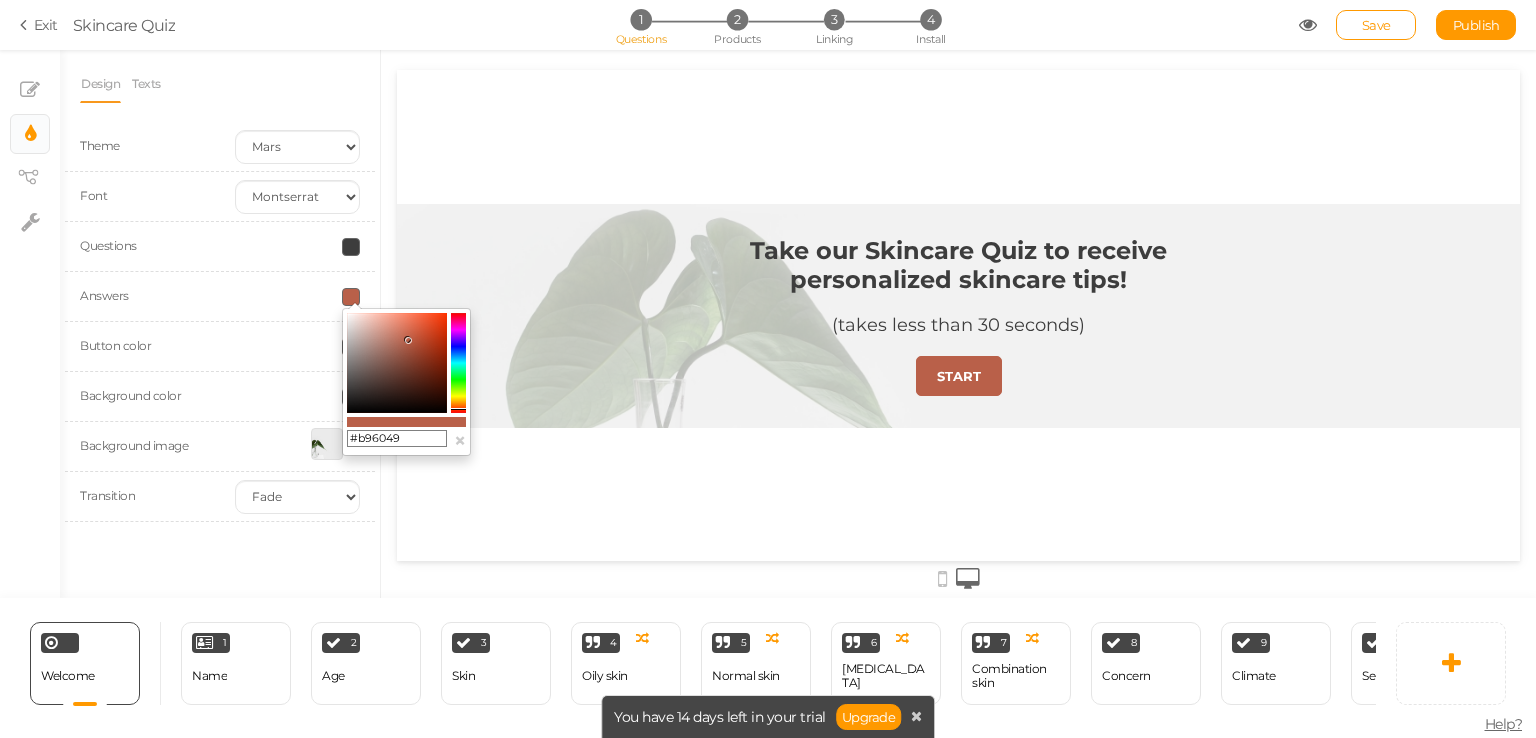 click on "Background color" at bounding box center [220, 397] 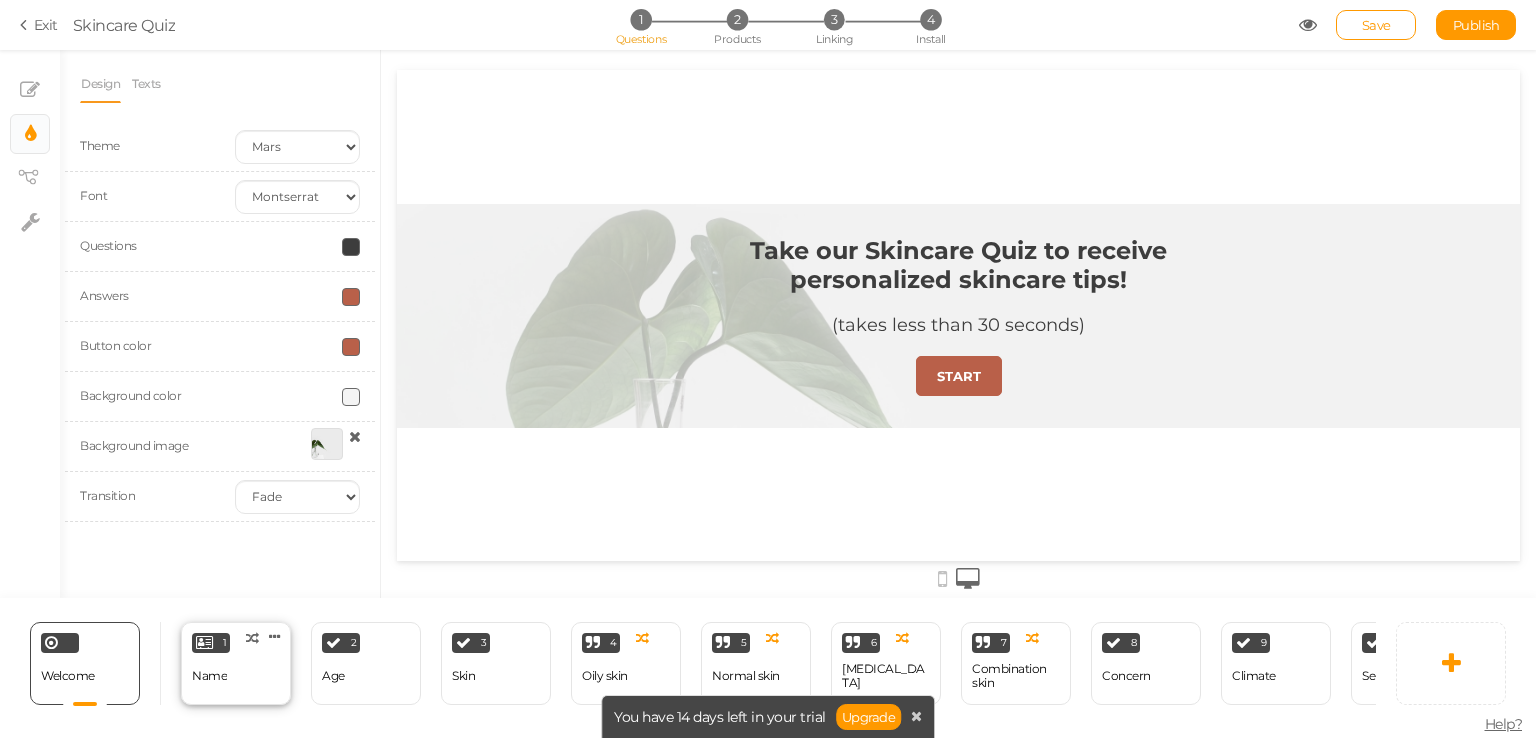 click on "1" at bounding box center (211, 643) 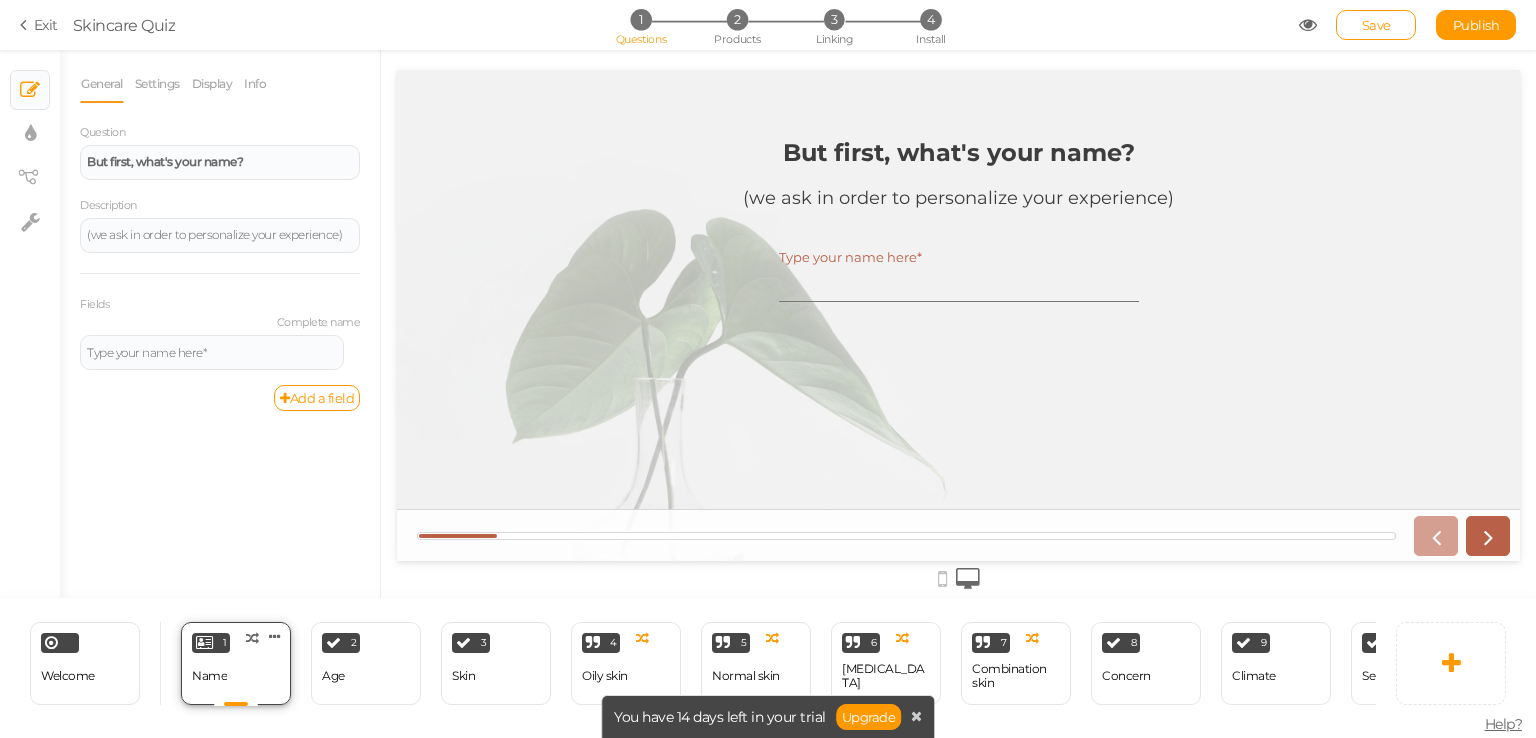 scroll, scrollTop: 0, scrollLeft: 0, axis: both 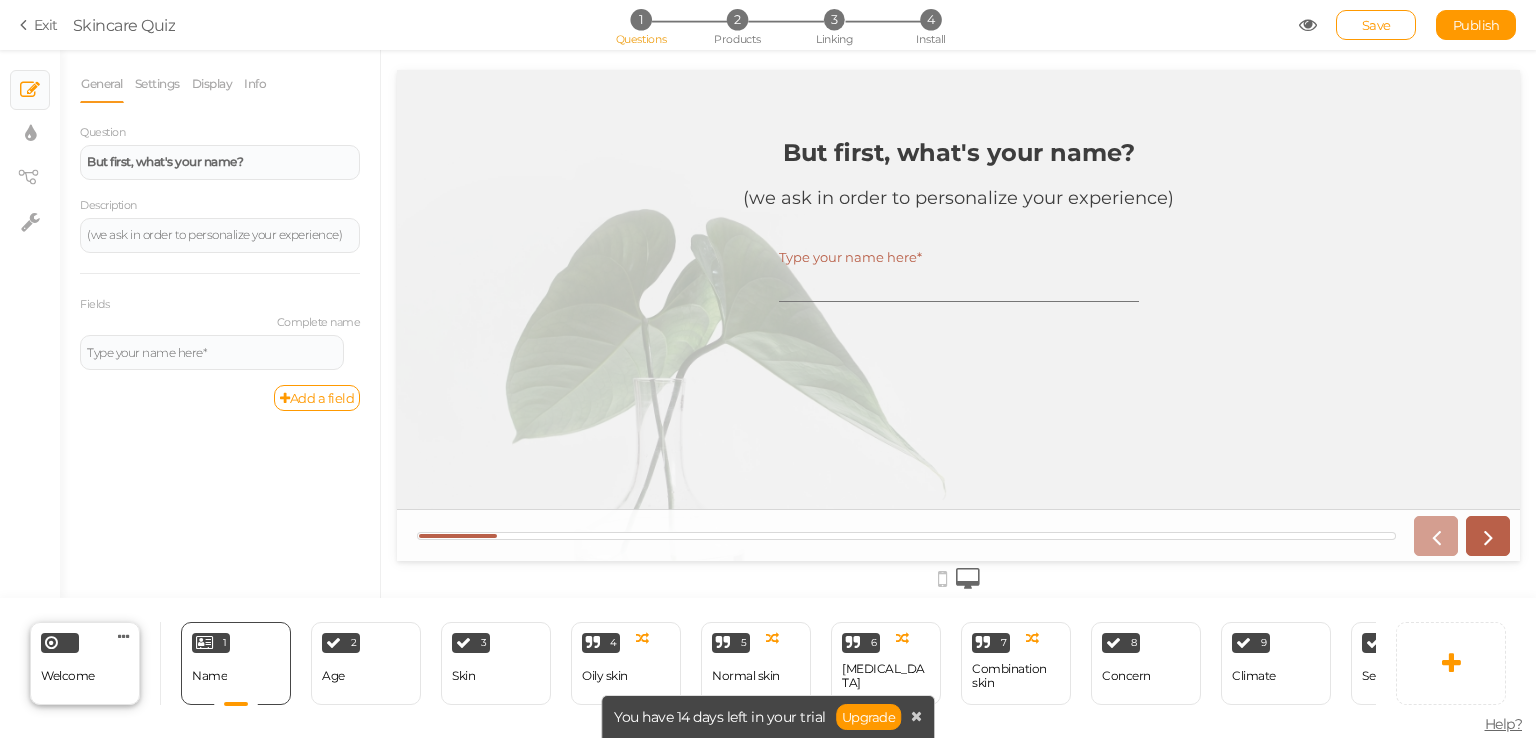 click on "Welcome                       Delete" at bounding box center [85, 663] 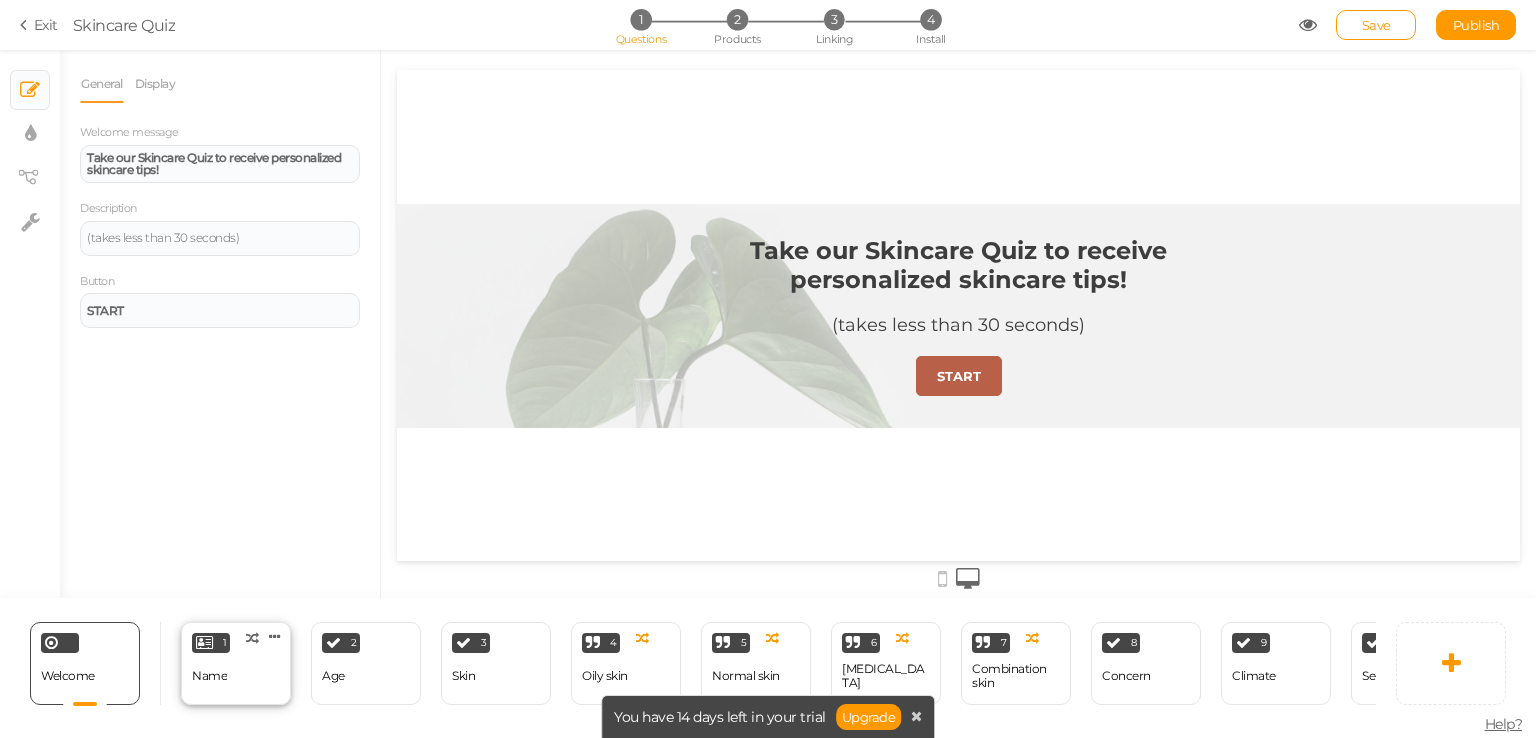 click on "1         Name         × Define the conditions to show this slide.                     Clone             Change type             Delete" at bounding box center [236, 663] 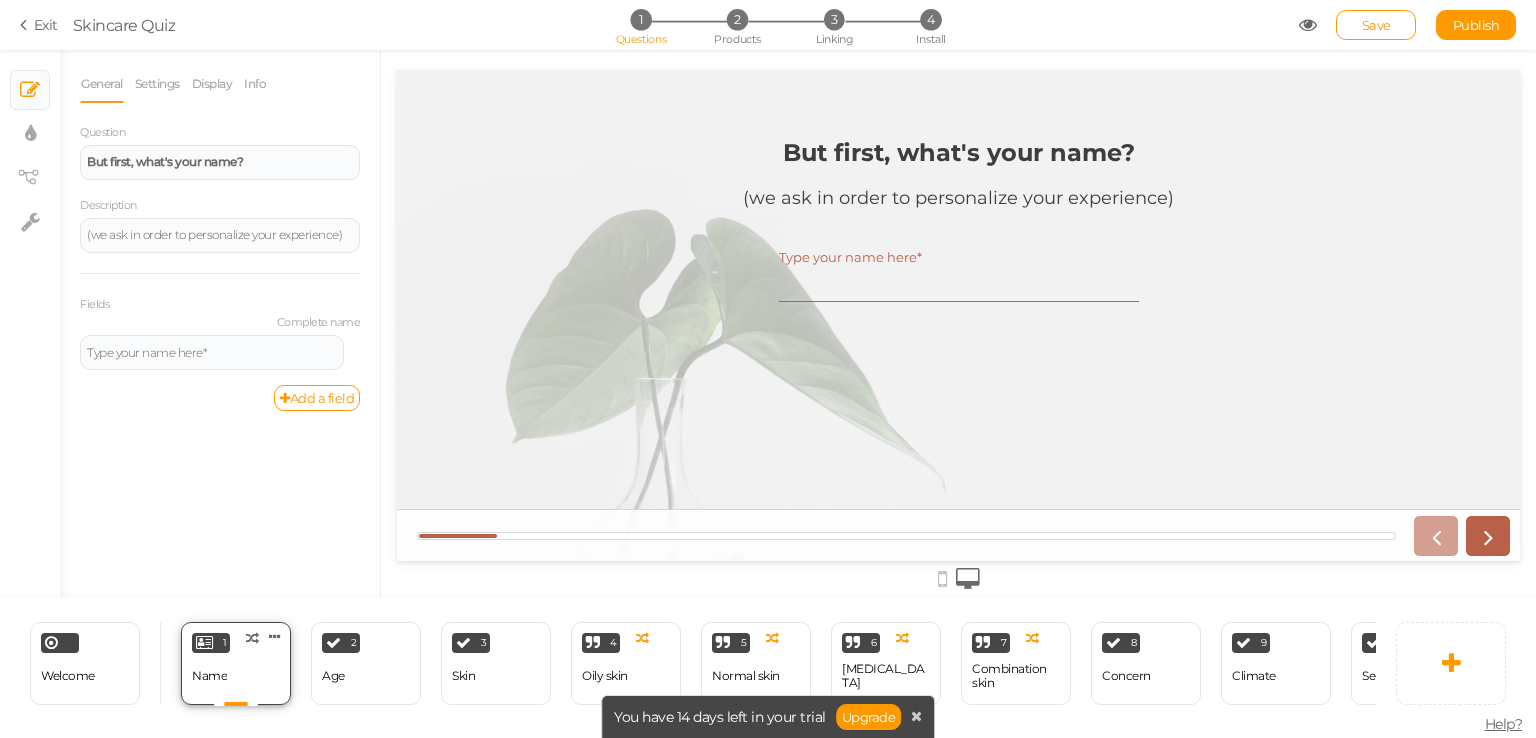 scroll, scrollTop: 0, scrollLeft: 0, axis: both 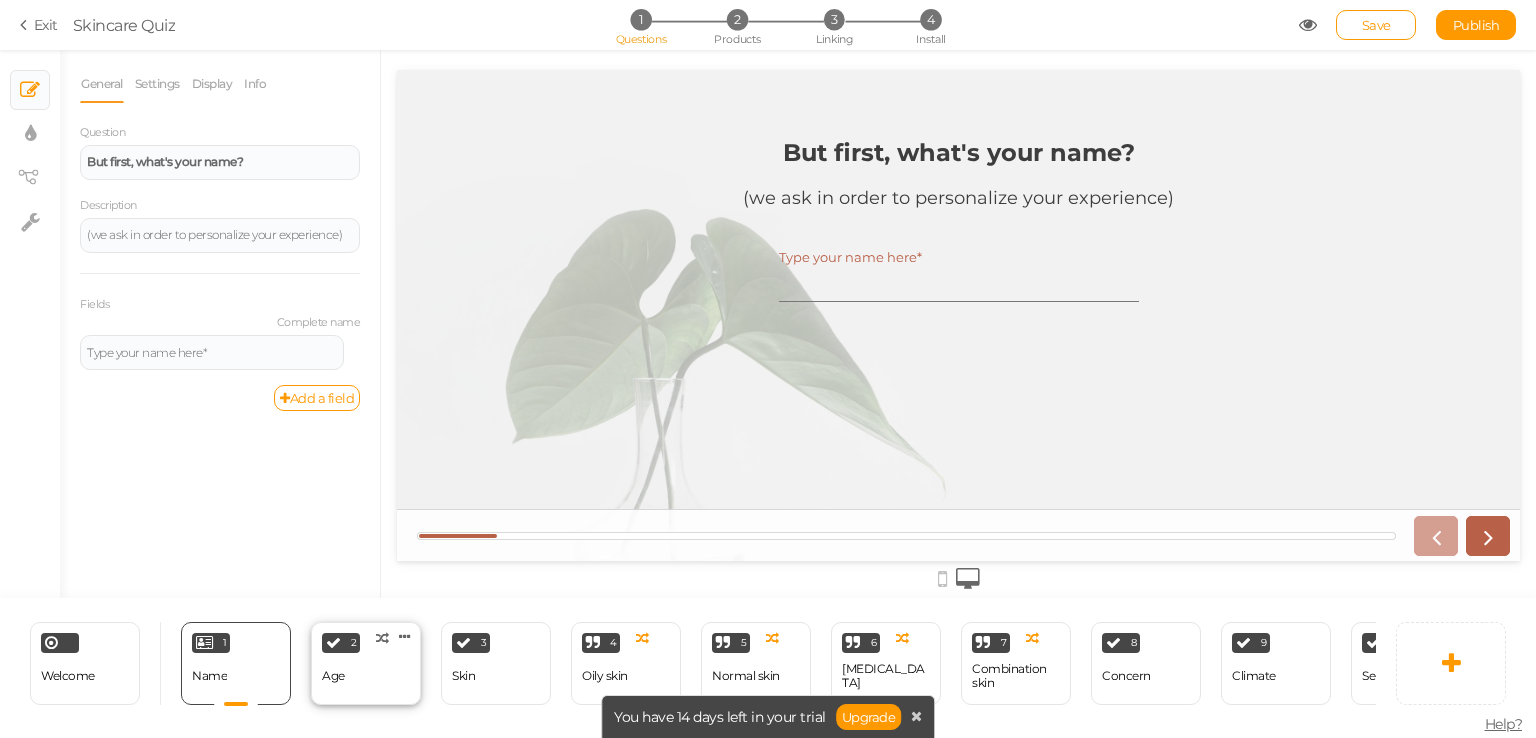 click on "2         Age         × Define the conditions to show this slide.                     Clone             Change type             Delete" at bounding box center [366, 663] 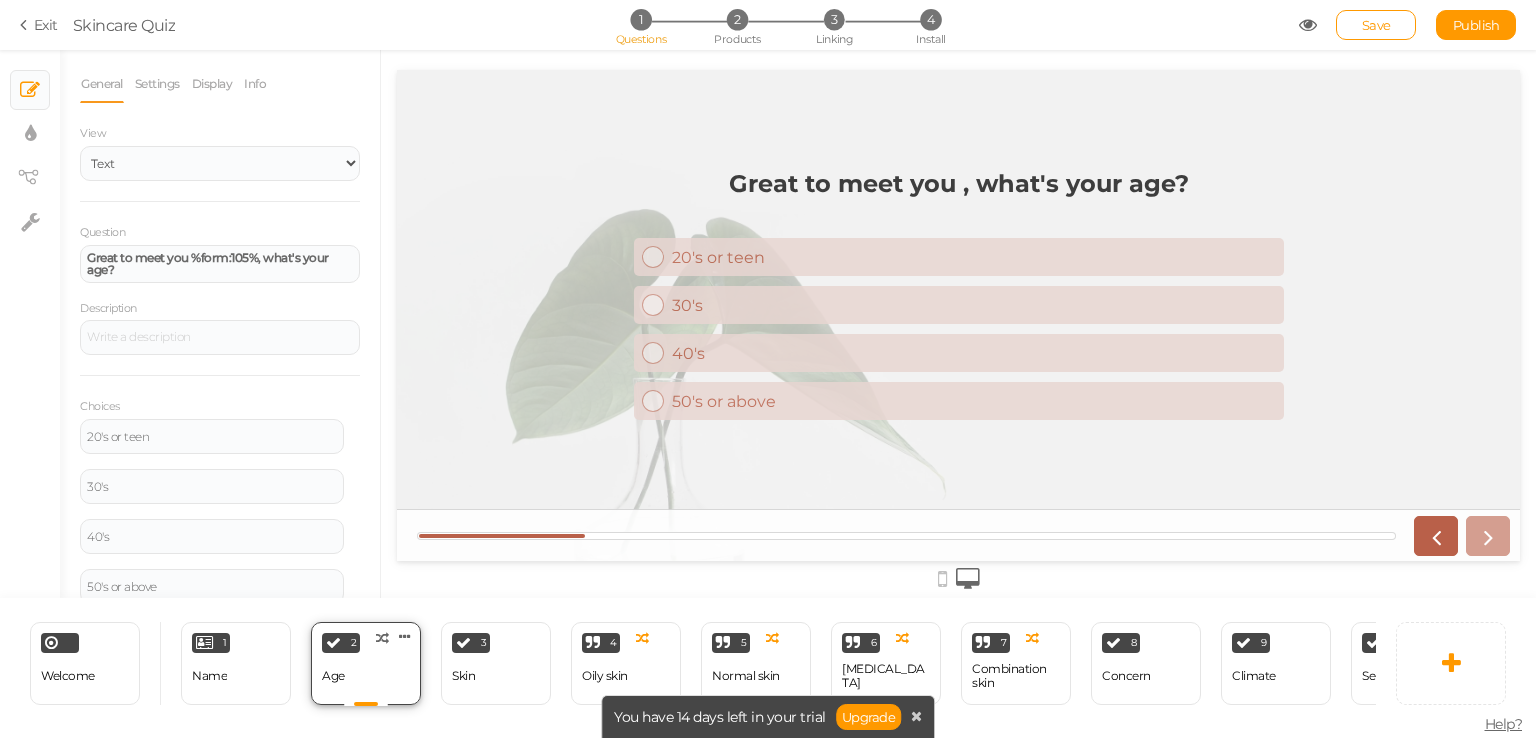 scroll, scrollTop: 0, scrollLeft: 0, axis: both 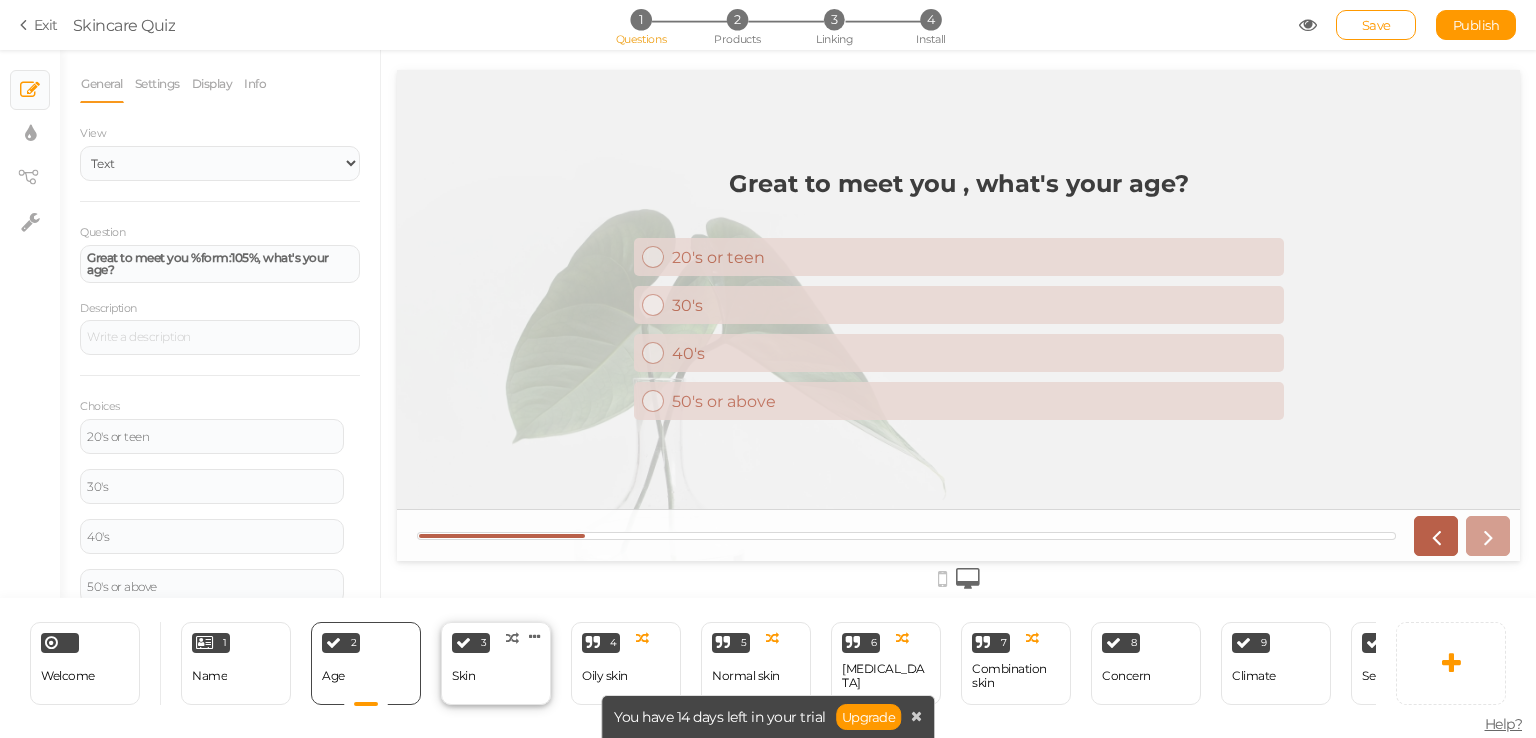 click on "3         Skin         × Define the conditions to show this slide.                     Clone             Change type             Delete" at bounding box center (496, 663) 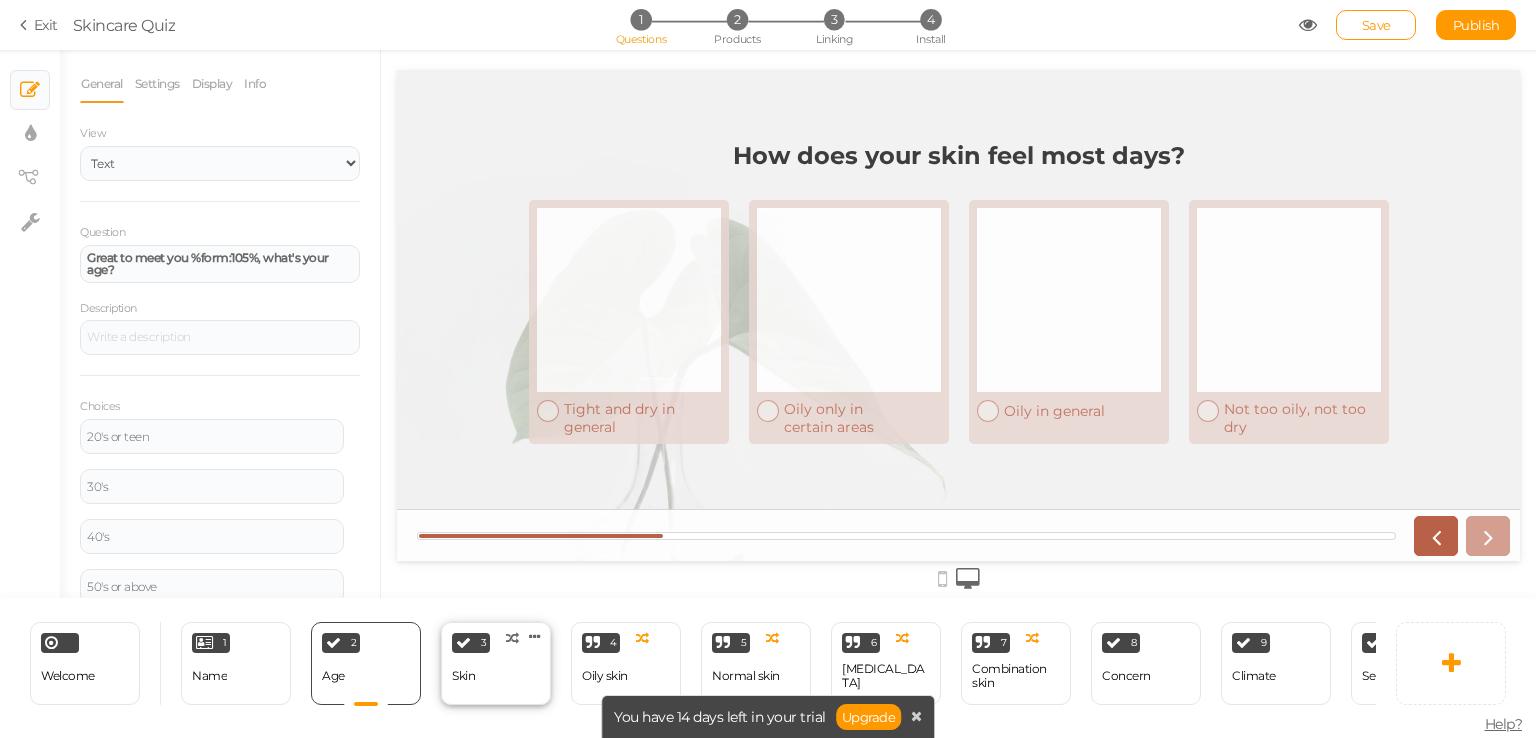select on "2" 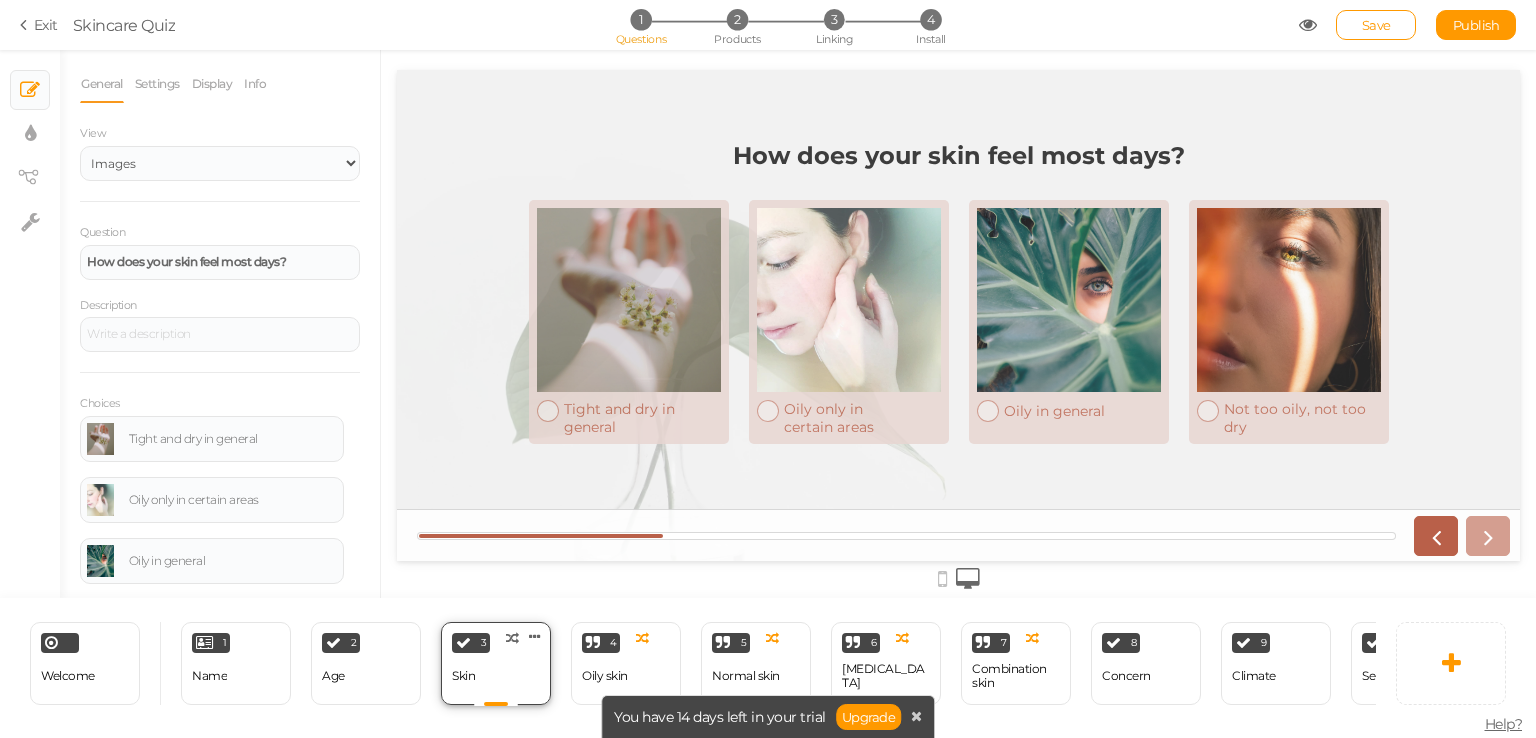 scroll, scrollTop: 0, scrollLeft: 0, axis: both 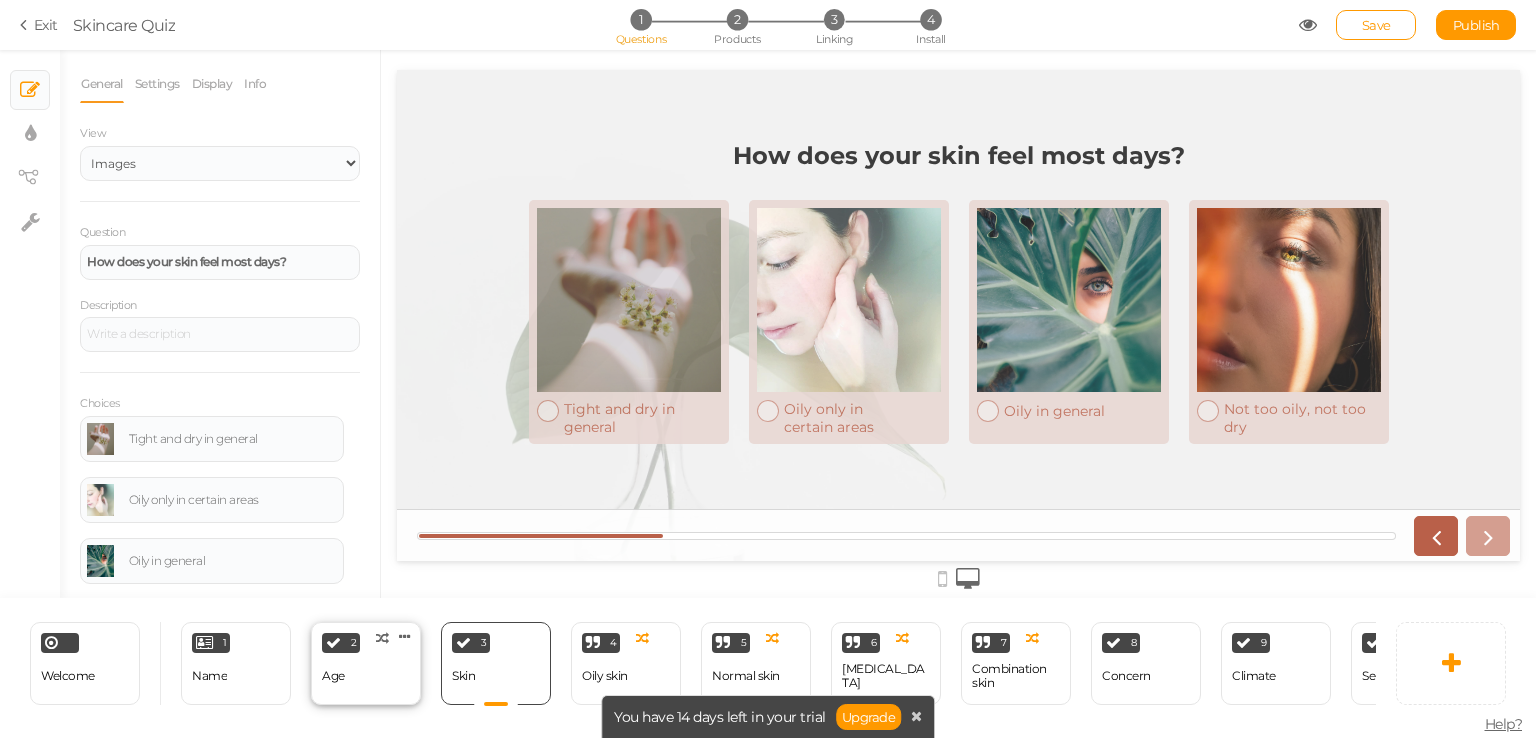 click on "2         Age         × Define the conditions to show this slide.                     Clone             Change type             Delete" at bounding box center (366, 663) 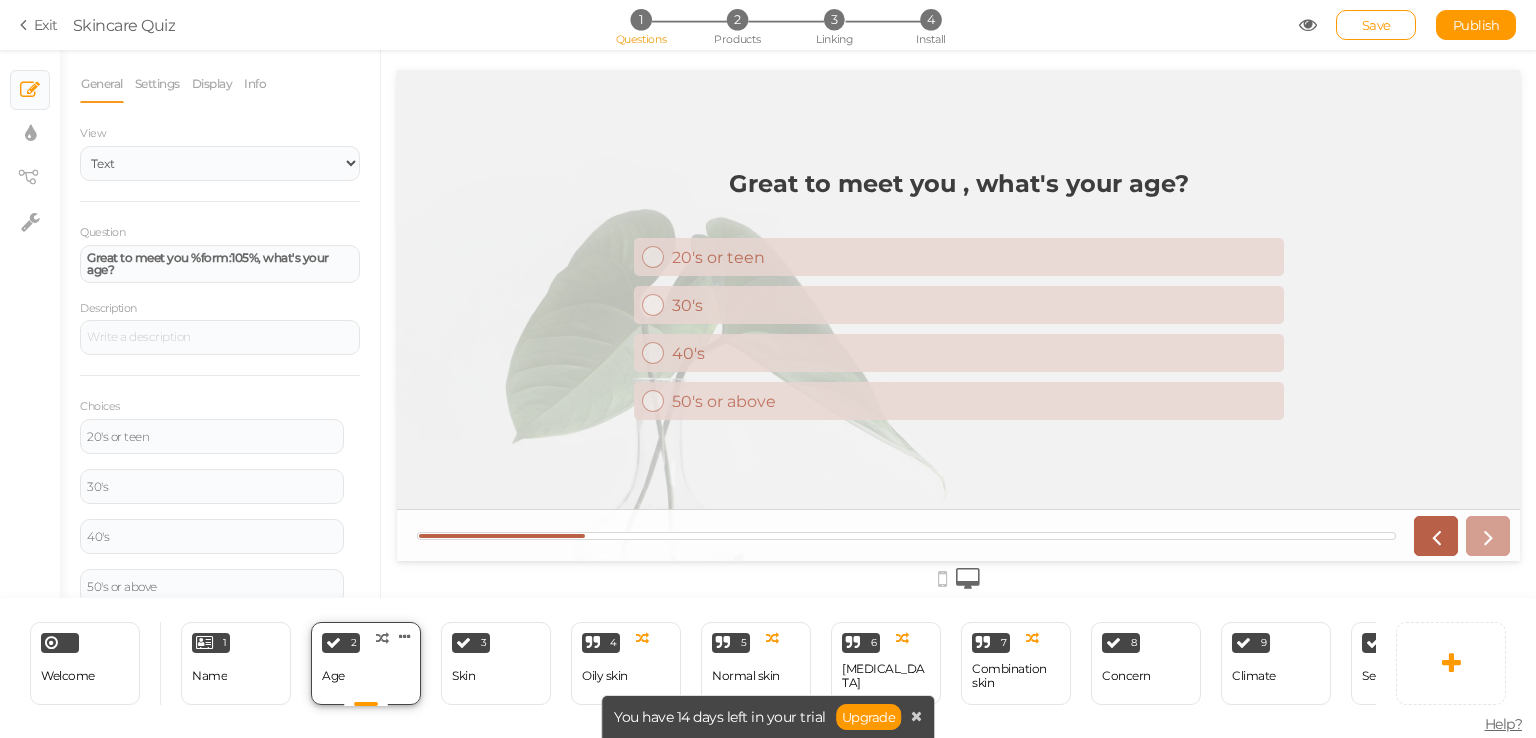 scroll, scrollTop: 0, scrollLeft: 0, axis: both 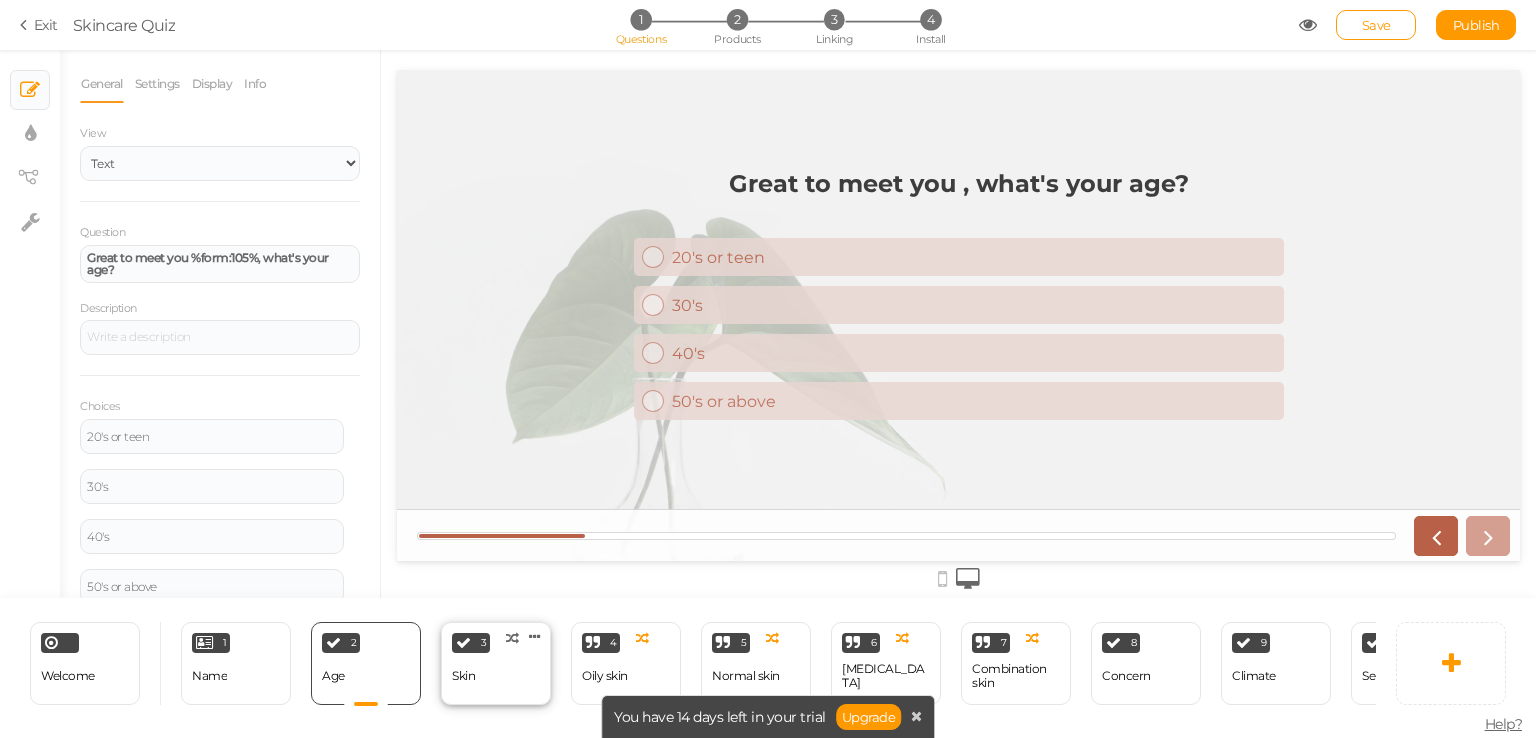 click on "Skin" at bounding box center [463, 676] 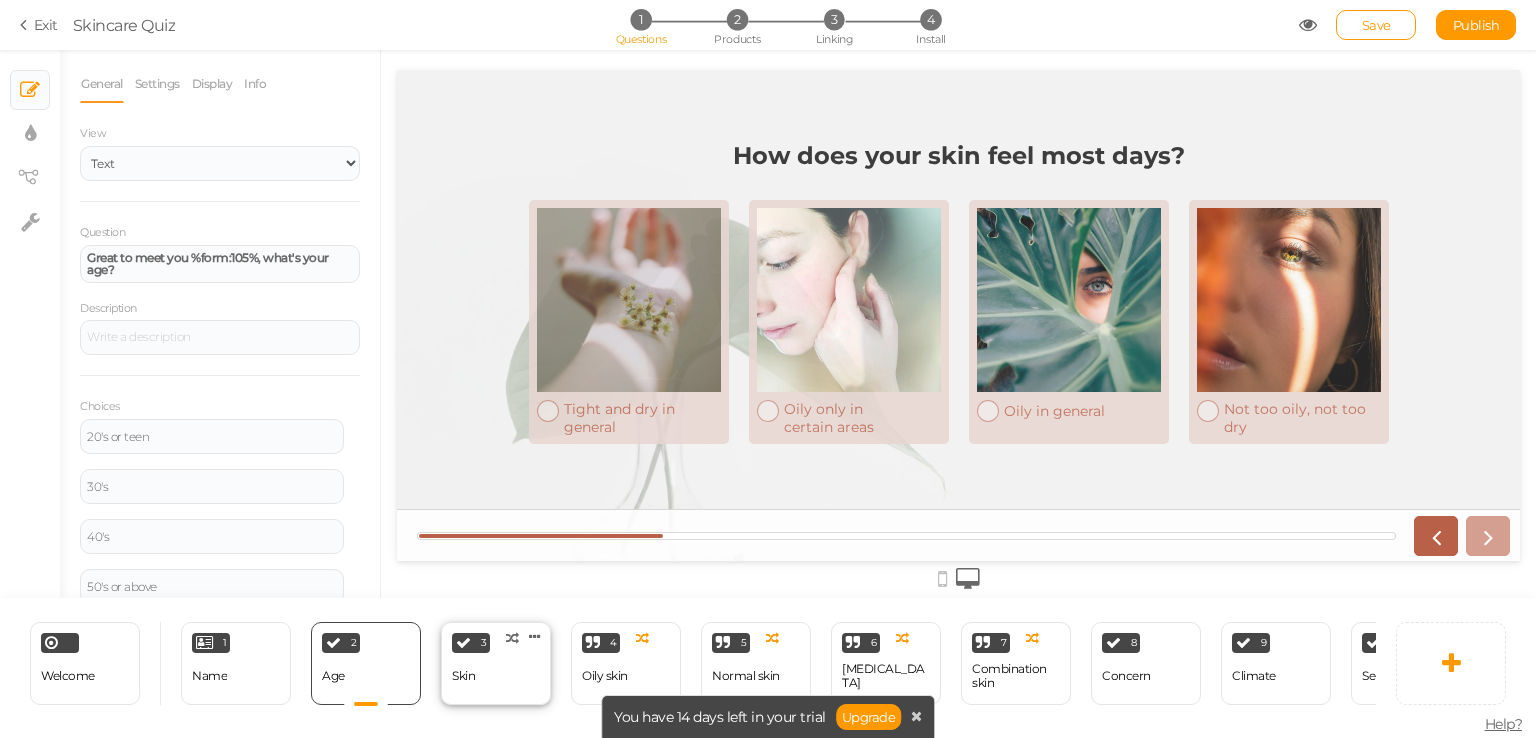 select on "2" 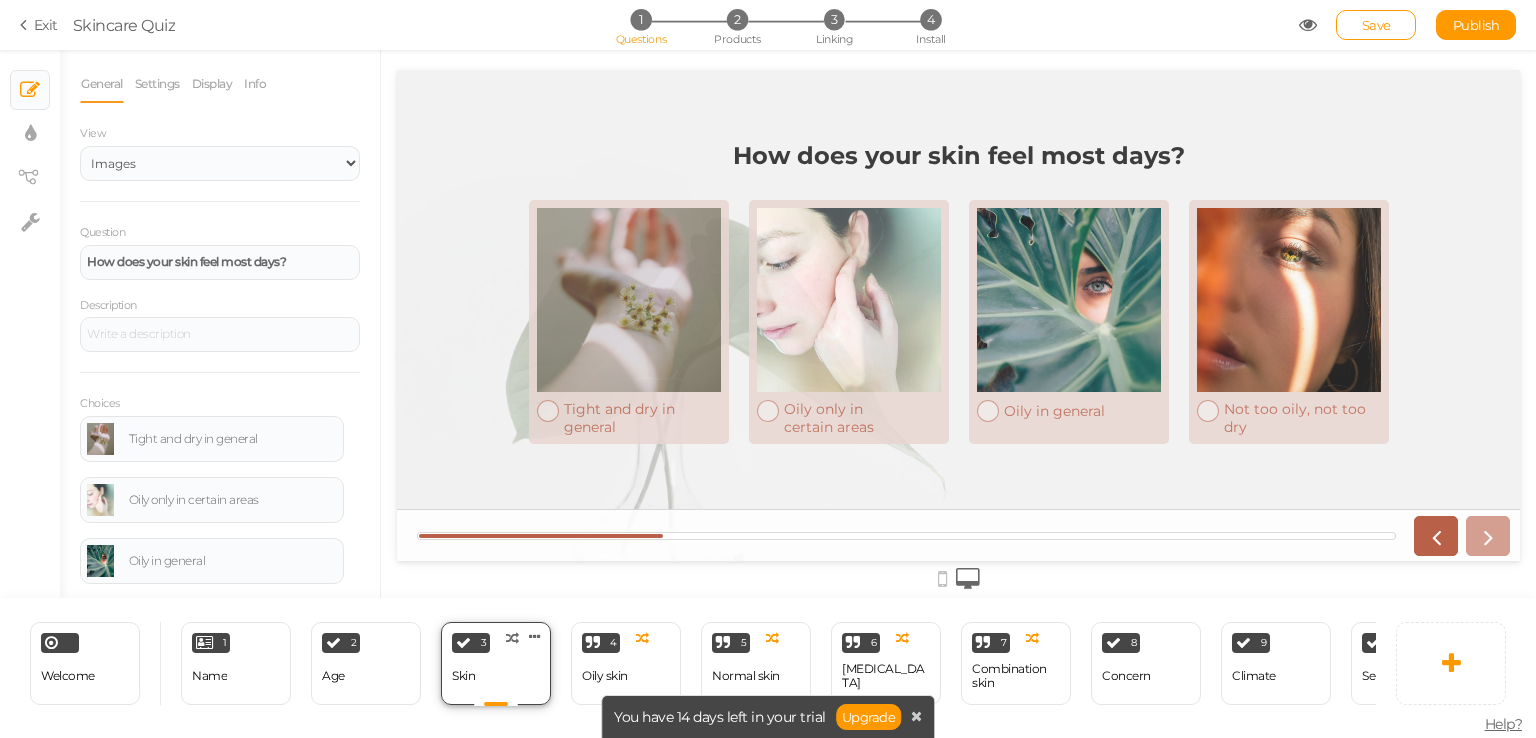 scroll, scrollTop: 0, scrollLeft: 0, axis: both 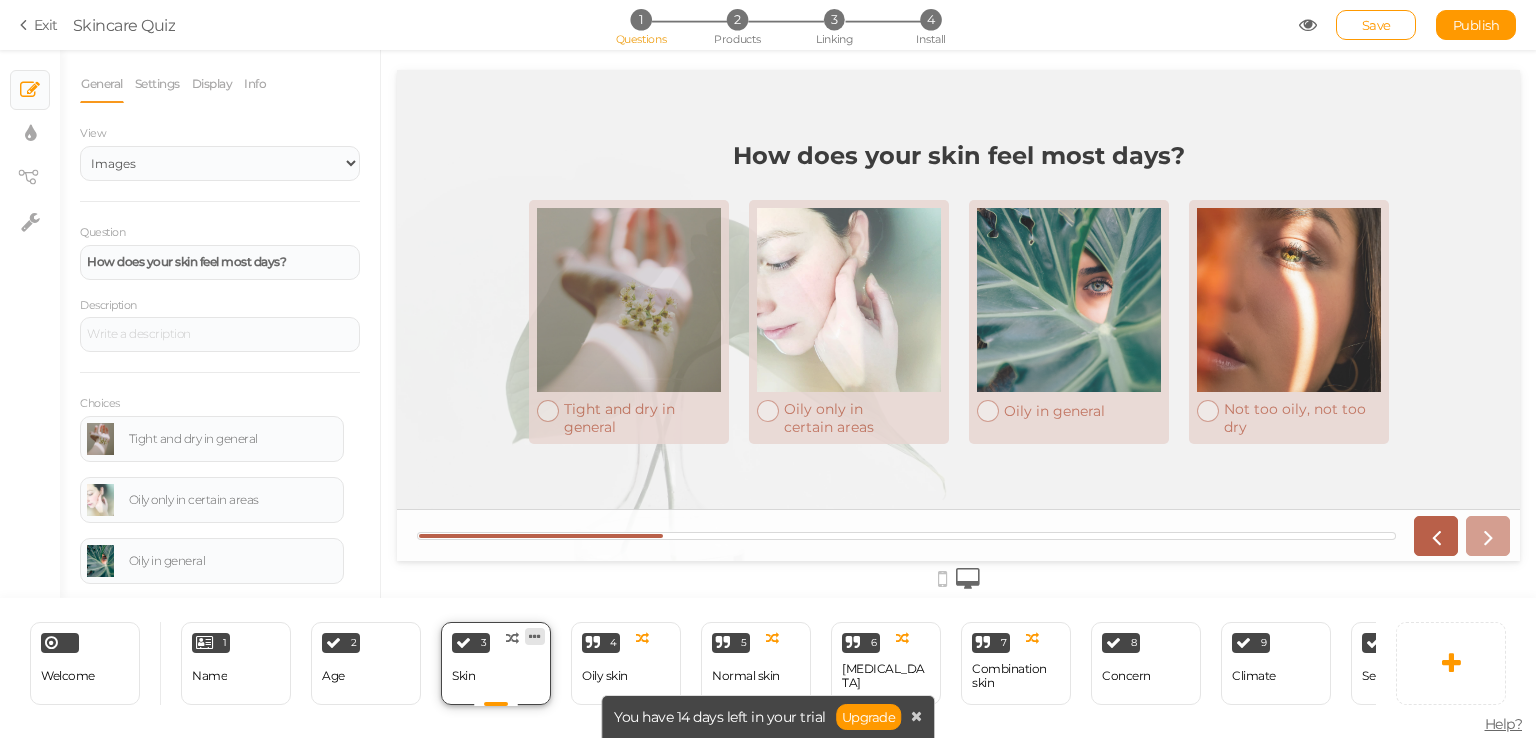 click at bounding box center (535, 636) 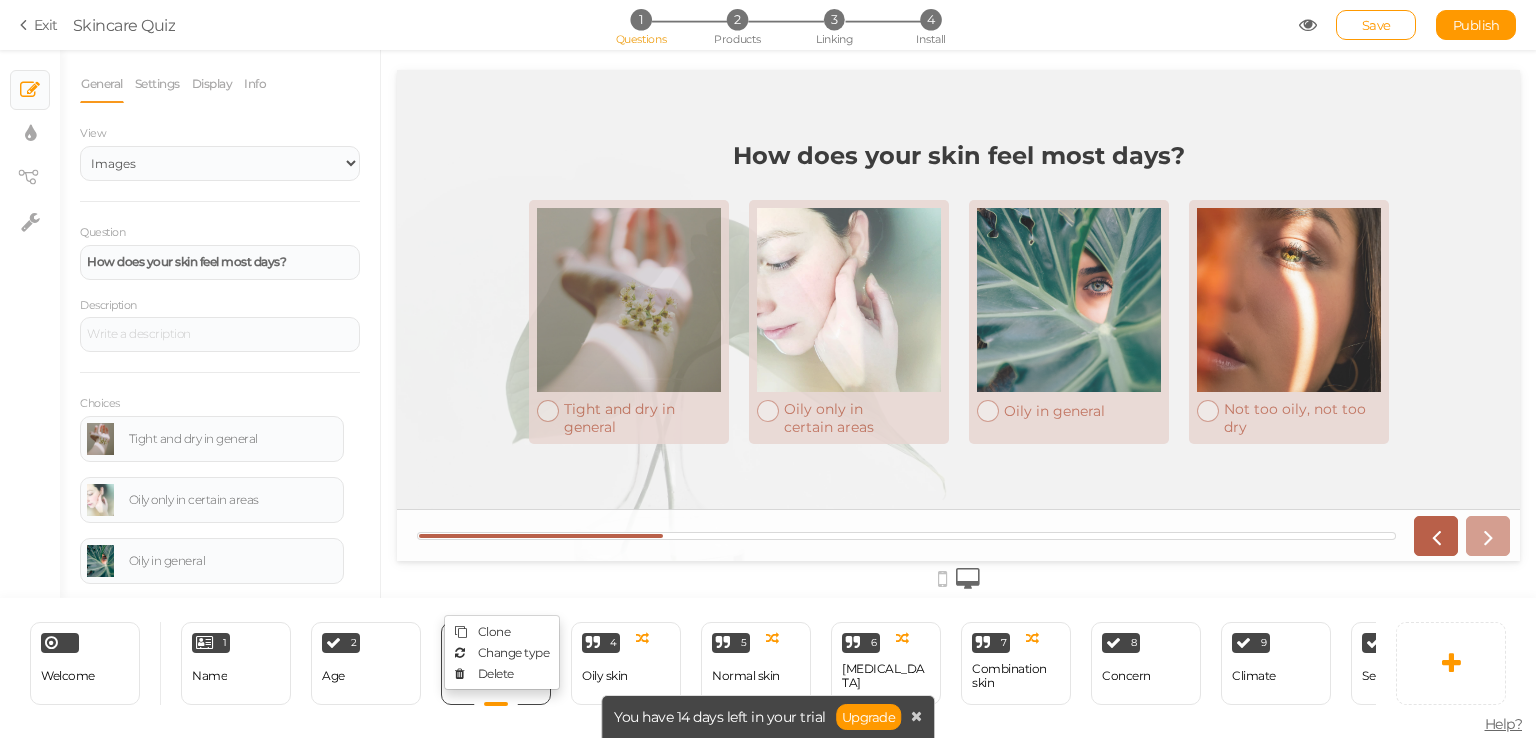 click at bounding box center [958, 577] 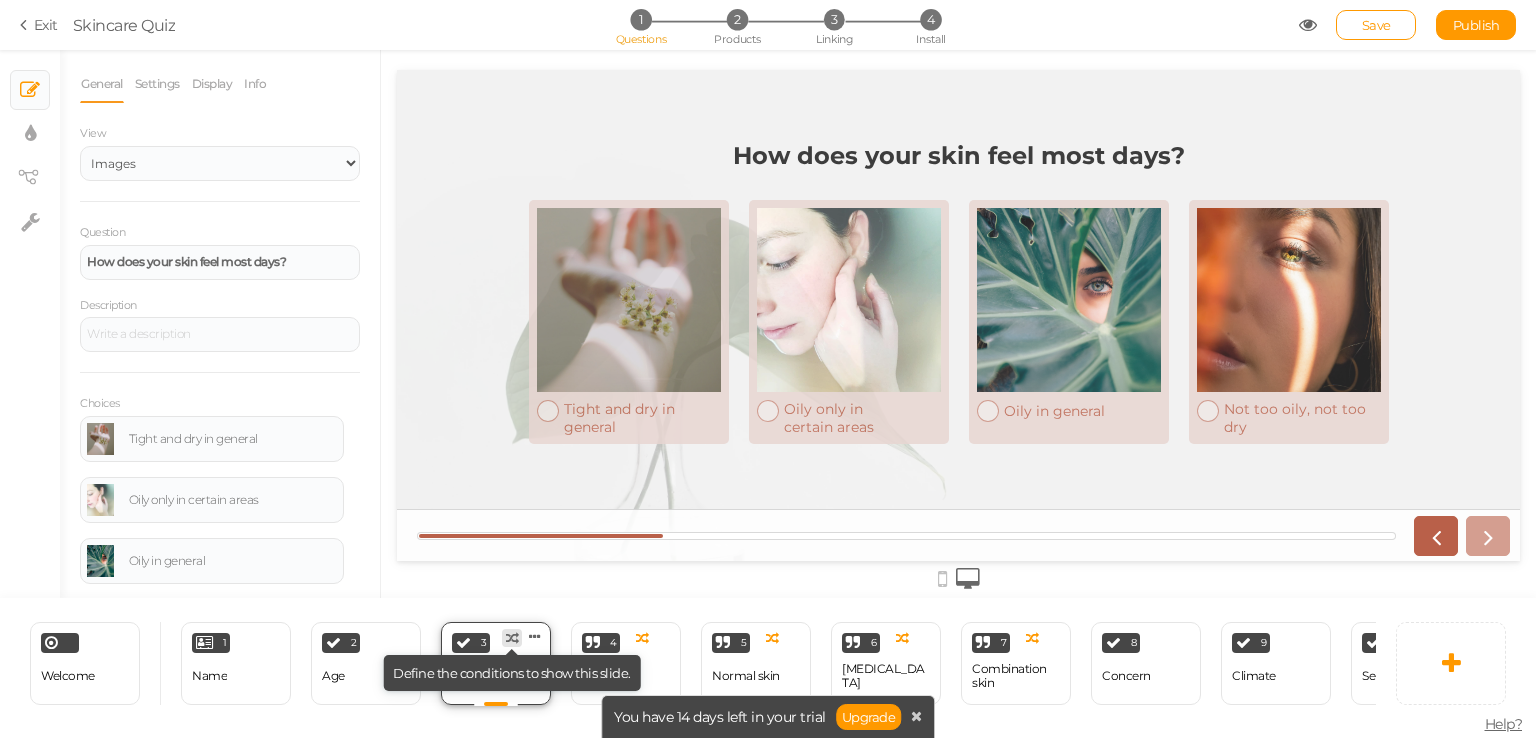 click at bounding box center [512, 638] 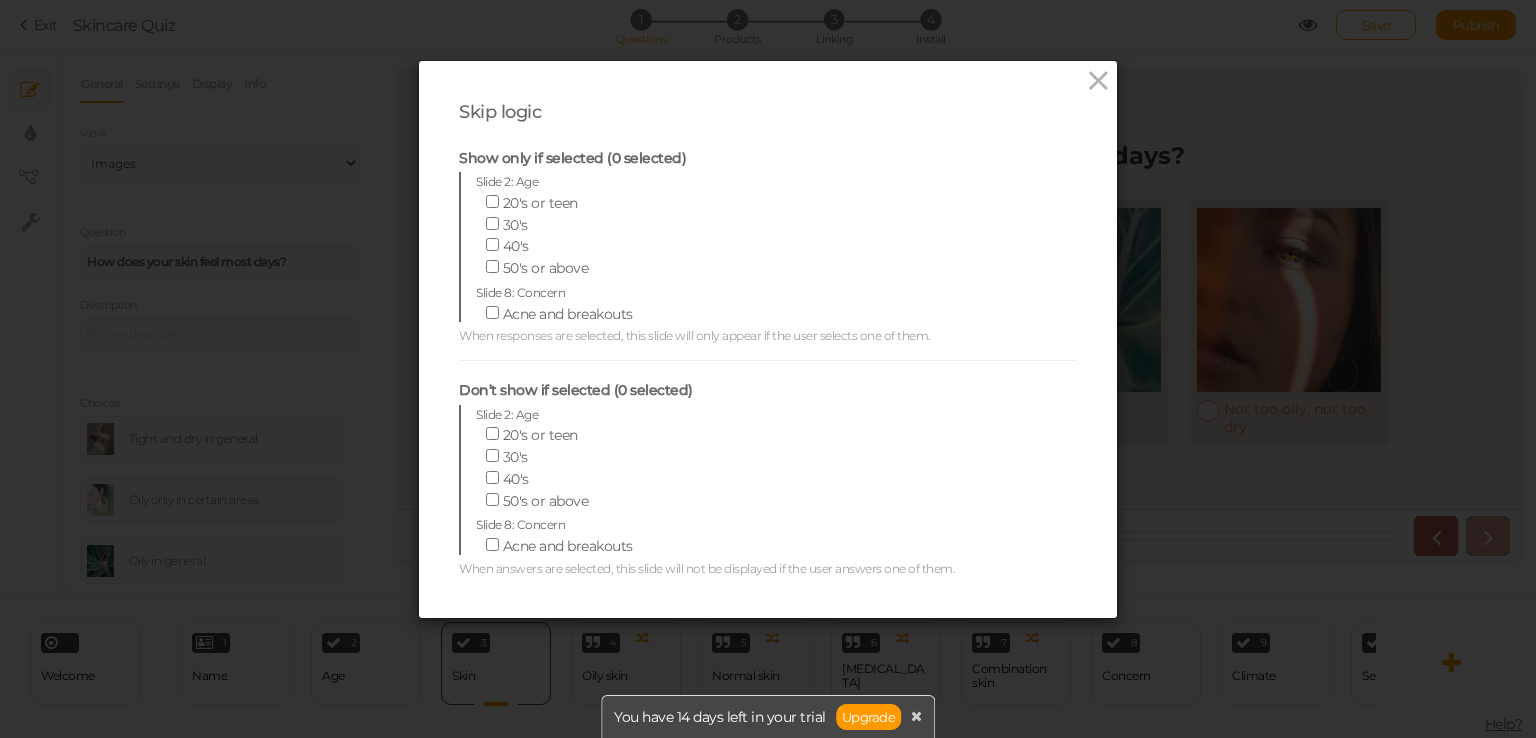 click on "Slide 8: Concern" at bounding box center [769, 522] 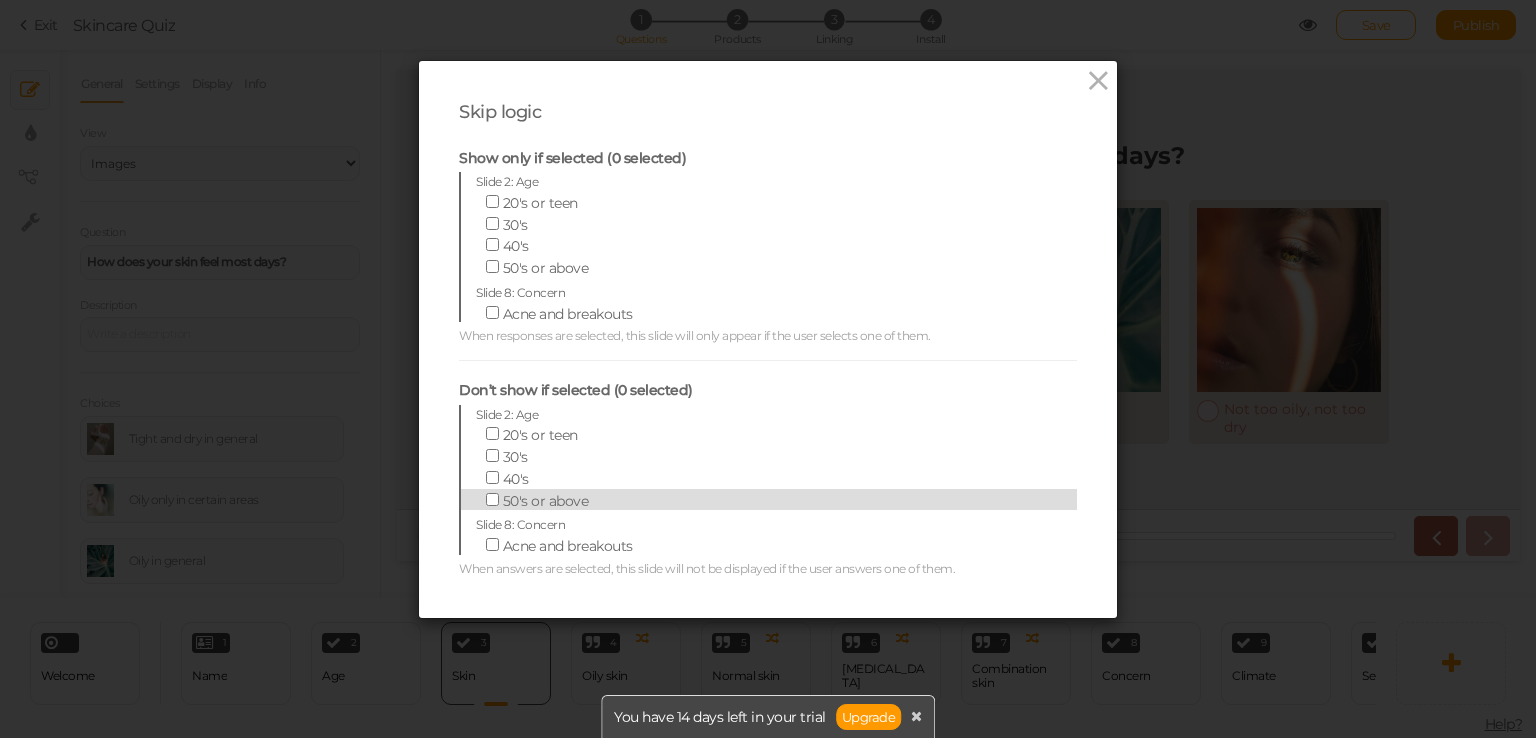 scroll, scrollTop: 200, scrollLeft: 0, axis: vertical 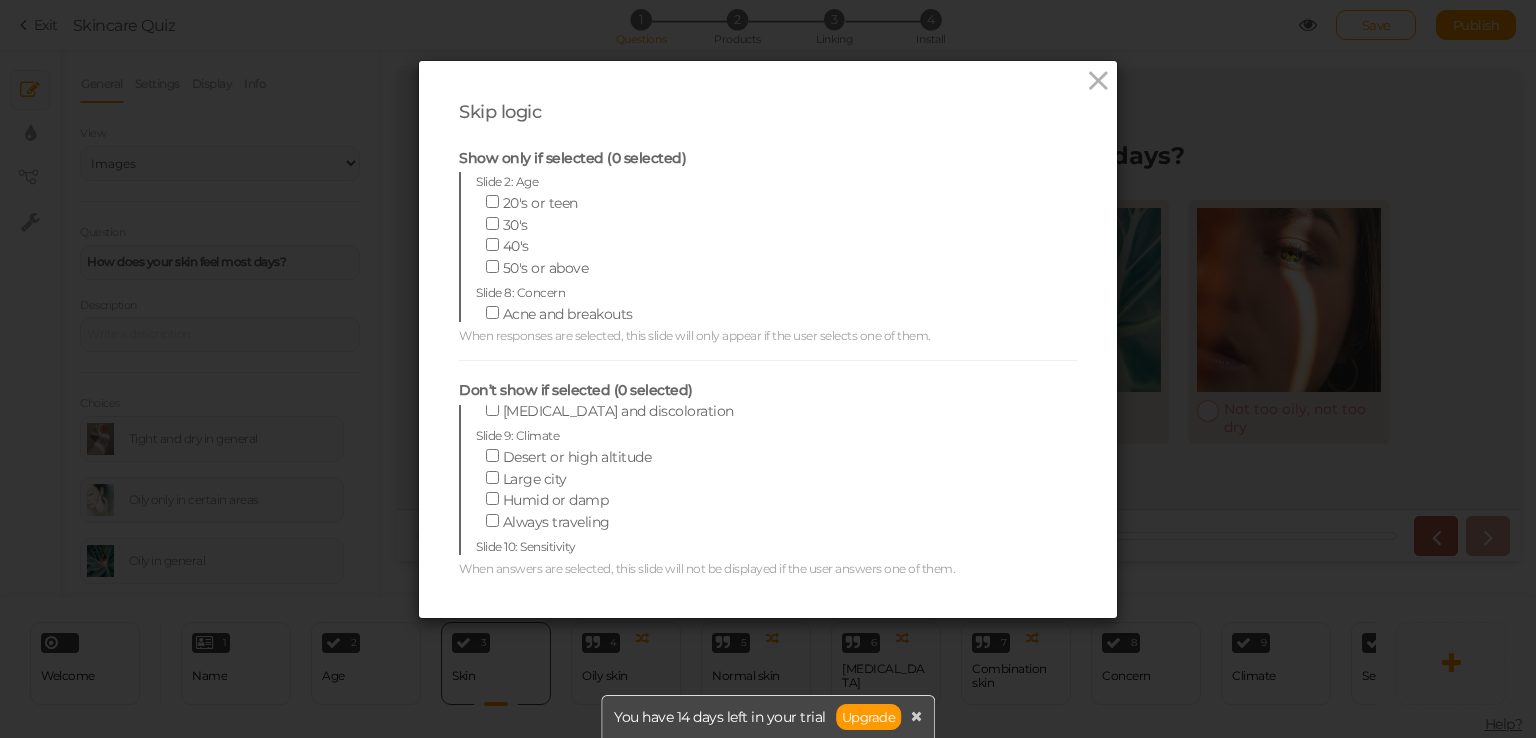 click on "Humid or damp" at bounding box center (753, 499) 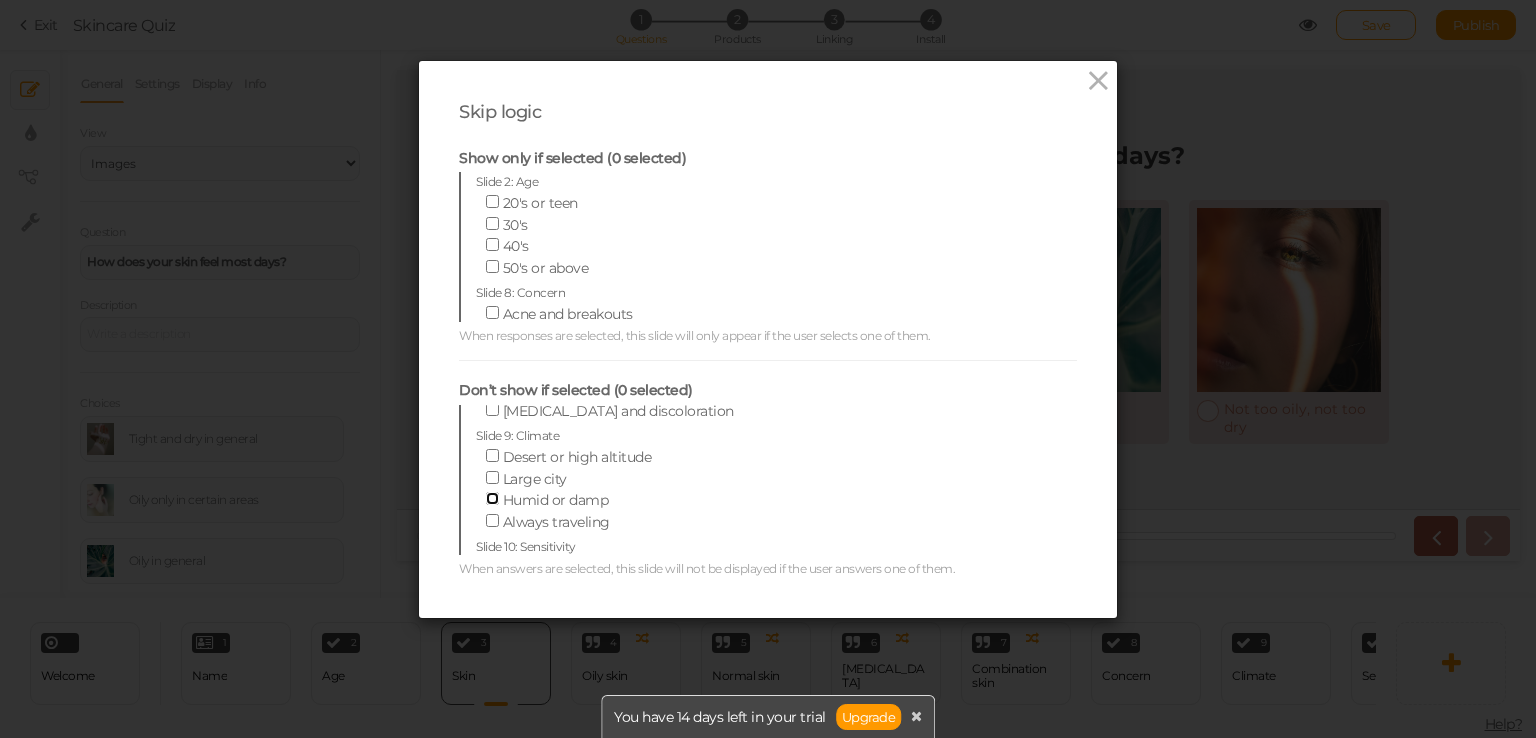 click on "Humid or damp" at bounding box center (492, 498) 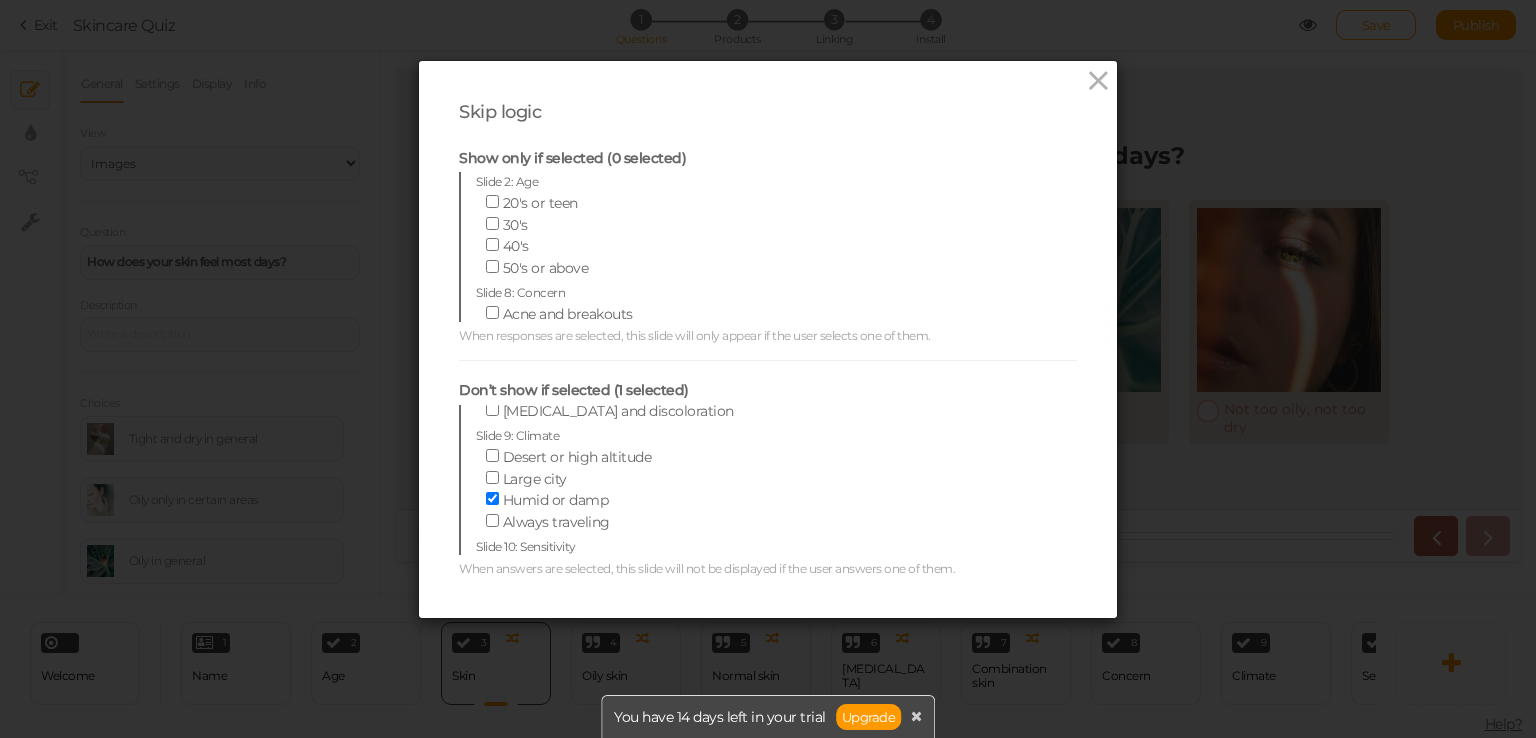 click on "Humid or damp" at bounding box center [753, 499] 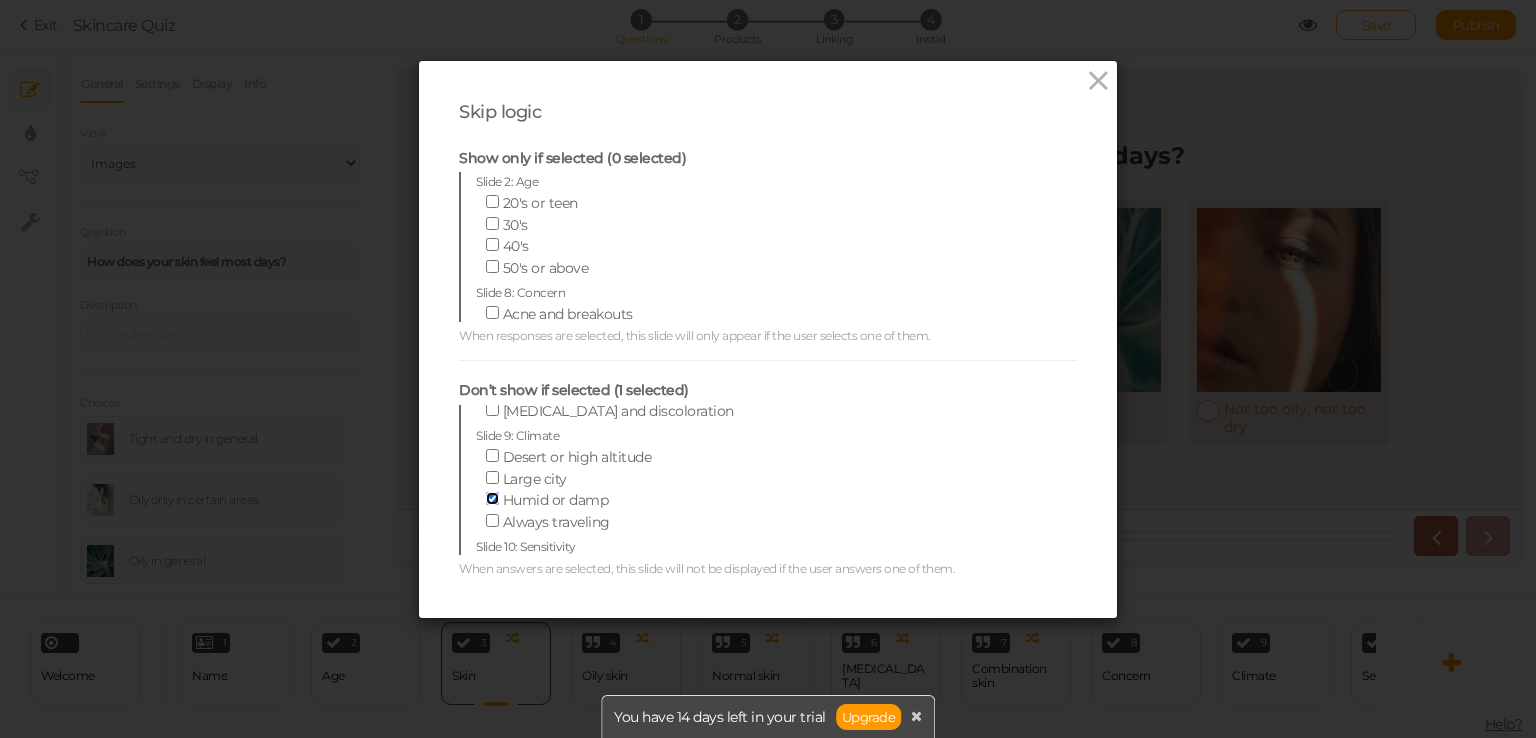 click on "Humid or damp" at bounding box center (492, 498) 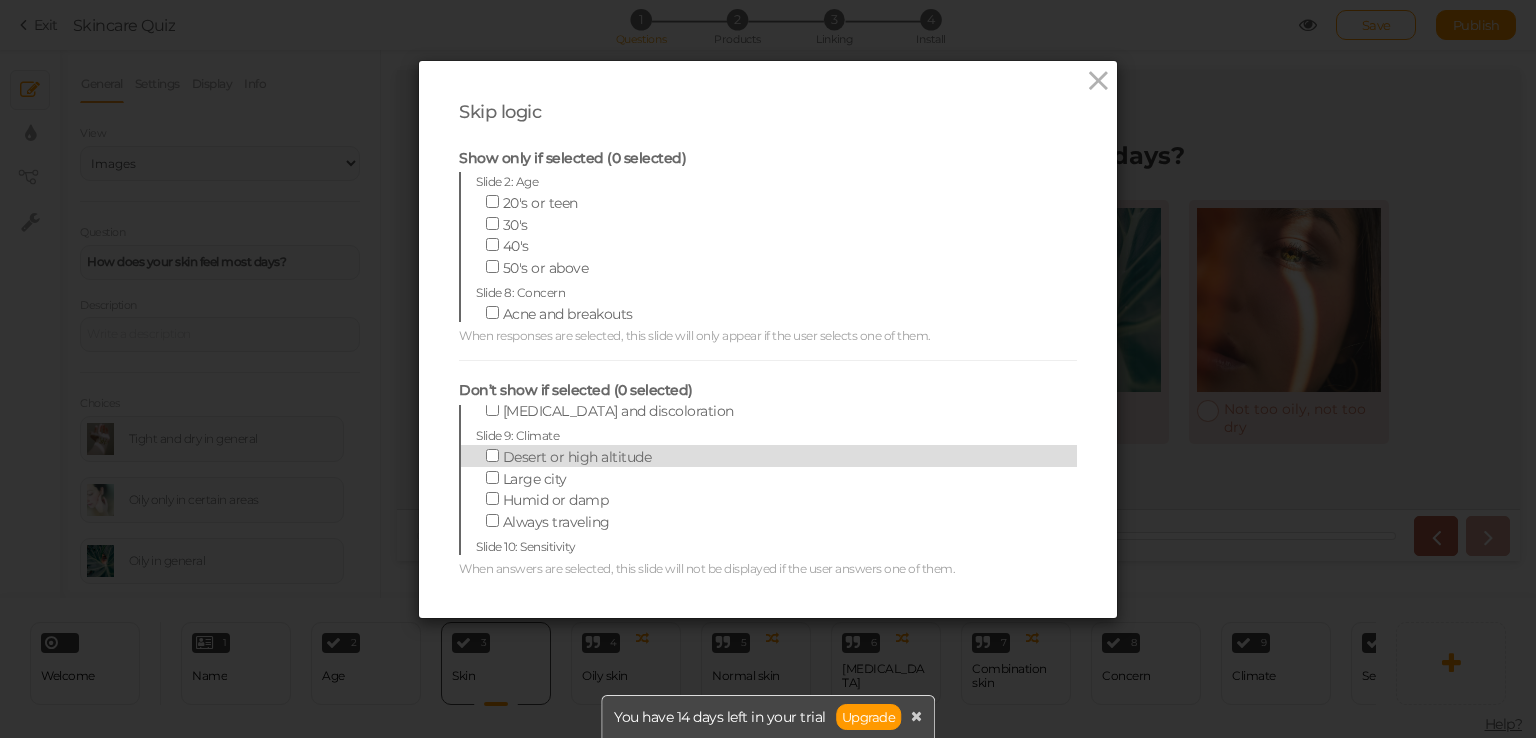 click on "Desert or high altitude" at bounding box center [577, 457] 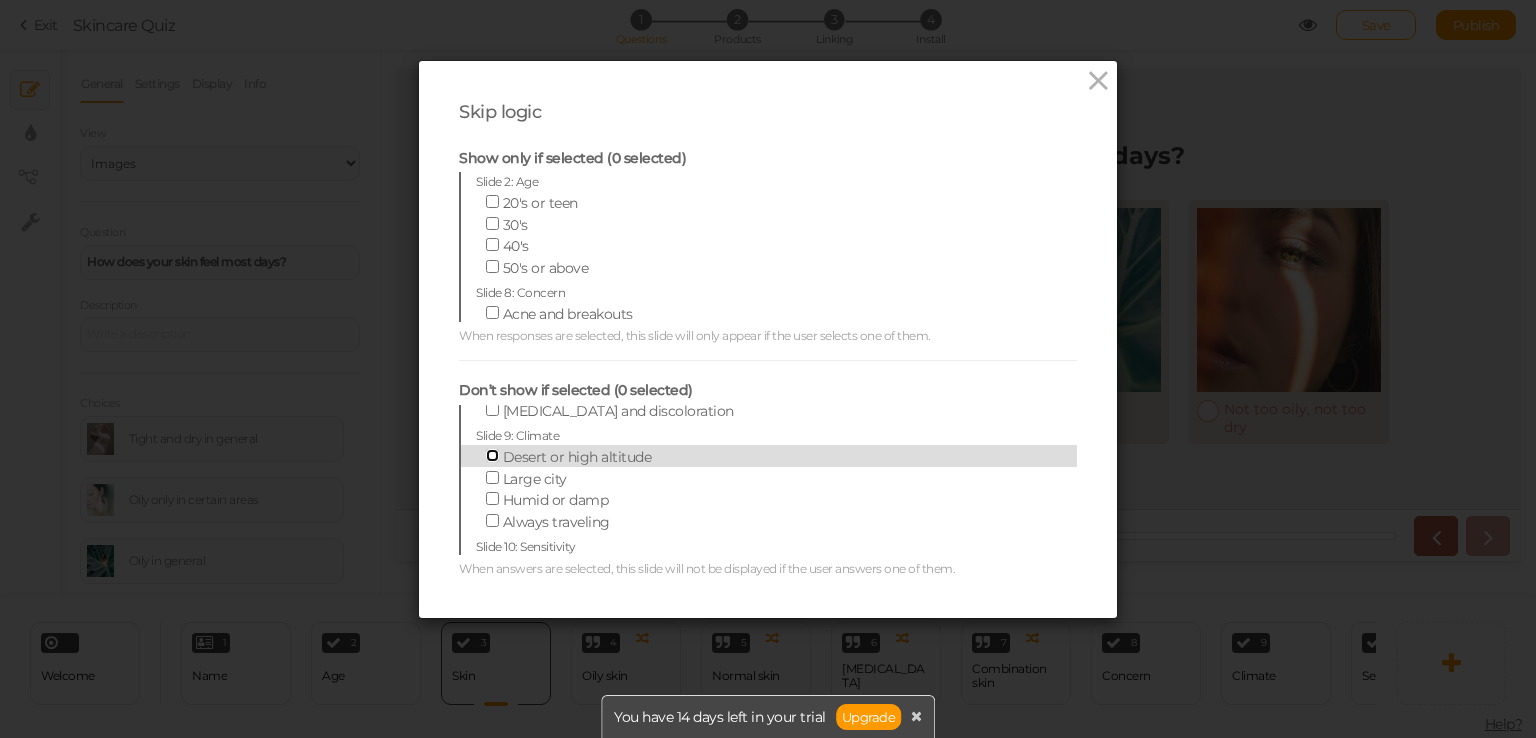 click on "Desert or high altitude" at bounding box center (492, 455) 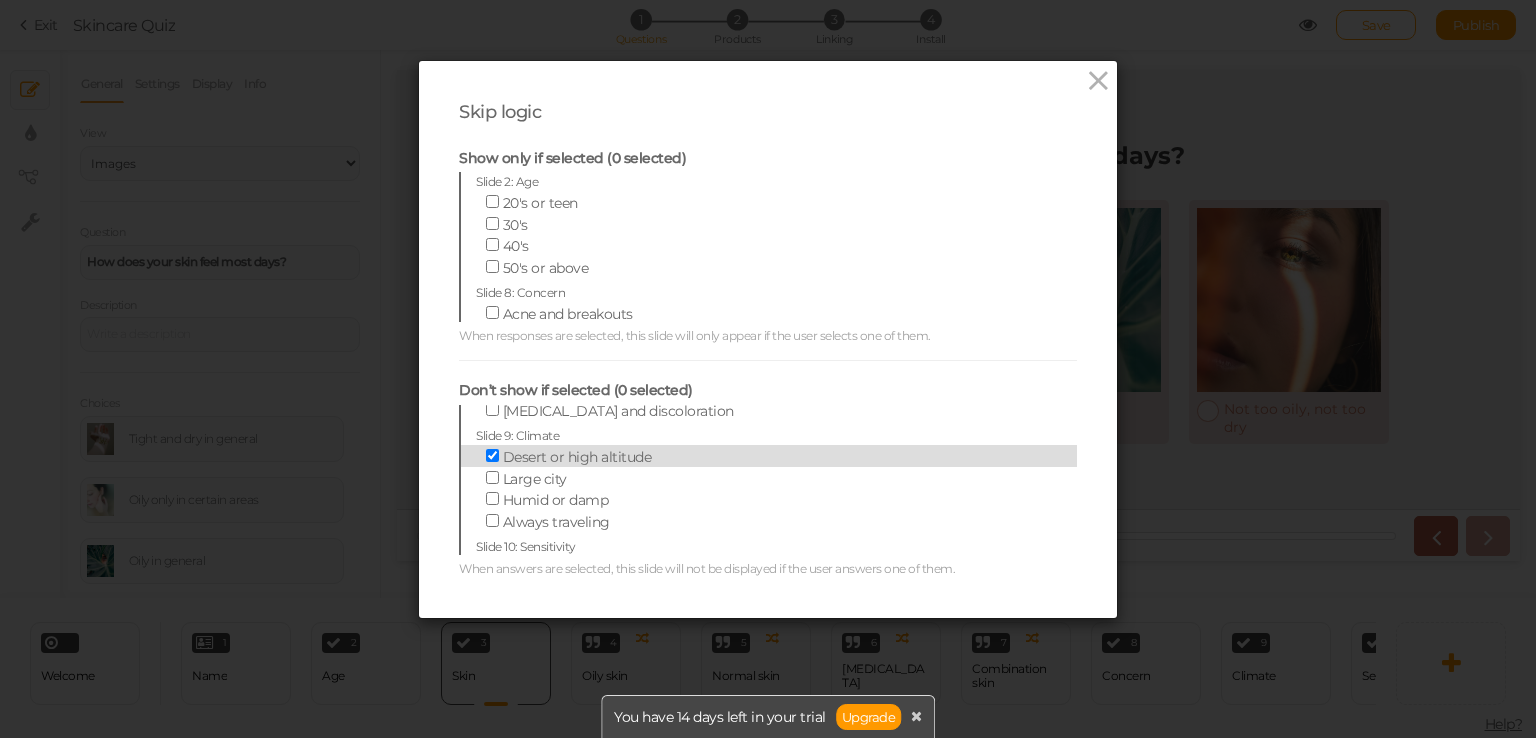 click on "Desert or high altitude" at bounding box center (577, 457) 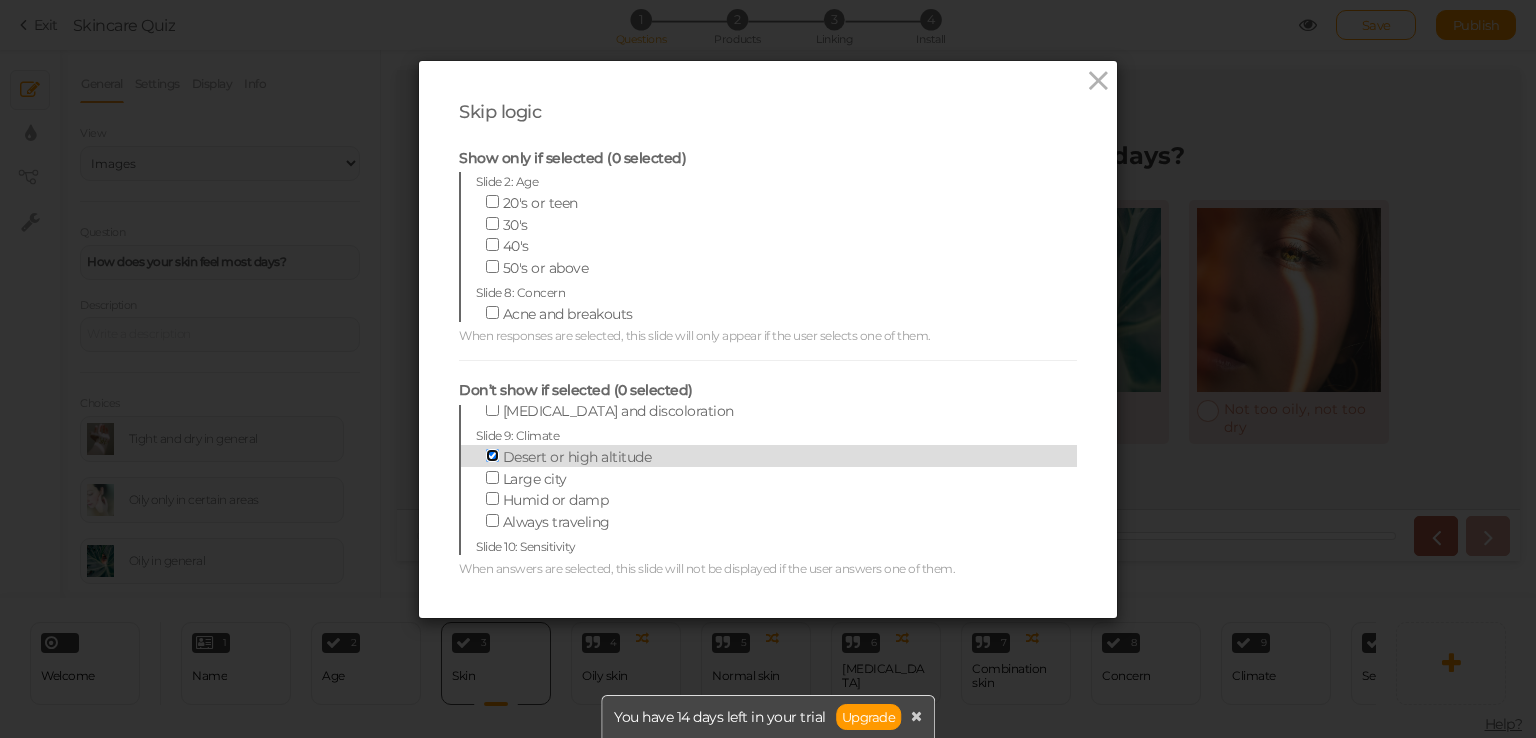 click on "Desert or high altitude" at bounding box center [492, 455] 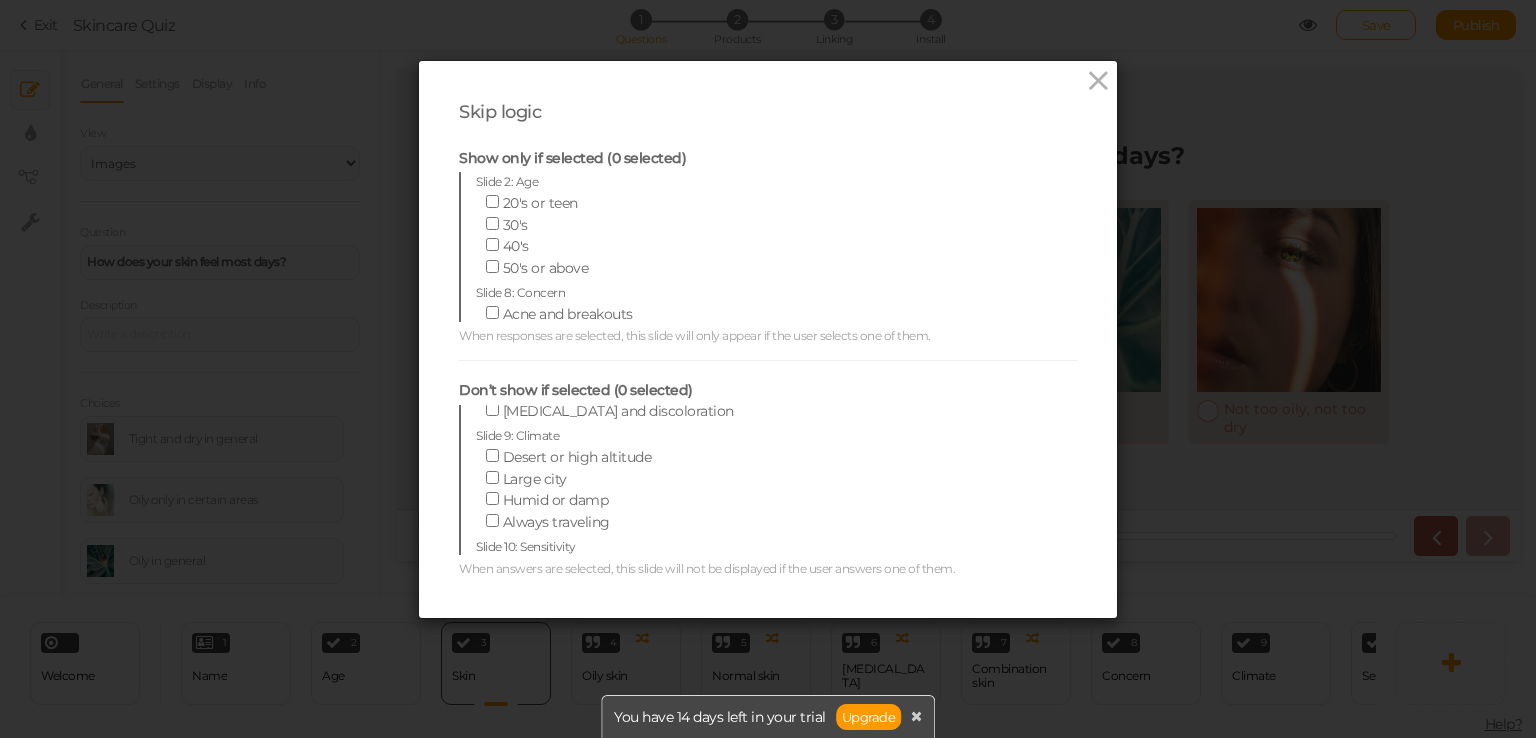 click on "Skip logic             Show only if selected (0 selected)            Slide 2: Age                 20's or teen                 30's                 40's                 50's or above             Slide 8: Concern                 Acne and breakouts                 Tighty, flaky, and dry skin                 Fine lines and wrinkles                 Hyperpigmentation and discoloration             Slide 9: Climate                 Desert or high altitude                 Large city                 Humid or damp                 Always traveling             Slide 10: Sensitivity                 Aloe Vera                 Citrus Oils                 Lavender                 Rose                 Tea Tree                 Witch Hazel                 I'm fine with all of these ingredients          When responses are selected, this slide will only appear if the user selects one of them.                 Don’t show if selected (0 selected)            Slide 2: Age                 20's or teen                 30's" at bounding box center [768, 339] 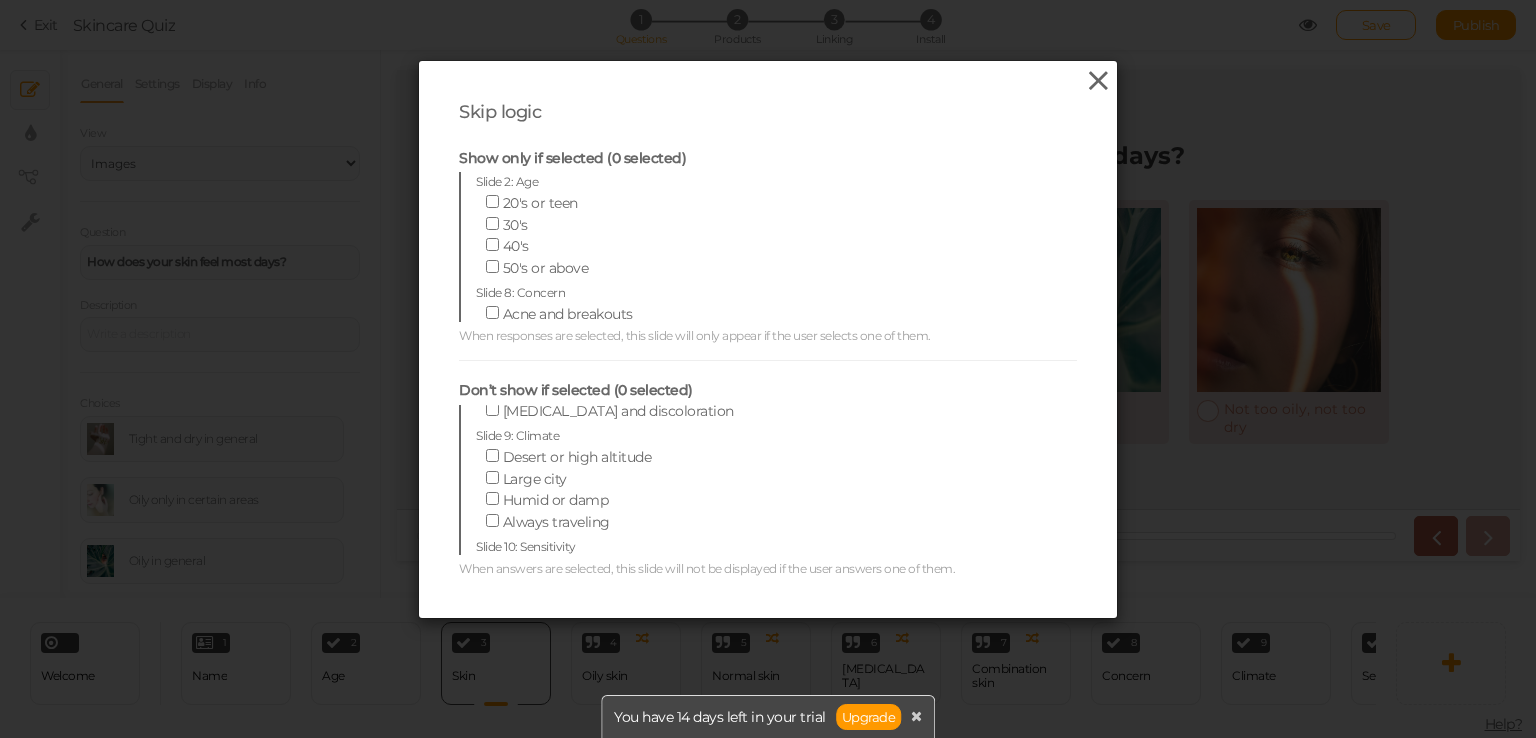 click at bounding box center (1098, 81) 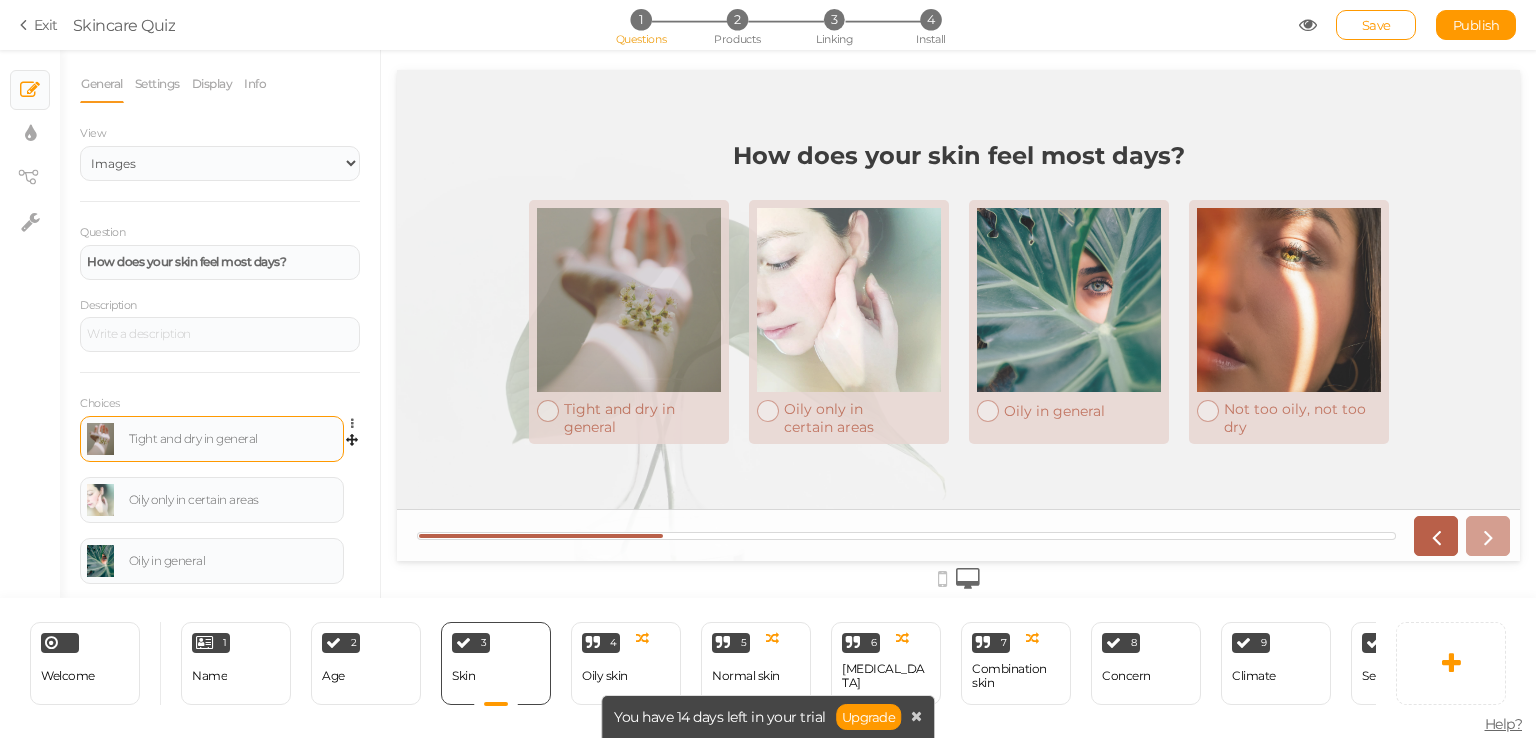 click on "Tight and dry in general" at bounding box center (233, 439) 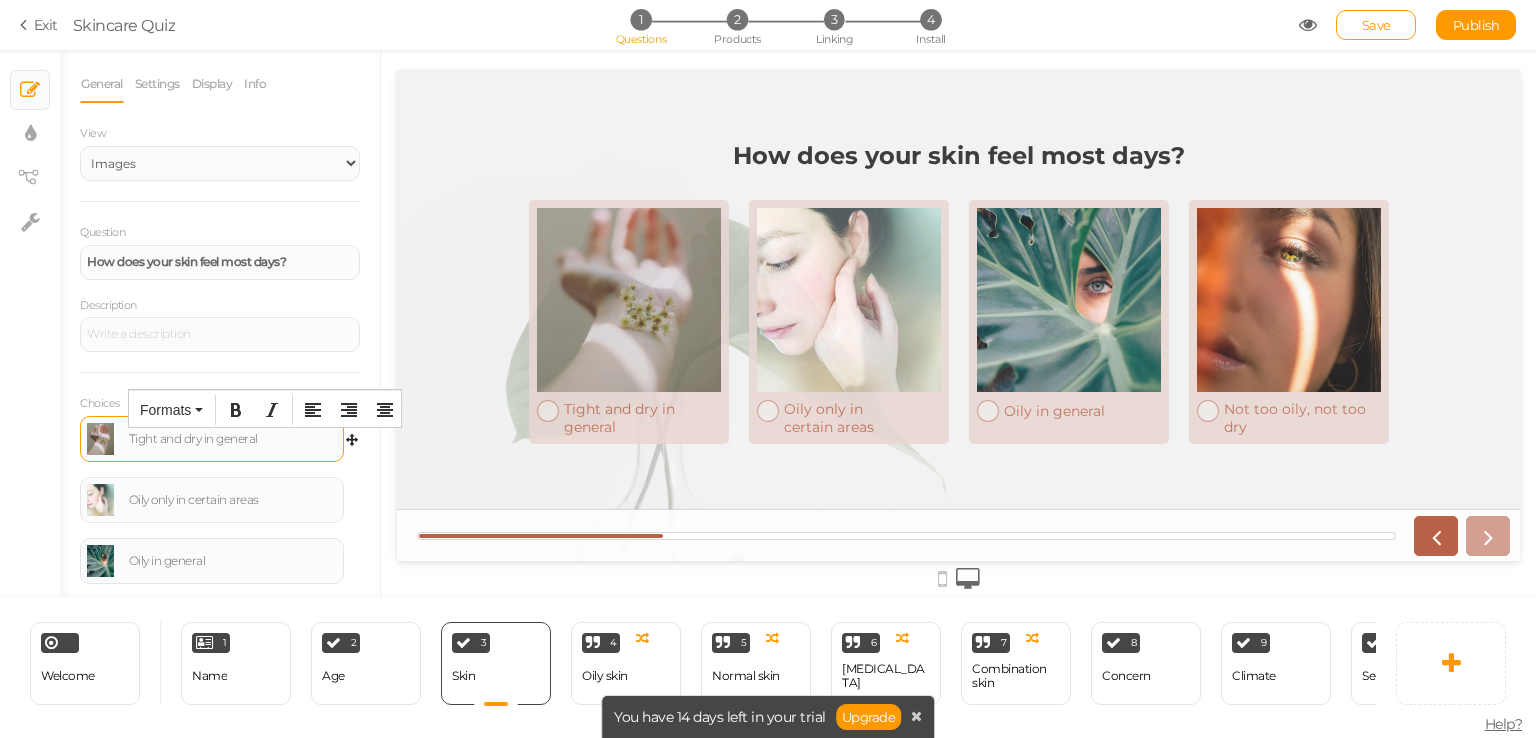 click on "Tight and dry in general" at bounding box center (212, 439) 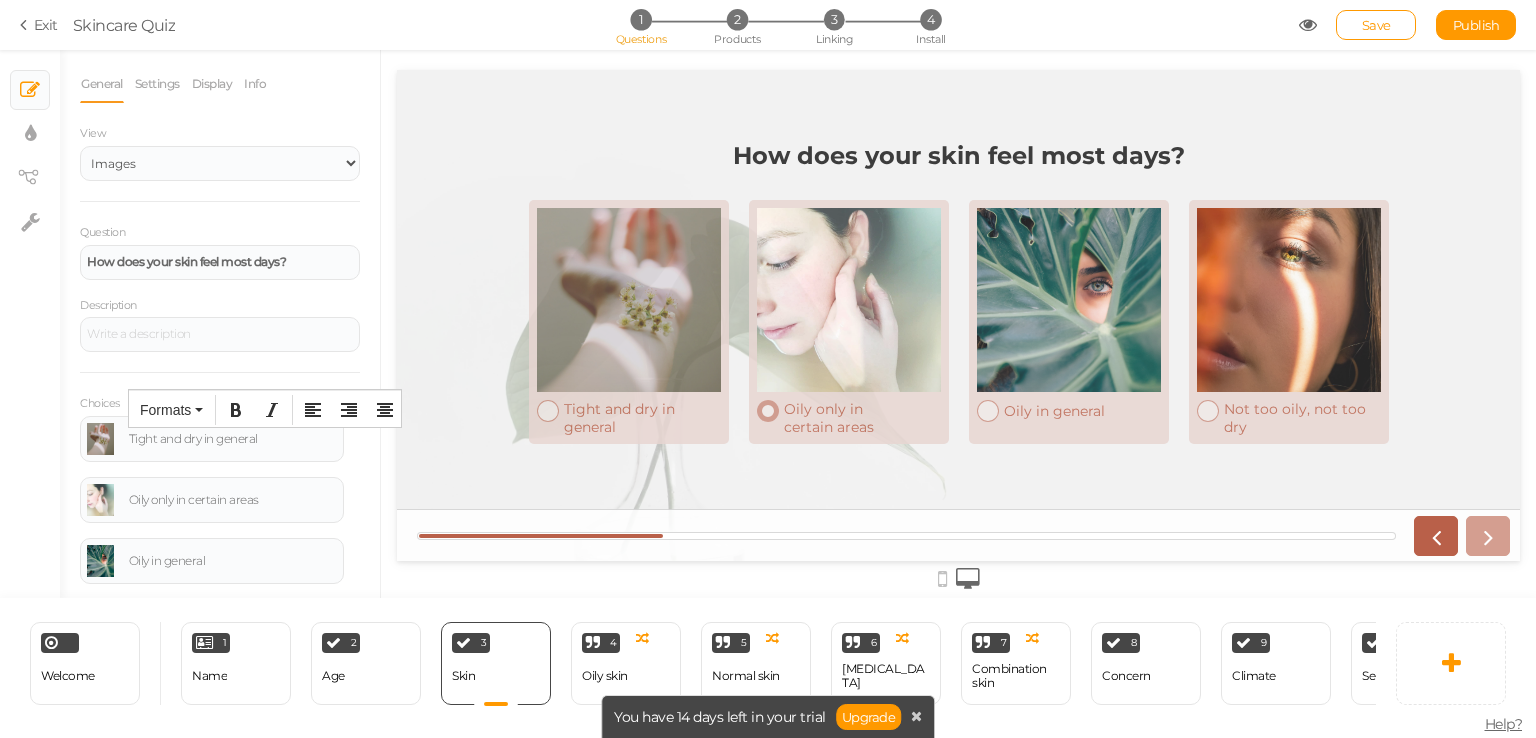click on "Oily only in certain areas" at bounding box center [862, 418] 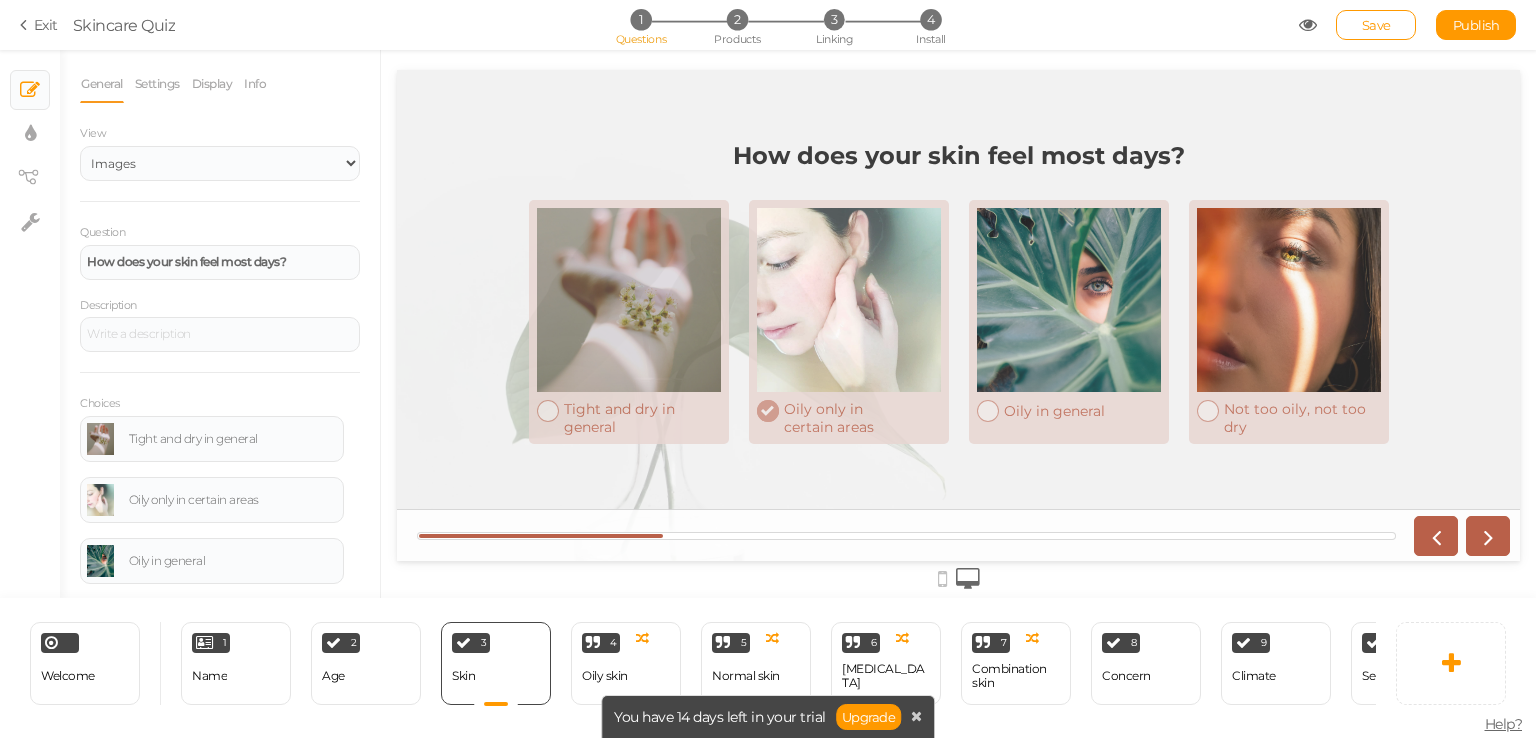 click at bounding box center [768, 411] 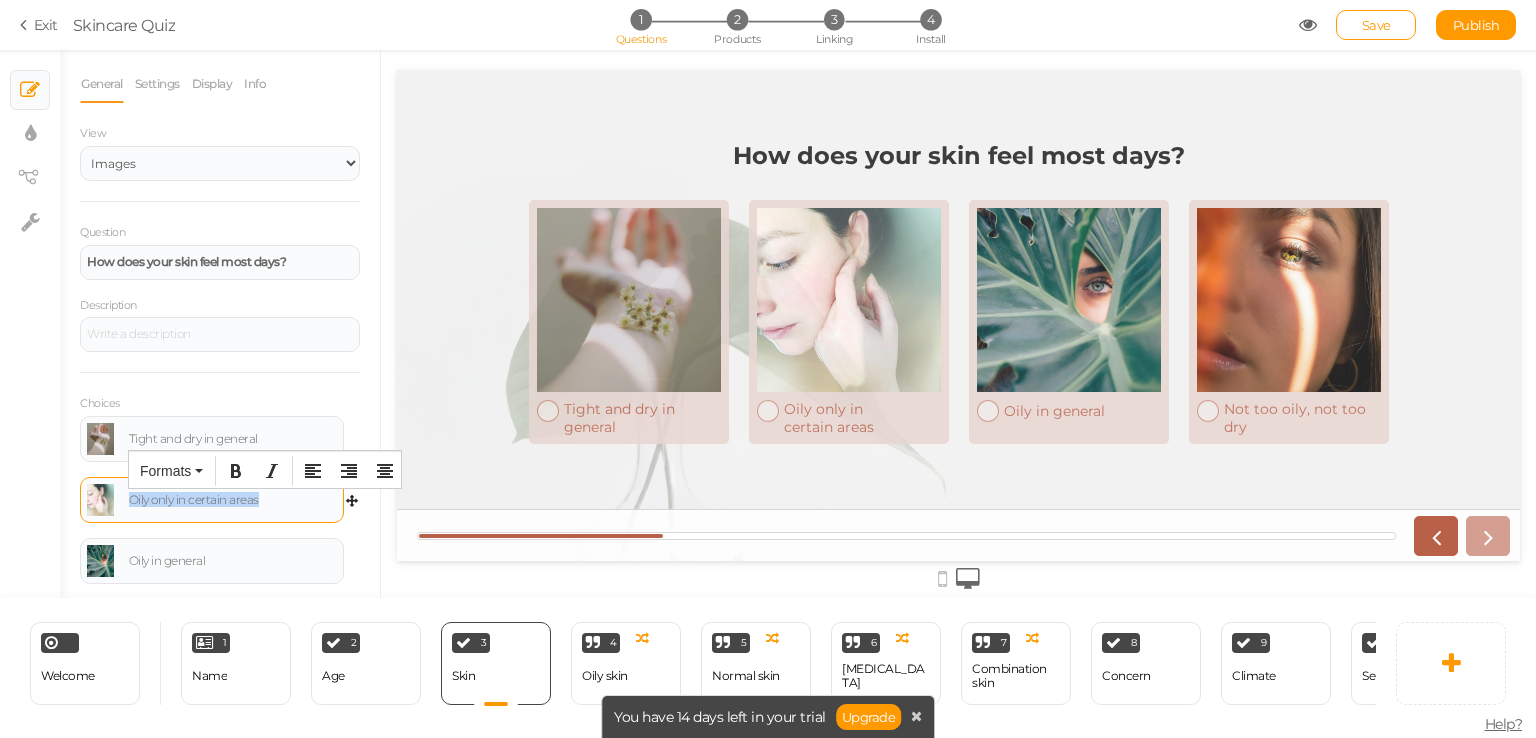 drag, startPoint x: 282, startPoint y: 495, endPoint x: 104, endPoint y: 496, distance: 178.0028 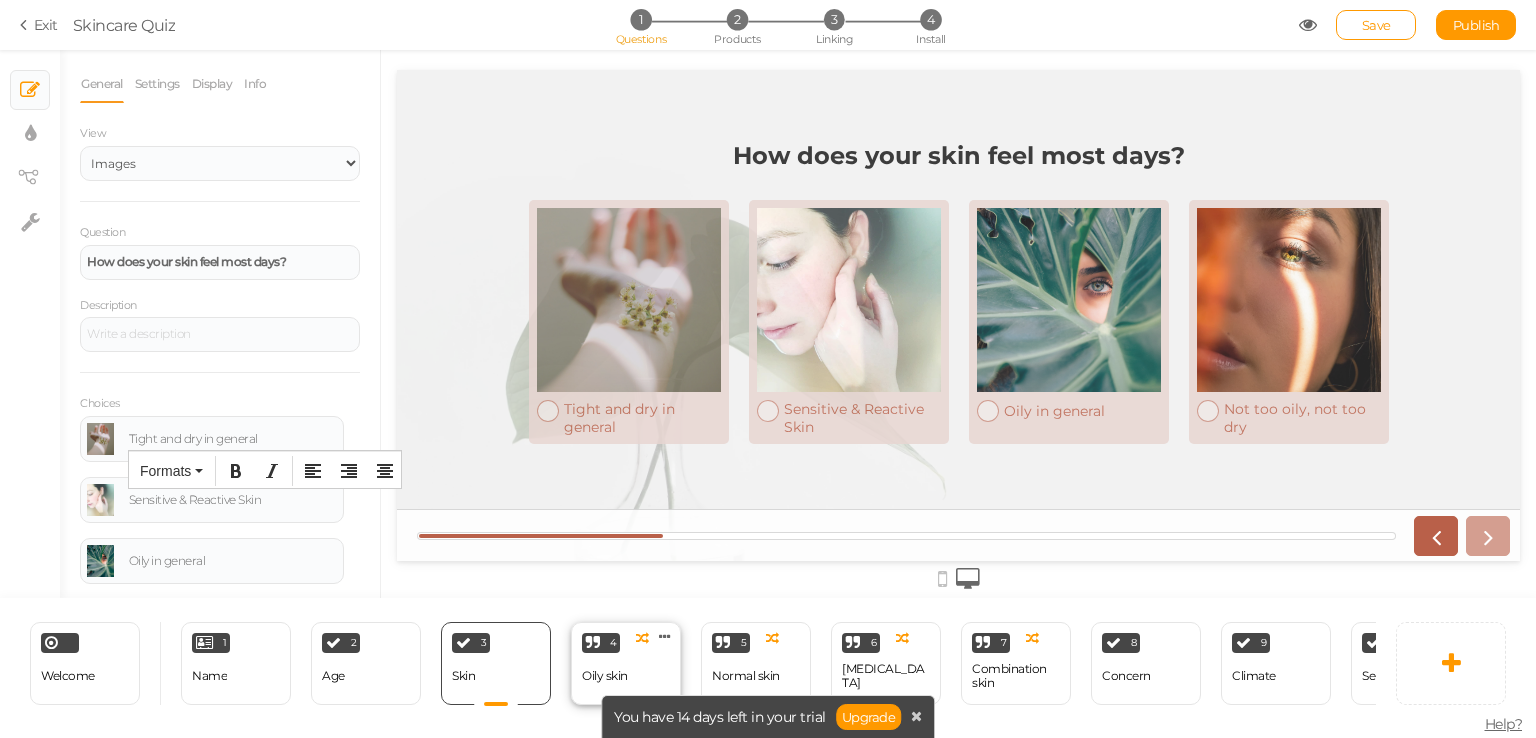 click on "4         Oily skin         × Define the conditions to show this slide.                     Clone             Change type             Delete" at bounding box center [626, 663] 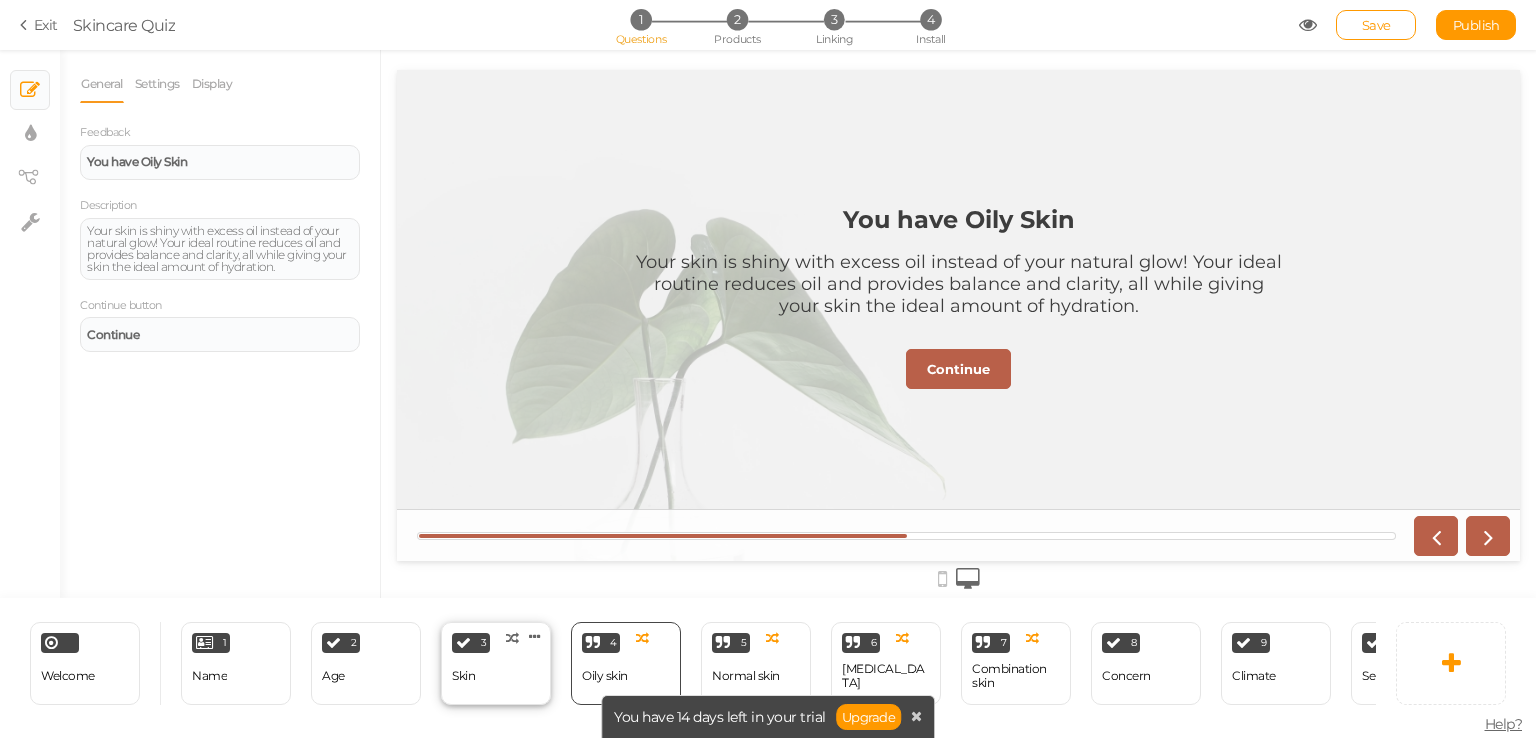 click on "3         Skin         × Define the conditions to show this slide.                     Clone             Change type             Delete" at bounding box center (496, 663) 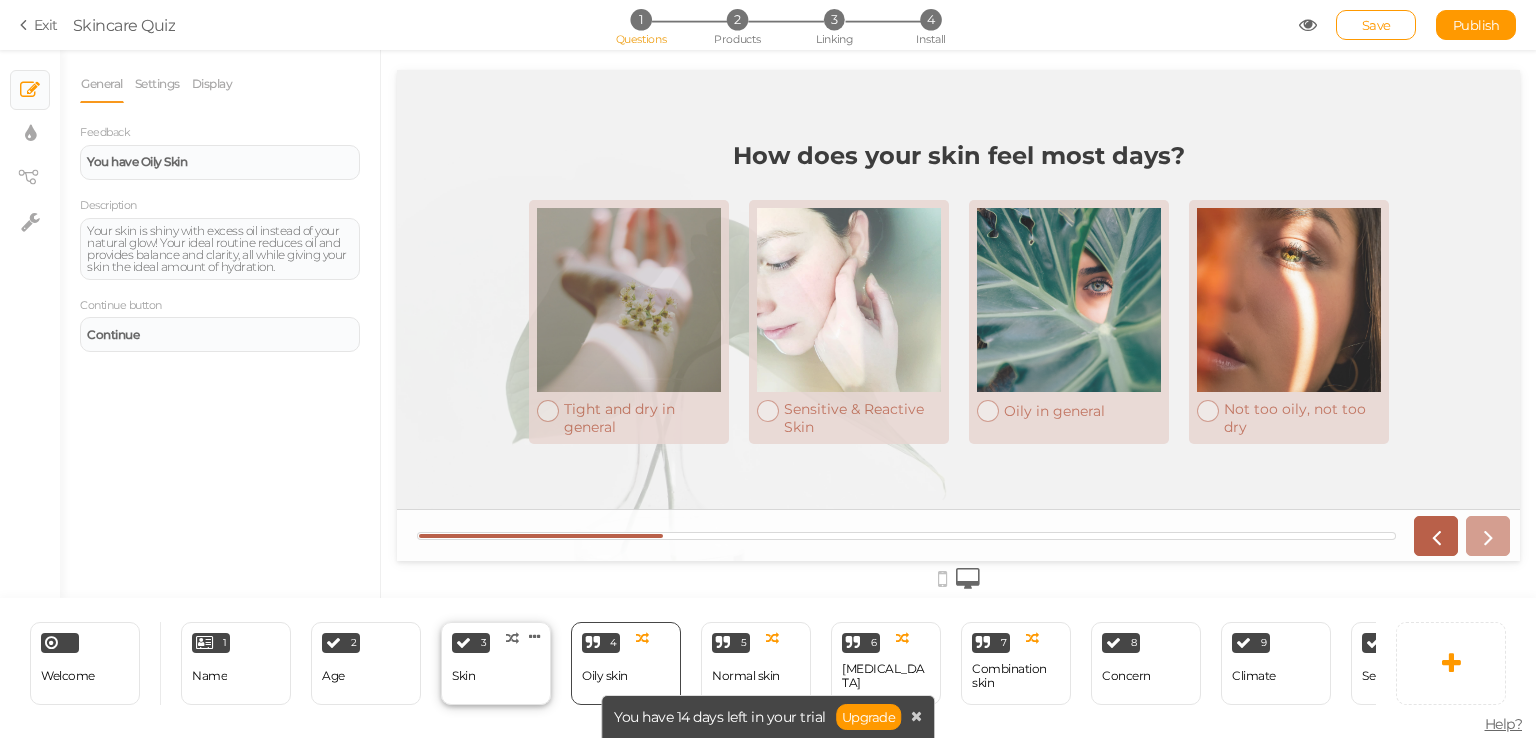 select on "2" 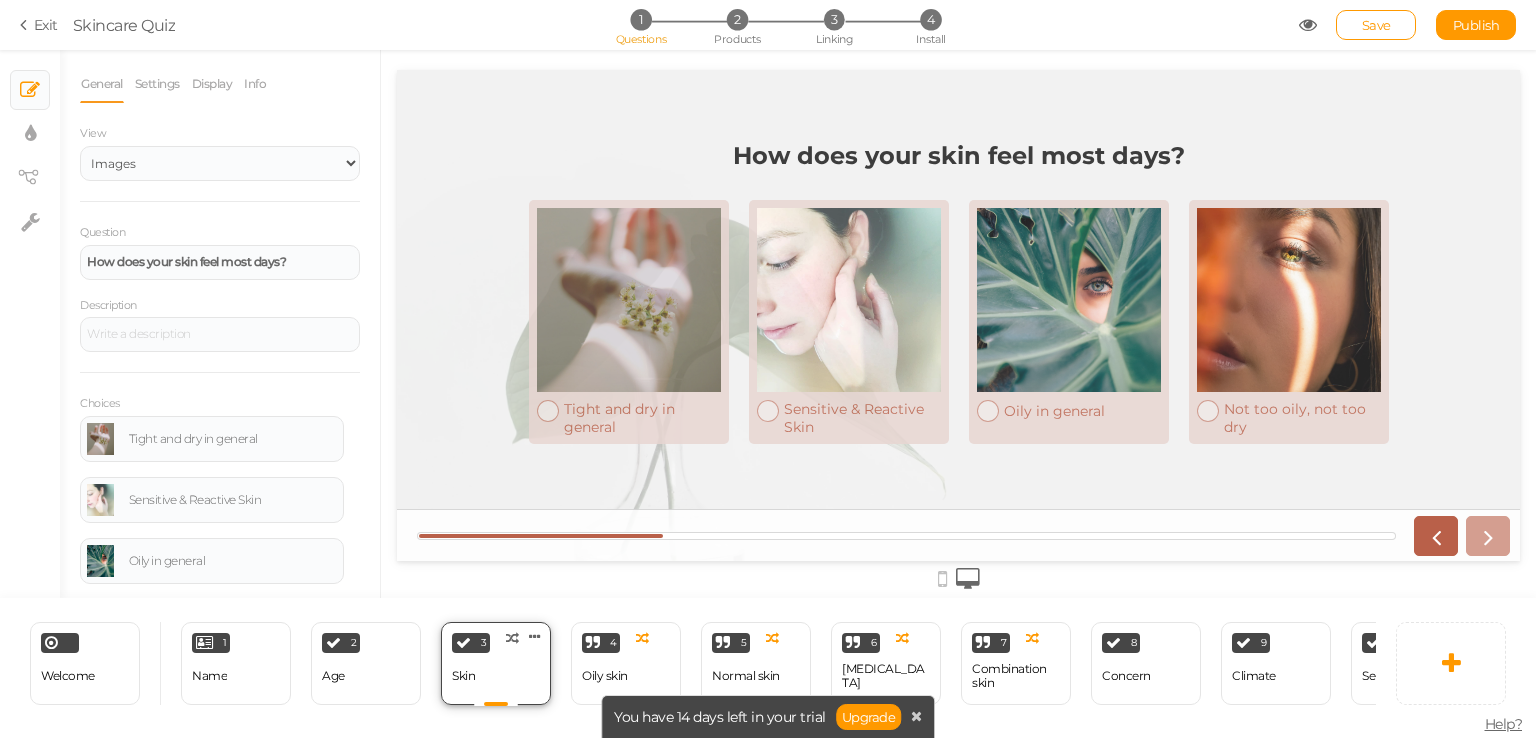scroll, scrollTop: 0, scrollLeft: 0, axis: both 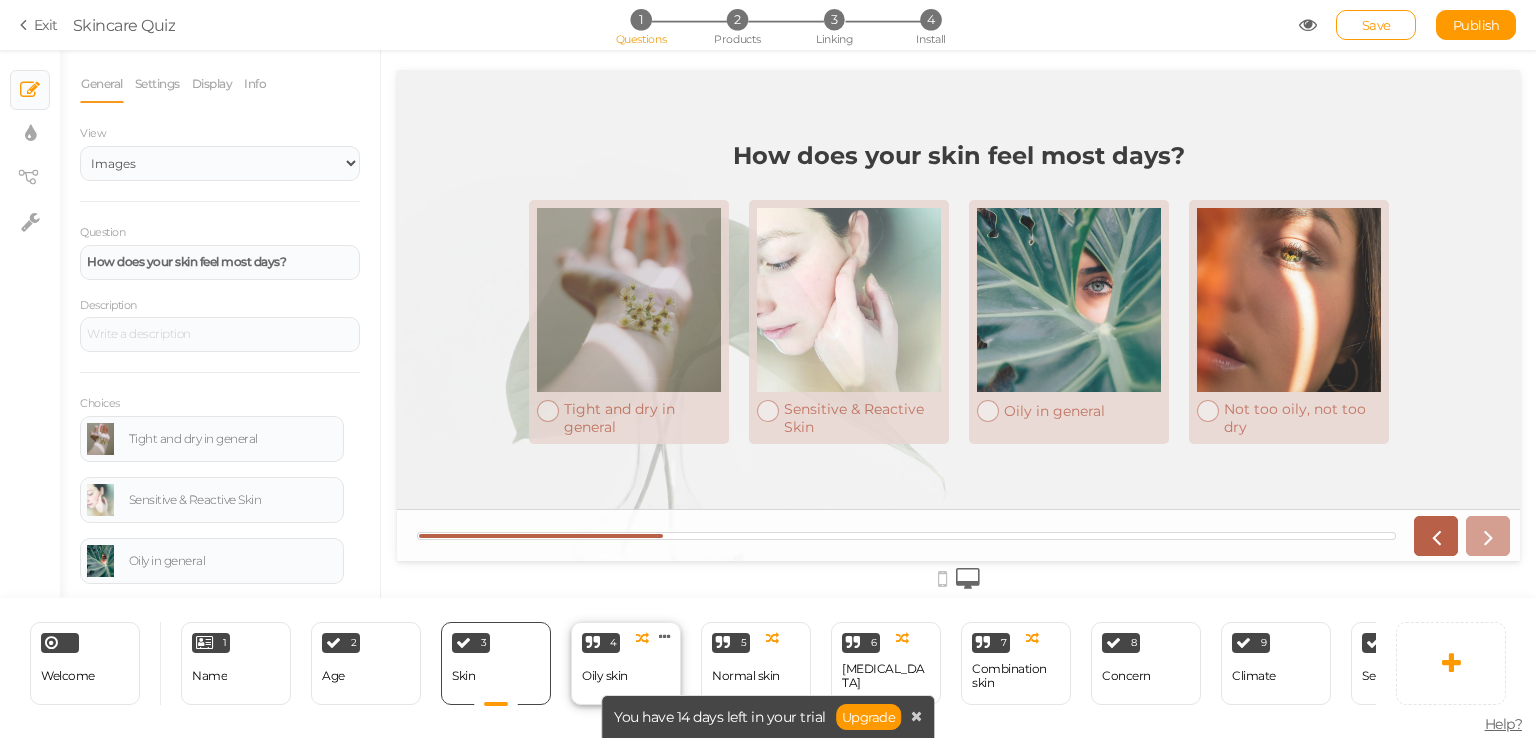 click on "Oily skin" at bounding box center (605, 676) 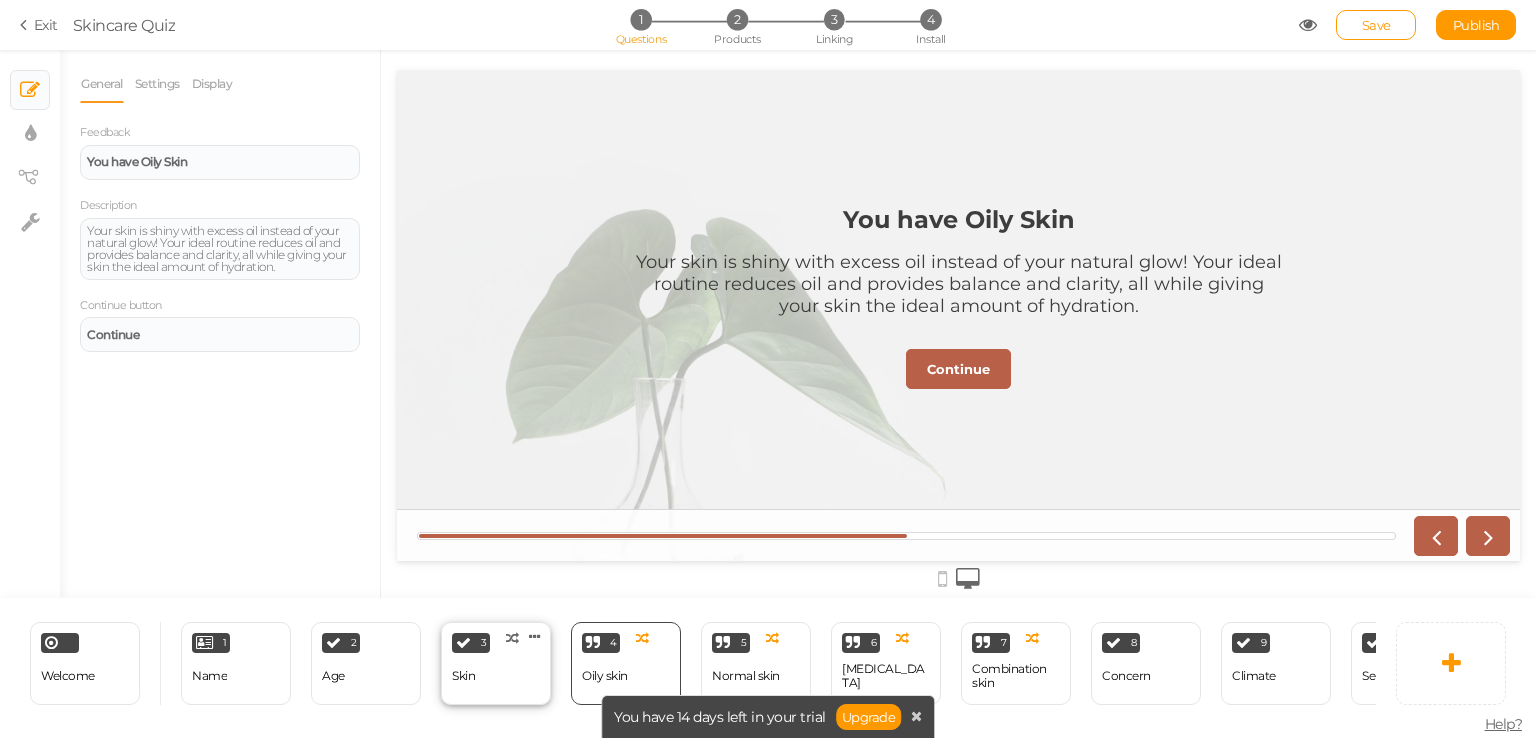 click on "3" at bounding box center (471, 643) 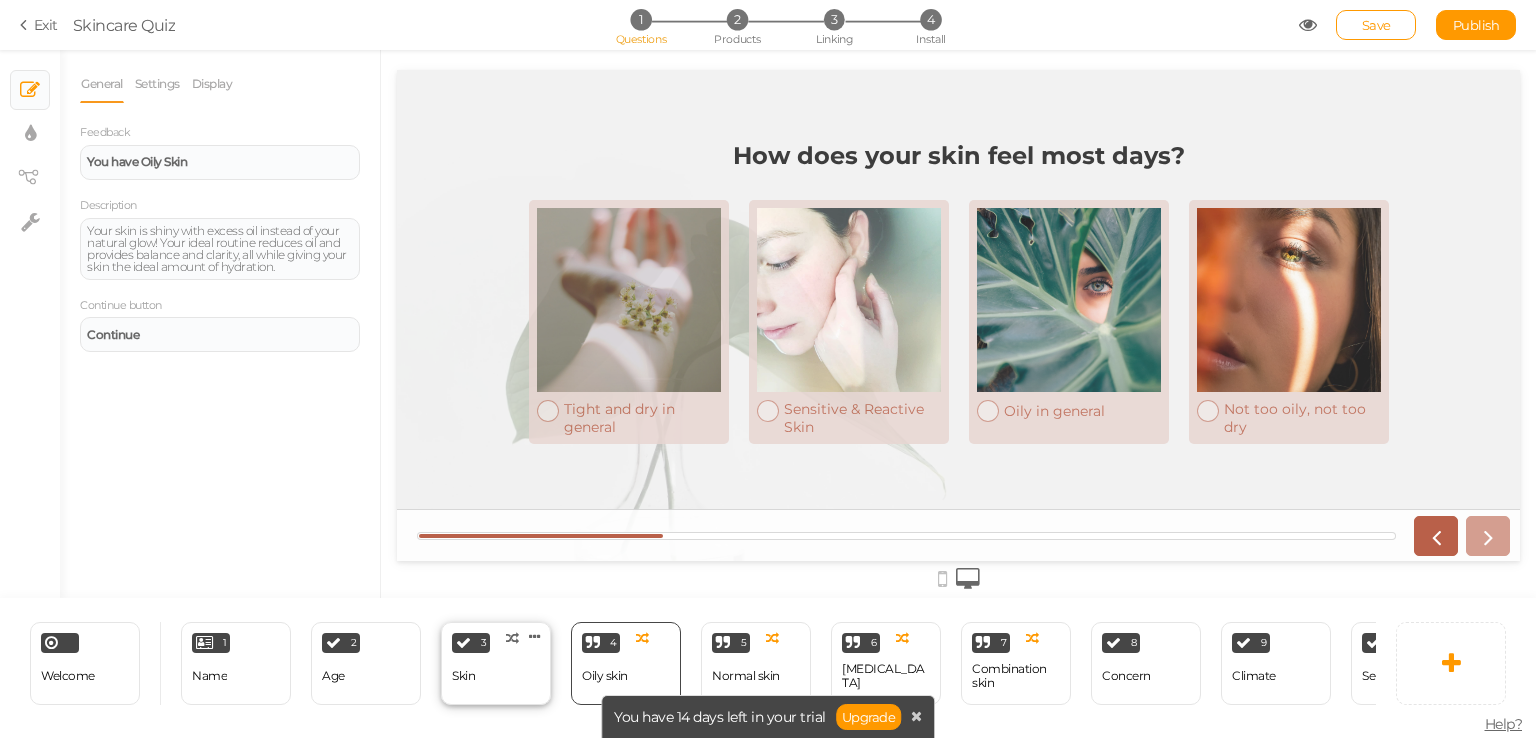 select on "2" 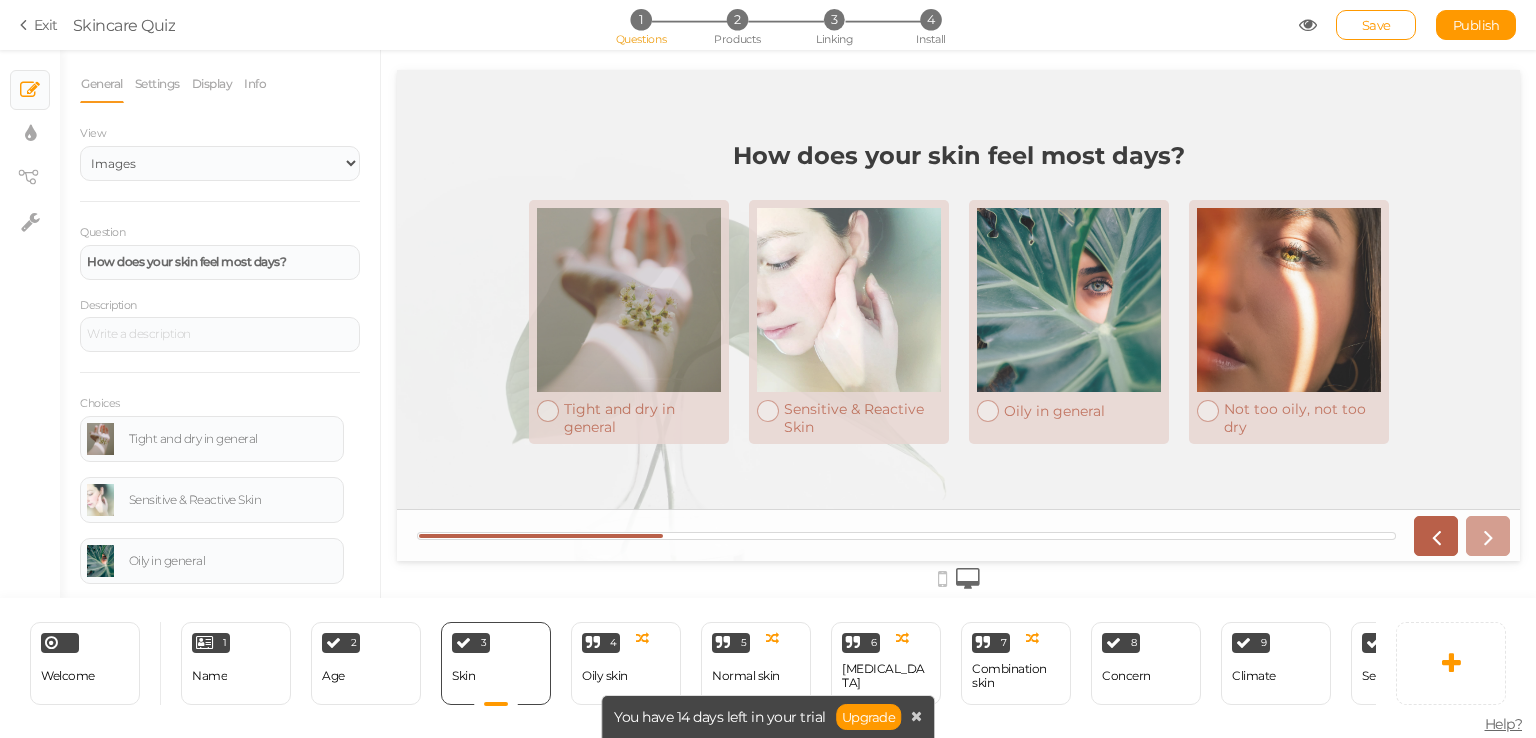 scroll, scrollTop: 0, scrollLeft: 0, axis: both 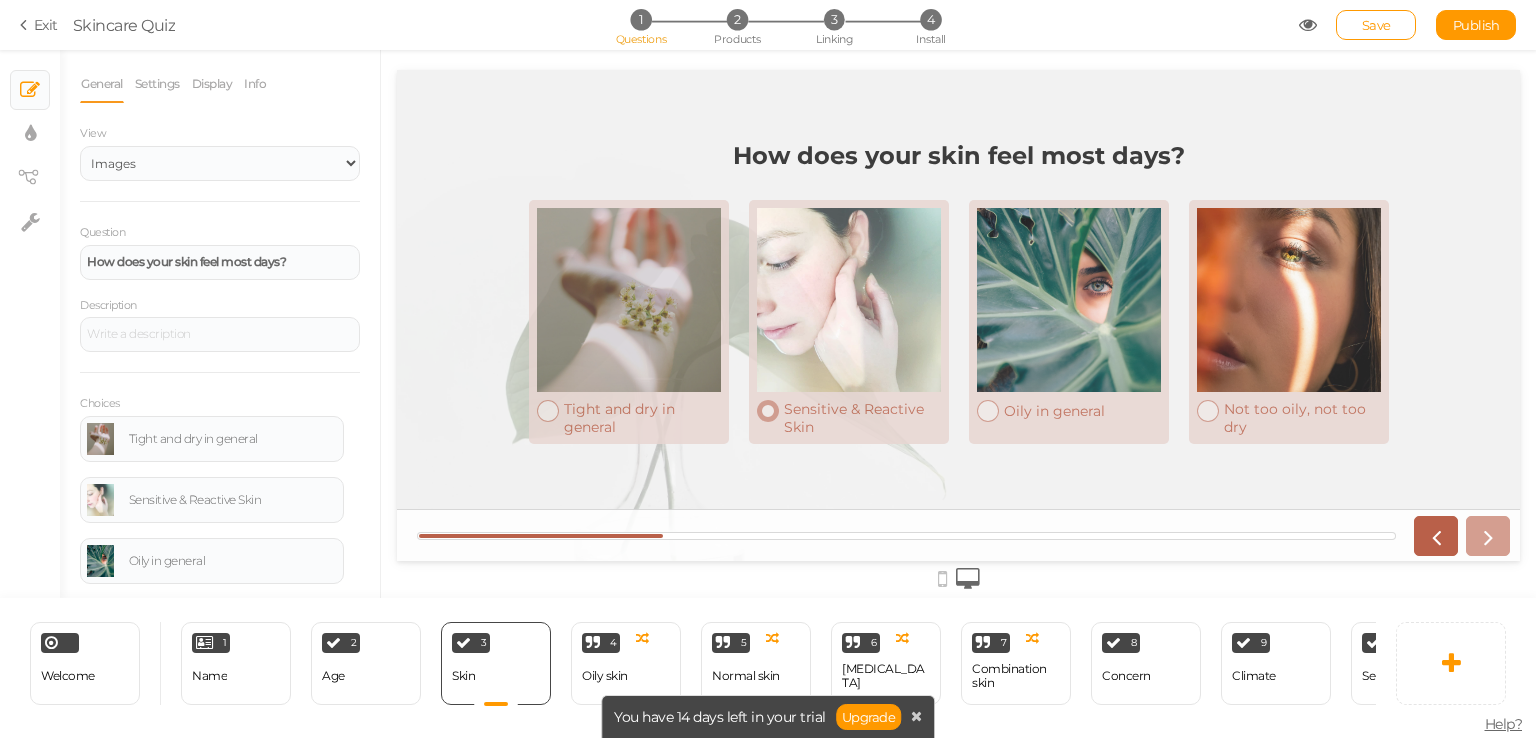 click at bounding box center (767, 410) 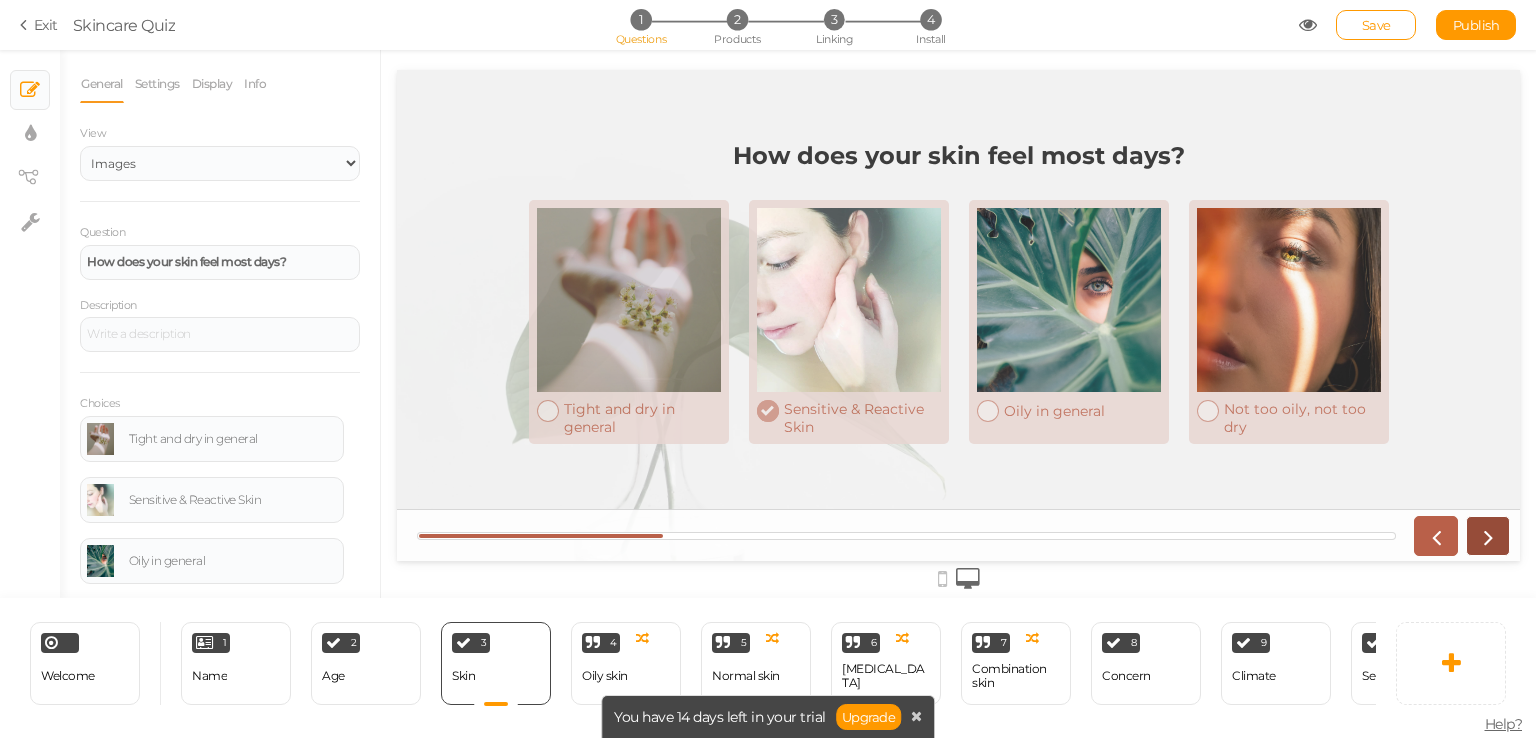 click at bounding box center (1488, 536) 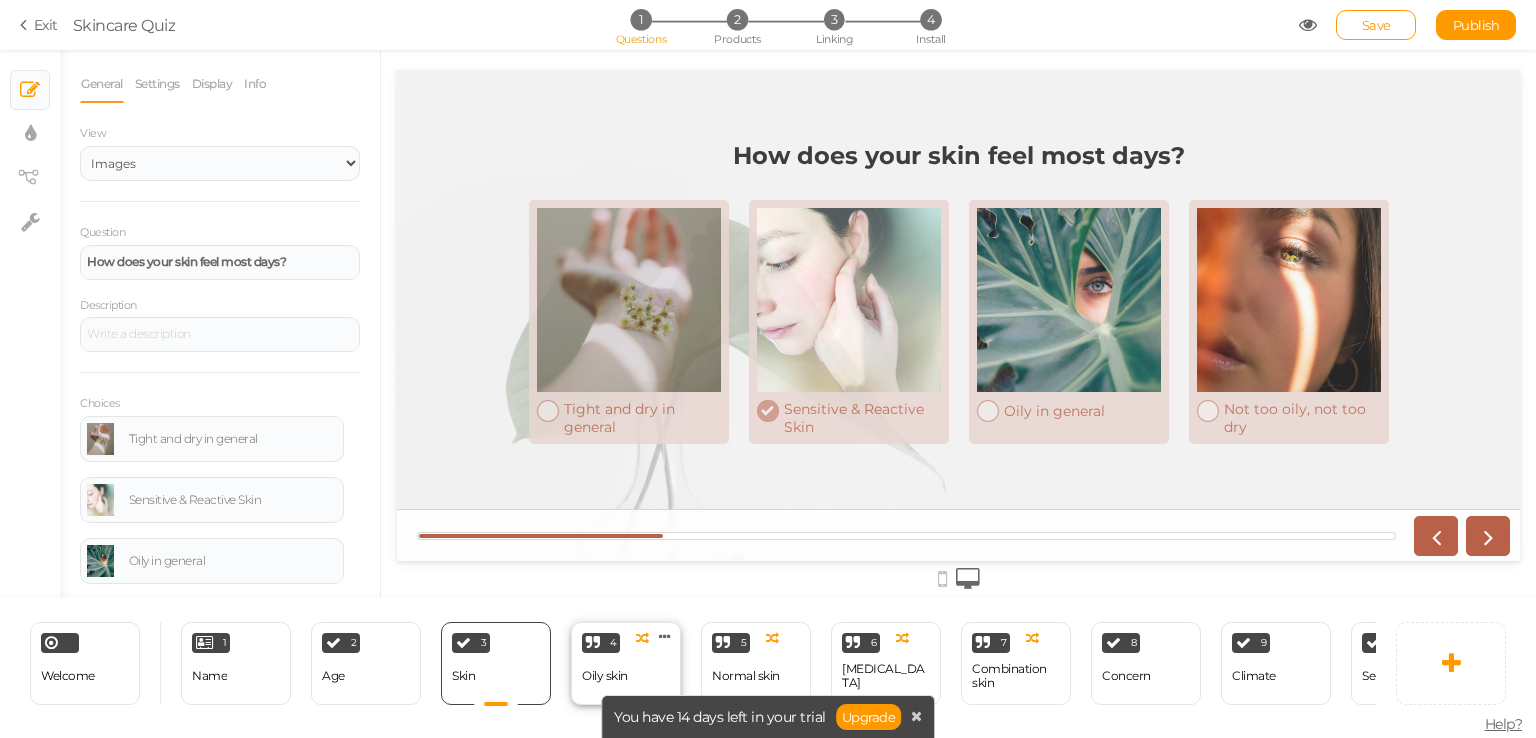 click on "Oily skin" at bounding box center [605, 676] 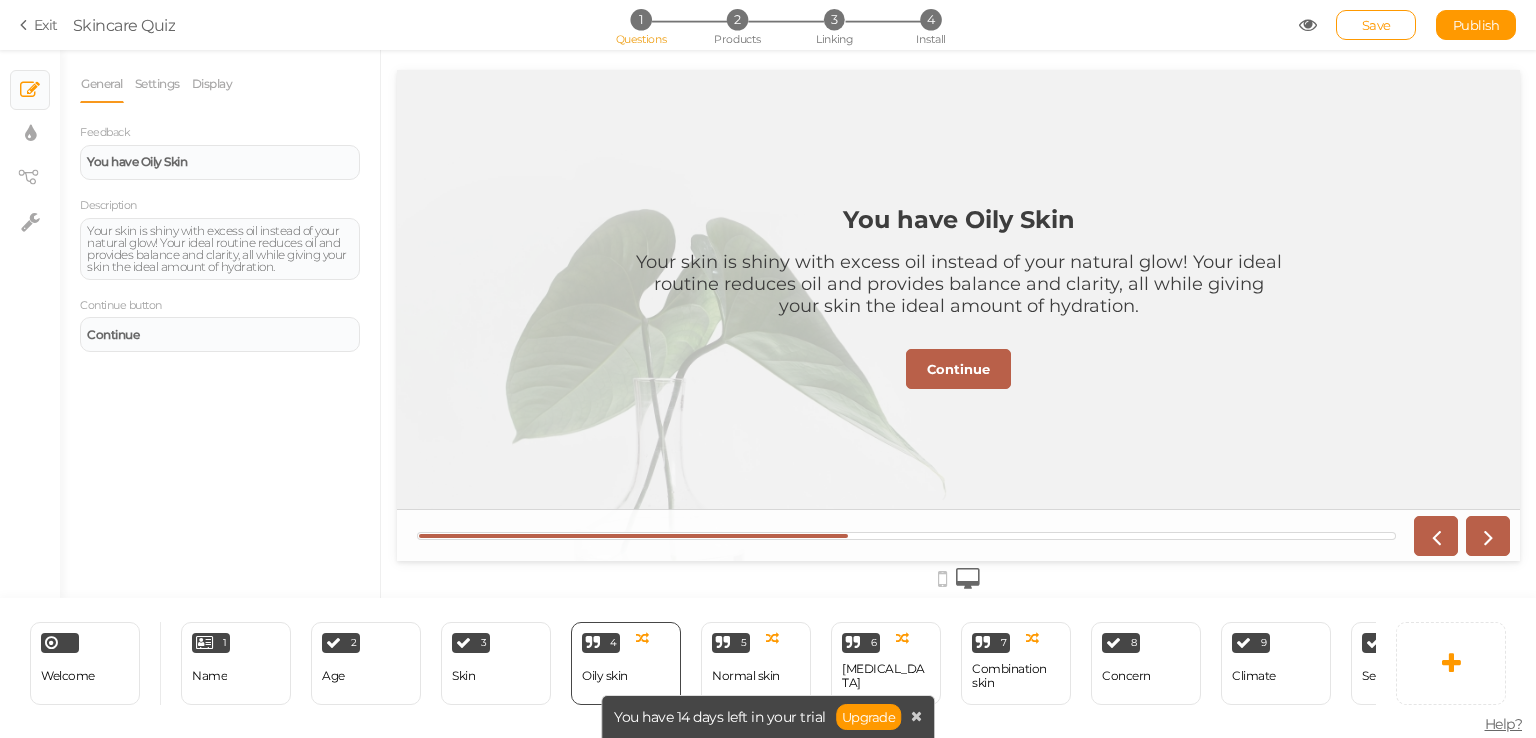 click on "Your skin is shiny with excess oil instead of your natural glow! Your ideal routine reduces oil and provides balance and clarity, all while giving your skin the ideal amount of hydration." at bounding box center [959, 276] 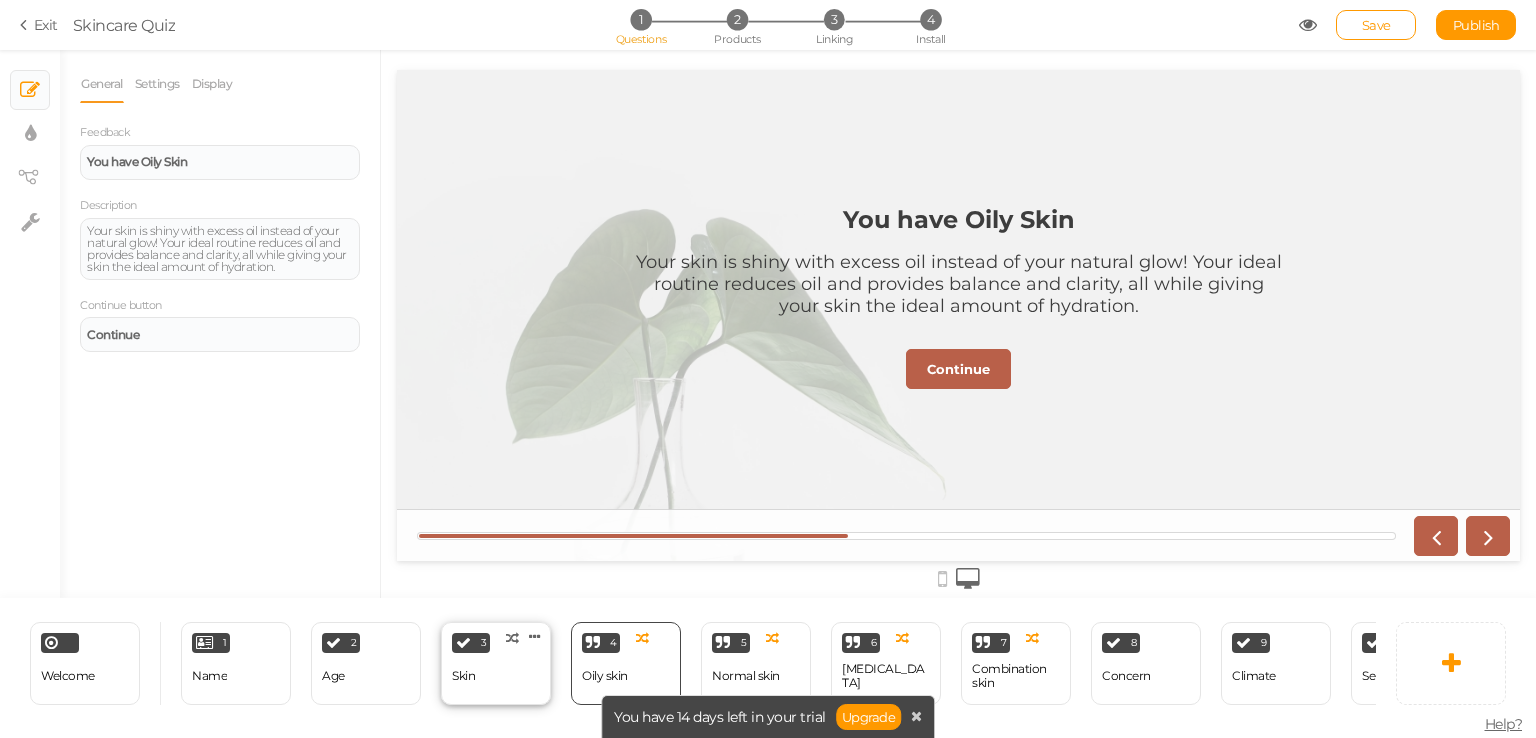 click on "3         Skin         × Define the conditions to show this slide.                     Clone             Change type             Delete" at bounding box center [496, 663] 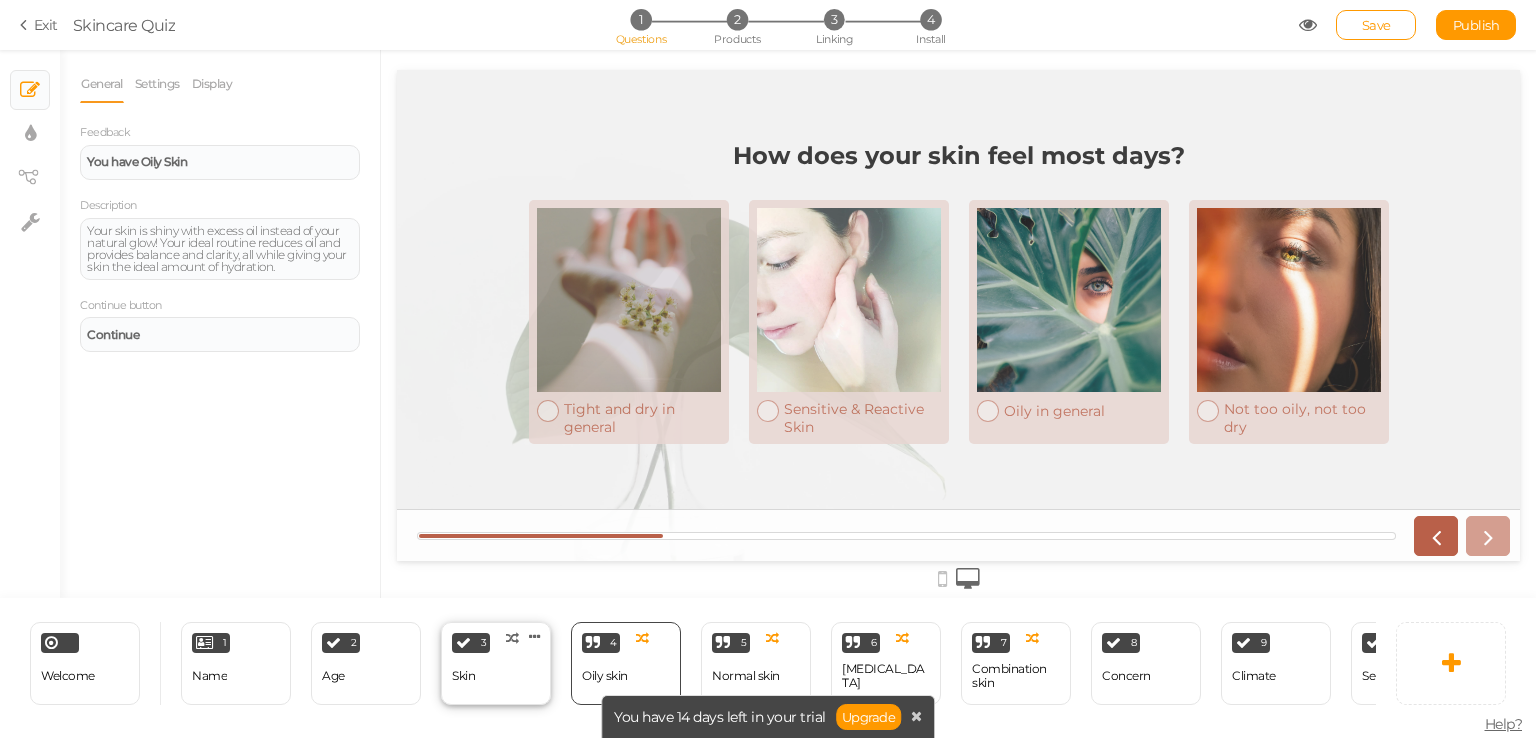 select on "2" 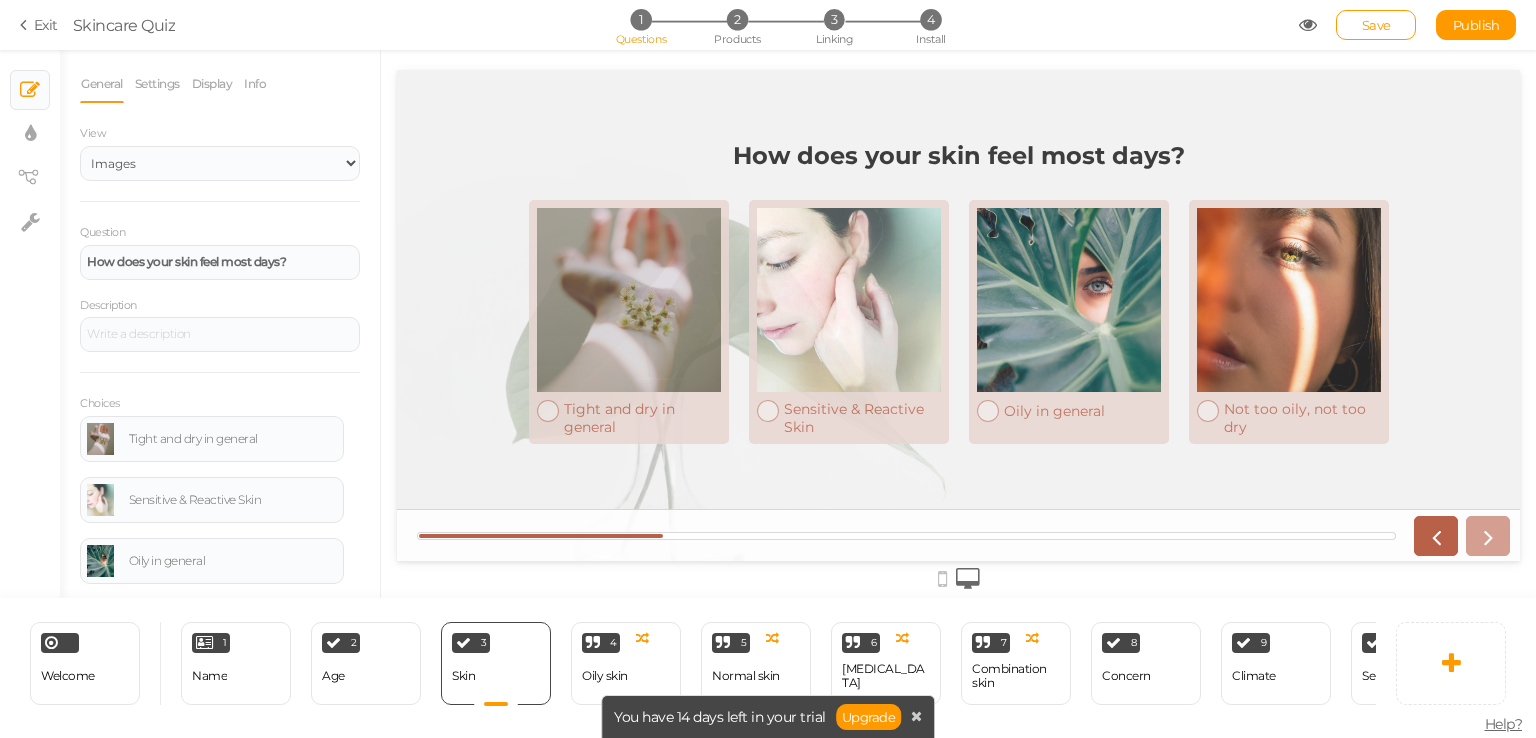 scroll, scrollTop: 0, scrollLeft: 0, axis: both 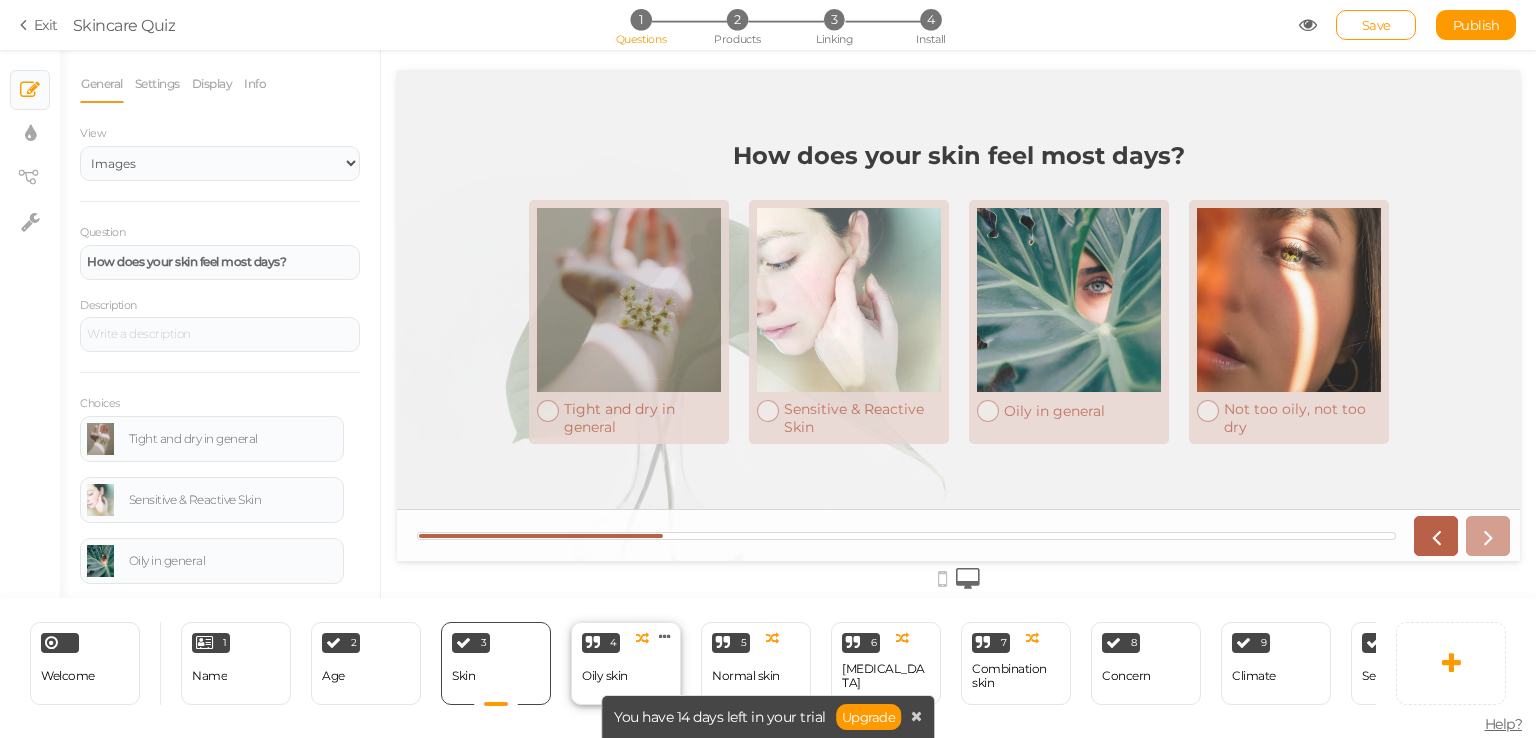 click on "Oily skin" at bounding box center [605, 676] 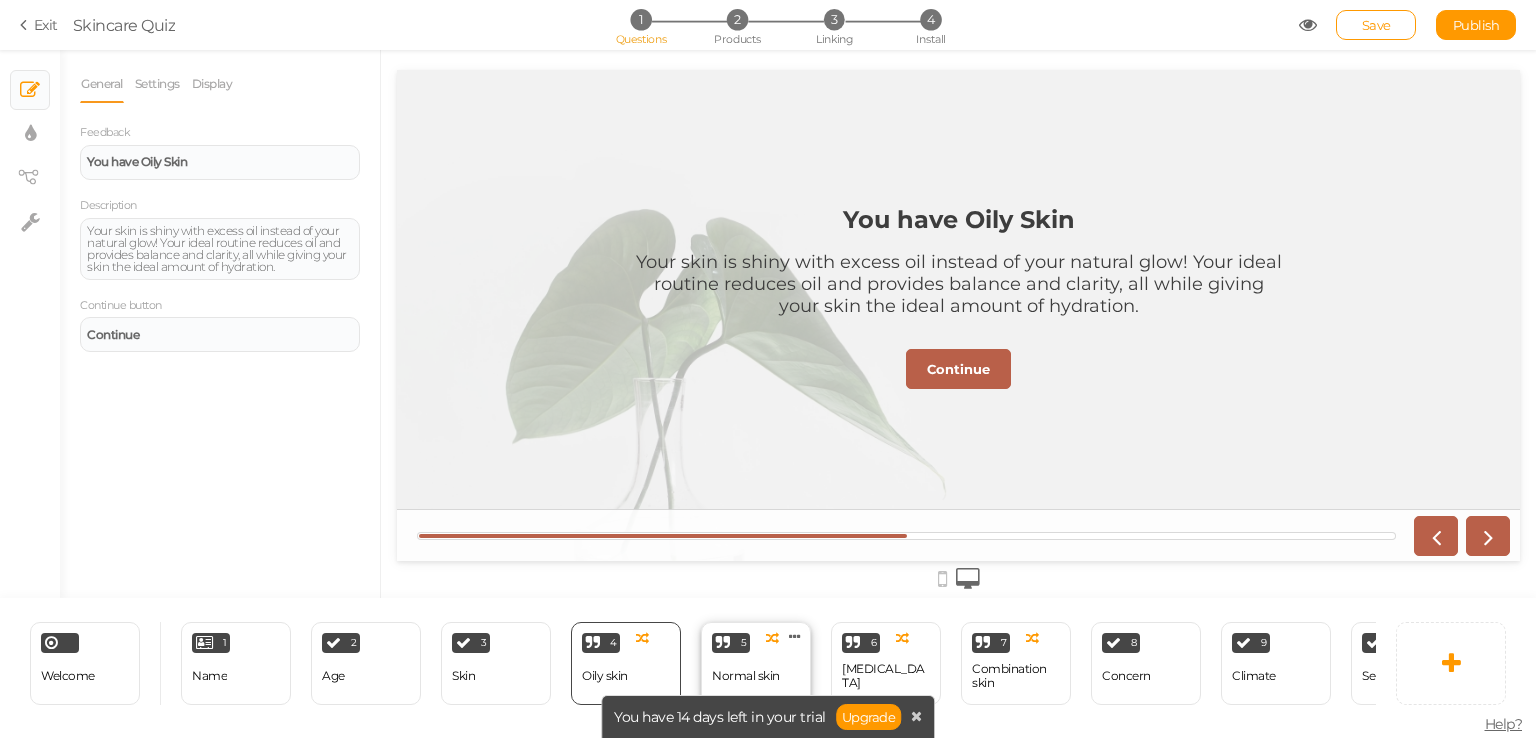 click on "5         Normal skin         × Define the conditions to show this slide.                     Clone             Change type             Delete" at bounding box center [756, 663] 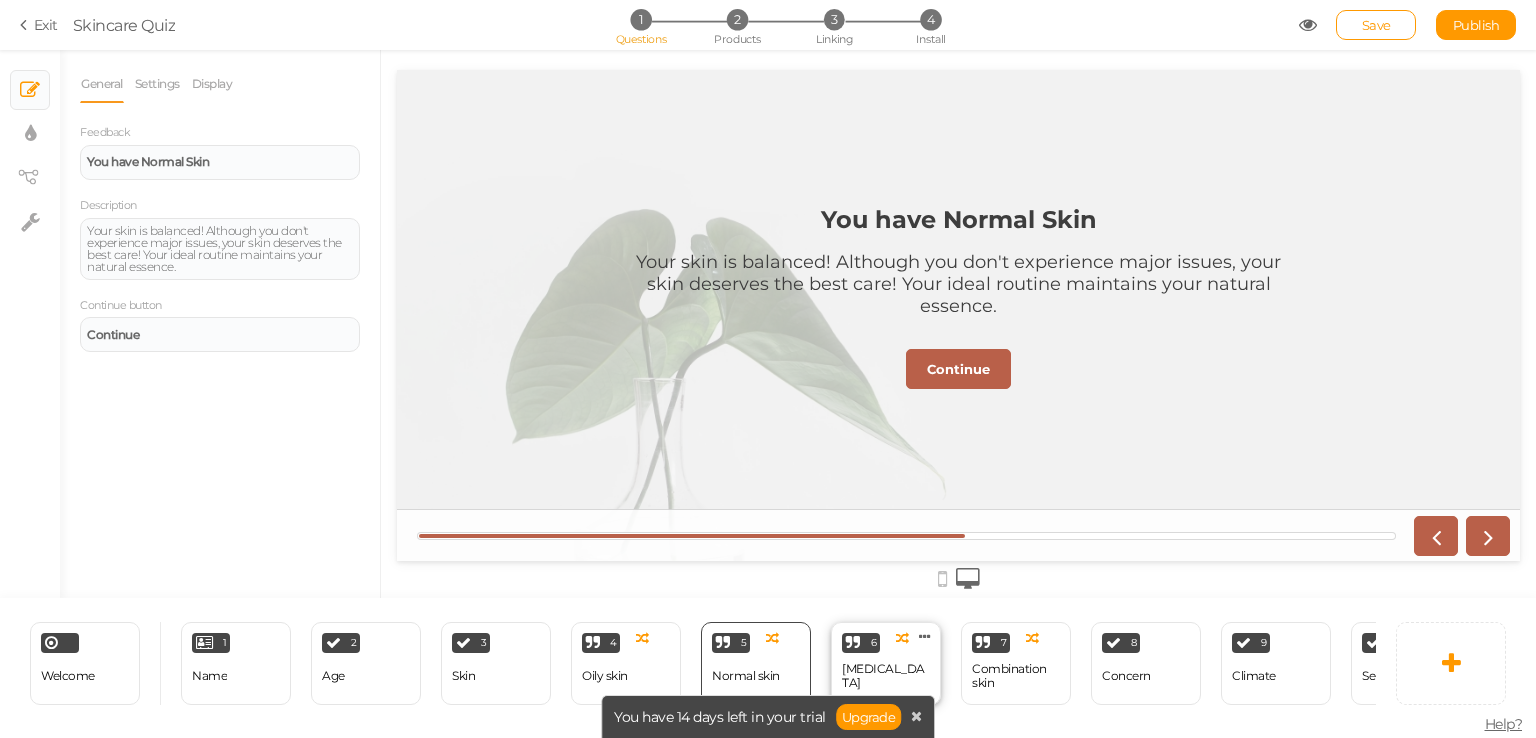 click on "[MEDICAL_DATA]" at bounding box center (886, 676) 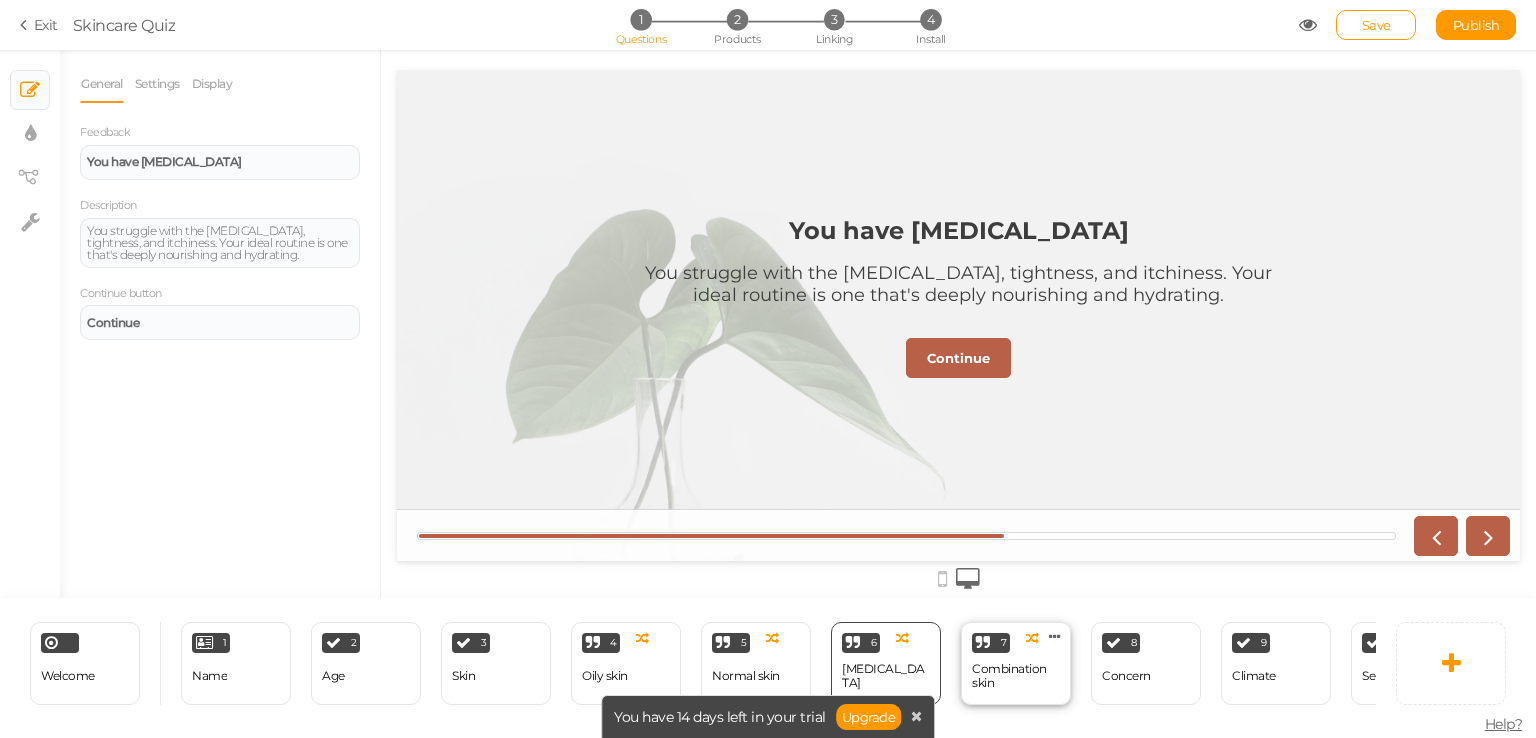 click on "Combination skin" at bounding box center [1016, 676] 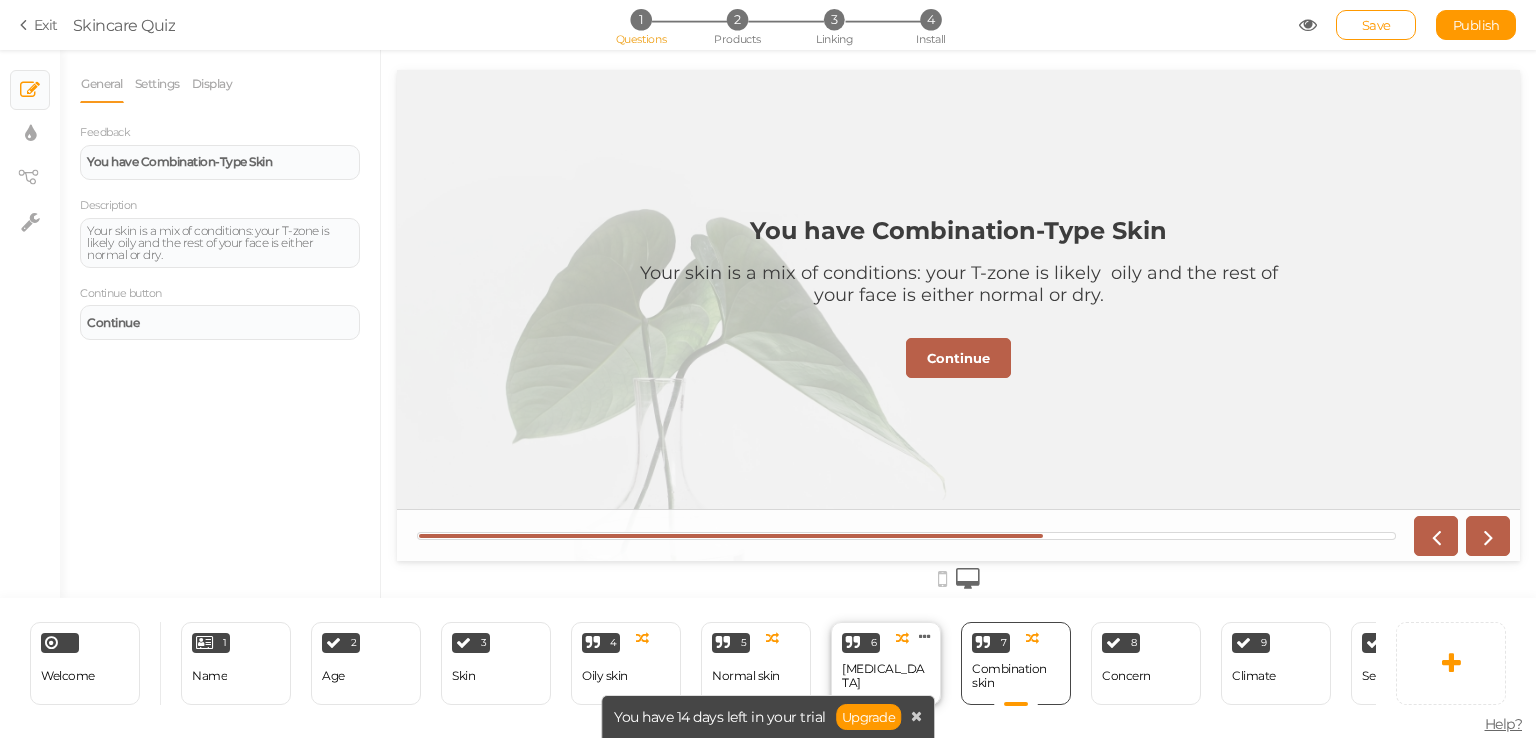 click on "[MEDICAL_DATA]" at bounding box center (886, 676) 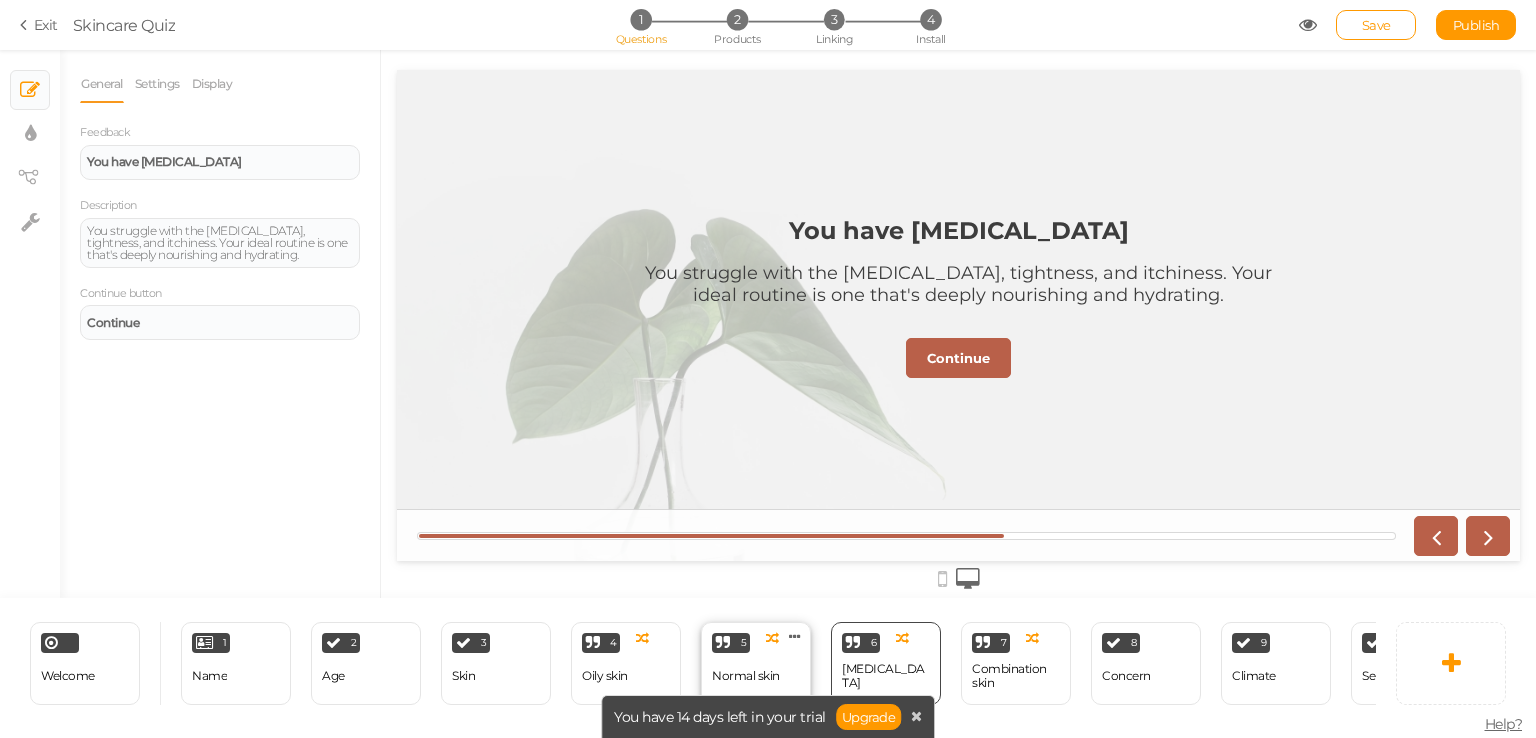 click on "Normal skin" at bounding box center (746, 676) 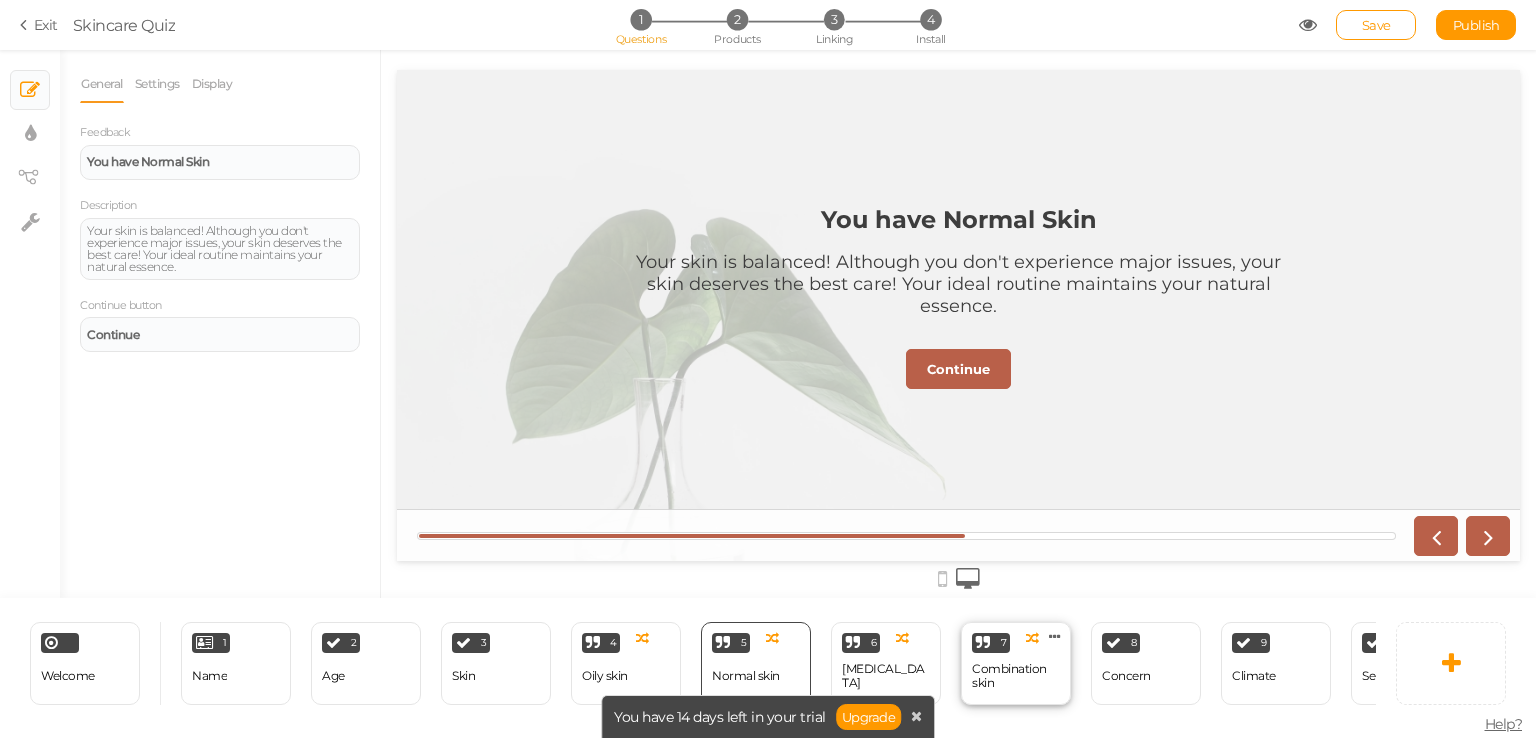 click on "Combination skin" at bounding box center (1016, 676) 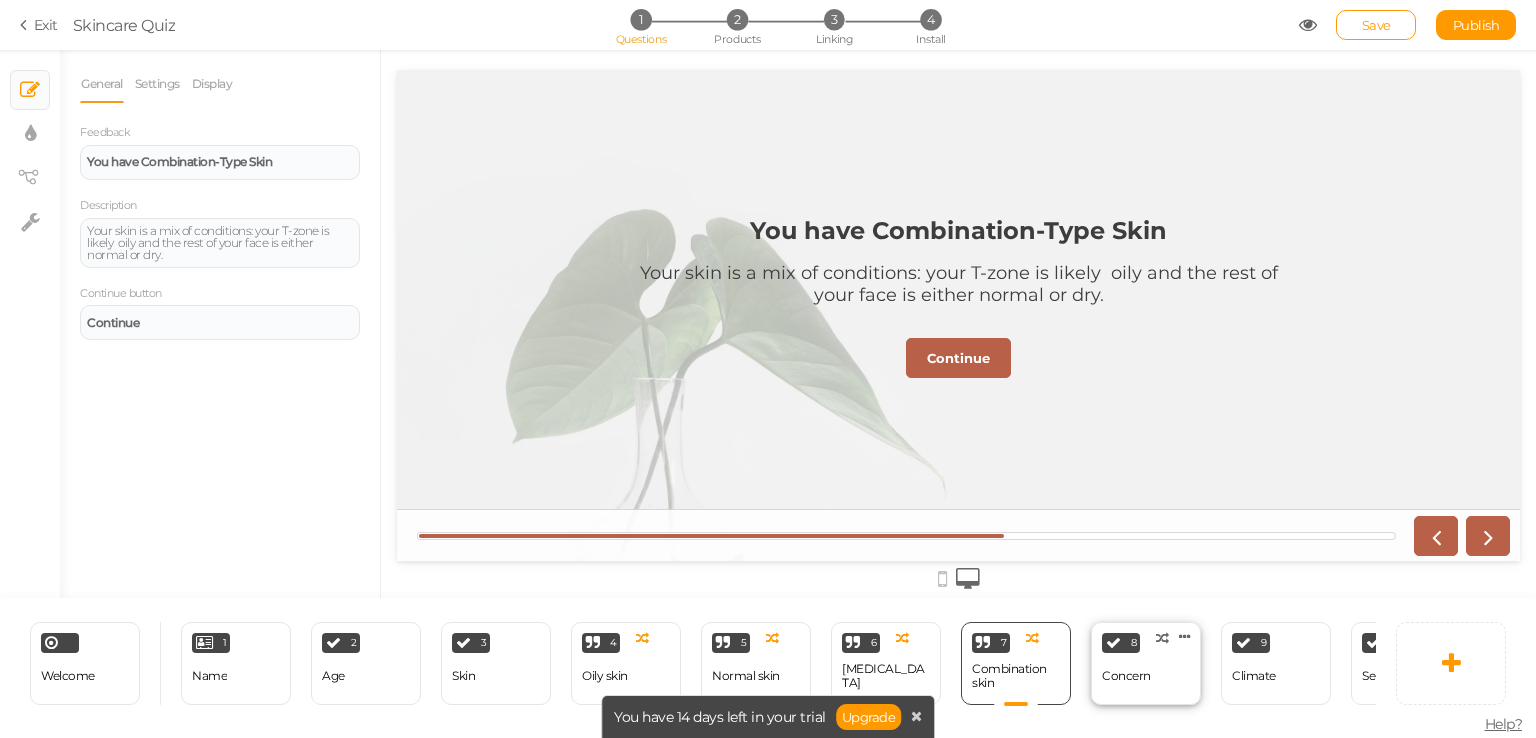 click on "8         Concern         × Define the conditions to show this slide.                     Clone             Change type             Delete" at bounding box center [1146, 663] 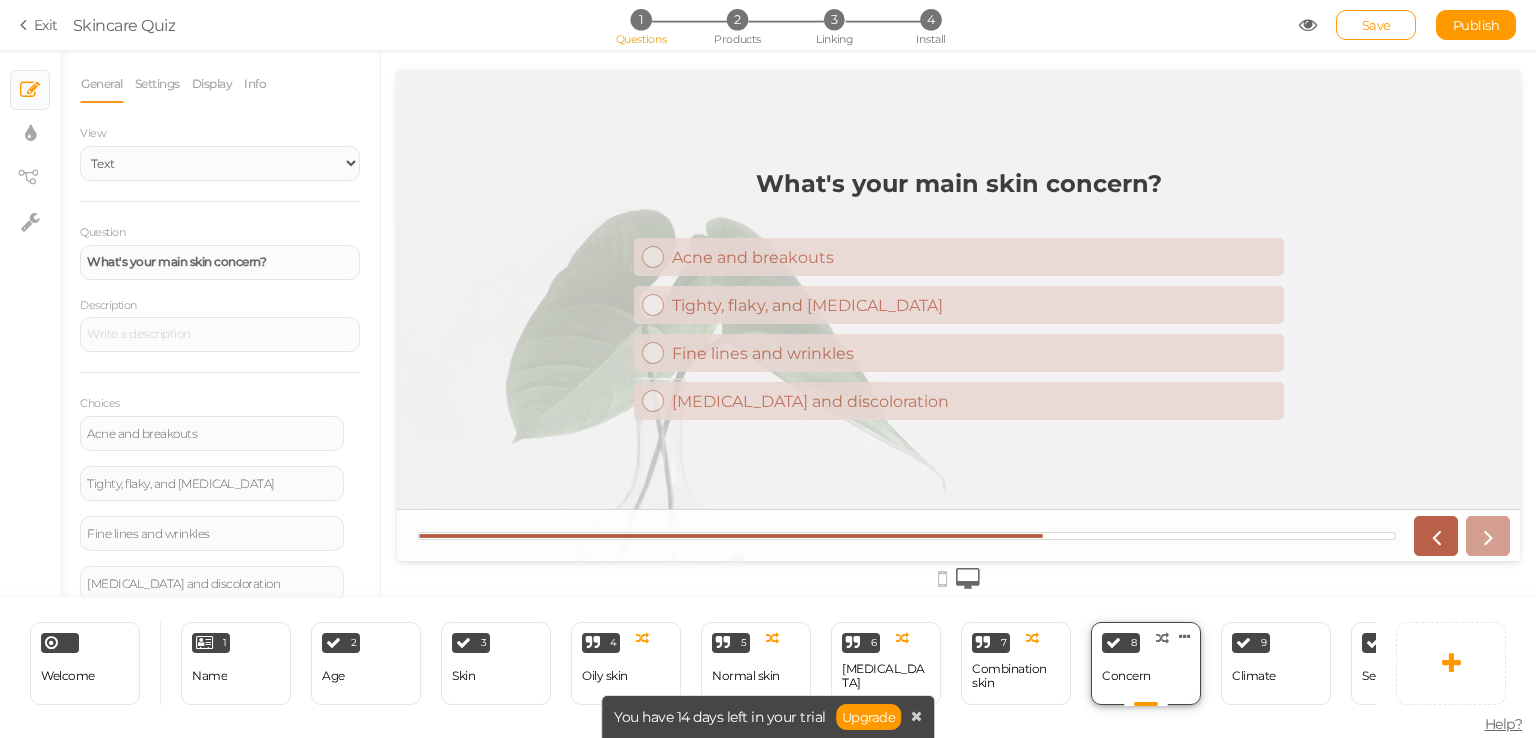 scroll, scrollTop: 0, scrollLeft: 0, axis: both 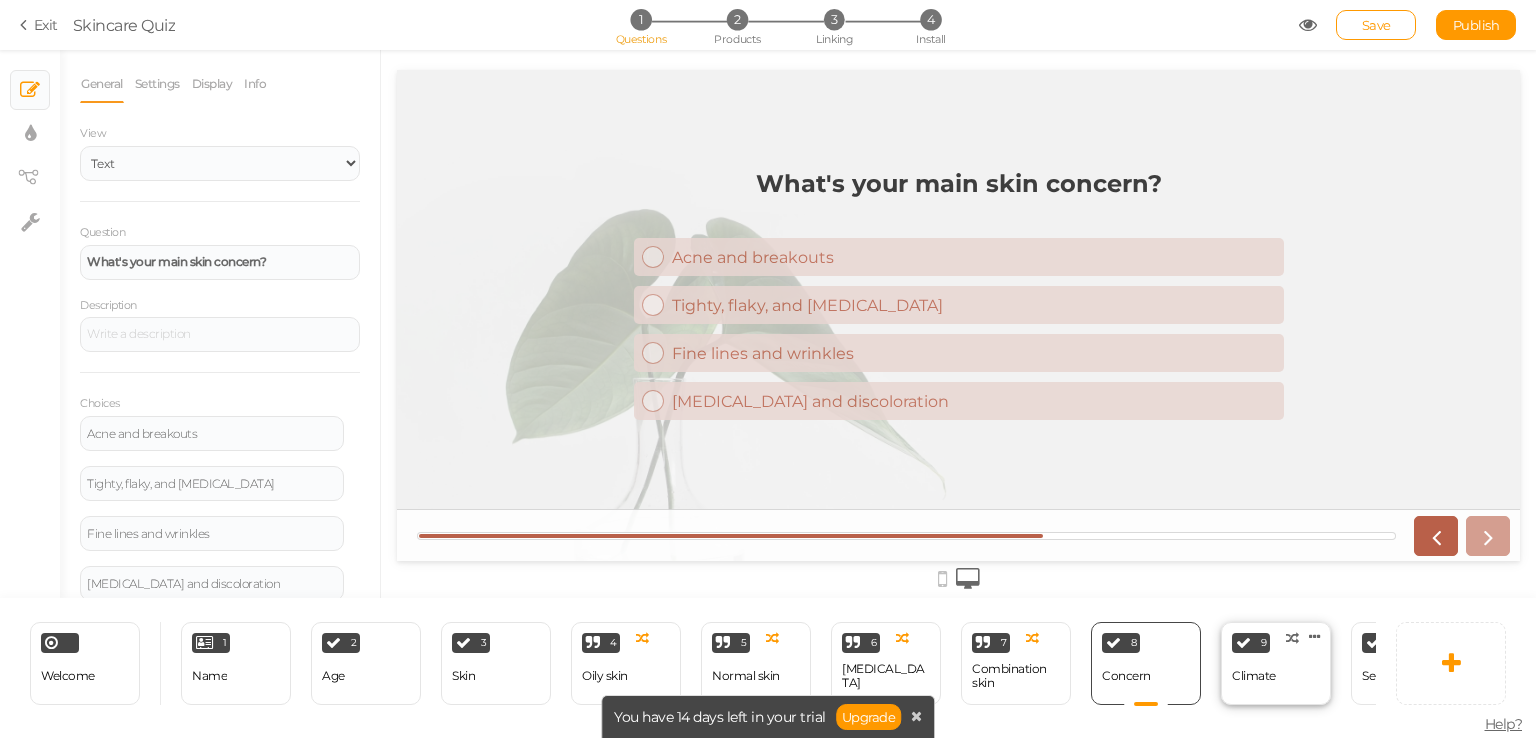 click on "9         Climate         × Define the conditions to show this slide.                     Clone             Change type             Delete" at bounding box center [1276, 663] 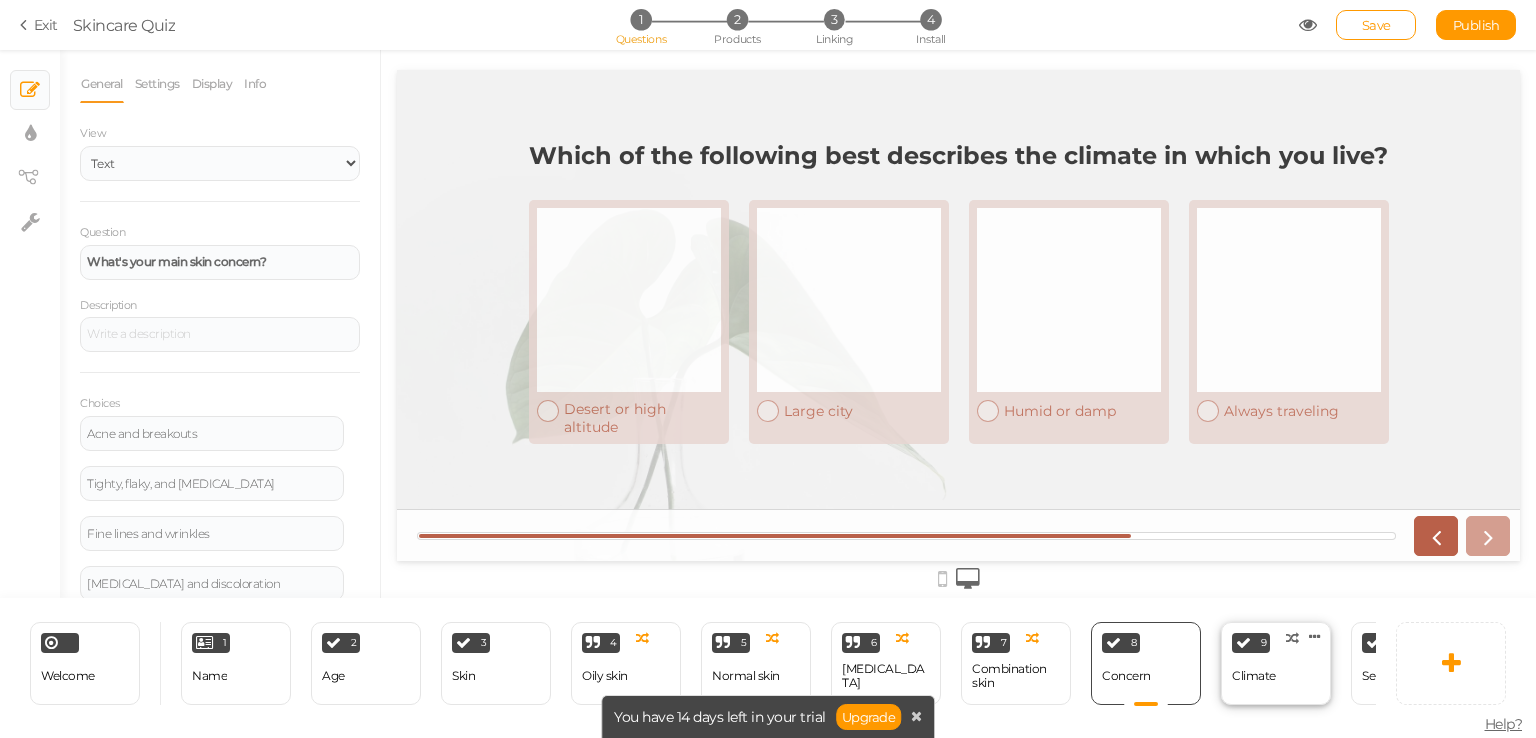 select on "2" 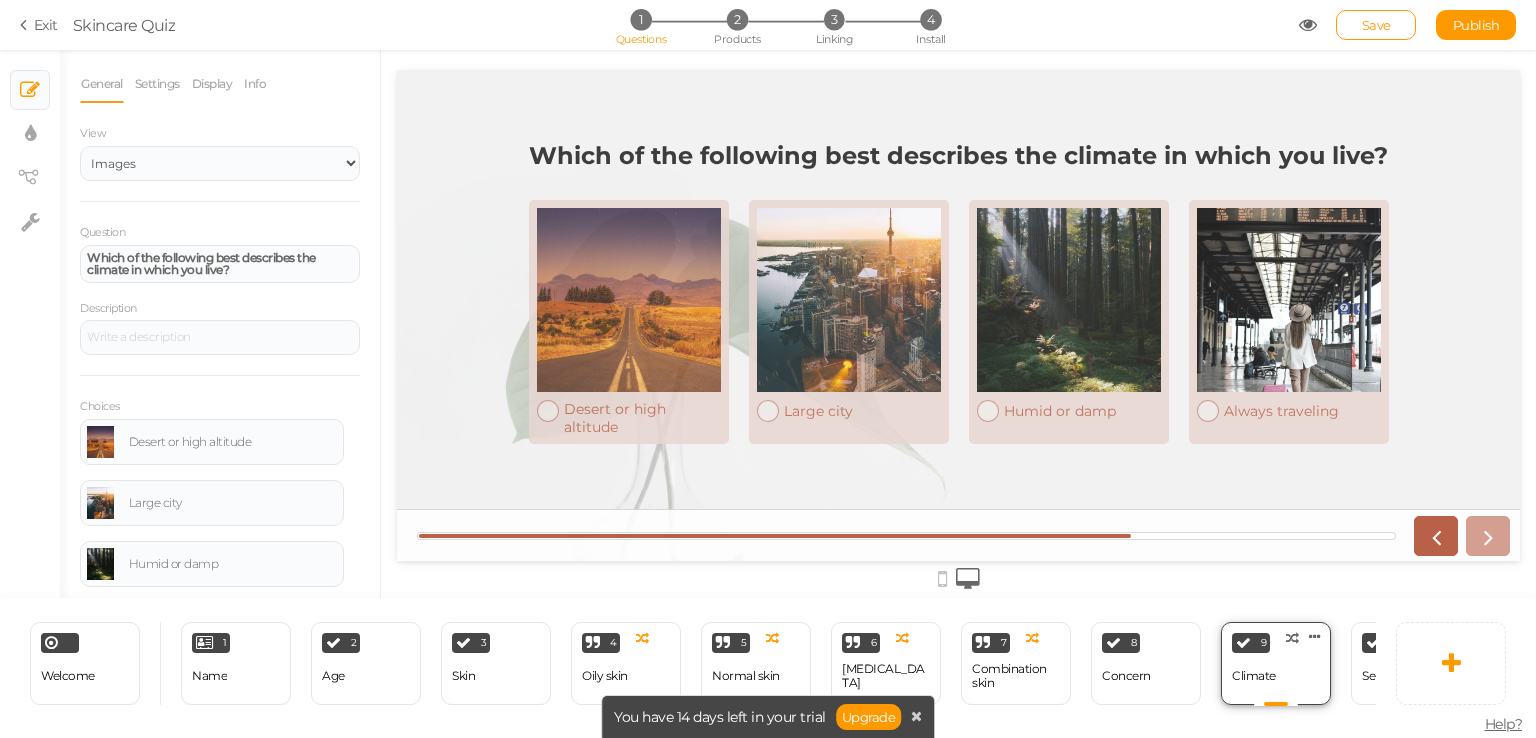 scroll, scrollTop: 0, scrollLeft: 0, axis: both 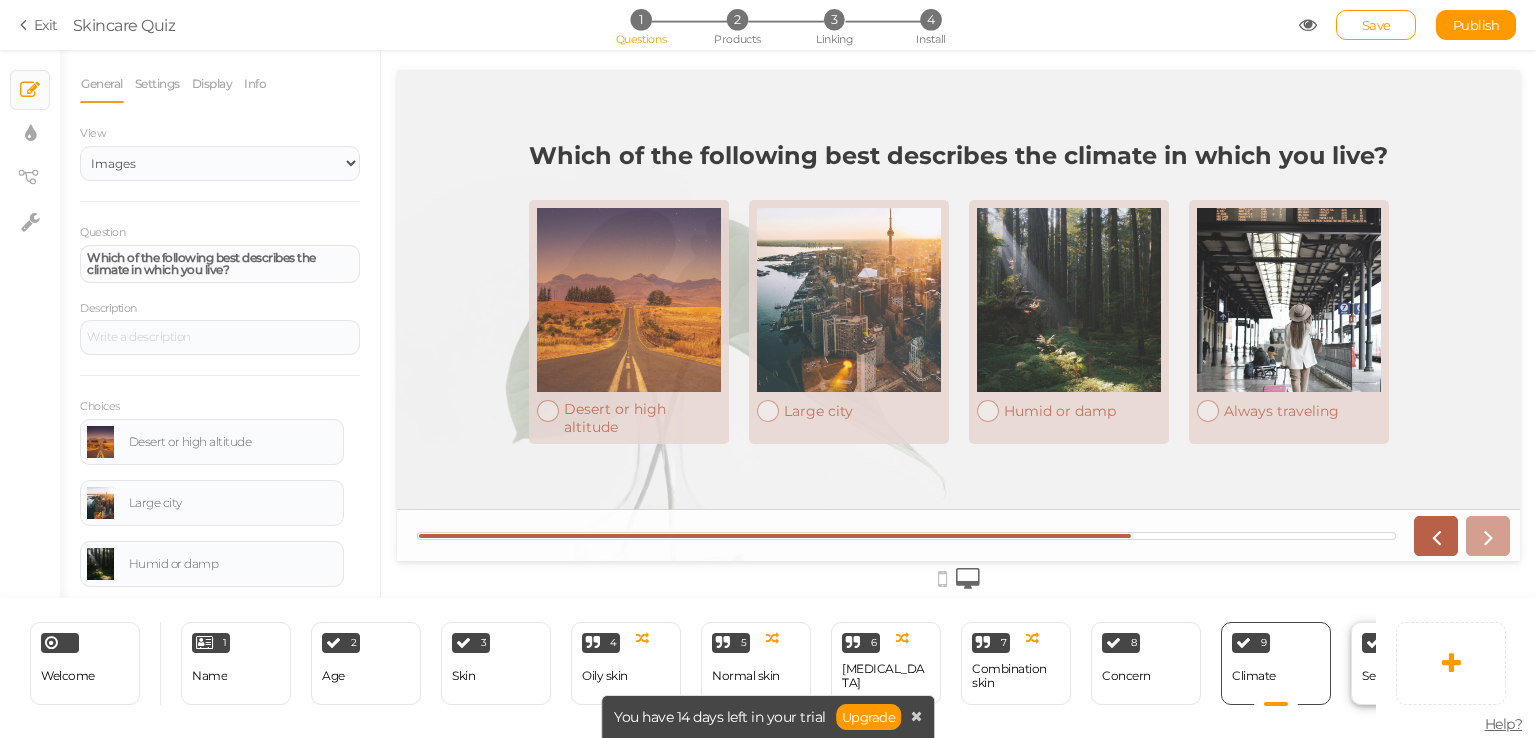 click on "10         Sensitivity         × Define the conditions to show this slide.                     Clone             Change type             Delete" at bounding box center [1406, 663] 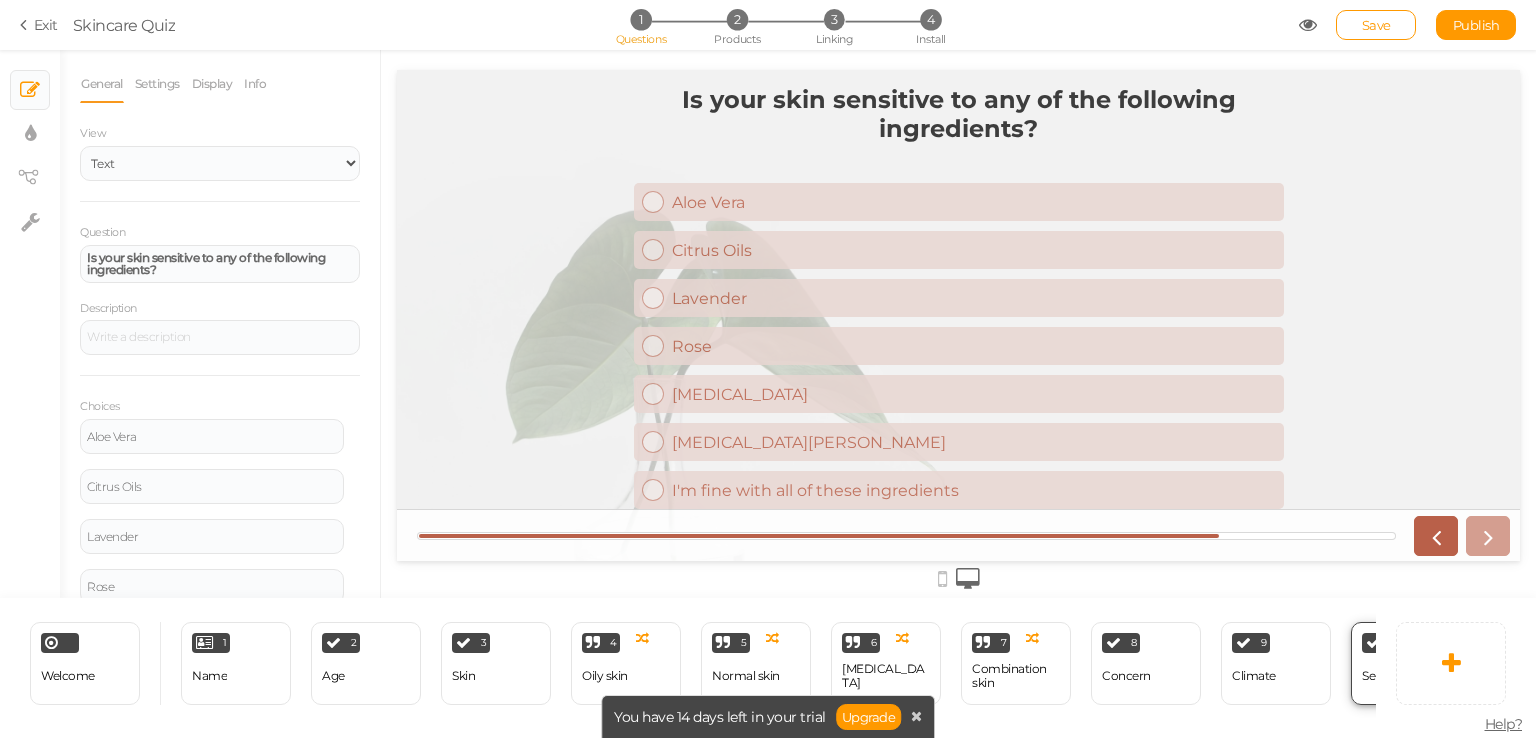 scroll, scrollTop: 0, scrollLeft: 0, axis: both 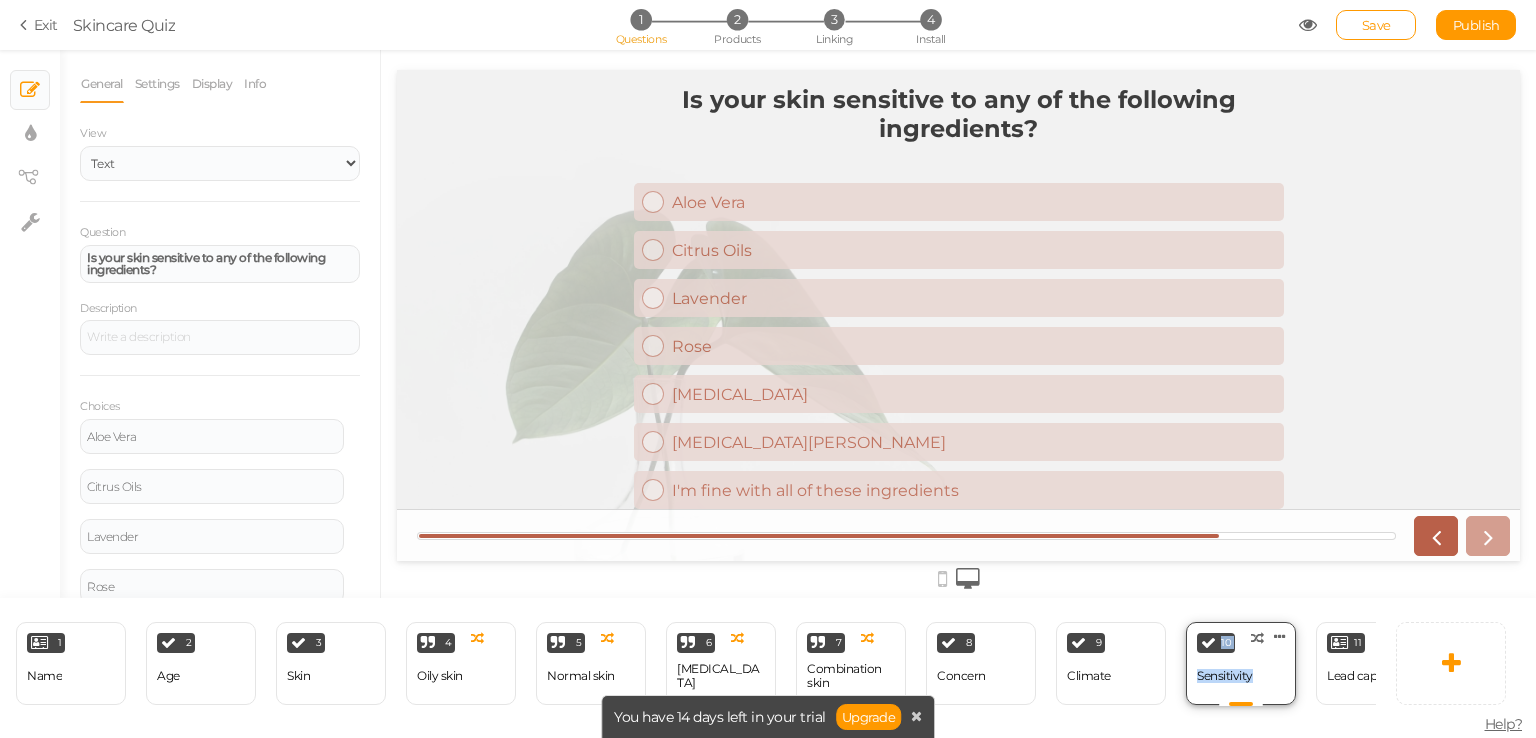drag, startPoint x: 1191, startPoint y: 698, endPoint x: 1250, endPoint y: 689, distance: 59.682495 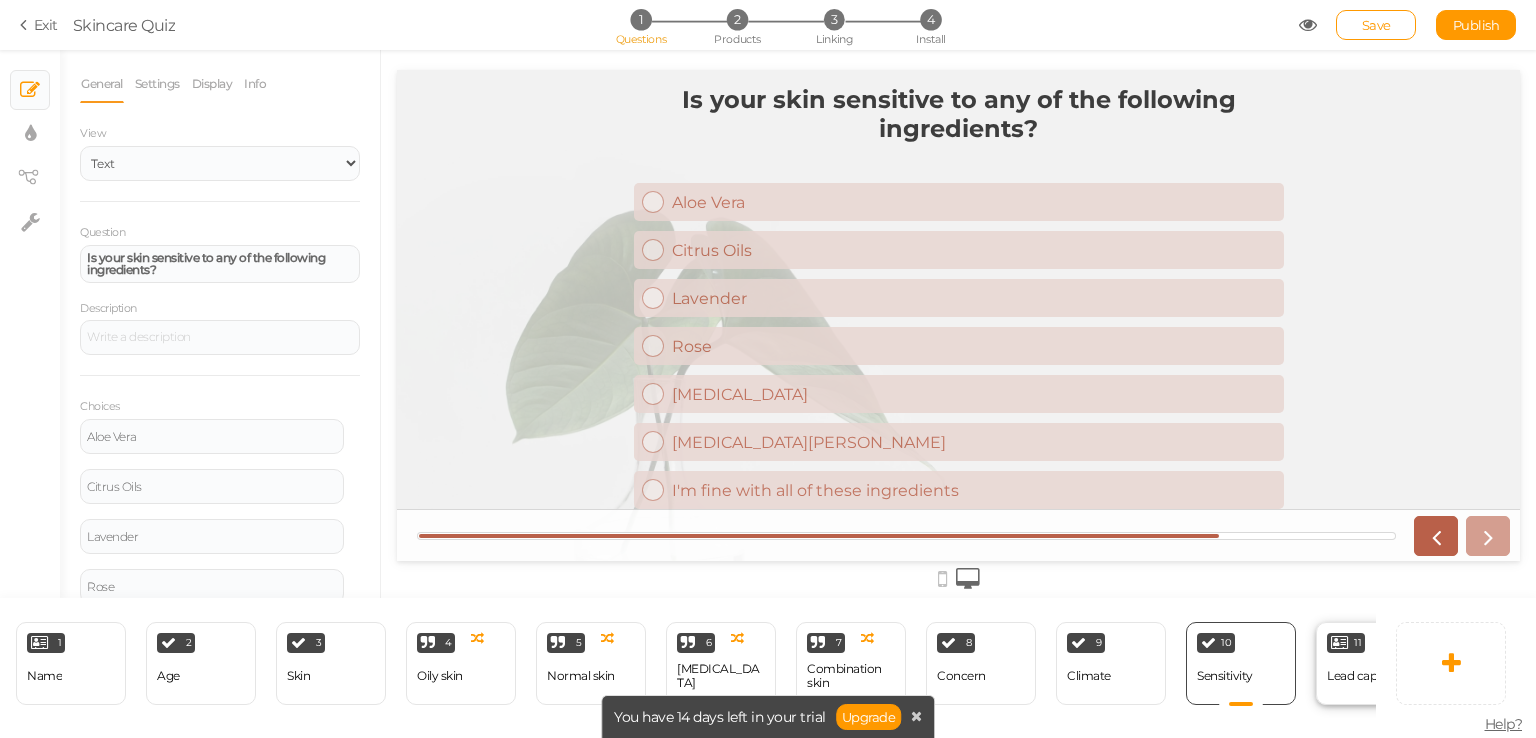click on "Lead capture" at bounding box center [1363, 676] 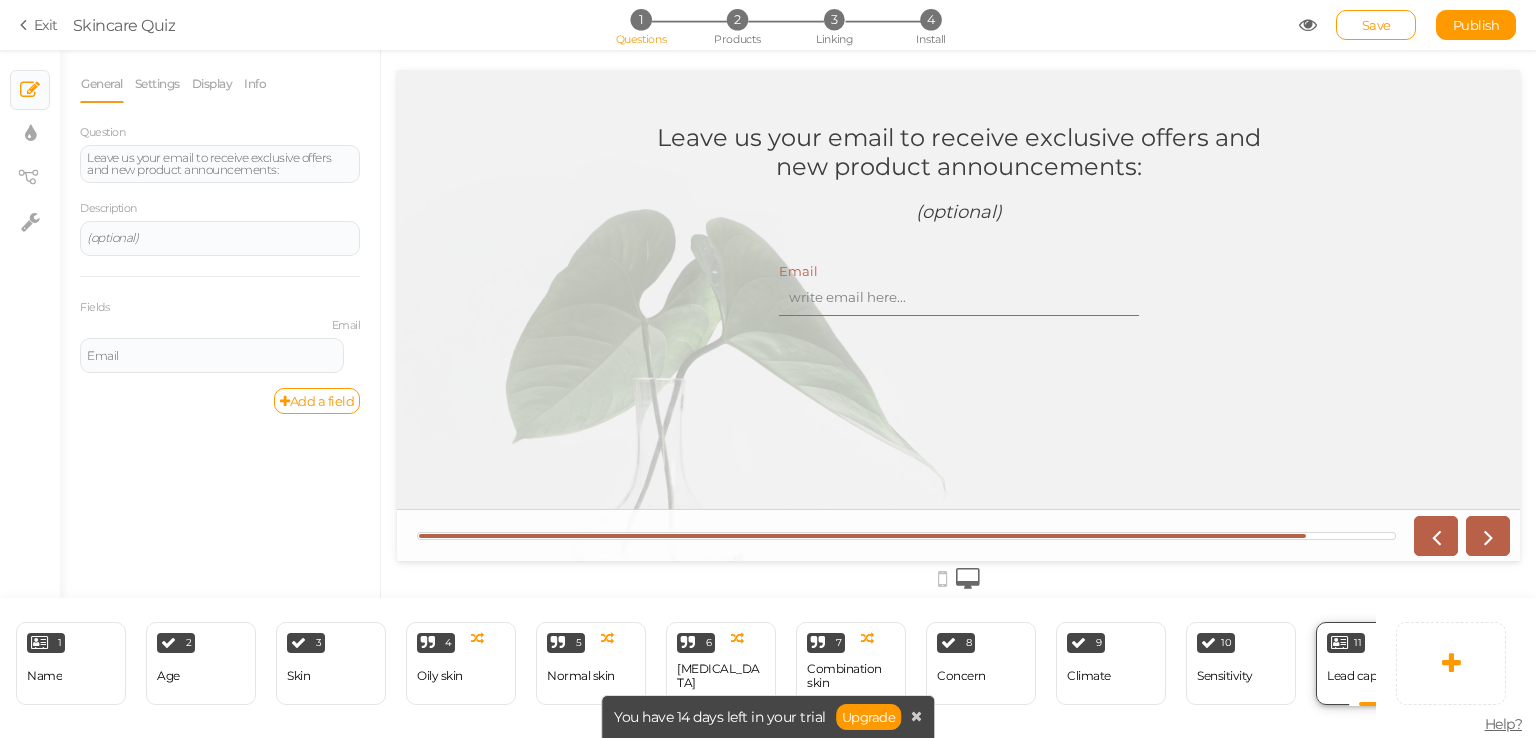 scroll, scrollTop: 0, scrollLeft: 0, axis: both 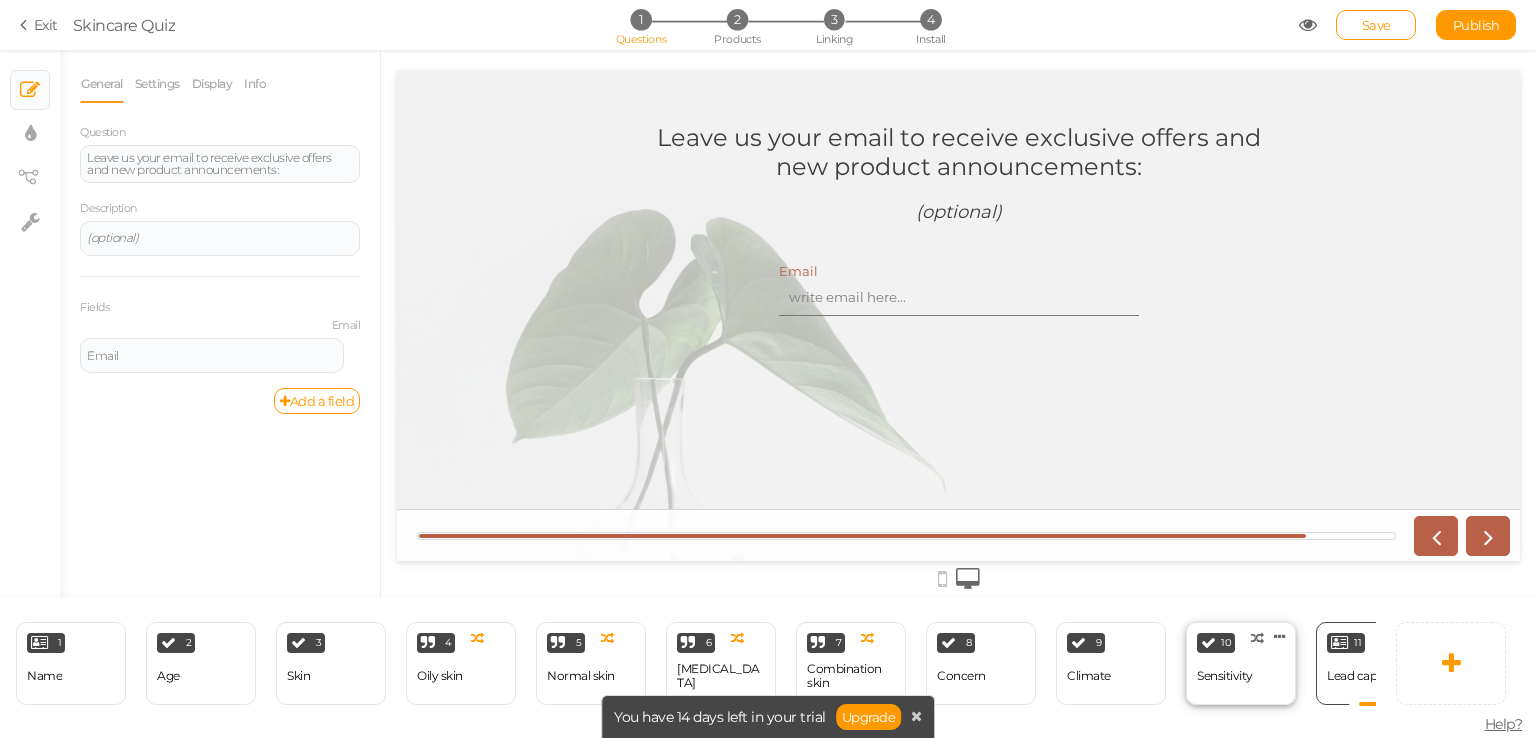 click on "10         Sensitivity         × Define the conditions to show this slide.                     Clone             Change type             Delete" at bounding box center (1241, 663) 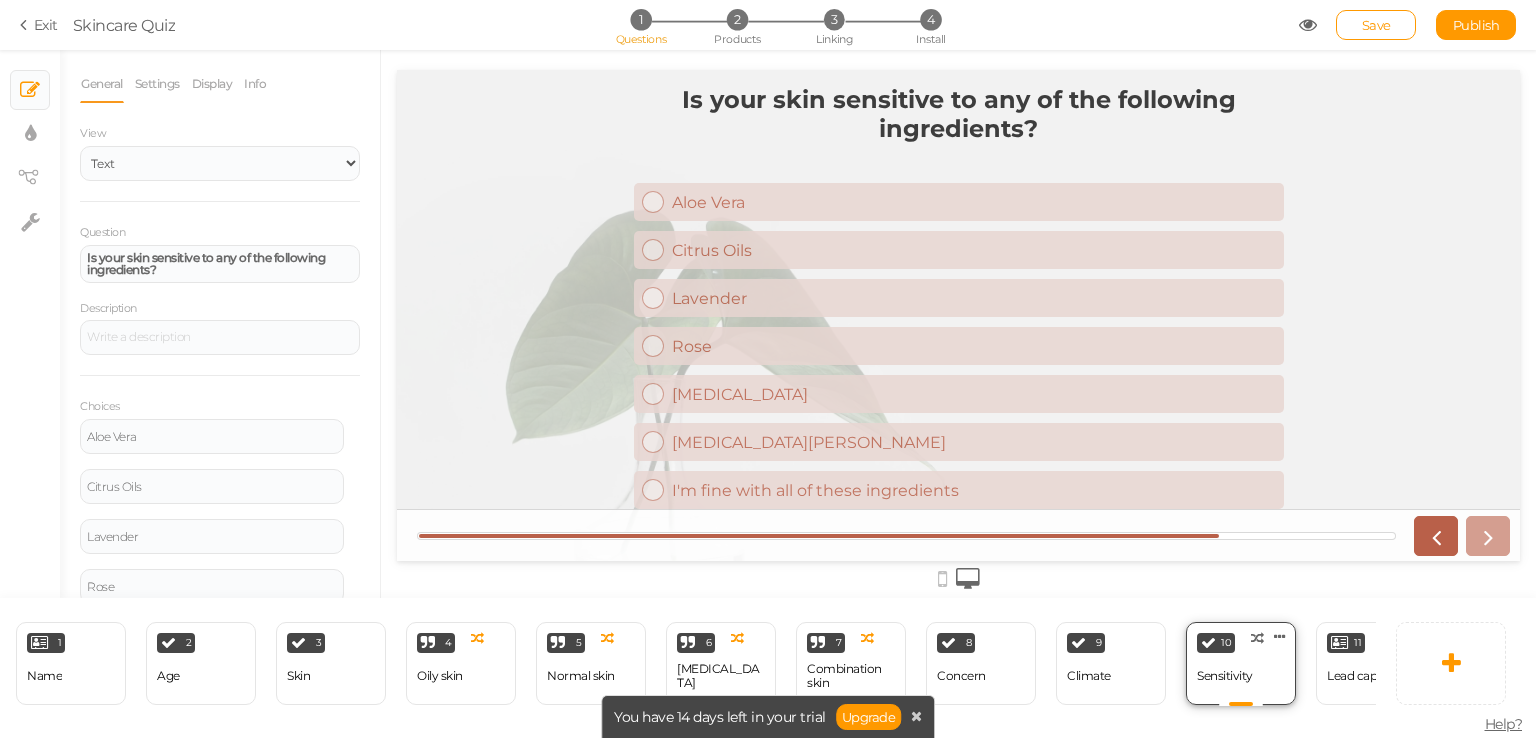 scroll, scrollTop: 0, scrollLeft: 0, axis: both 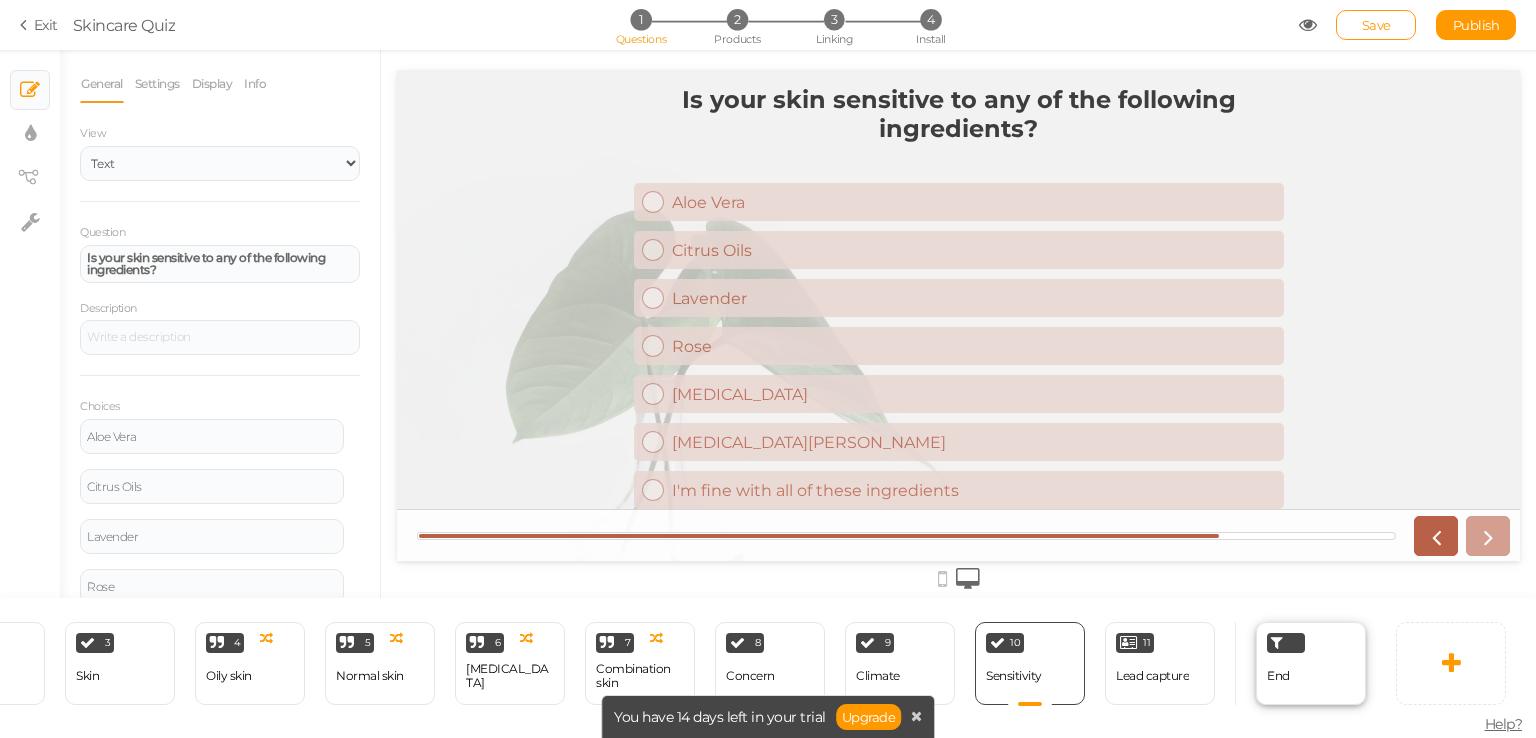 click on "End" at bounding box center [1278, 676] 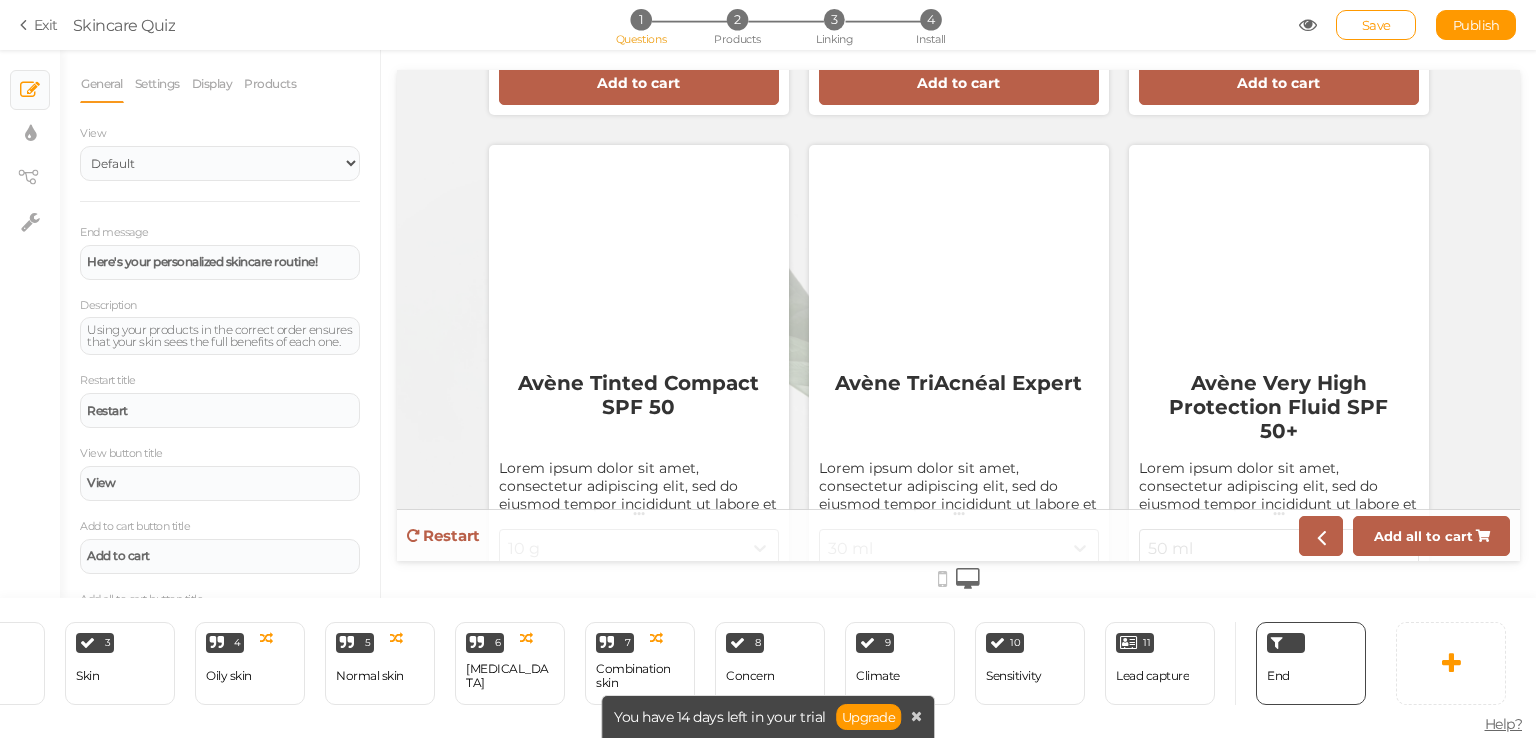 scroll, scrollTop: 2664, scrollLeft: 0, axis: vertical 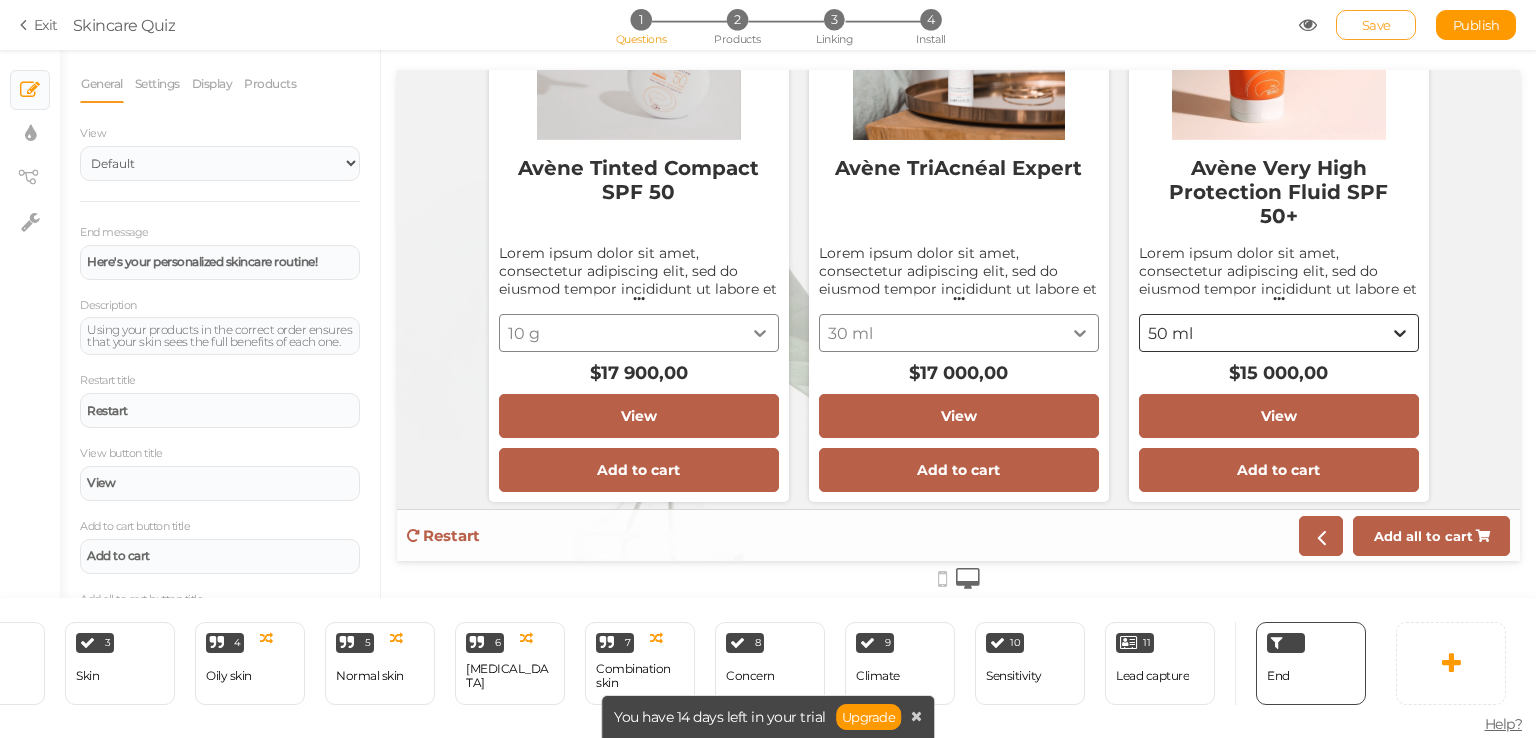 click on "Save" at bounding box center (1376, 25) 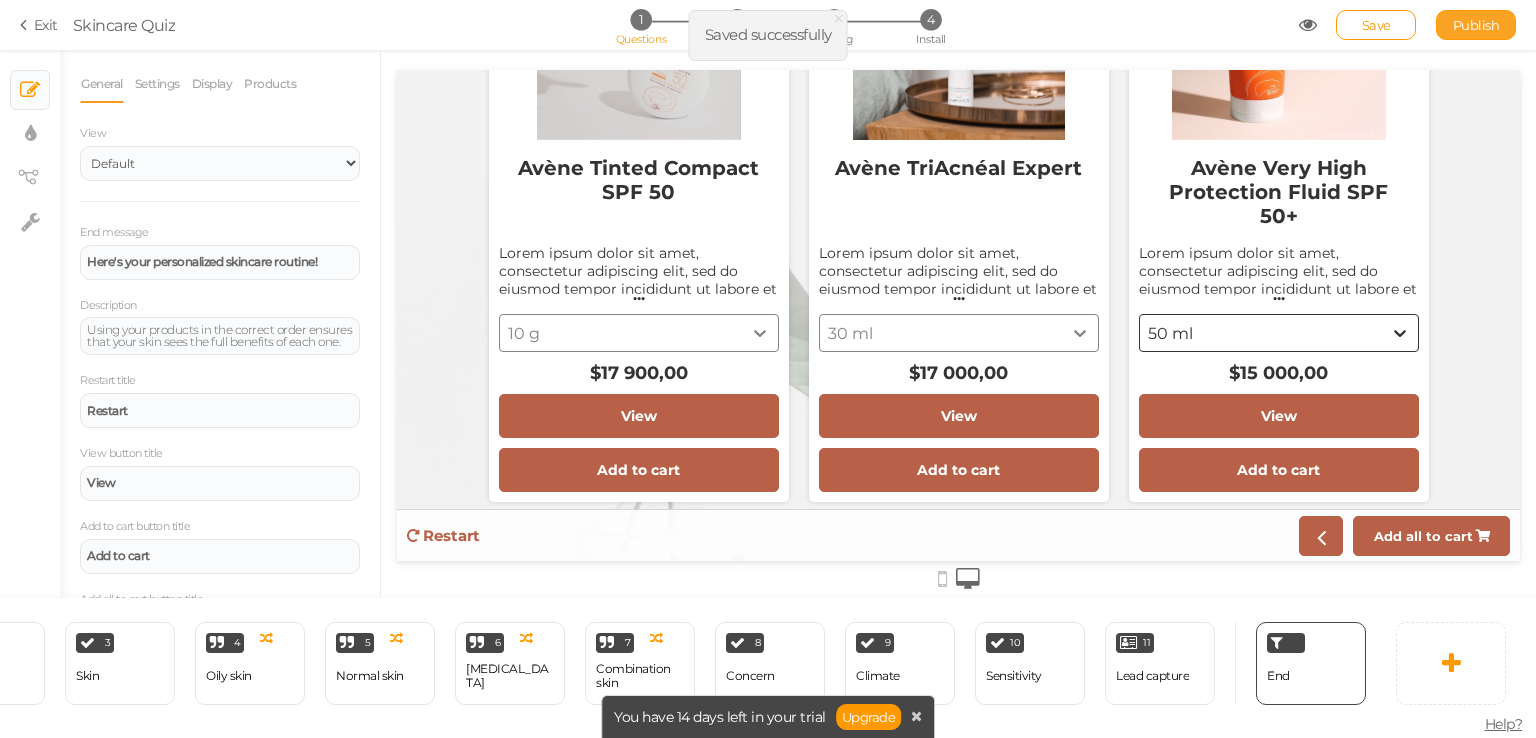 click on "Publish" at bounding box center (1476, 25) 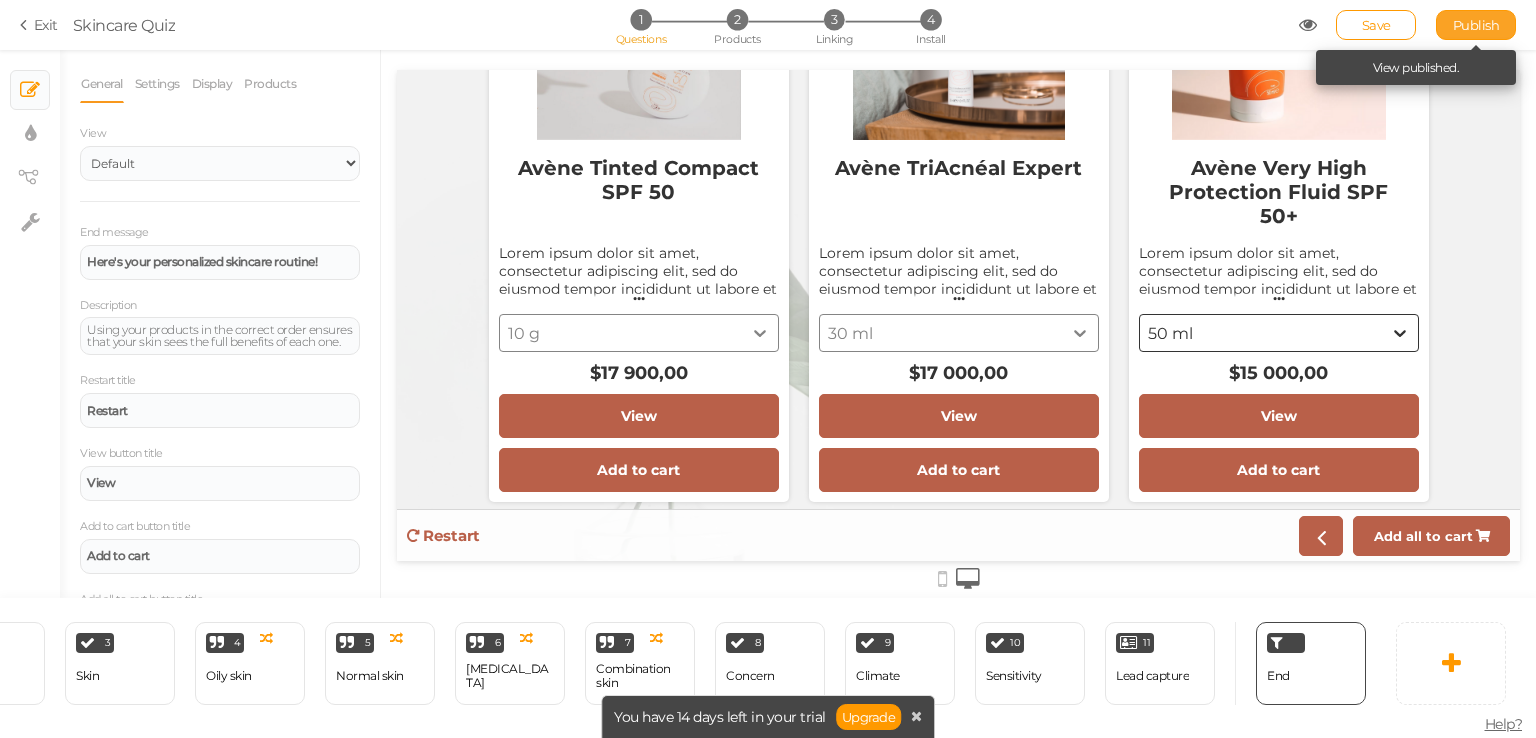 click on "Publish" at bounding box center [1476, 25] 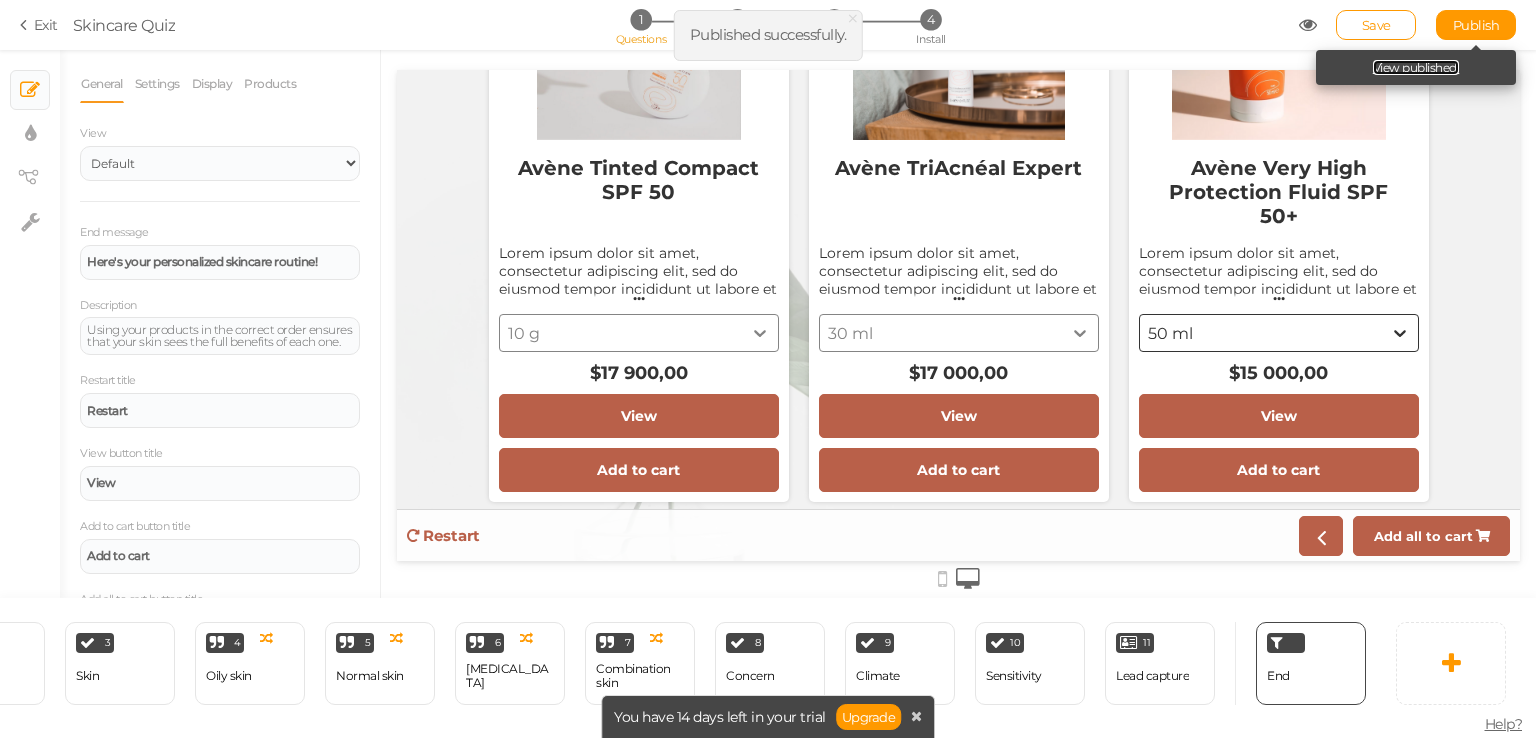 click on "View published." at bounding box center (1416, 67) 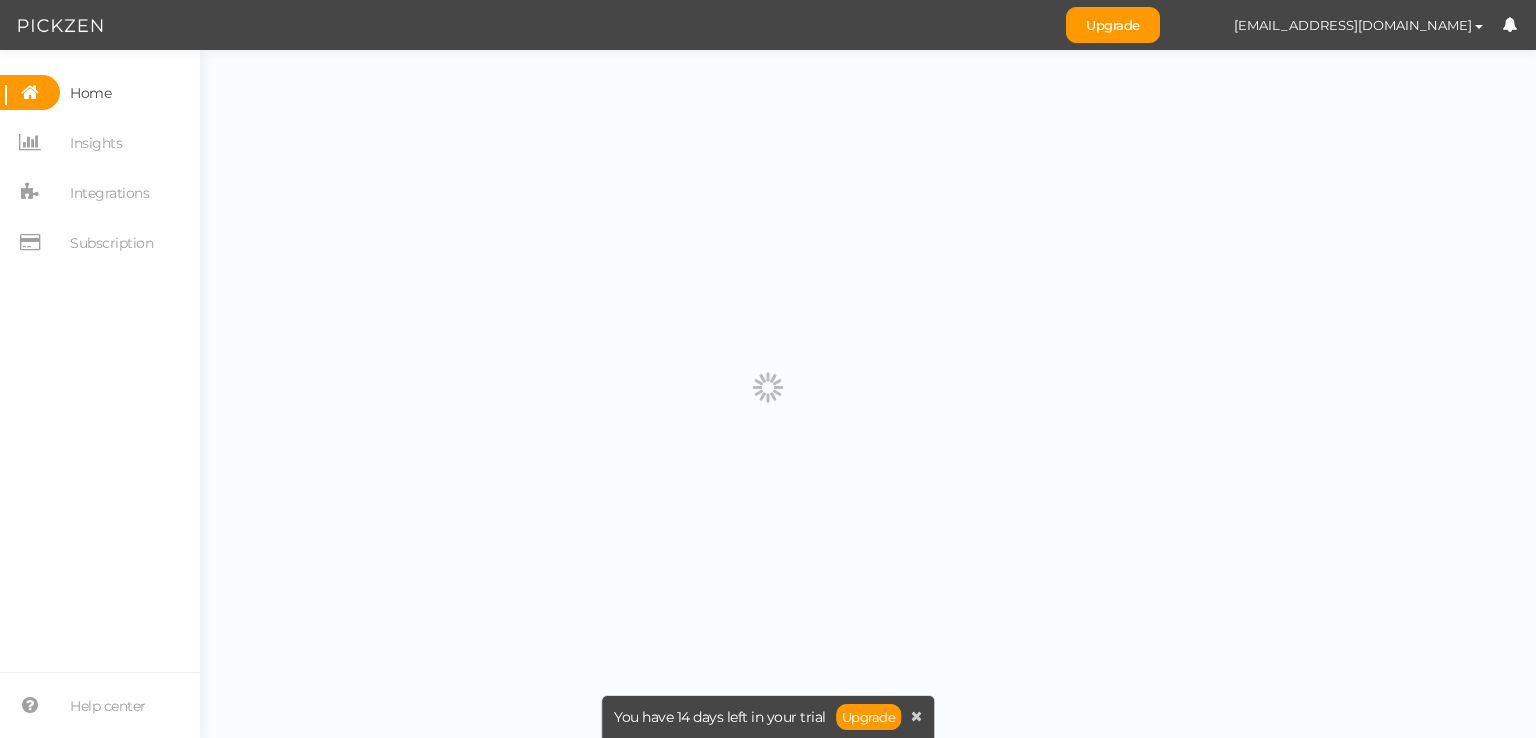 scroll, scrollTop: 0, scrollLeft: 0, axis: both 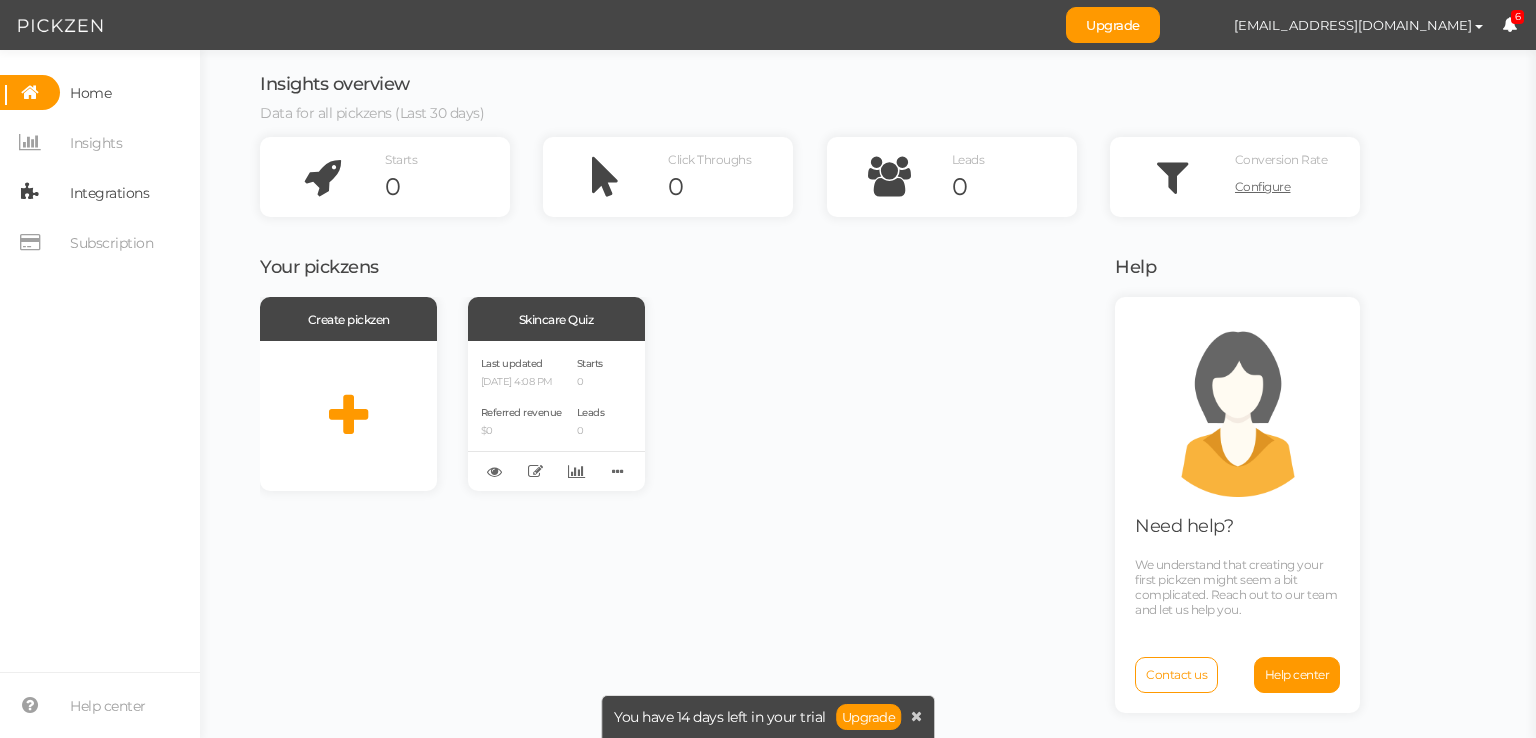 click on "Integrations" at bounding box center (109, 193) 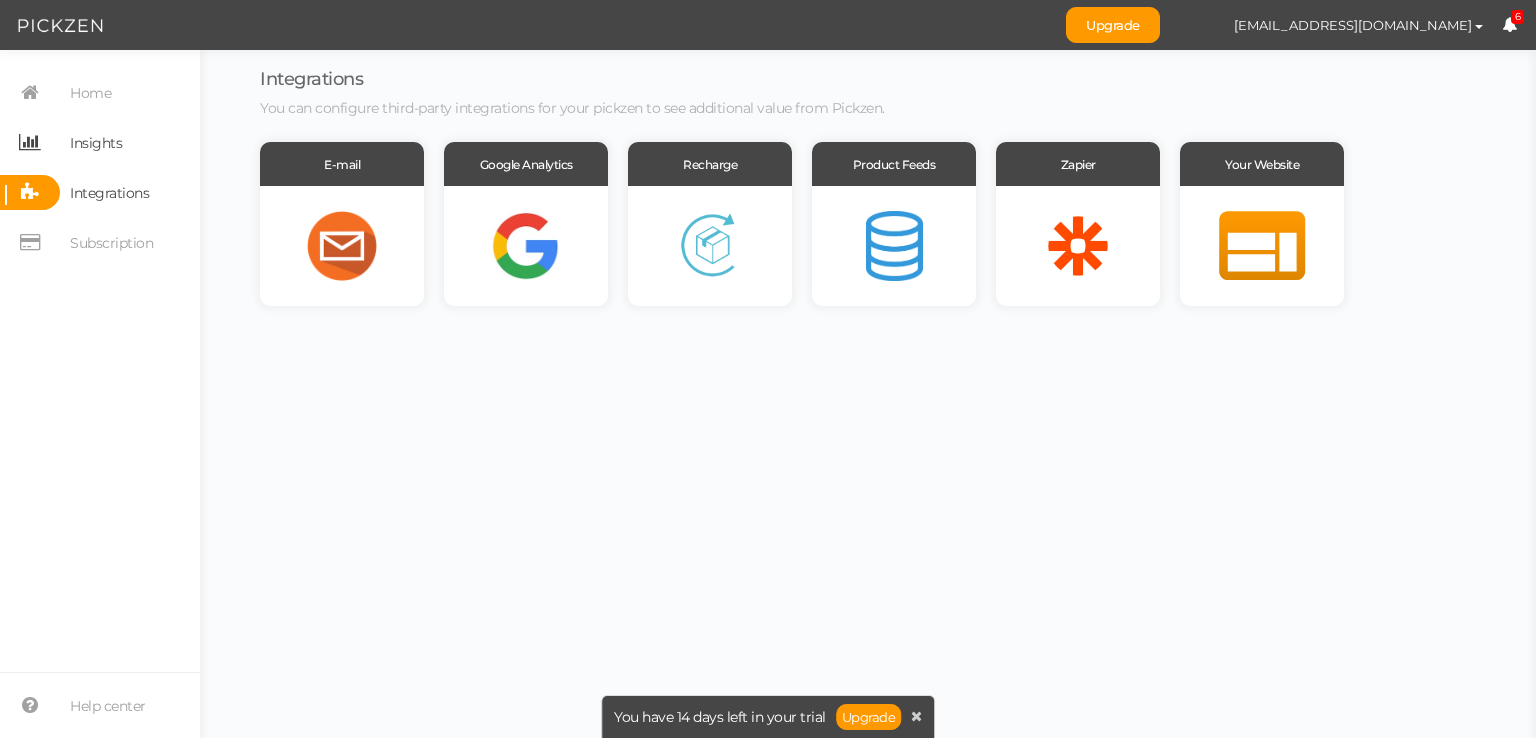 click on "Insights" at bounding box center [96, 143] 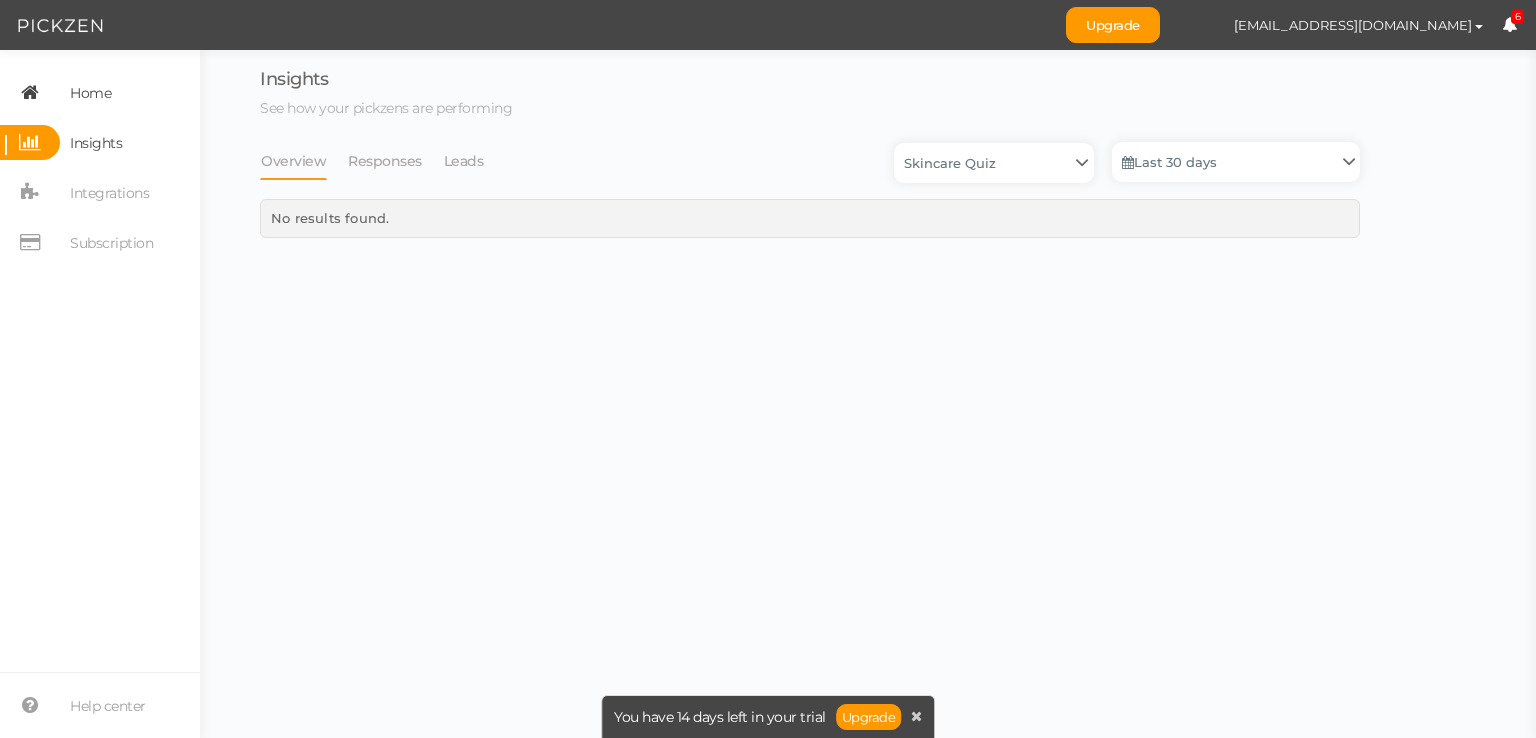 click on "Home" at bounding box center (90, 93) 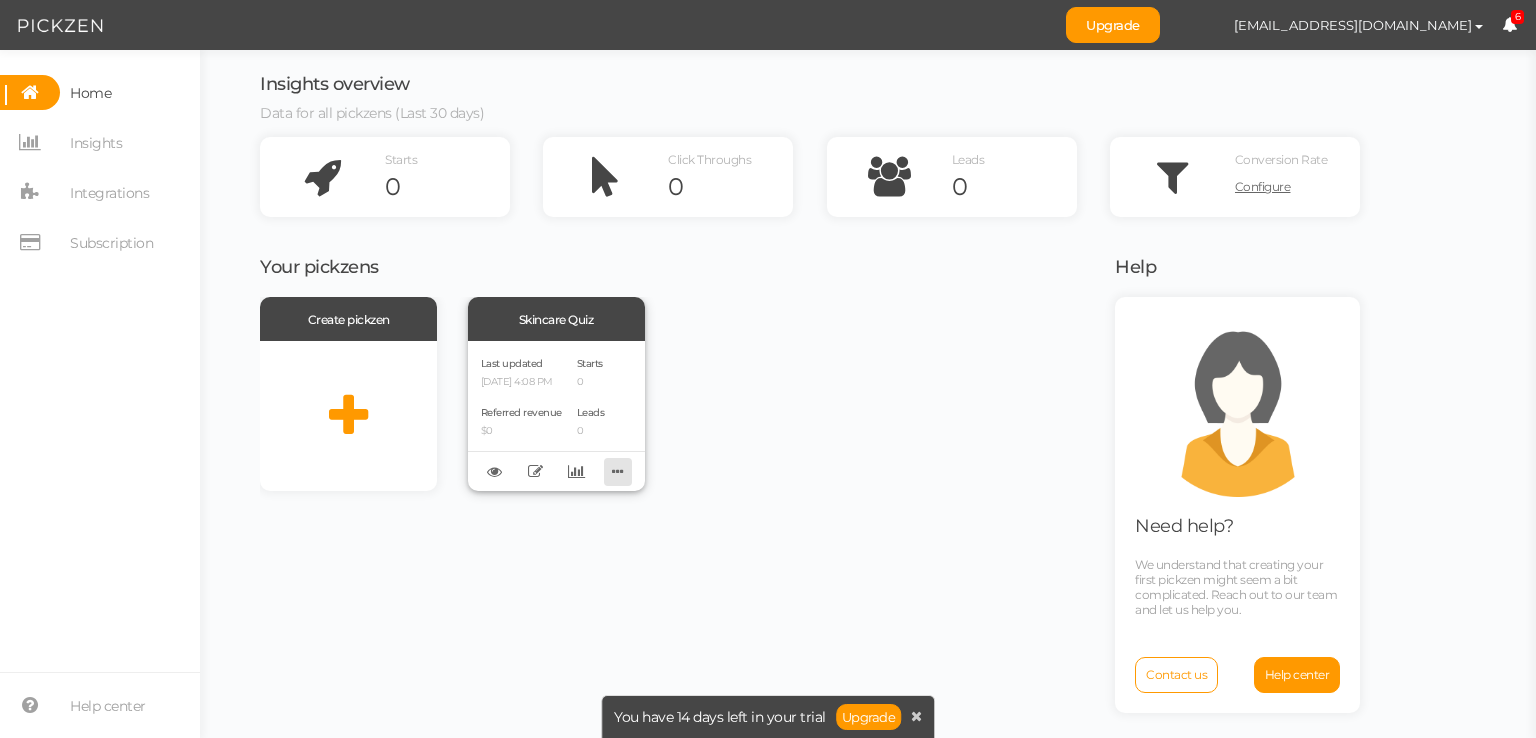 click at bounding box center [618, 471] 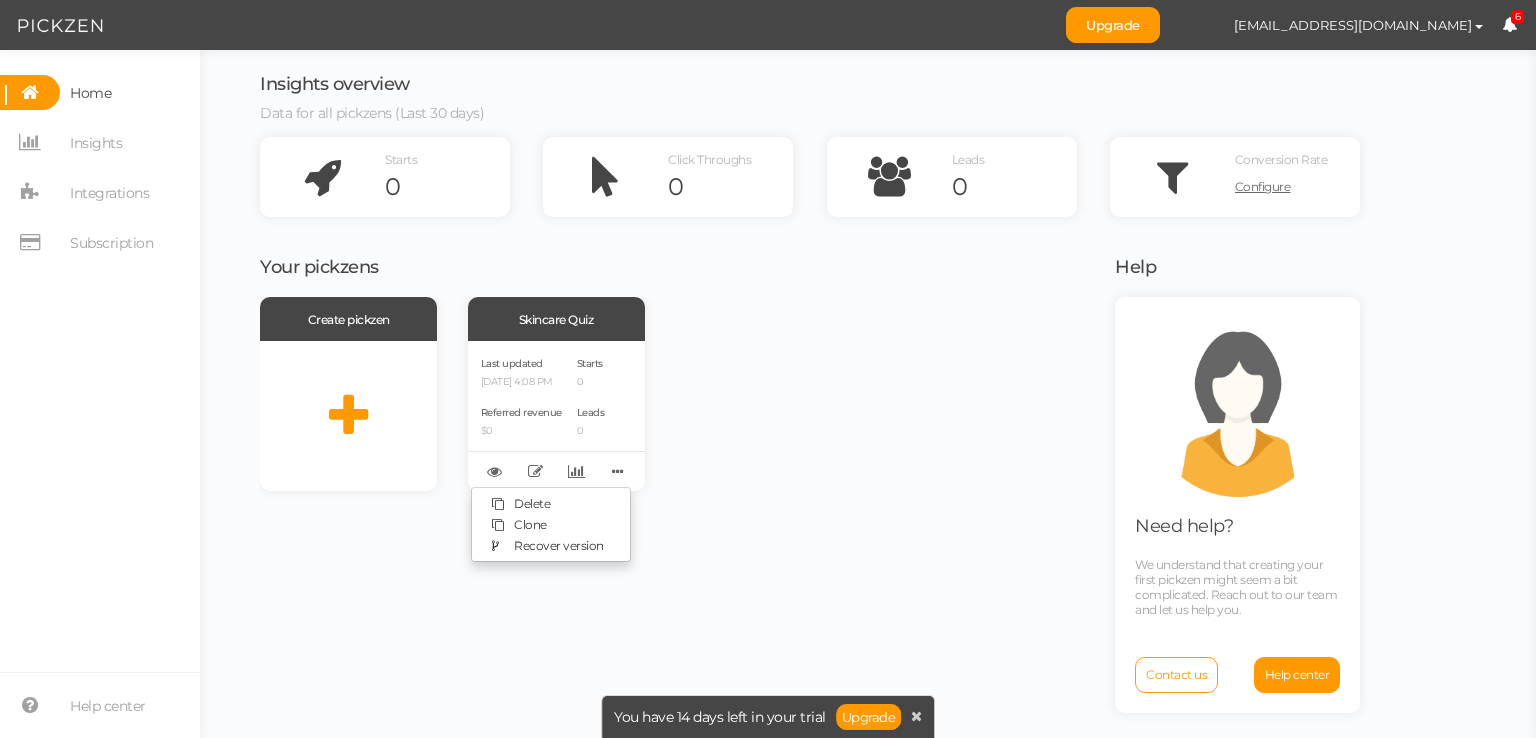 click on "Create pickzen              Skincare Quiz          Last updated   07/02/2025 4:08 PM       Referred revenue   $0             Starts   0       Leads   0                                 Delete             Clone                 Recover version" at bounding box center (675, 394) 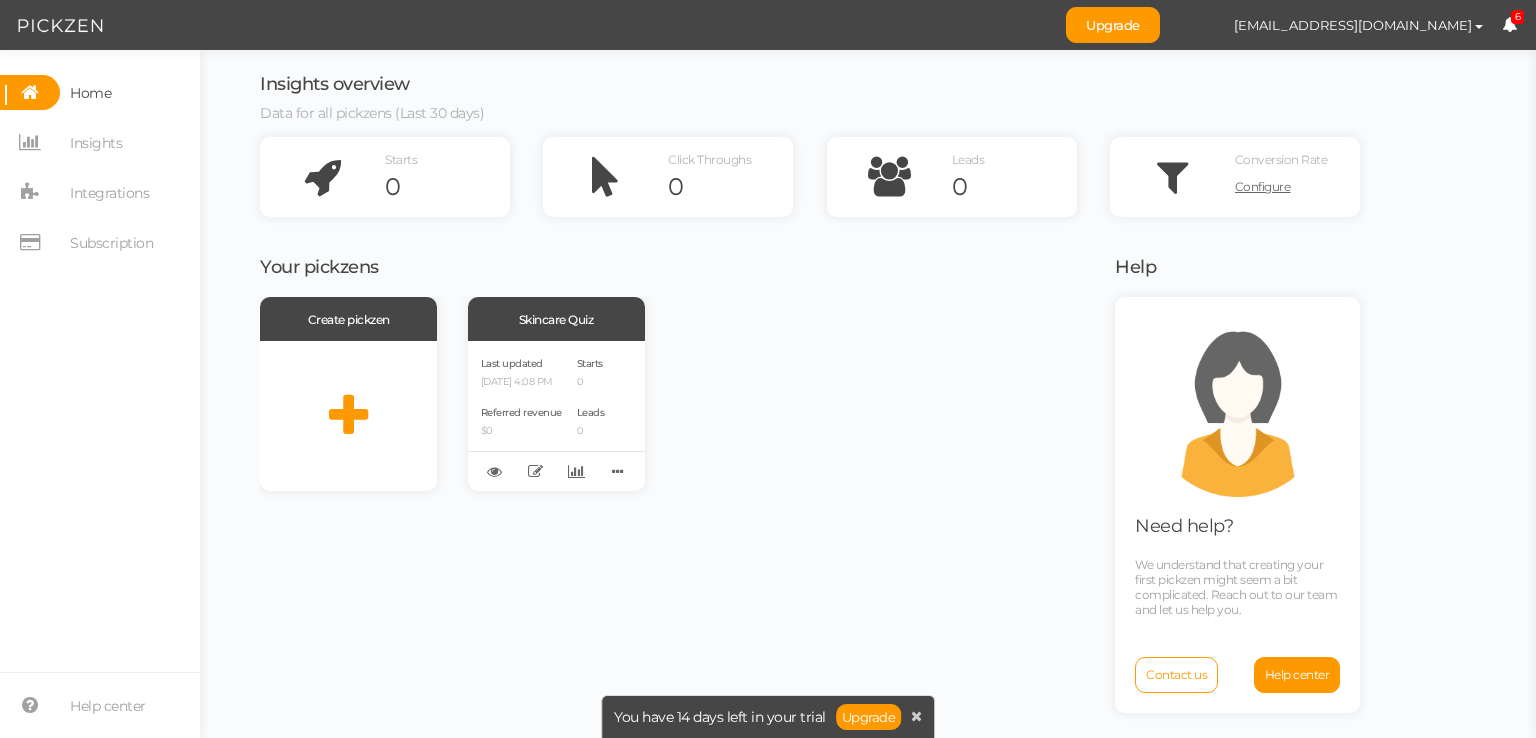 click on "Create pickzen              Skincare Quiz          Last updated   07/02/2025 4:08 PM       Referred revenue   $0             Starts   0       Leads   0                                 Delete             Clone                 Recover version" at bounding box center [675, 394] 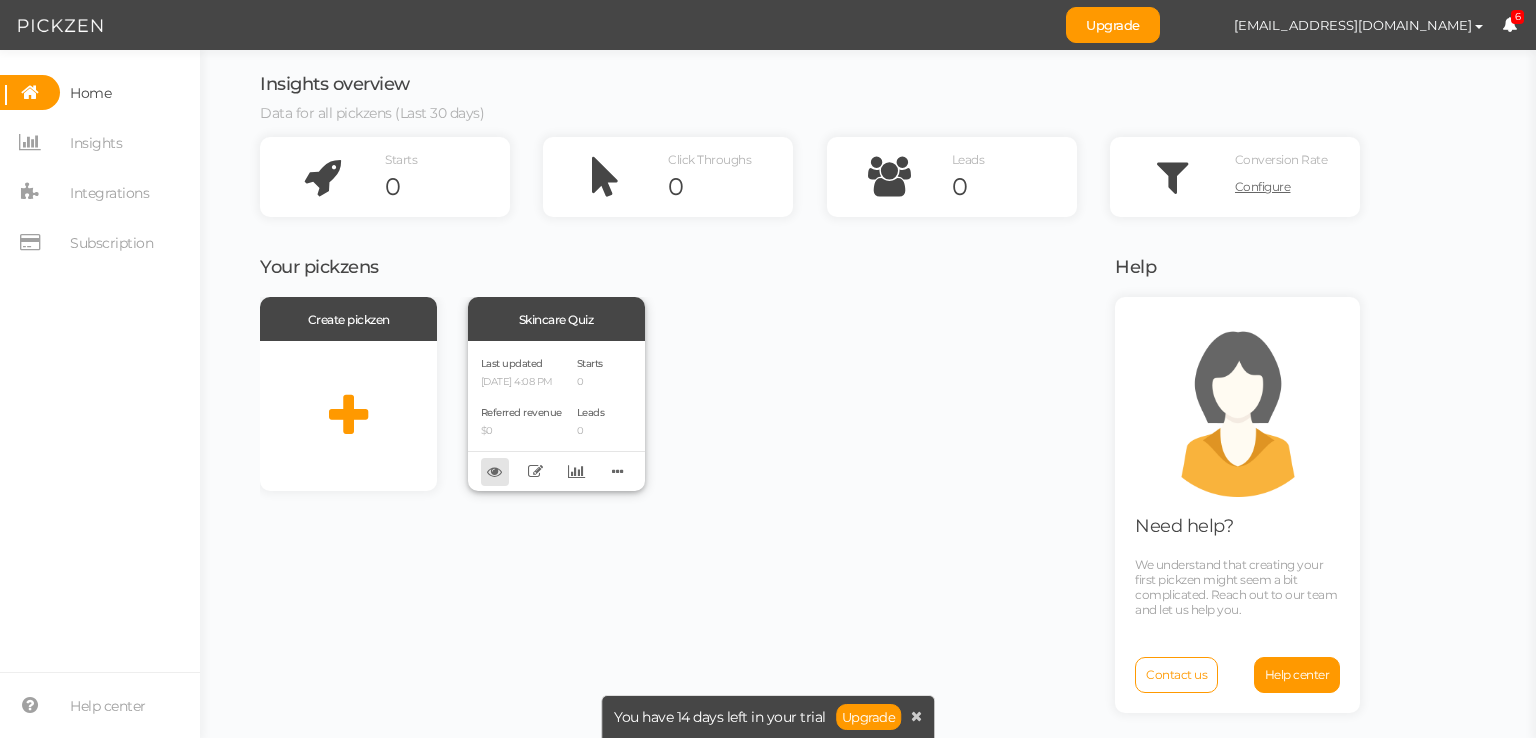 click at bounding box center (495, 472) 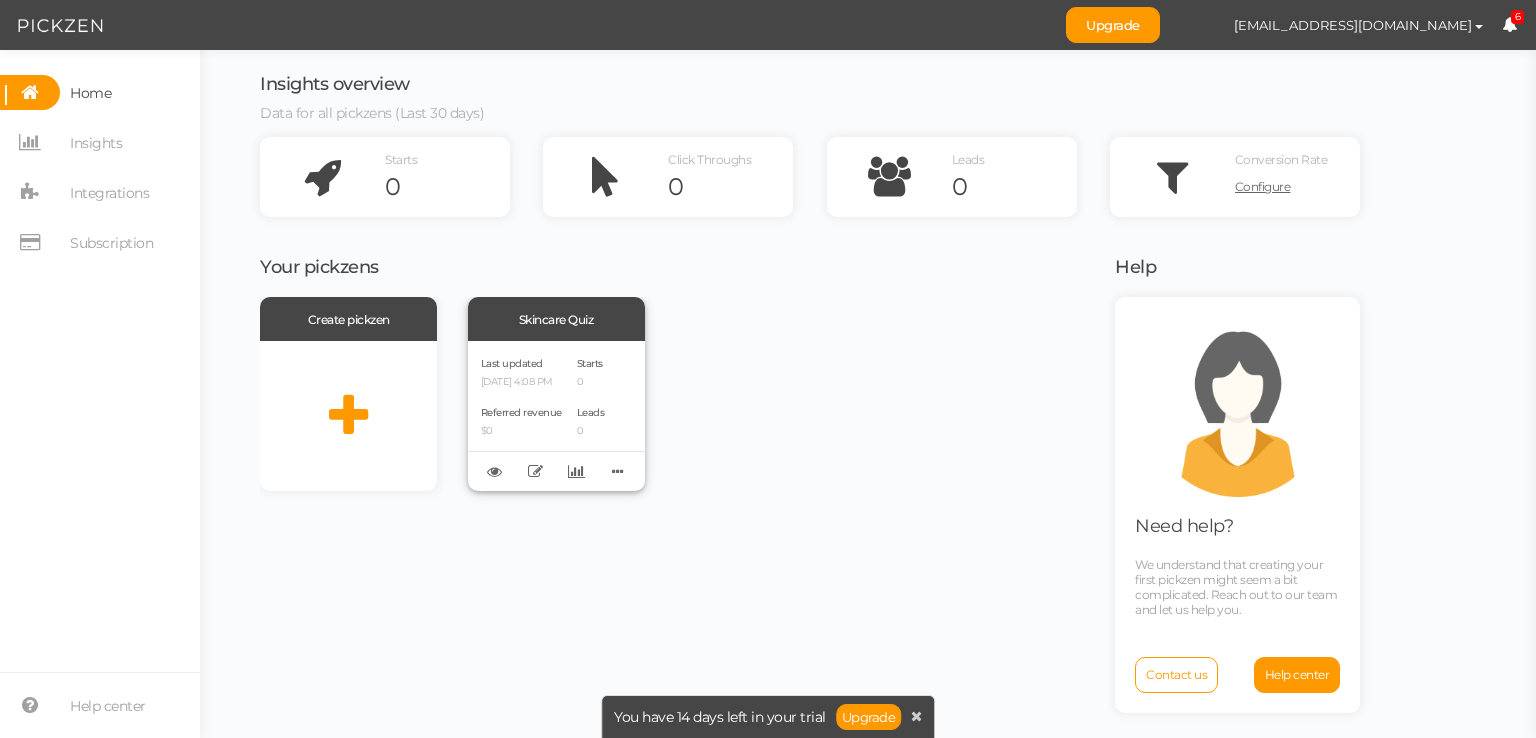 click on "Last updated   07/02/2025 4:08 PM       Referred revenue   $0             Starts   0       Leads   0" at bounding box center (556, 416) 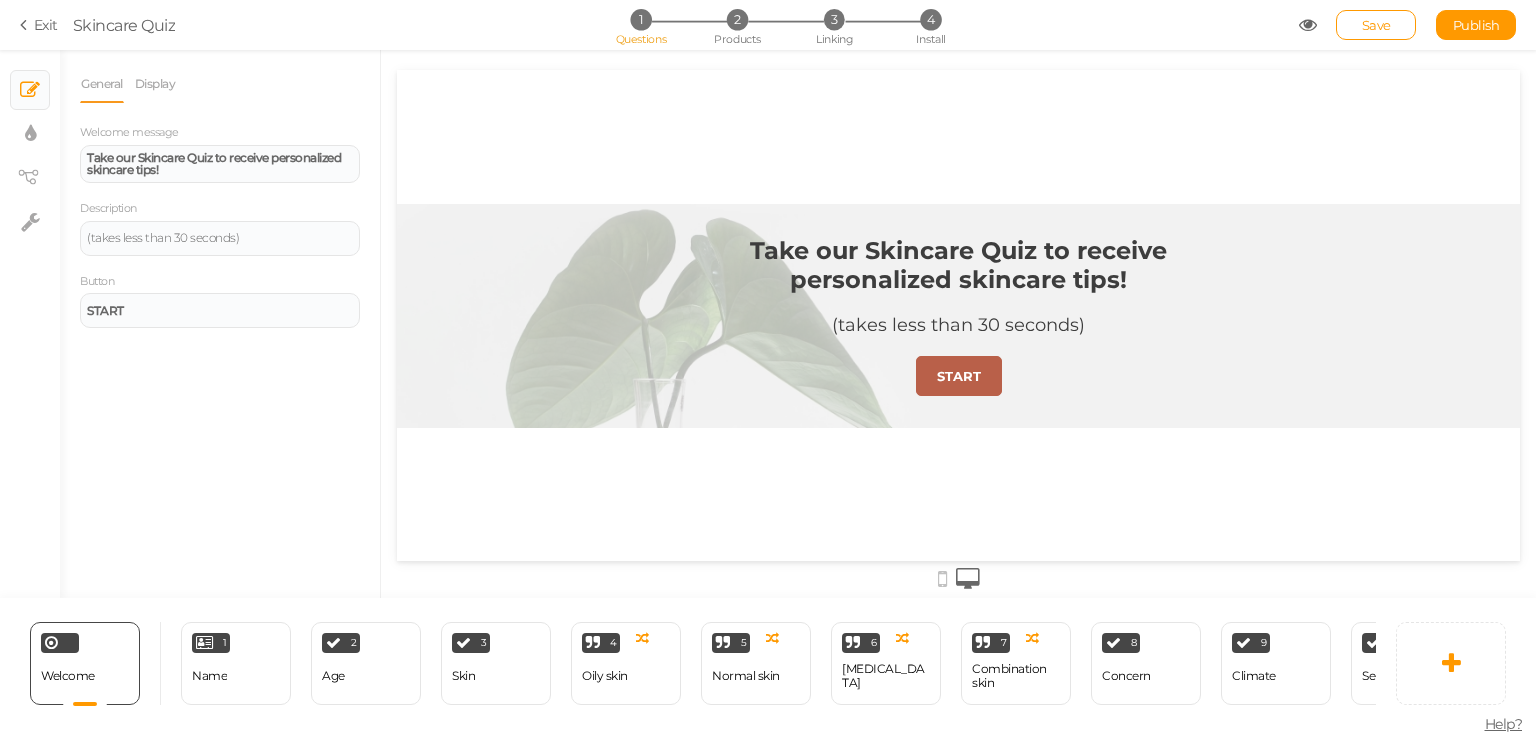 scroll, scrollTop: 0, scrollLeft: 0, axis: both 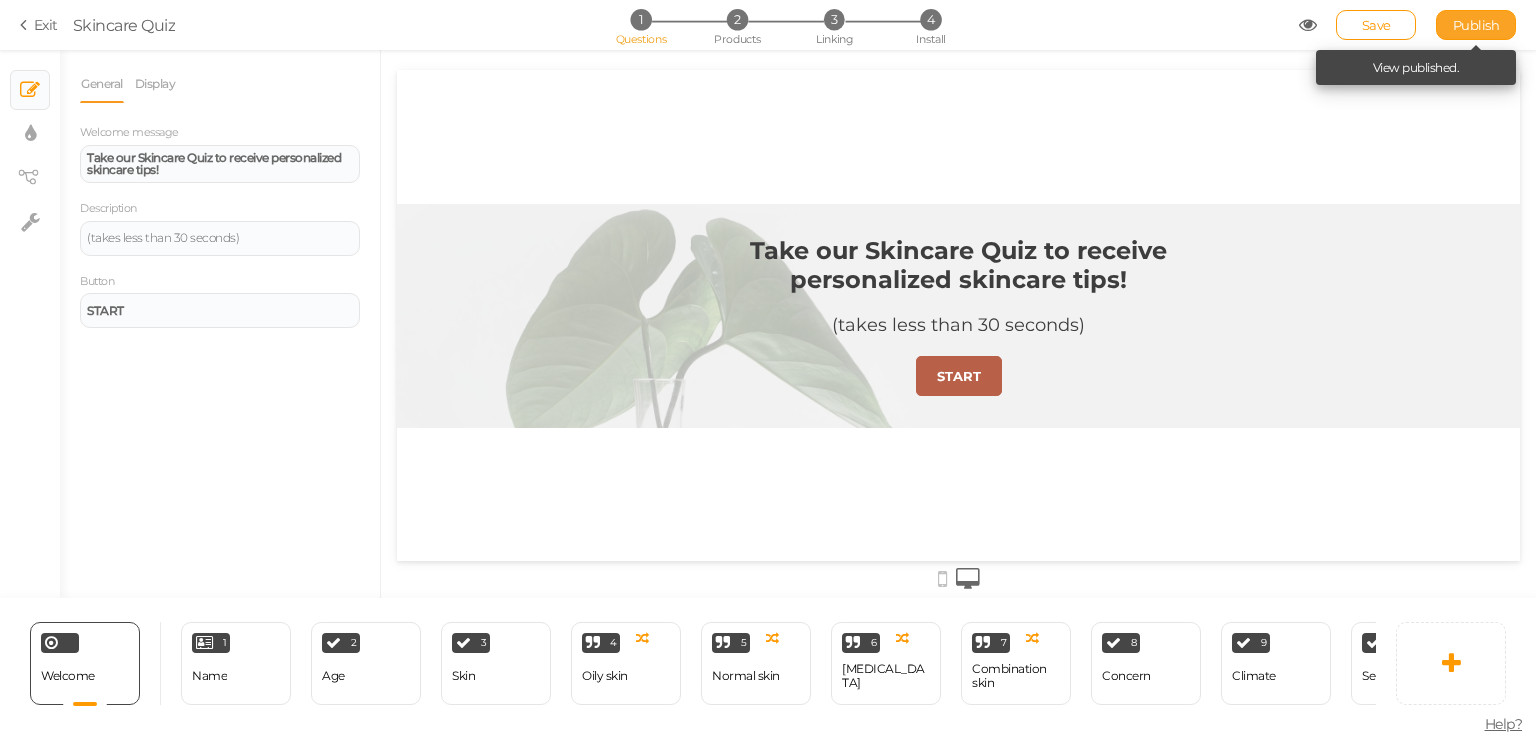 click on "Publish" at bounding box center (1476, 25) 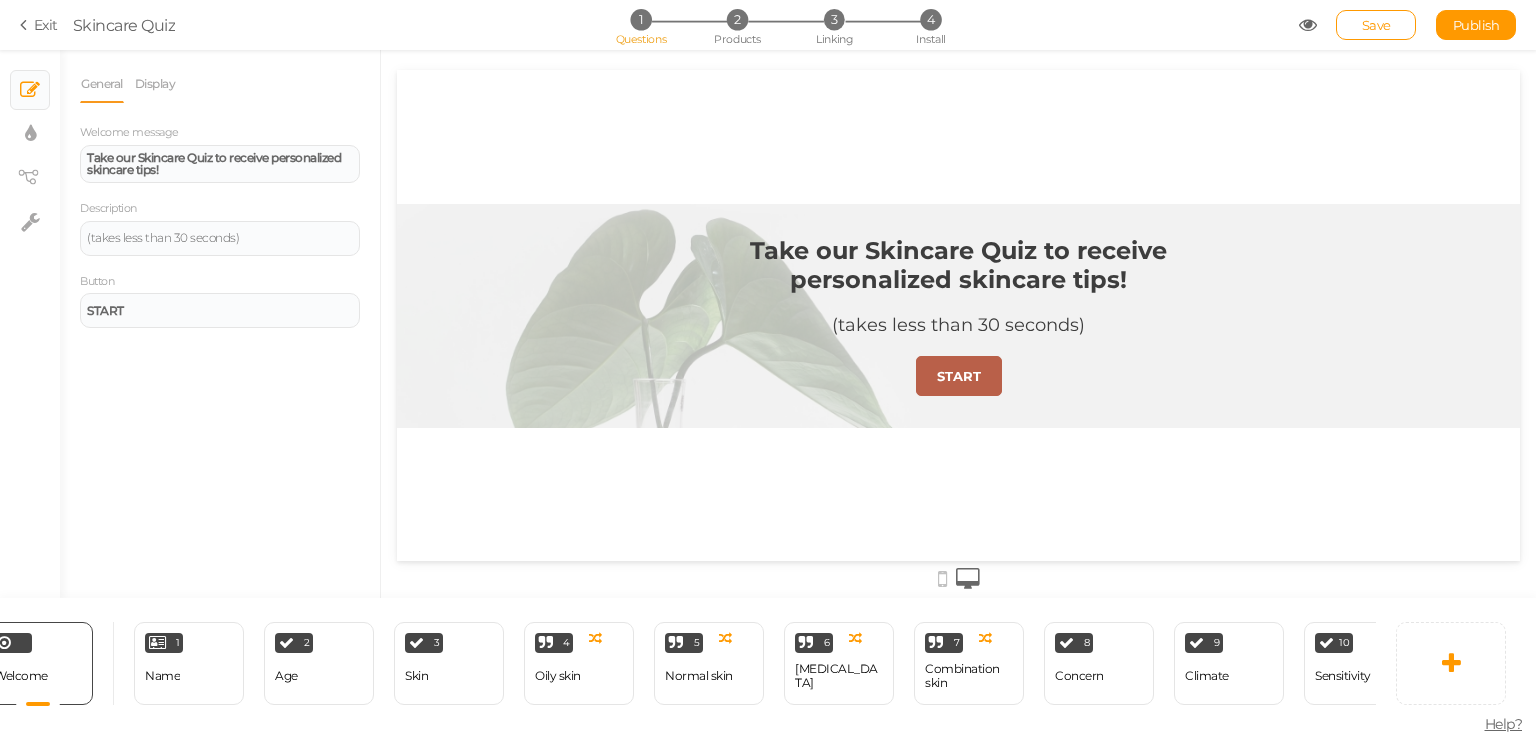 scroll, scrollTop: 0, scrollLeft: 0, axis: both 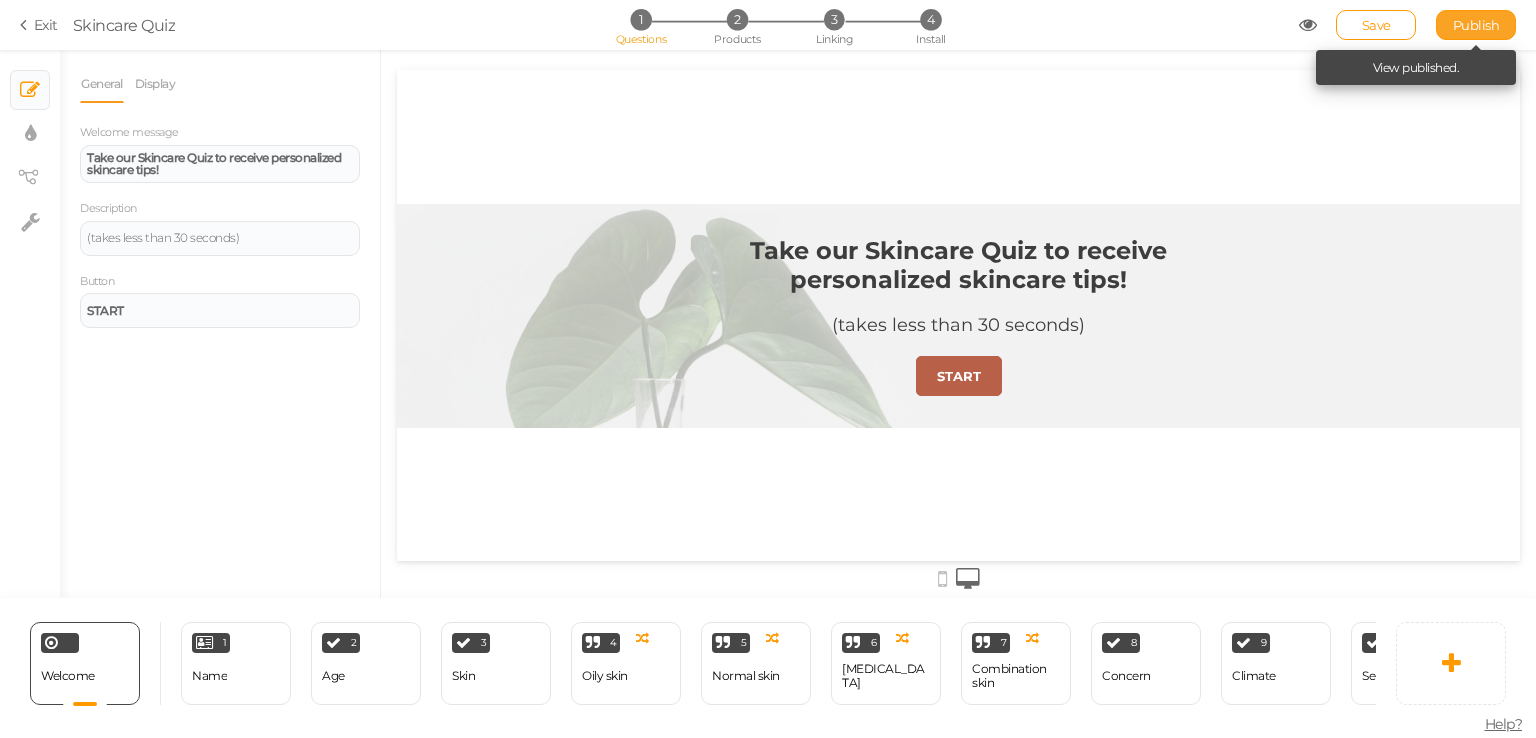 click on "Publish" at bounding box center [1476, 25] 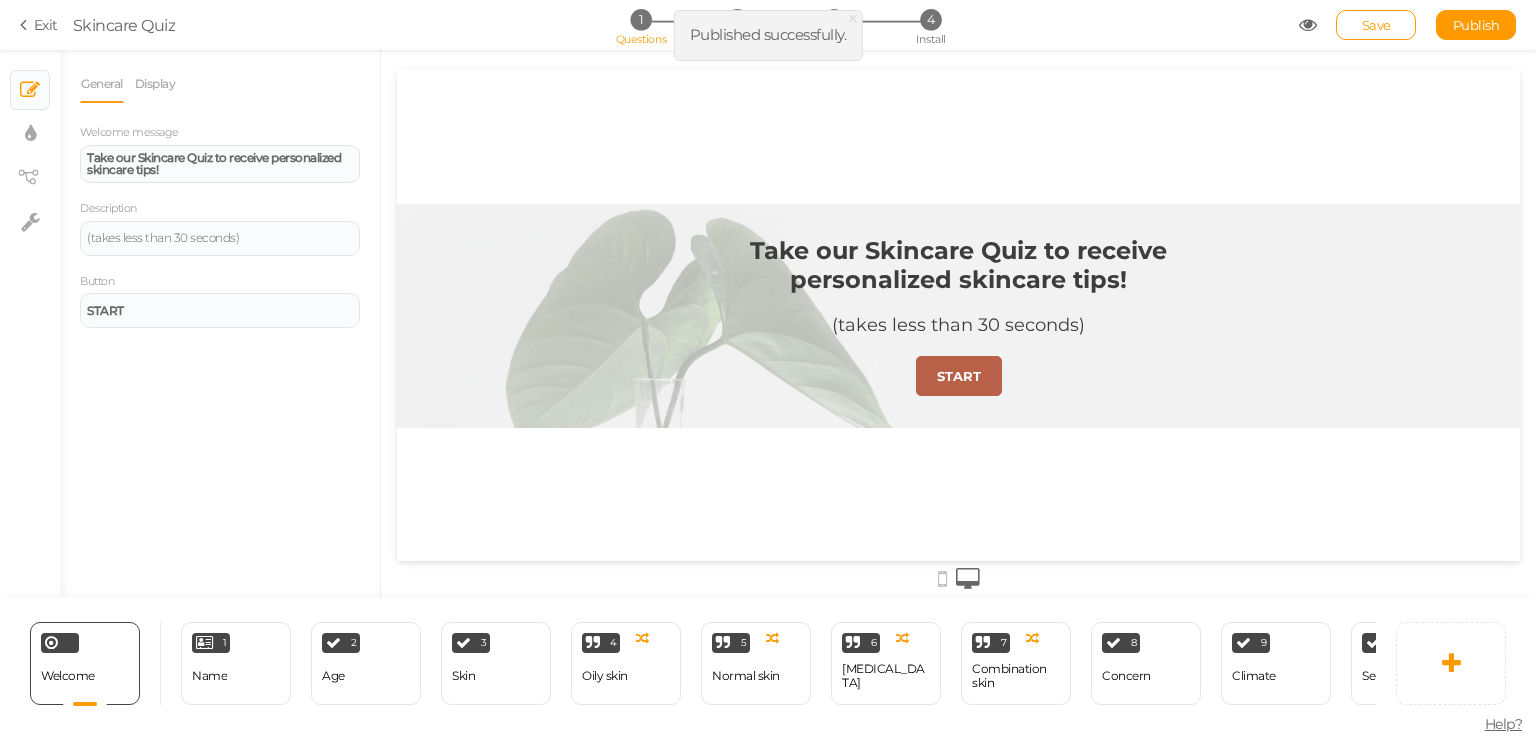 click at bounding box center [1308, 25] 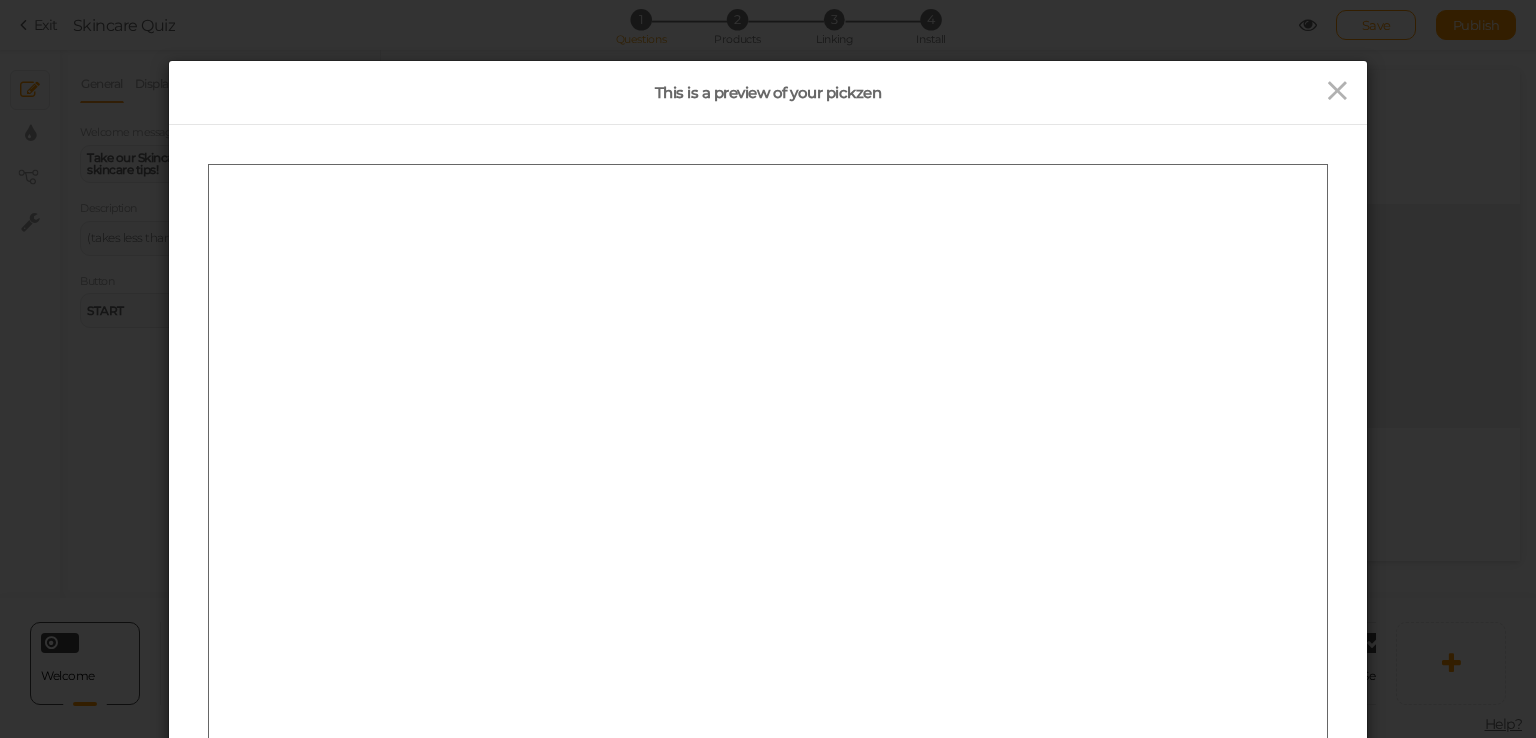 scroll, scrollTop: 0, scrollLeft: 0, axis: both 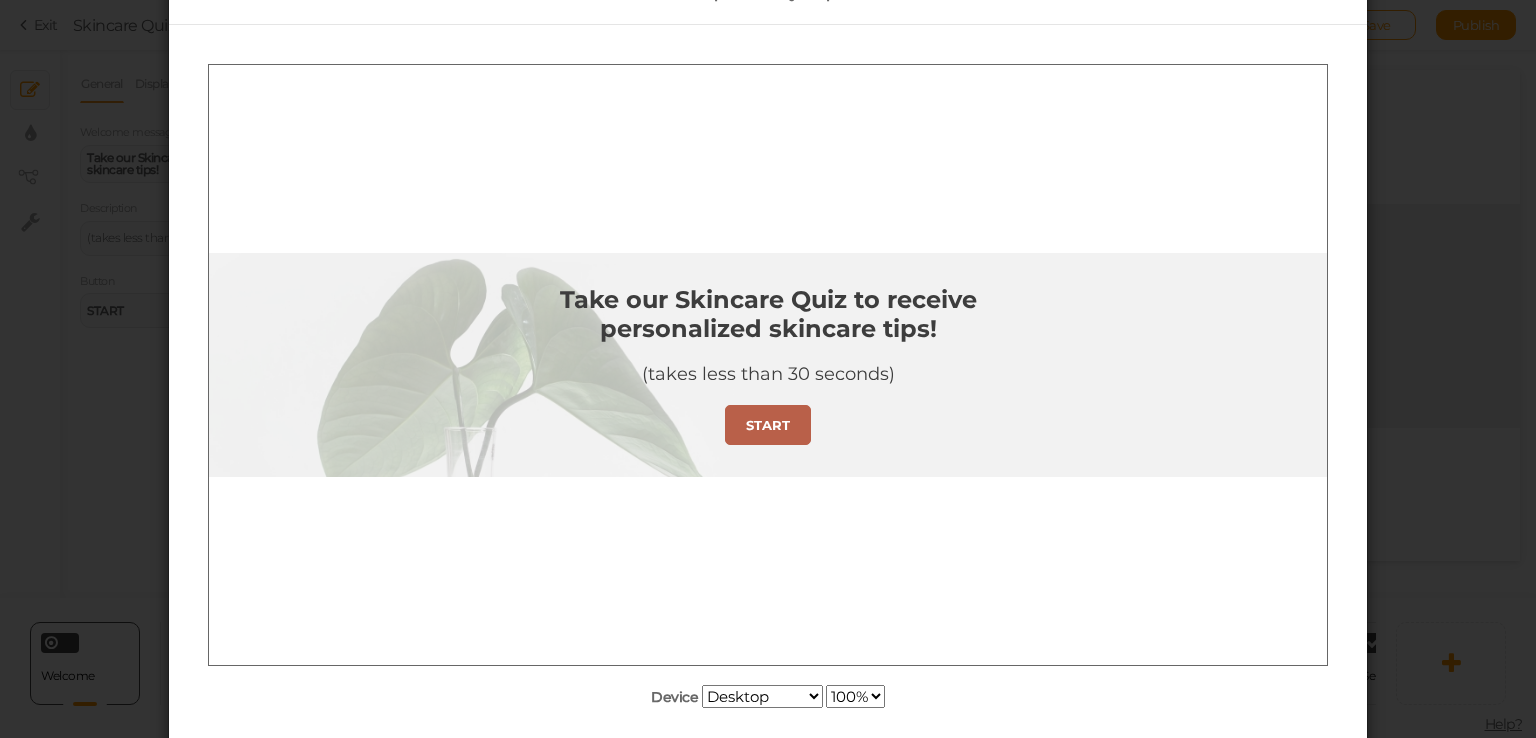 drag, startPoint x: 1519, startPoint y: 161, endPoint x: 1317, endPoint y: 97, distance: 211.8962 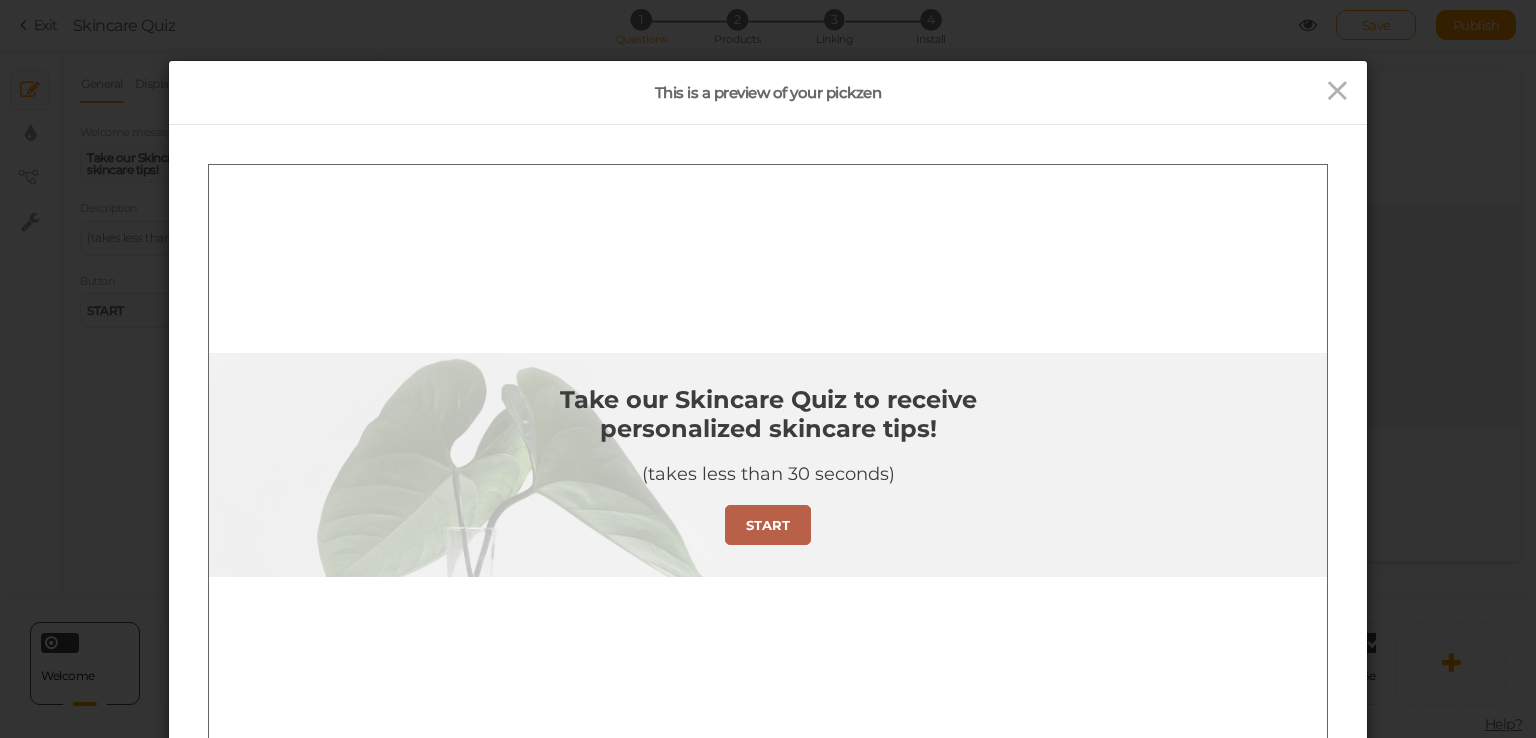 drag, startPoint x: 1338, startPoint y: 97, endPoint x: 1304, endPoint y: 97, distance: 34 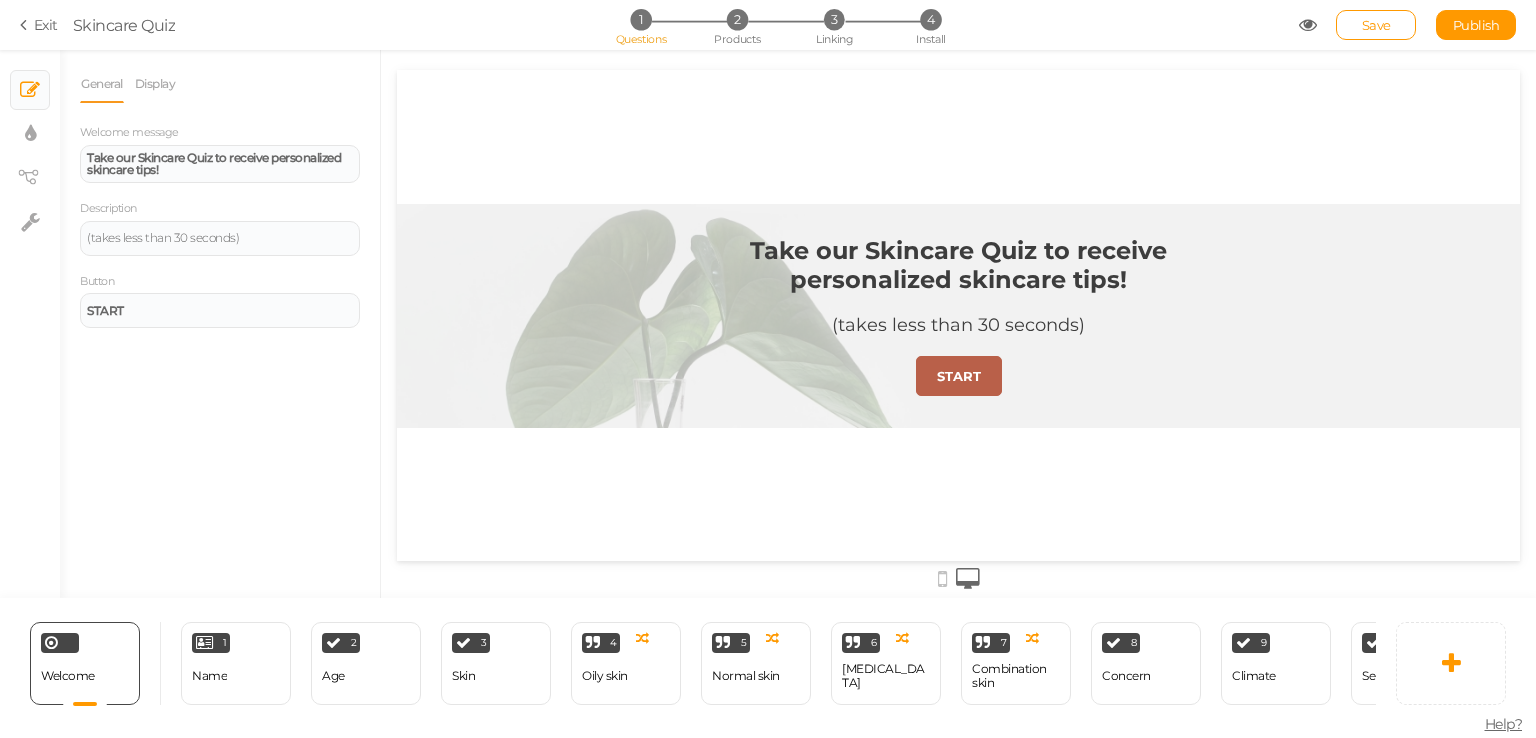 click on "Exit" at bounding box center (39, 25) 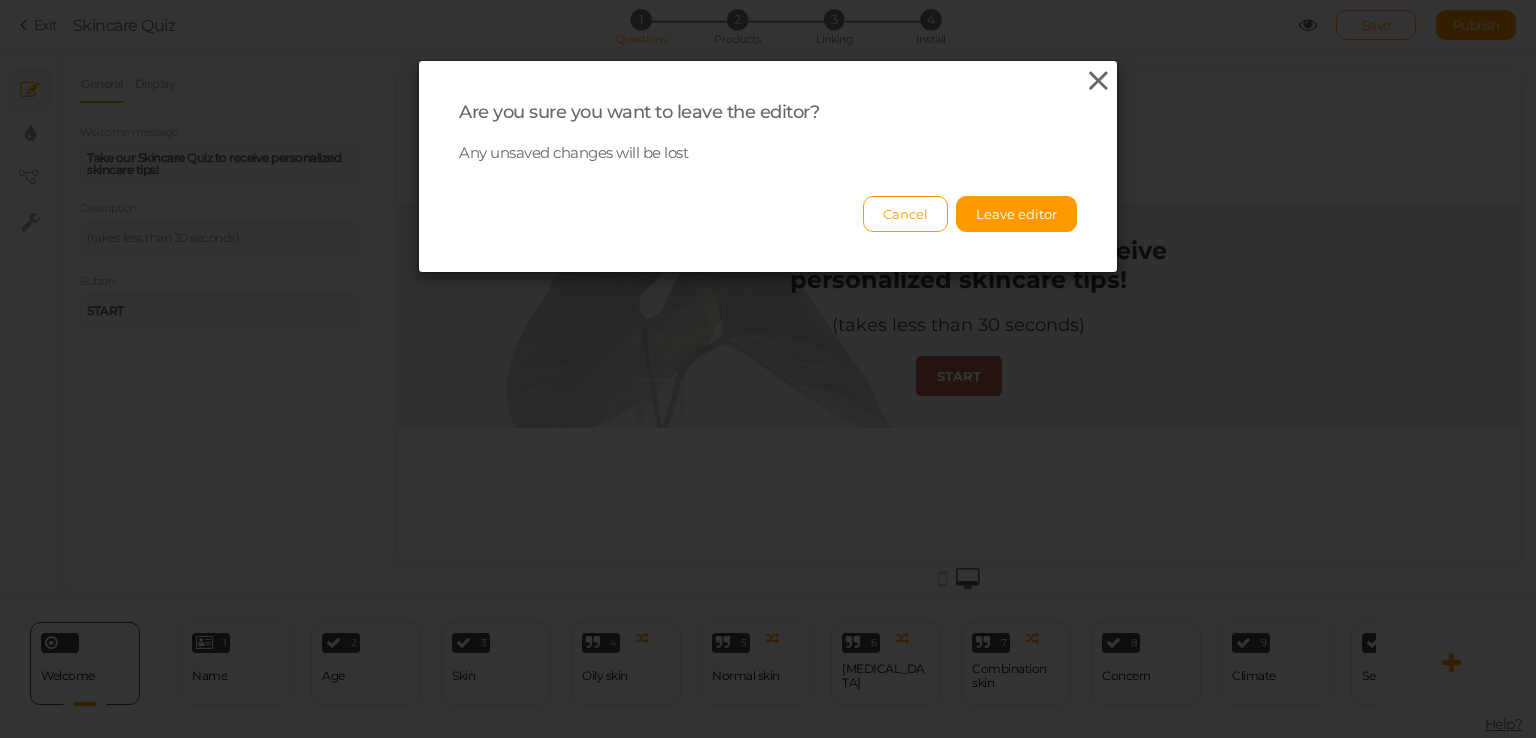 click at bounding box center (1098, 81) 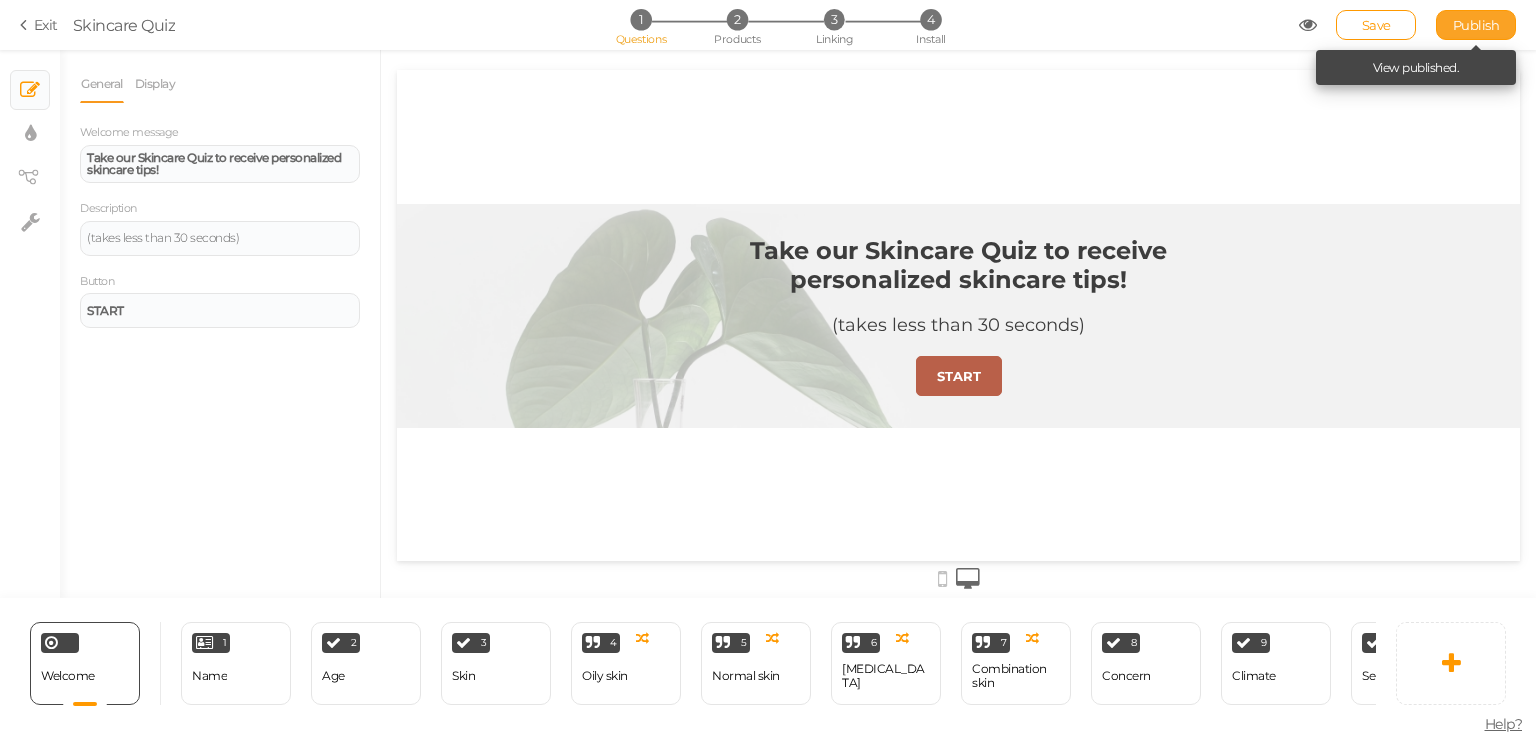 click on "Publish" at bounding box center [1476, 25] 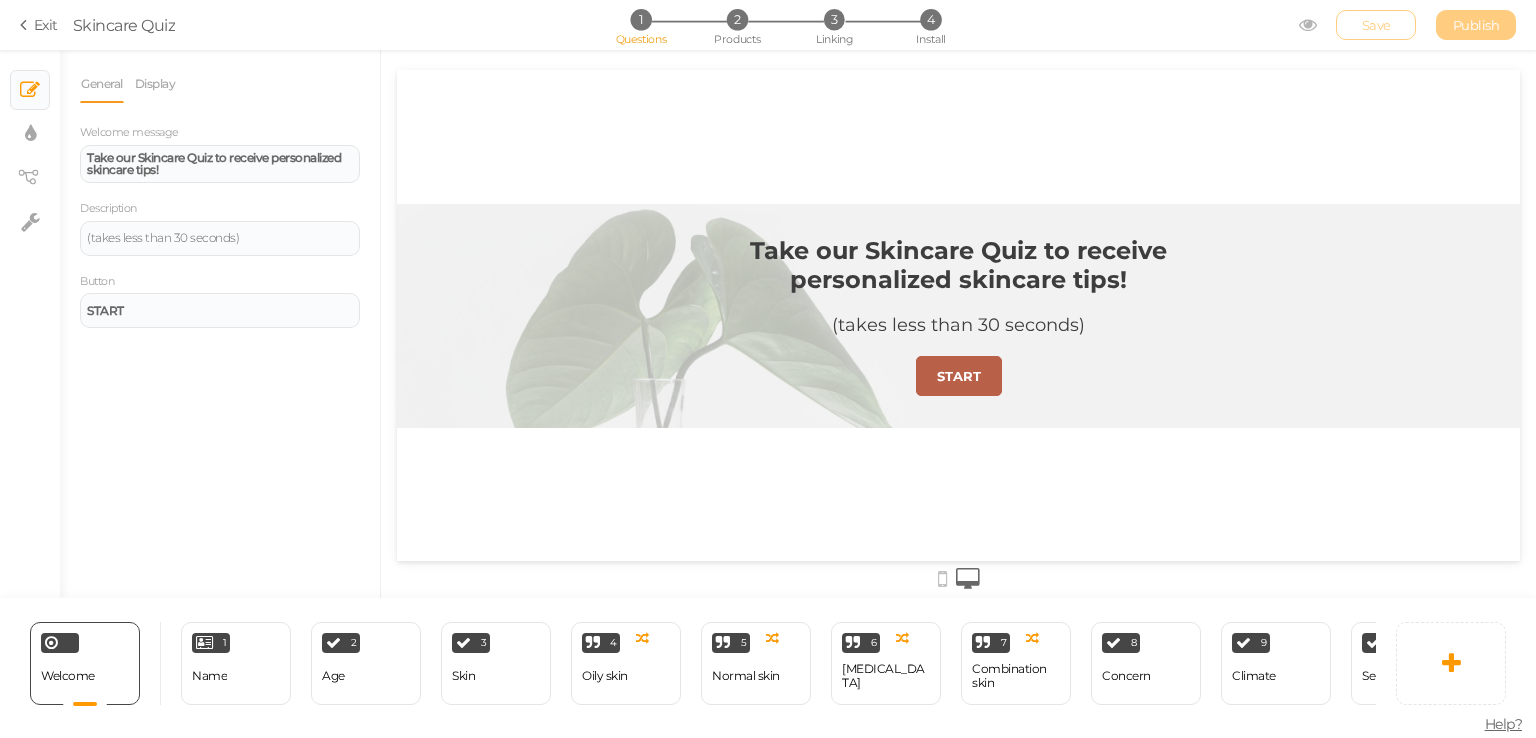click on "Exit     Skincare Quiz           1   Questions       2   Products       3   Linking             4   Install                   Save       Publish     View published." at bounding box center [768, 25] 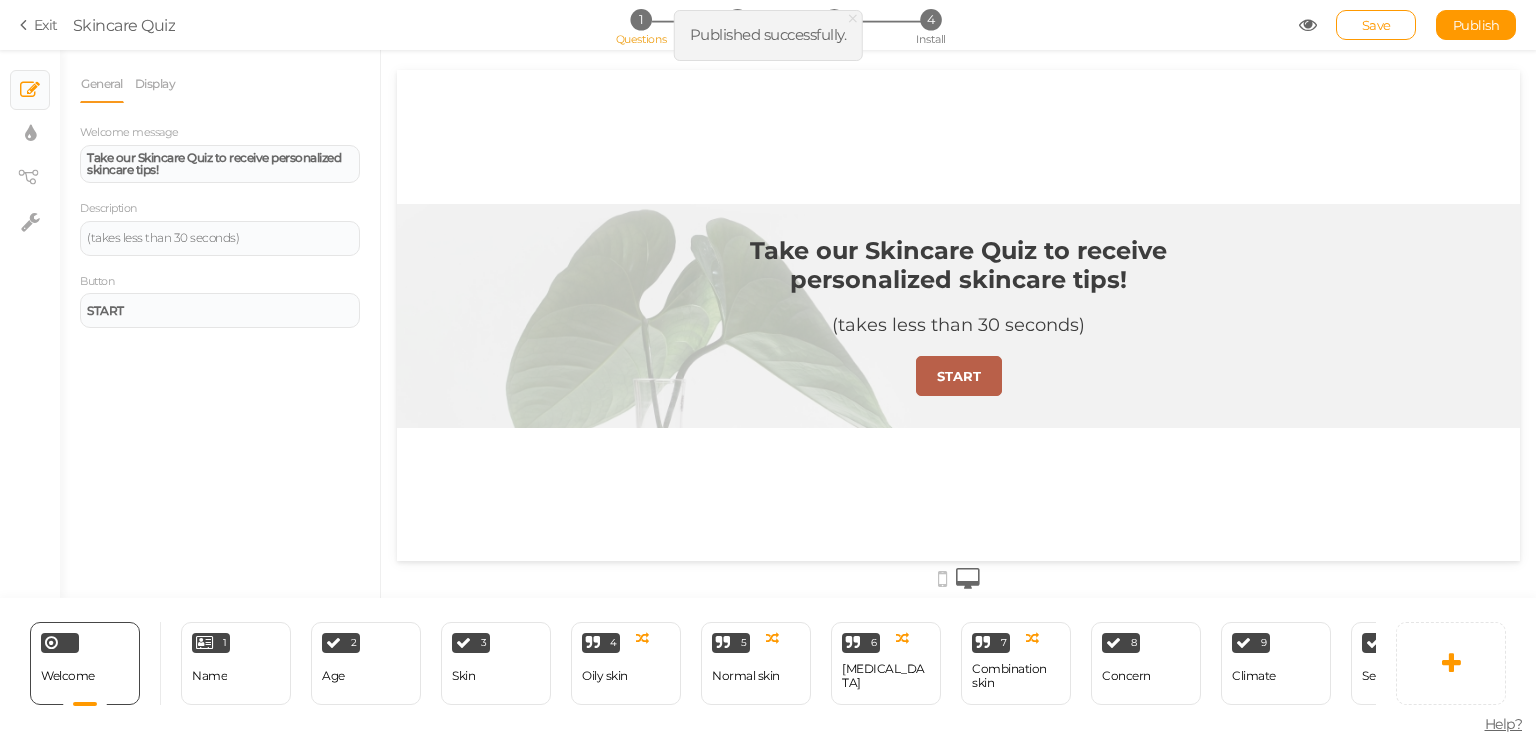 click at bounding box center [27, 25] 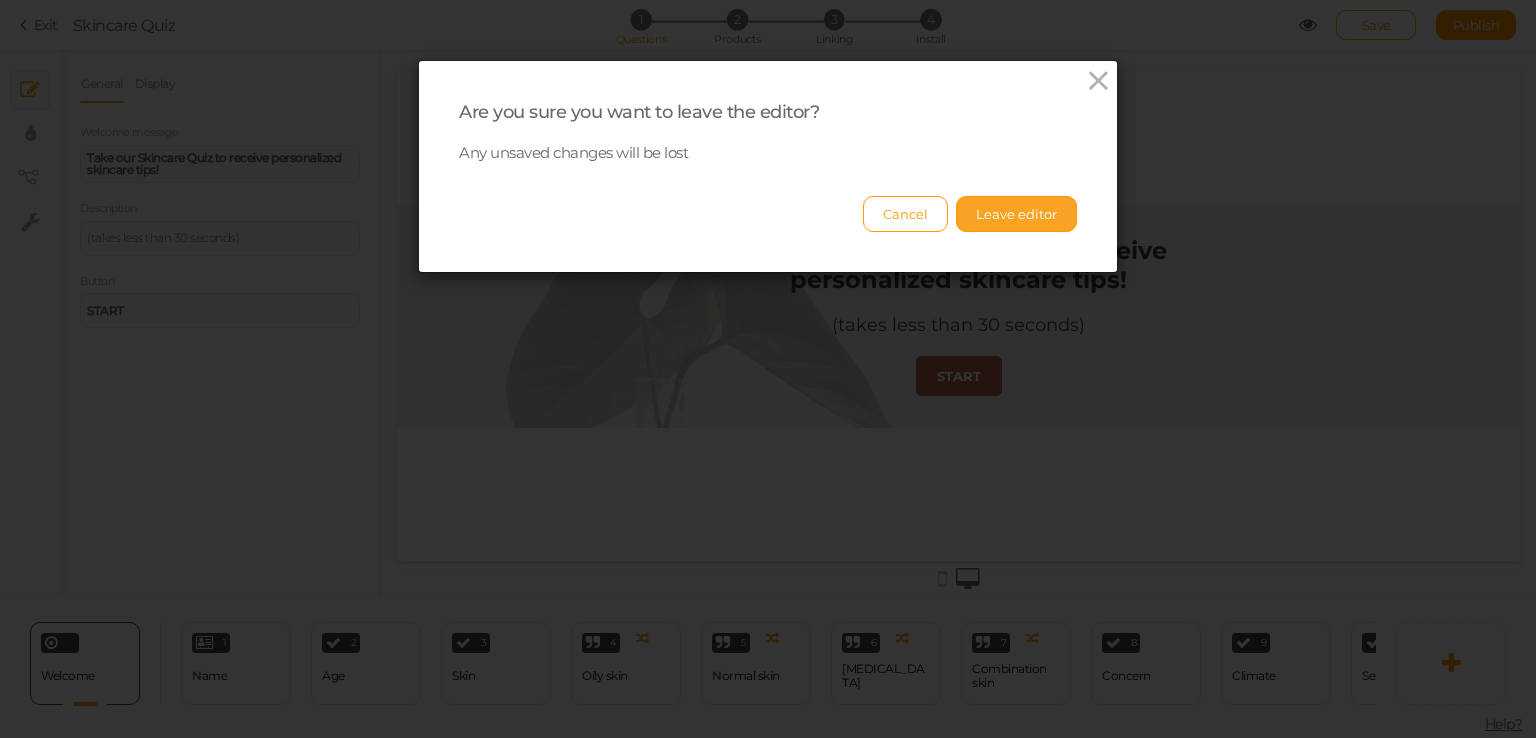 click on "Leave editor" at bounding box center [1016, 214] 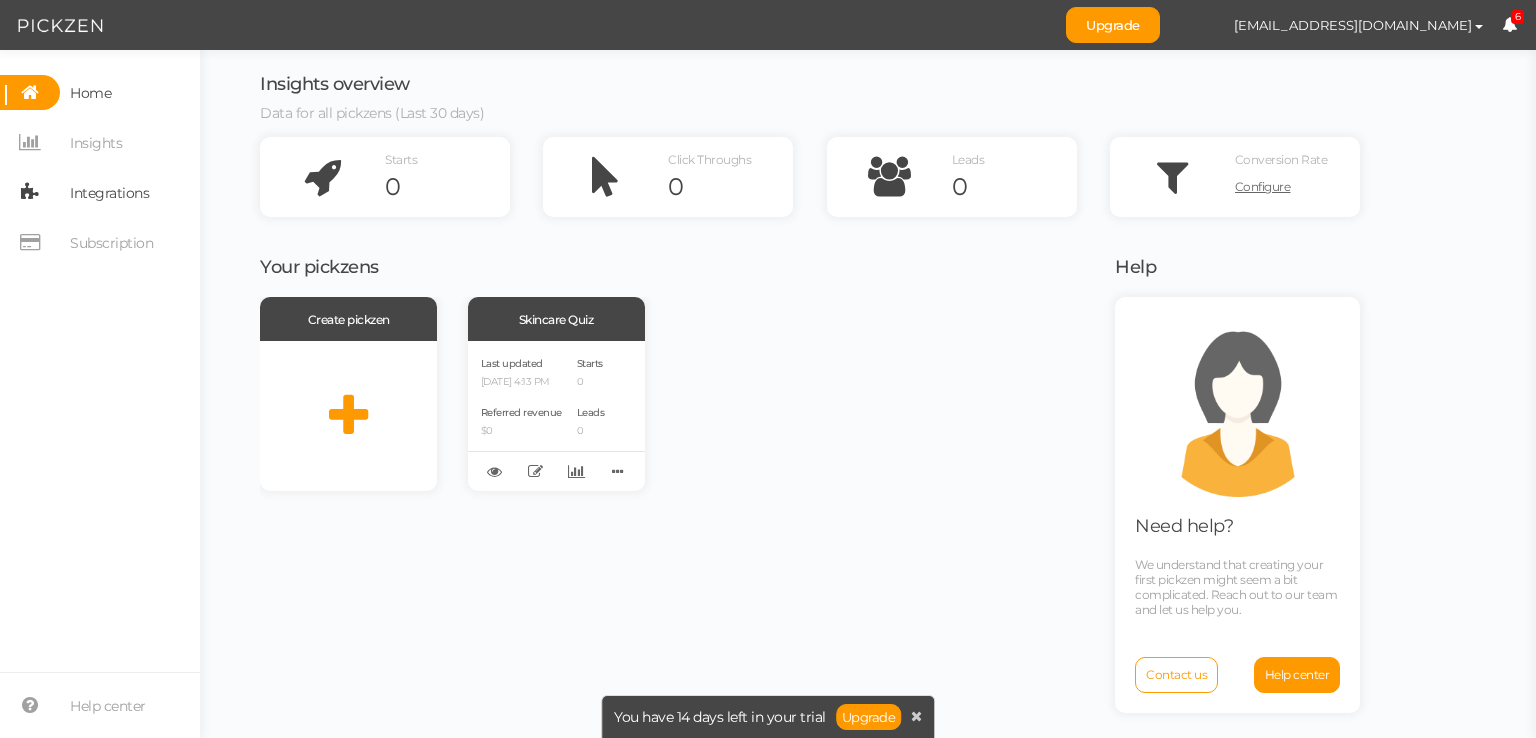 click on "Integrations" at bounding box center [109, 193] 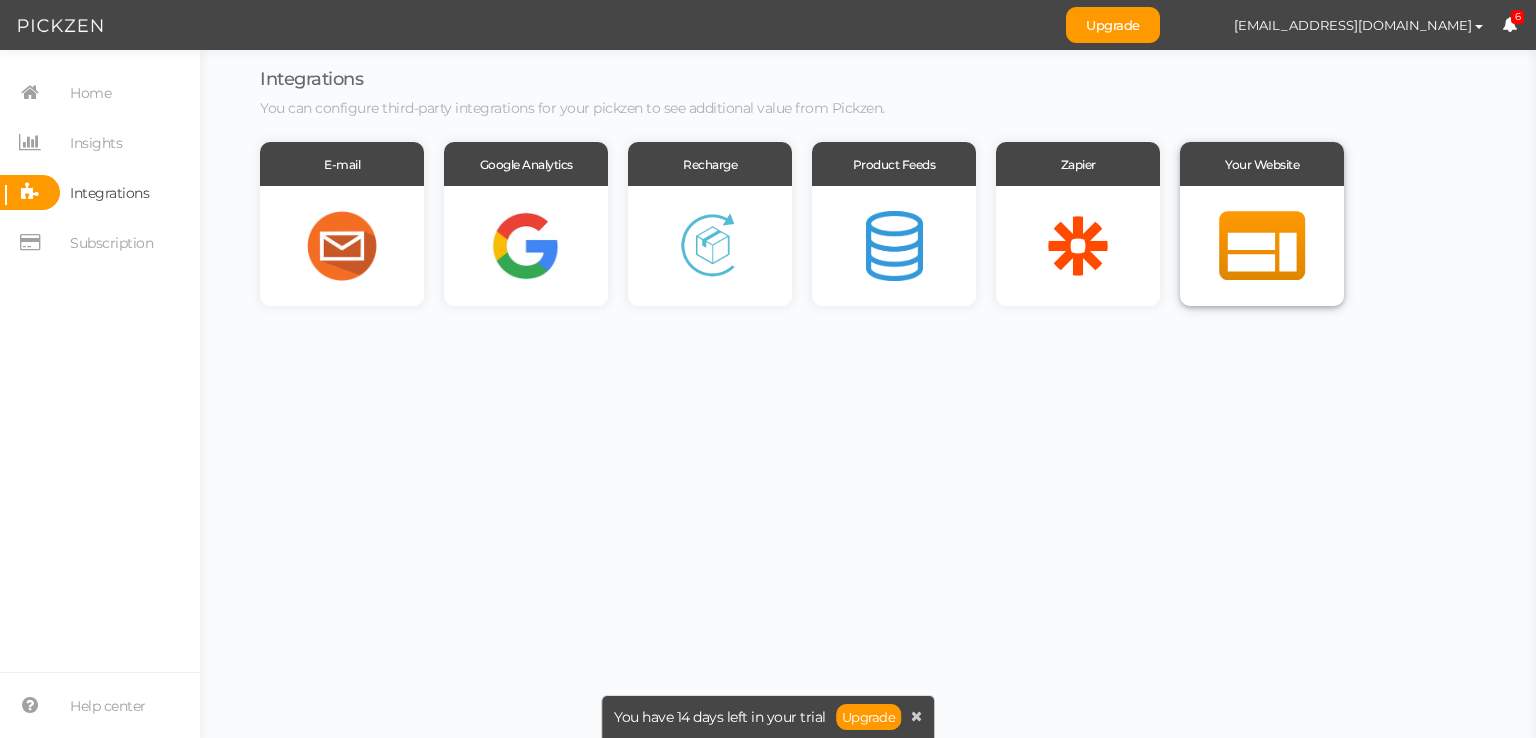 click at bounding box center (1262, 246) 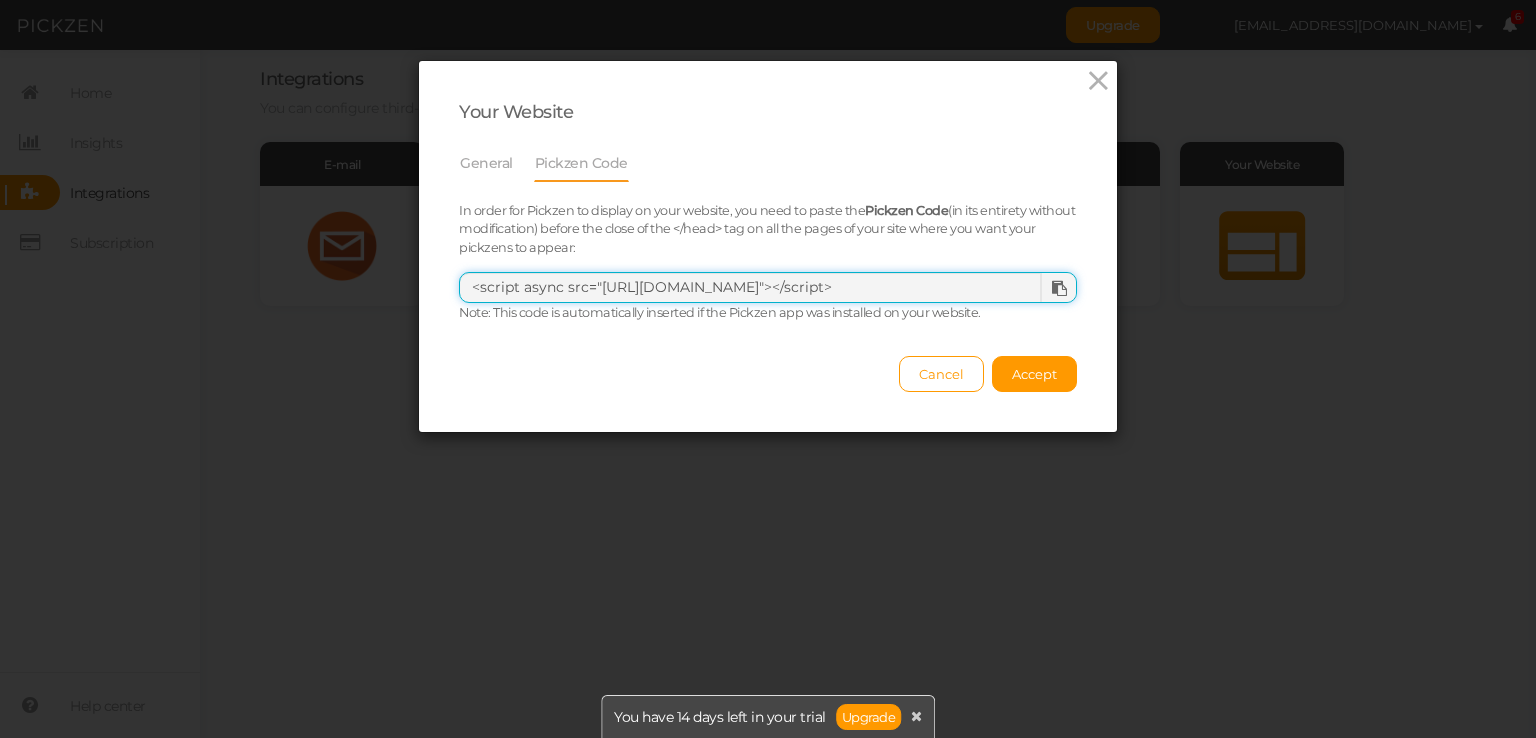 drag, startPoint x: 996, startPoint y: 294, endPoint x: 390, endPoint y: 253, distance: 607.3854 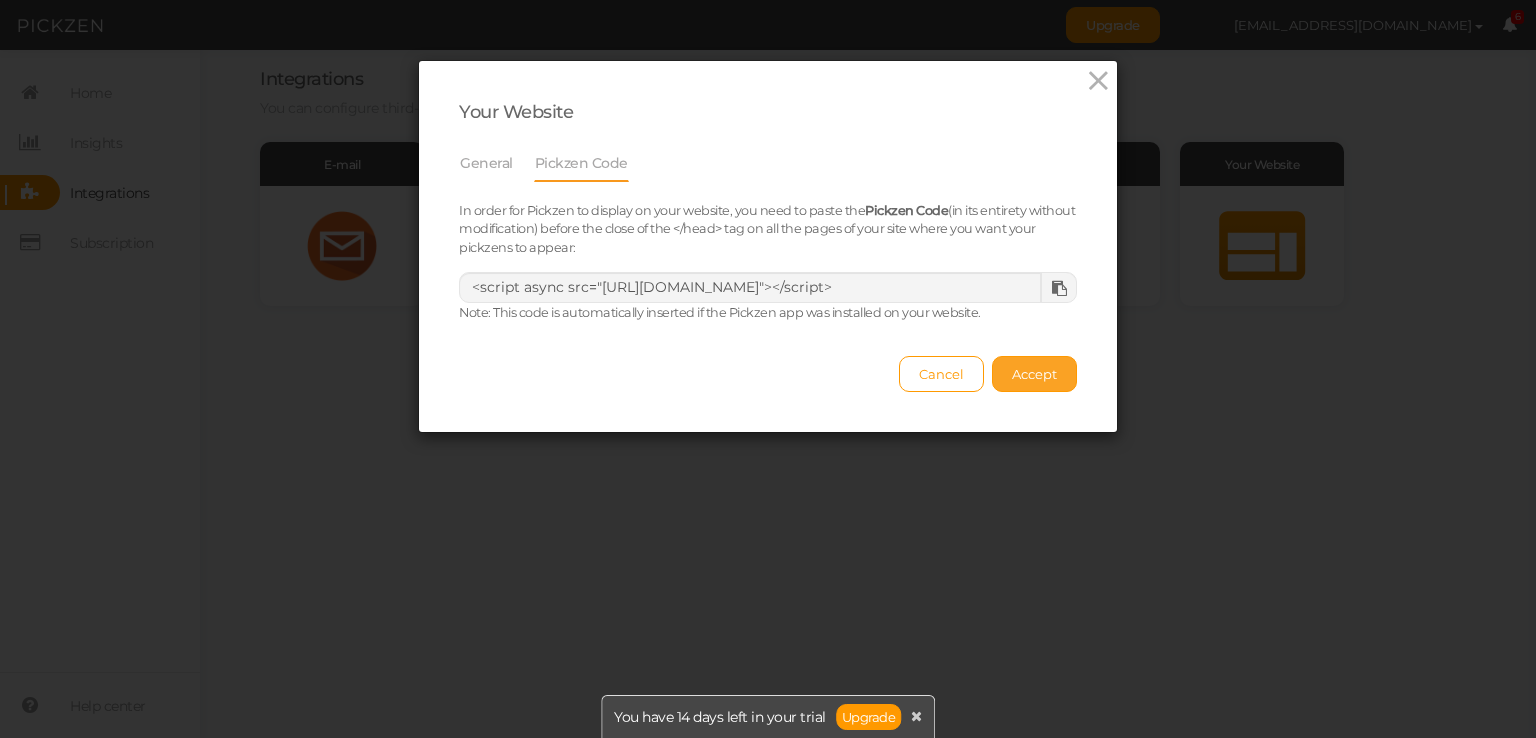 click on "Accept" at bounding box center [1034, 374] 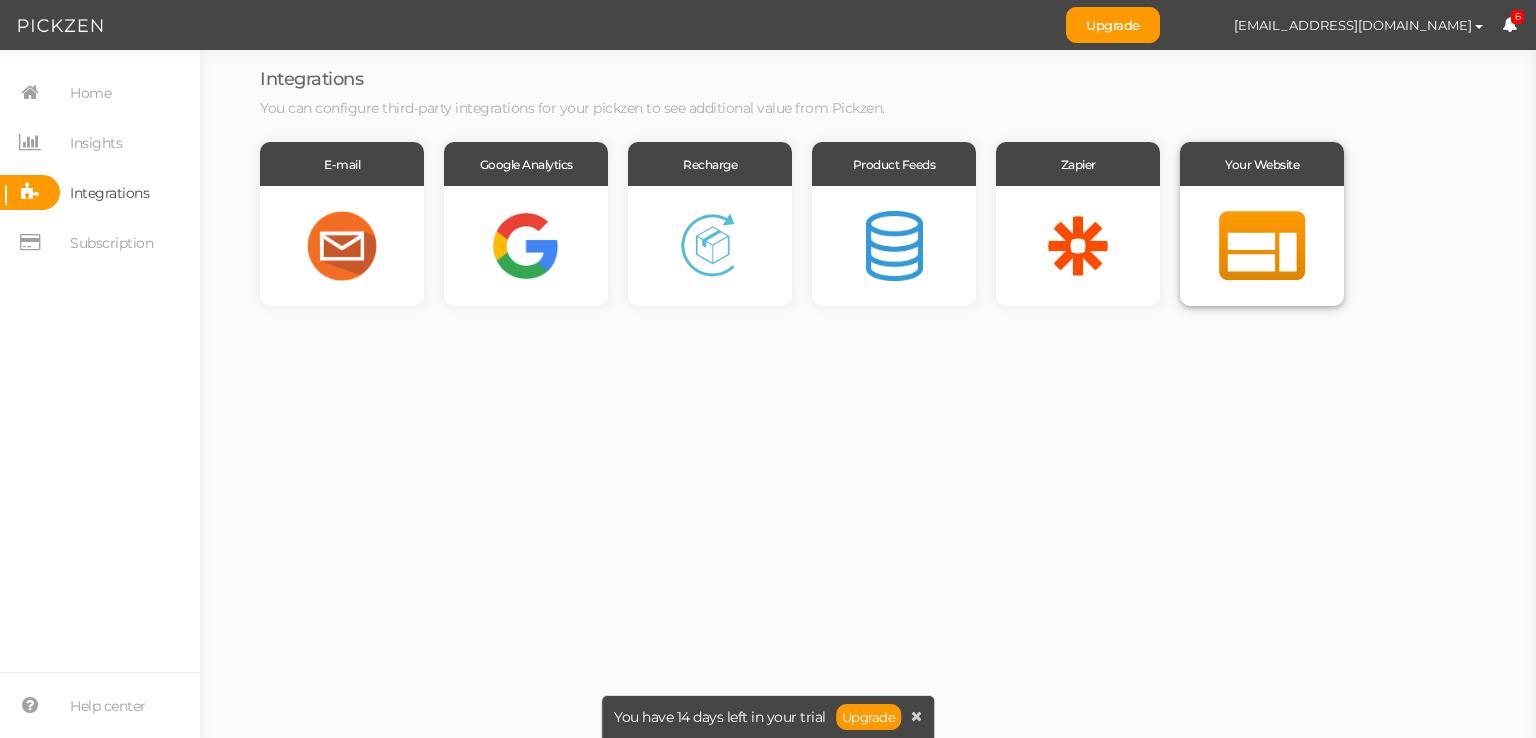 click at bounding box center (1262, 246) 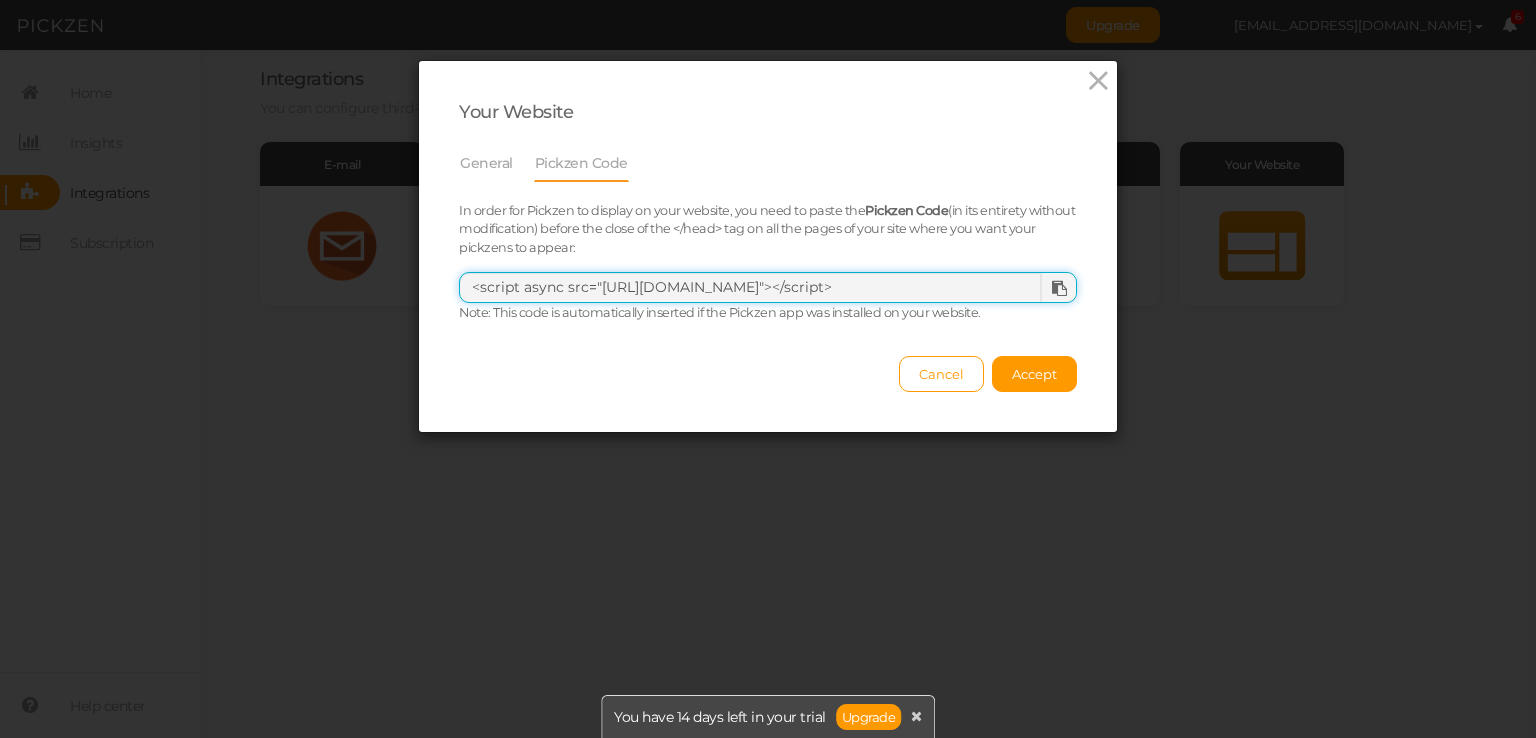 drag, startPoint x: 992, startPoint y: 292, endPoint x: 385, endPoint y: 221, distance: 611.1383 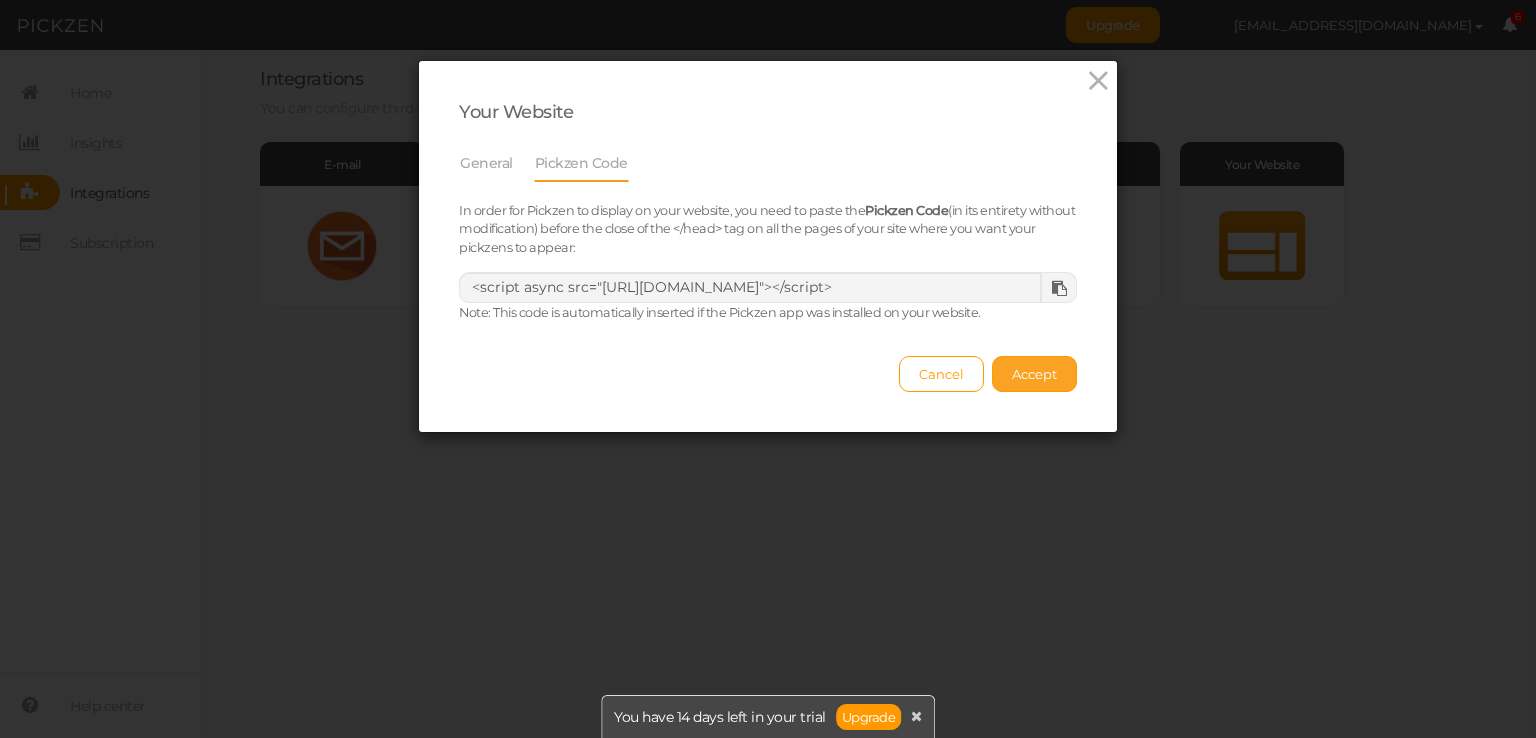 click on "Accept" at bounding box center [1034, 374] 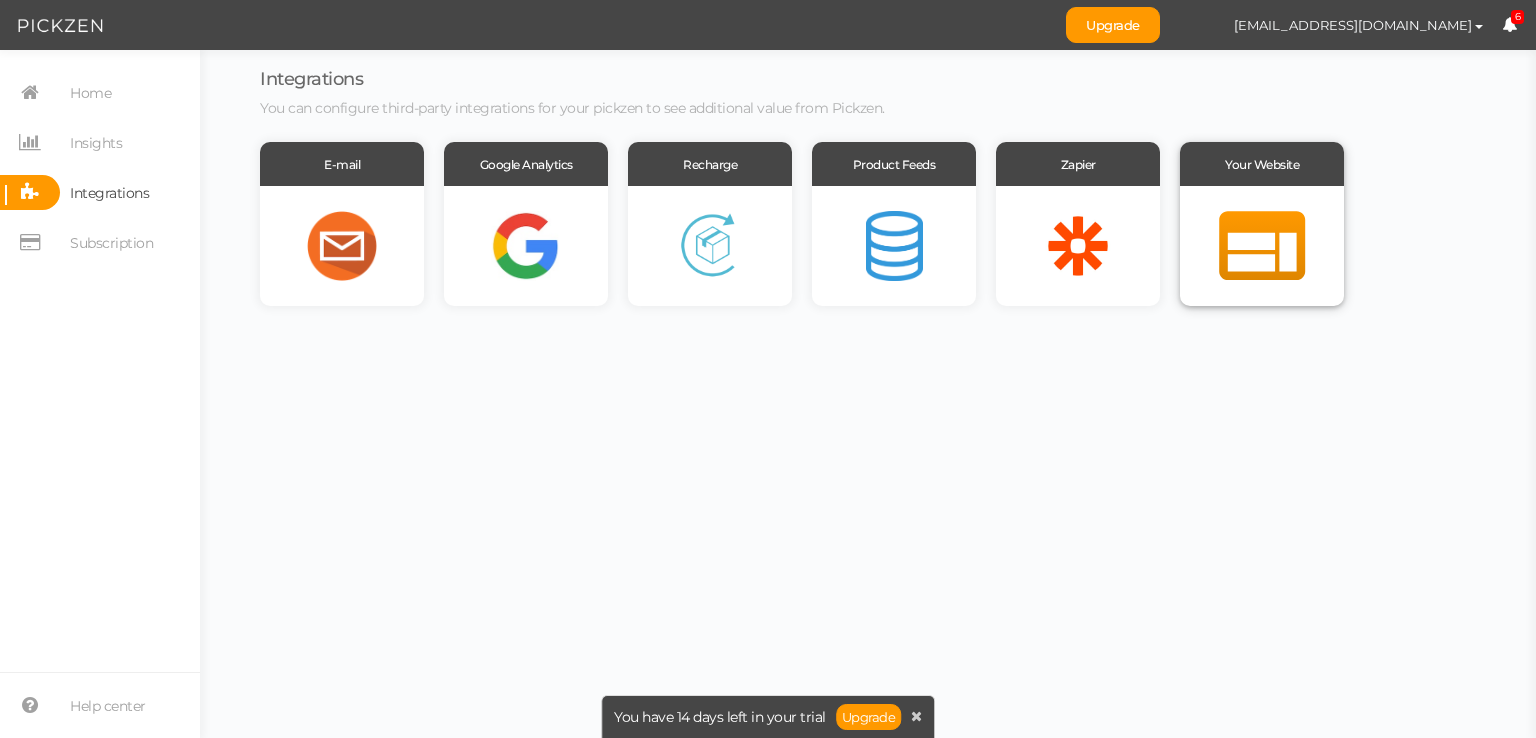 click at bounding box center [1262, 246] 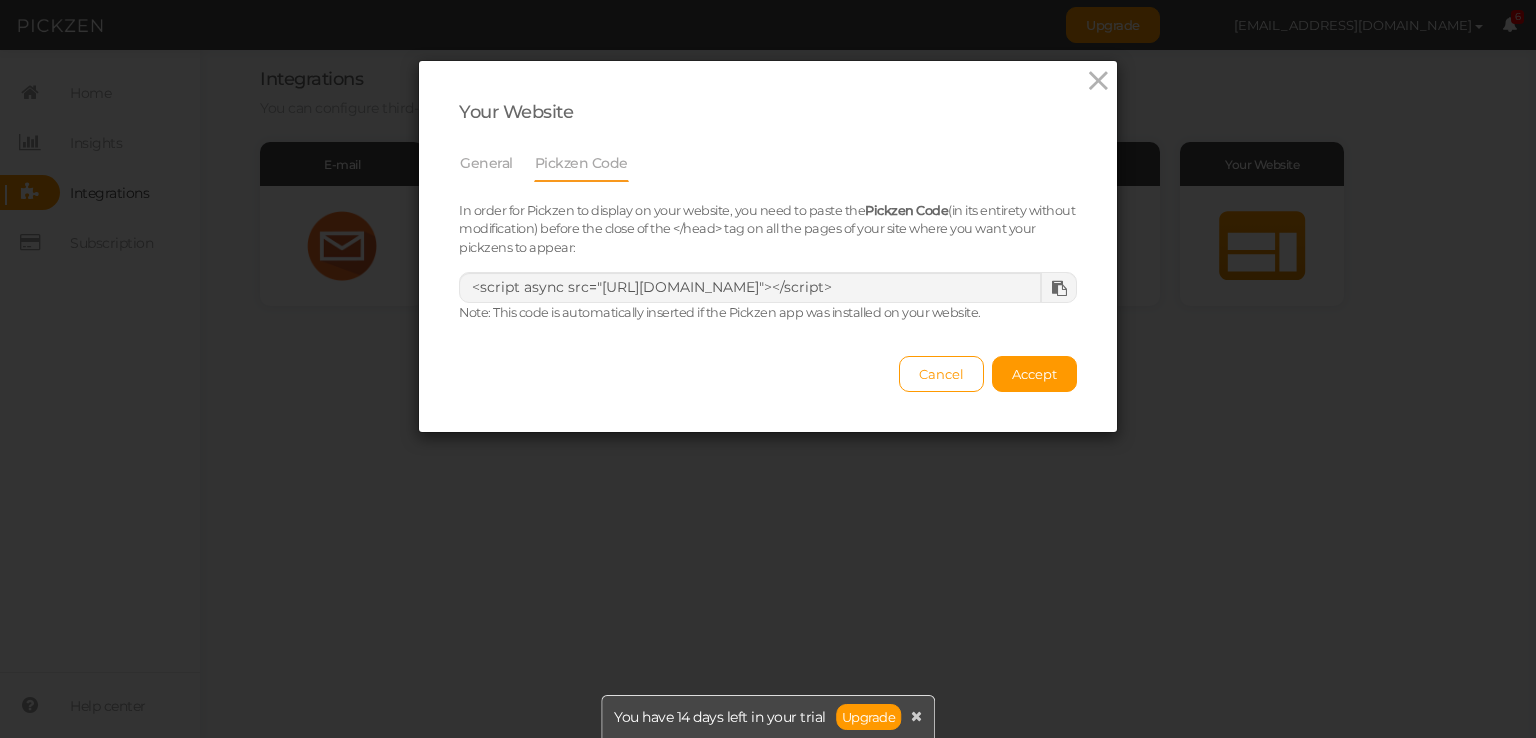 click at bounding box center (1058, 287) 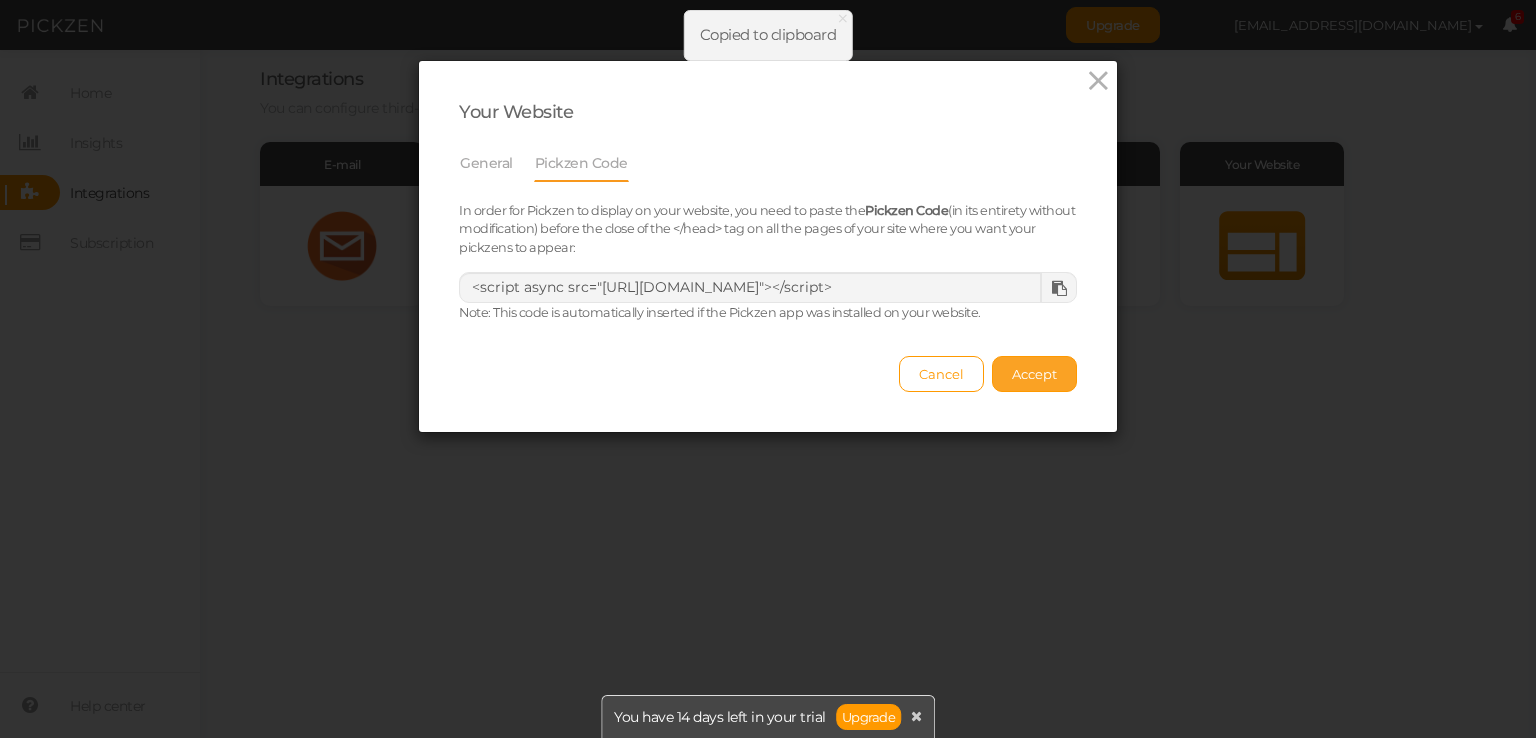 click on "Accept" at bounding box center [1034, 374] 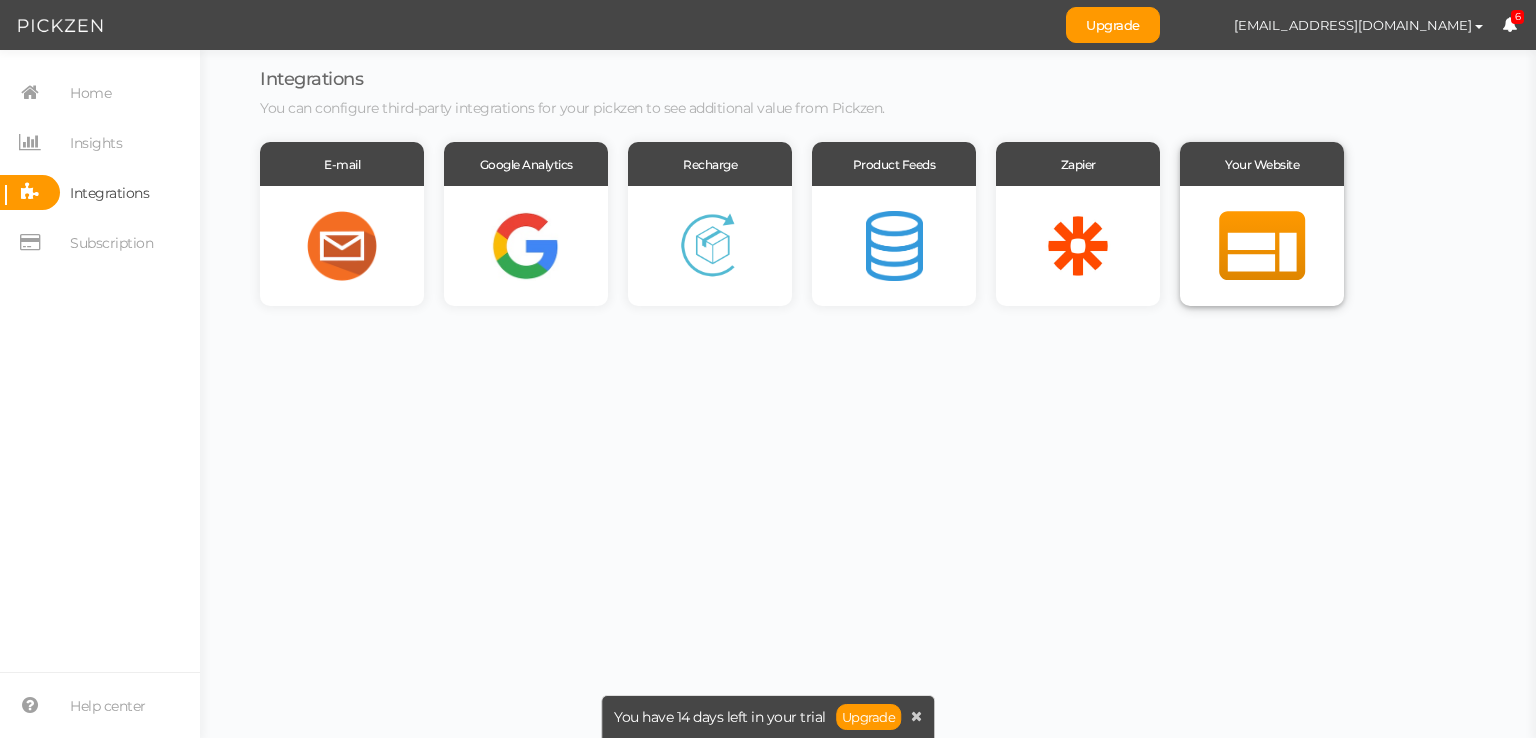 click at bounding box center (1262, 246) 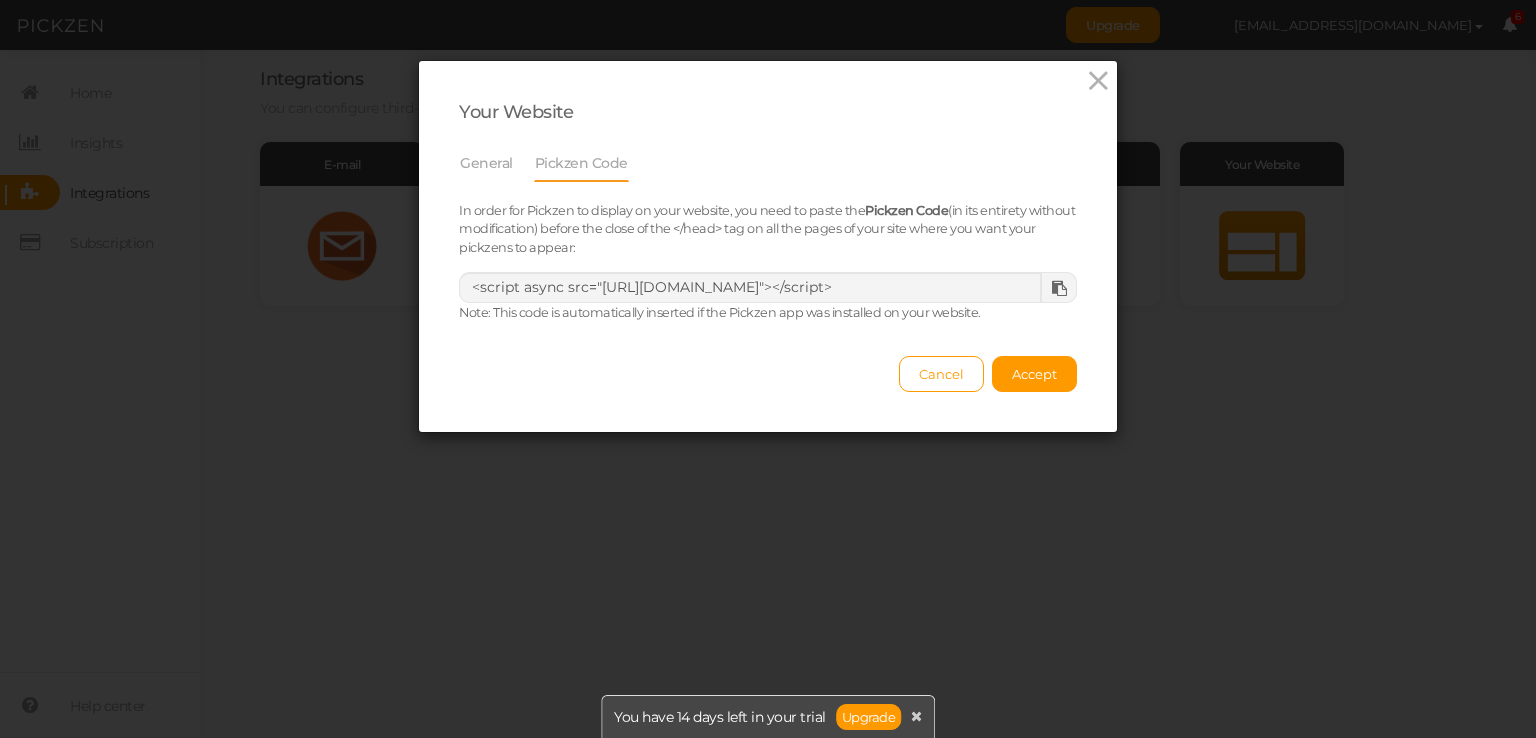 click at bounding box center (1059, 288) 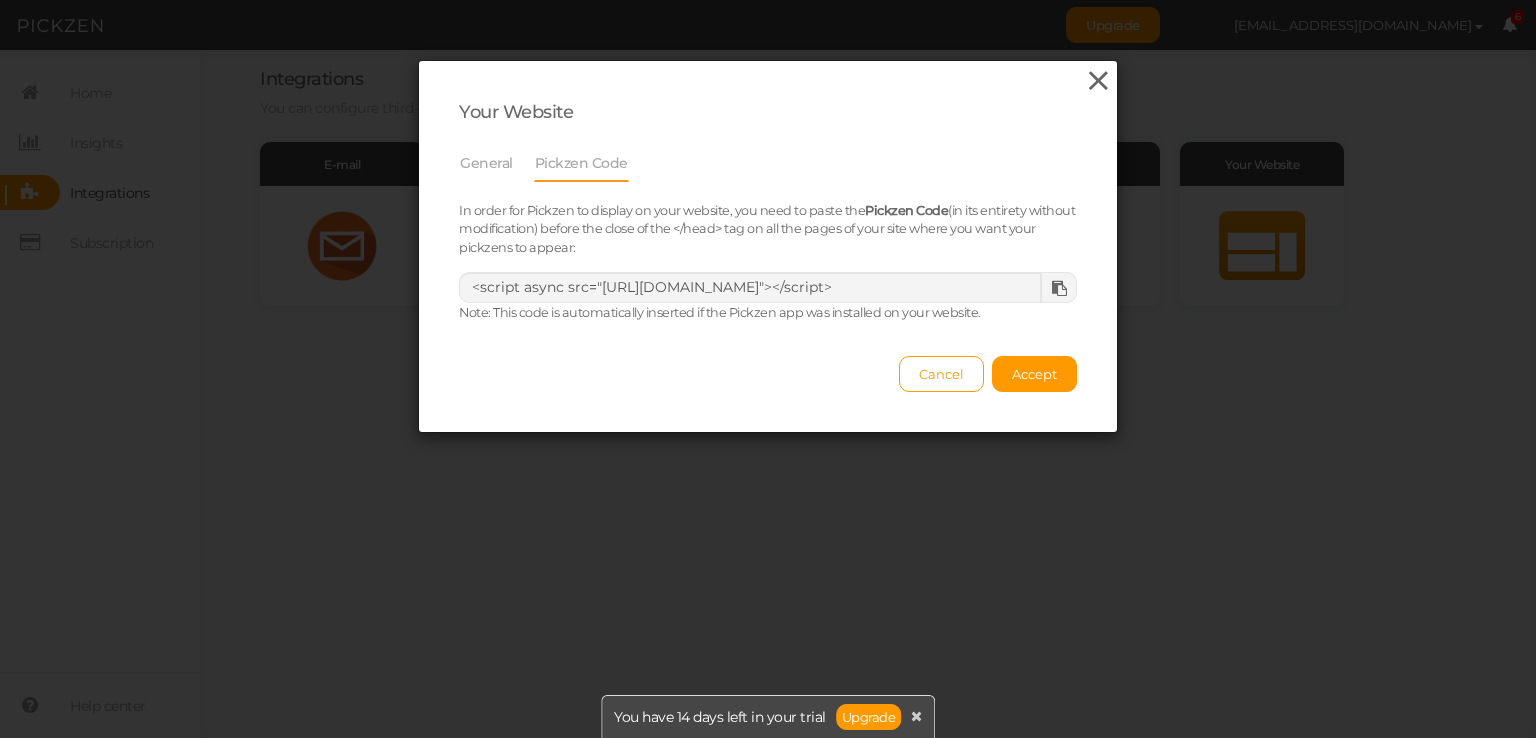 click at bounding box center [1098, 81] 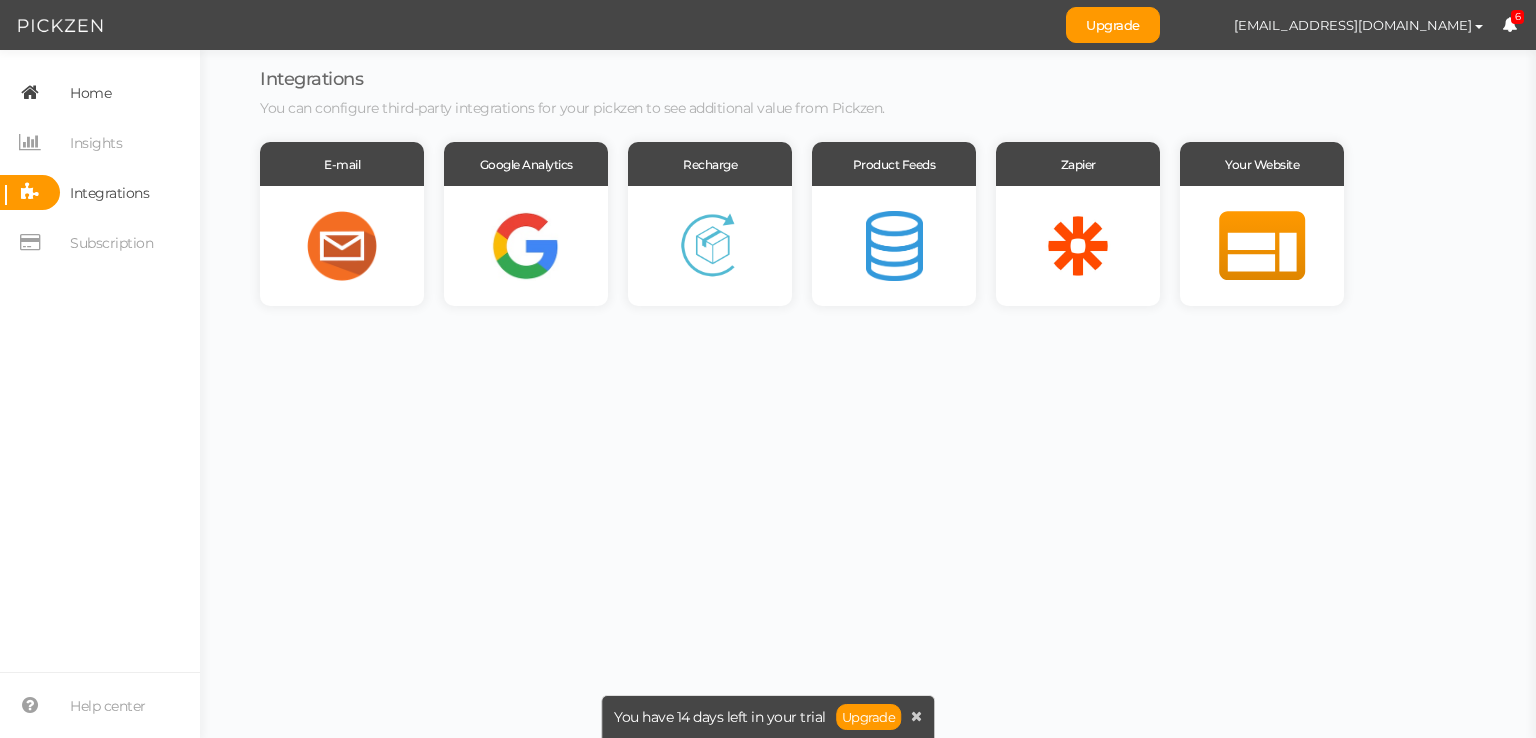 click on "Home" at bounding box center (100, 92) 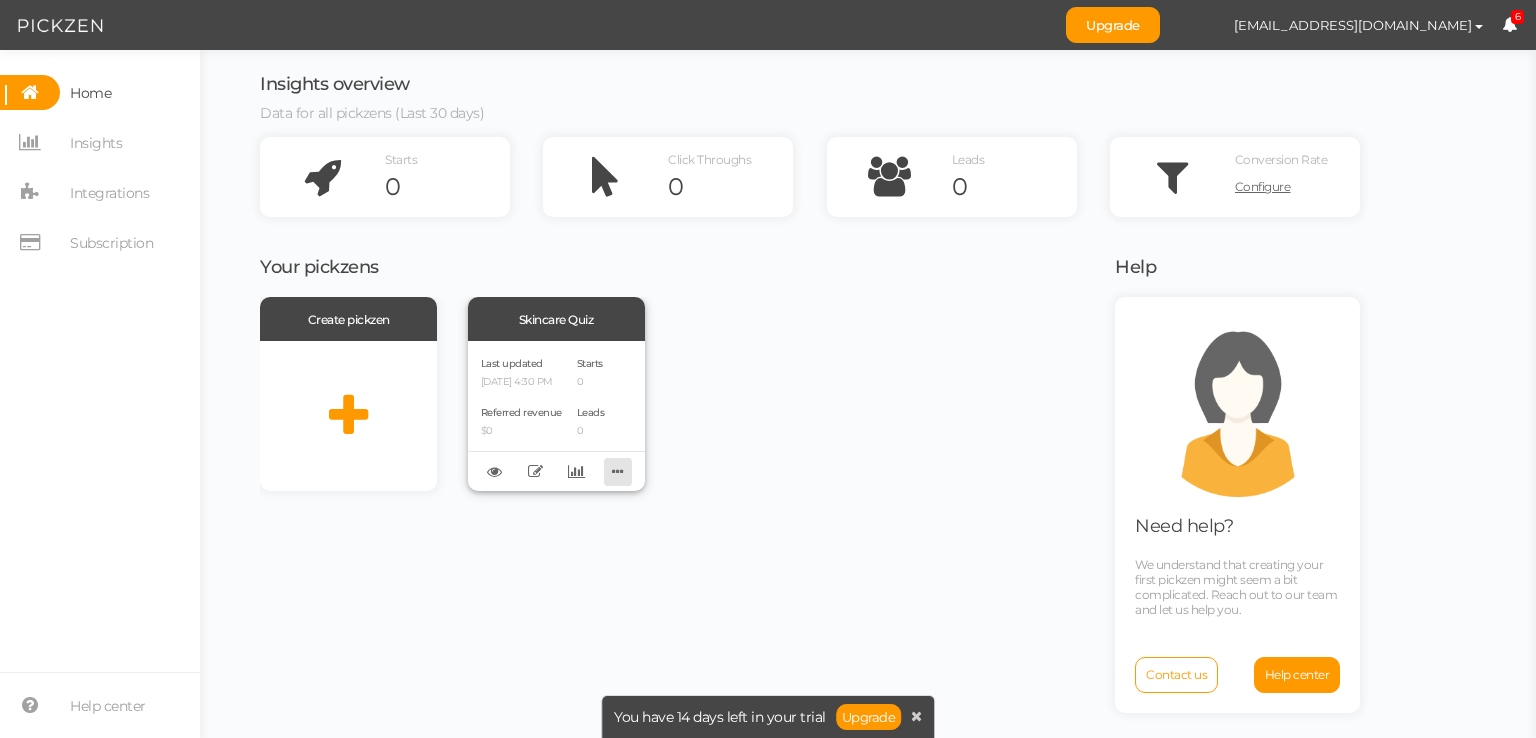 click at bounding box center (618, 471) 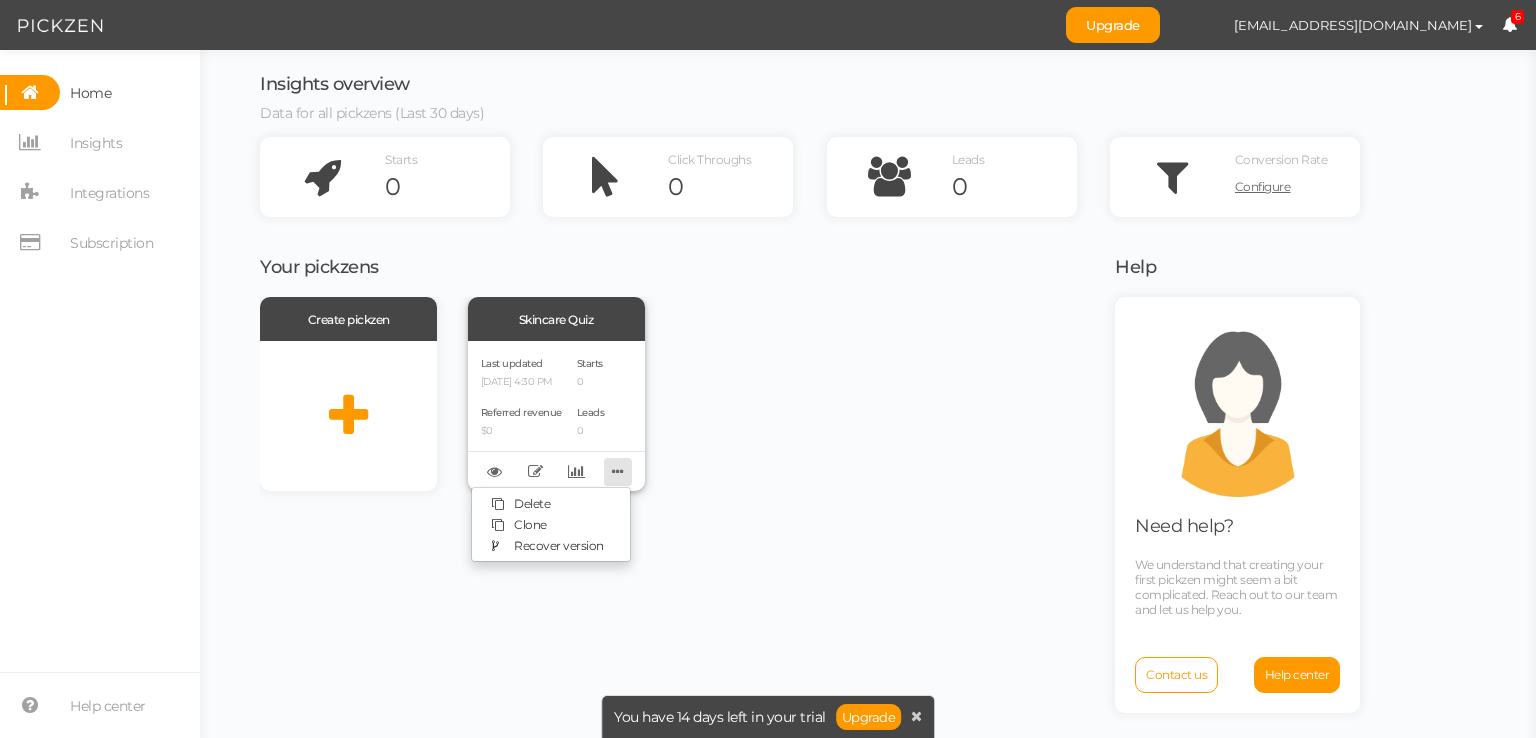 click at bounding box center [618, 471] 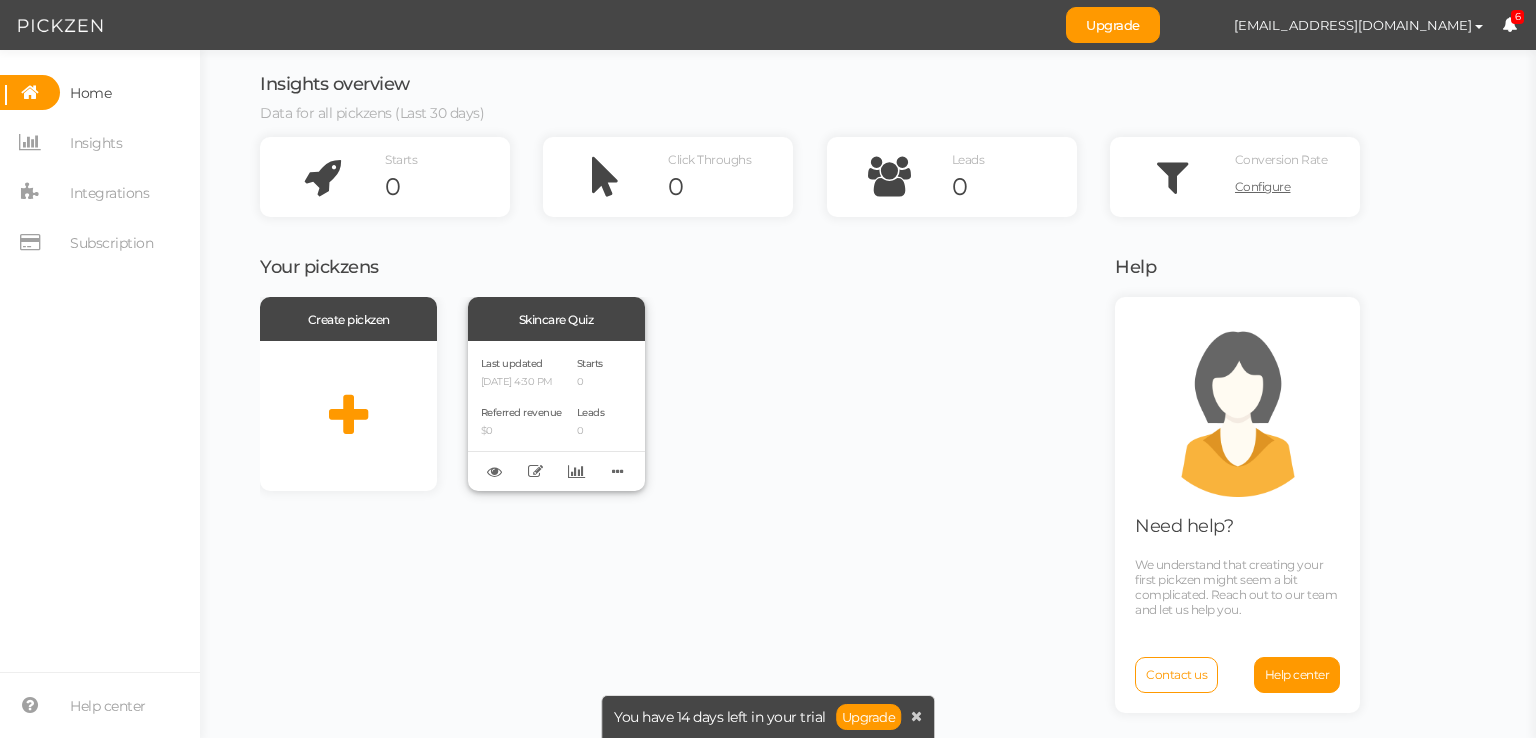 click on "Starts   0" at bounding box center [591, 371] 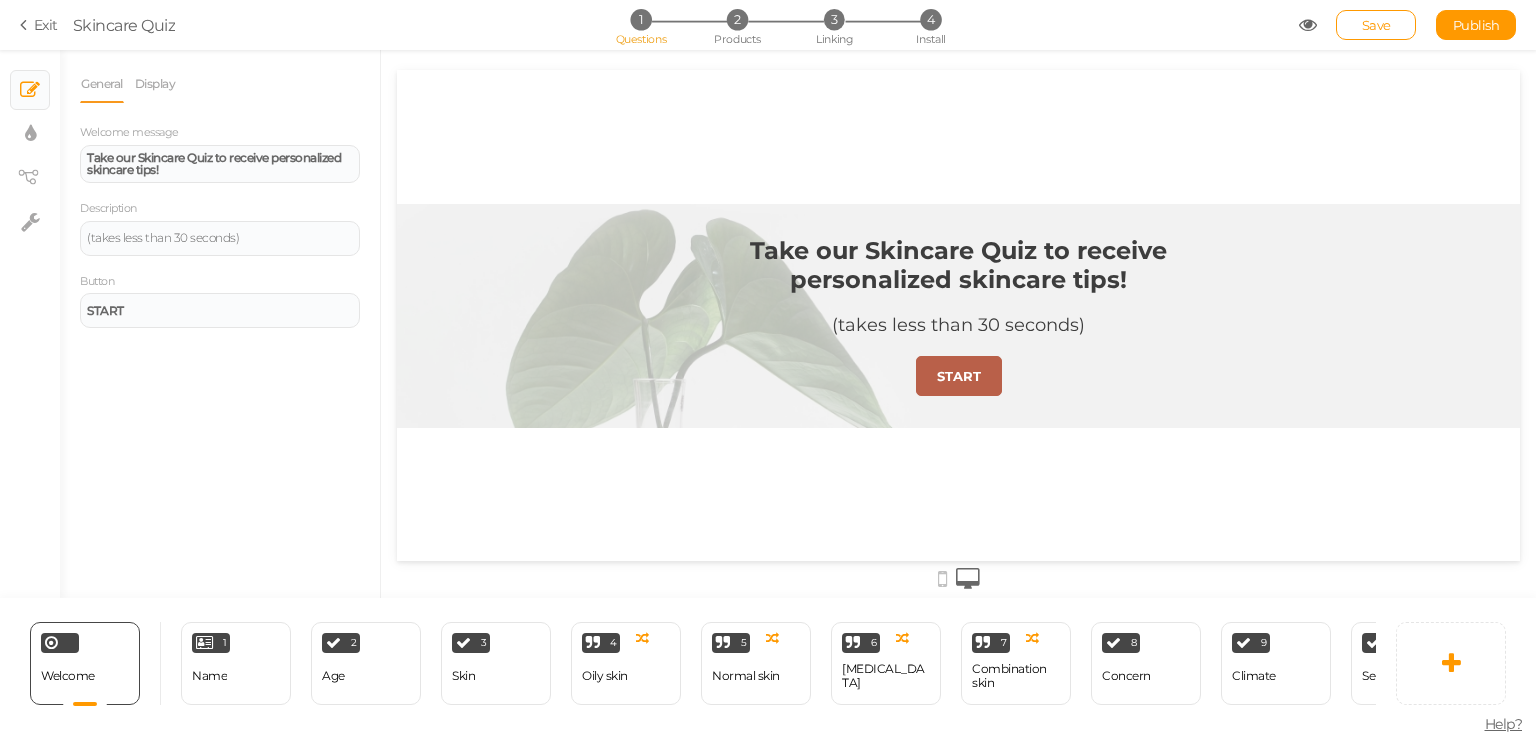 scroll, scrollTop: 0, scrollLeft: 0, axis: both 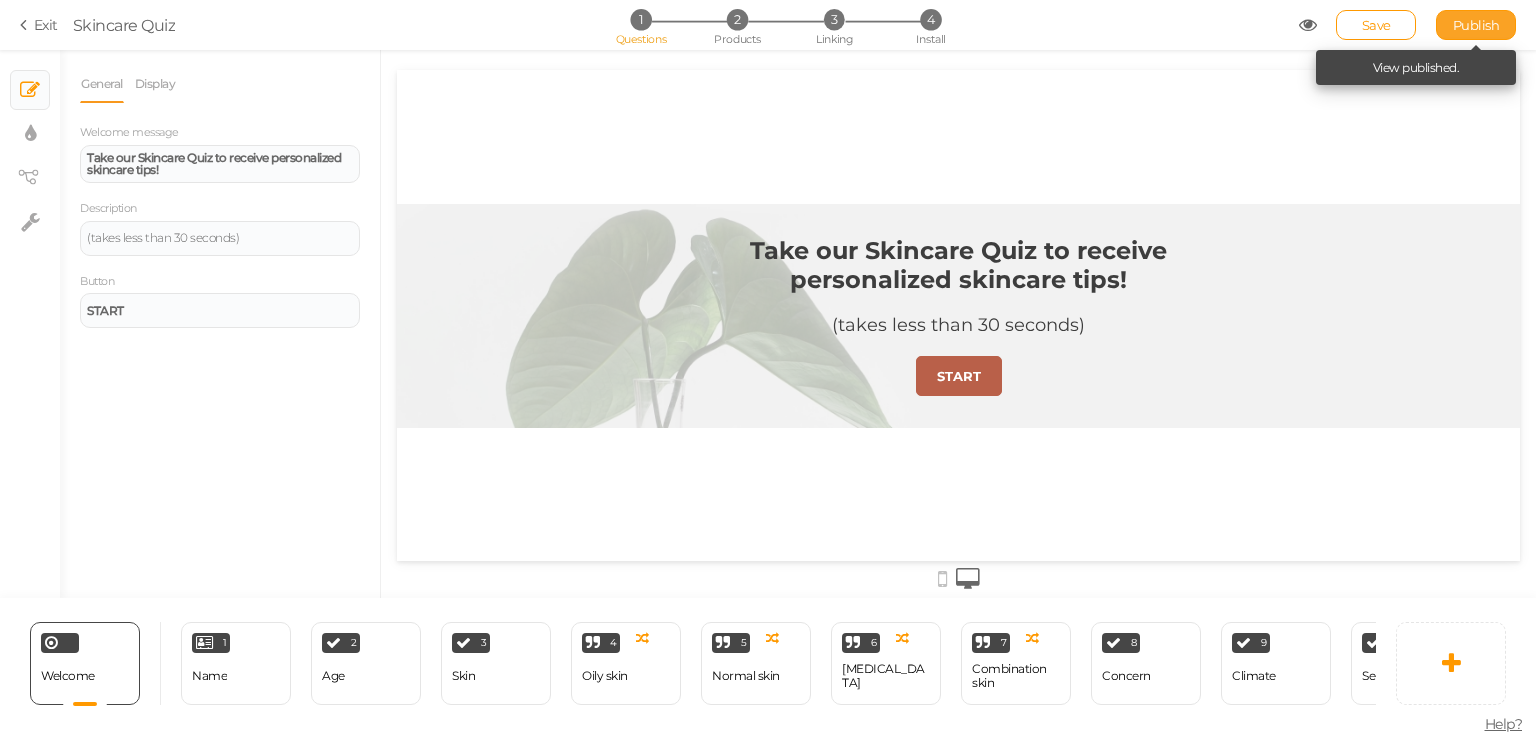 click on "Publish" at bounding box center (1476, 25) 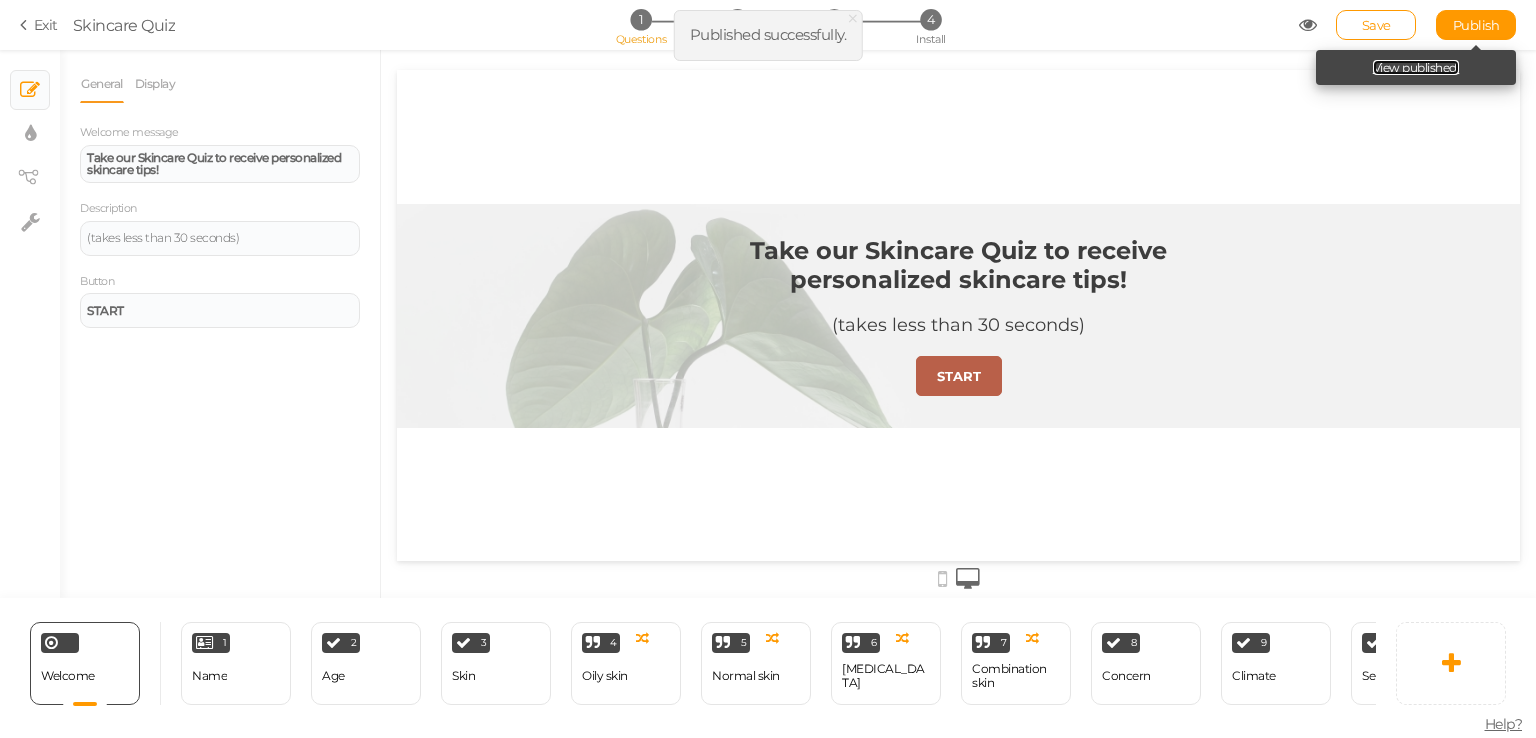 click on "View published." at bounding box center (1416, 67) 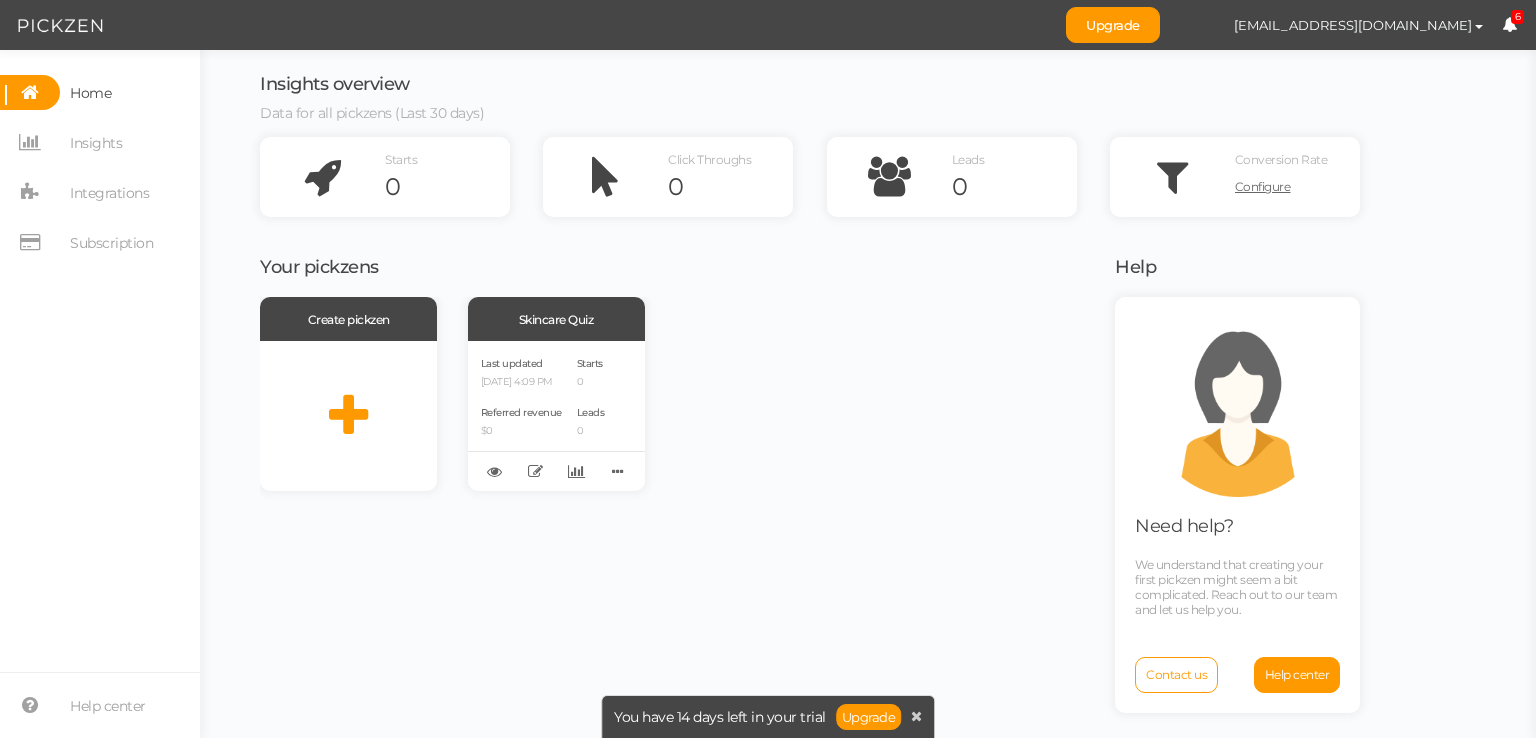 scroll, scrollTop: 0, scrollLeft: 0, axis: both 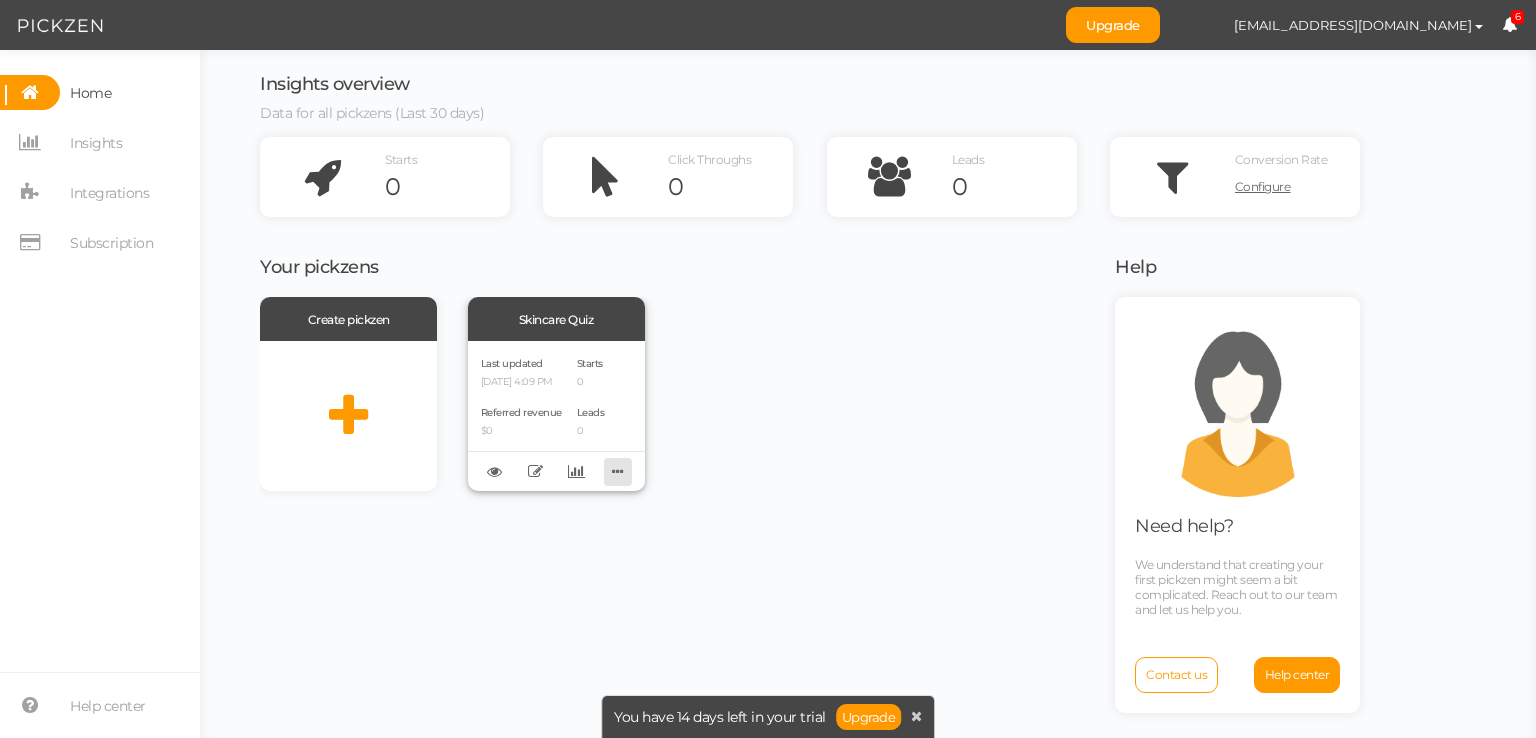 click at bounding box center (618, 471) 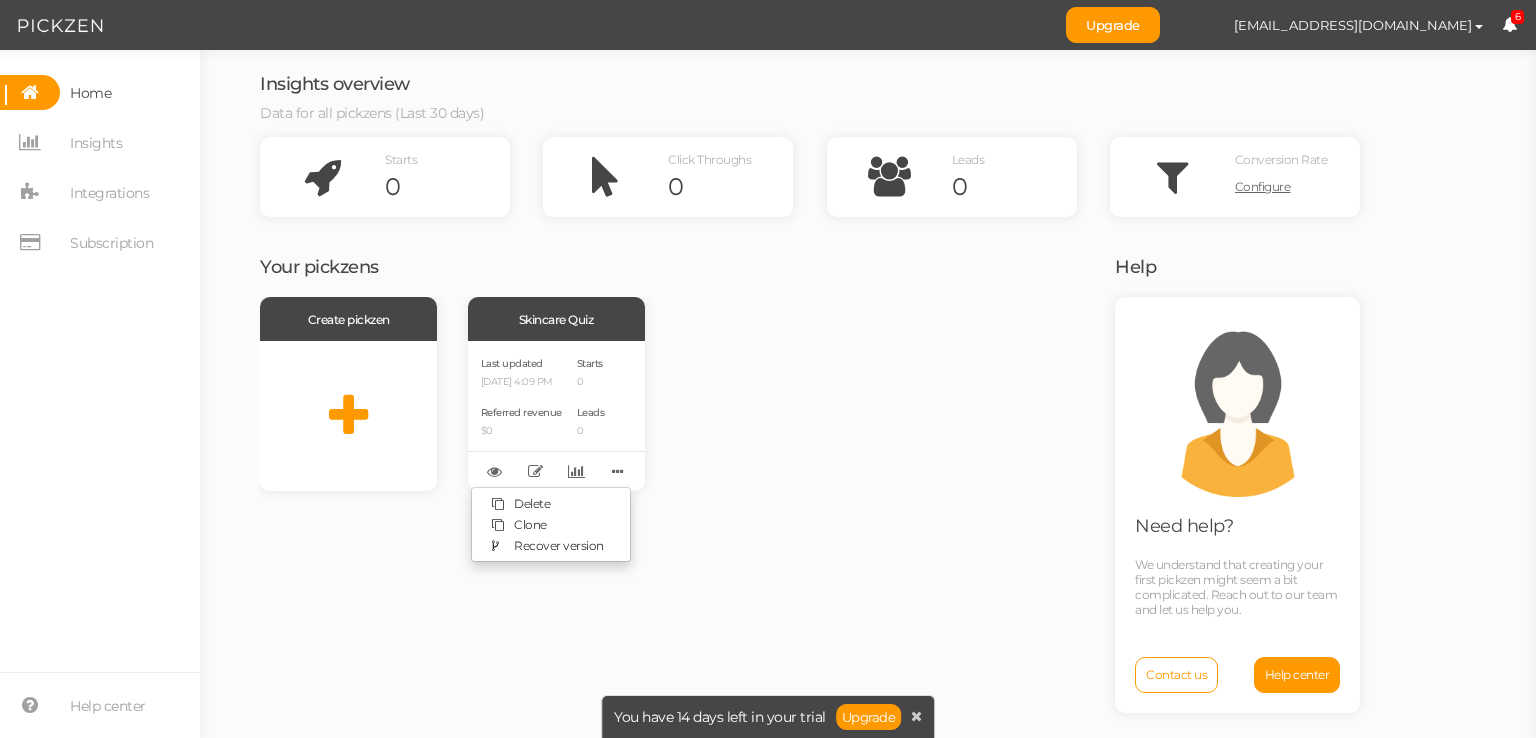 click on "Create pickzen              Skincare Quiz          Last updated   07/02/2025 4:09 PM       Referred revenue   $0             Starts   0       Leads   0                                 Delete             Clone                 Recover version" at bounding box center (675, 394) 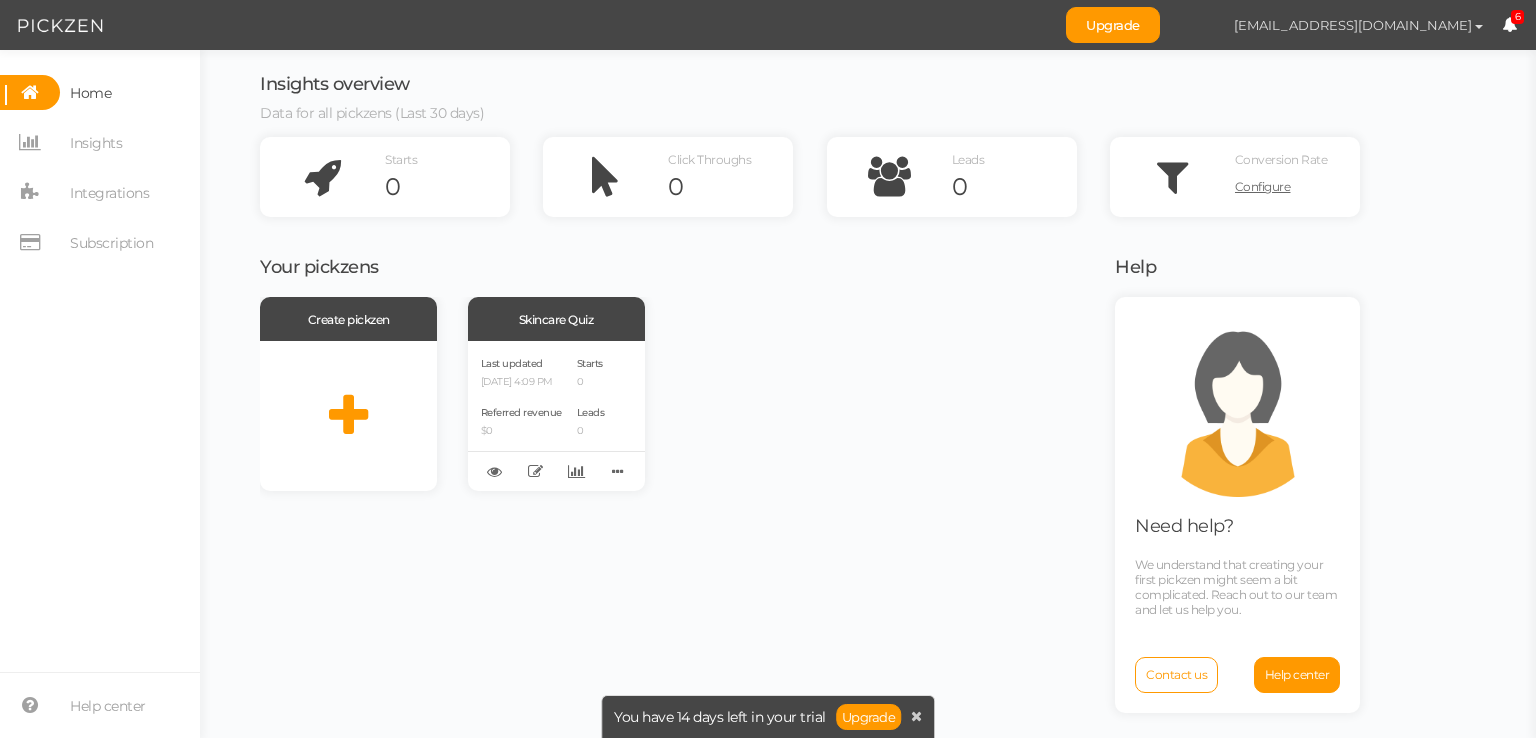 click on "mariammanukyan786@gmail.com" at bounding box center [1353, 25] 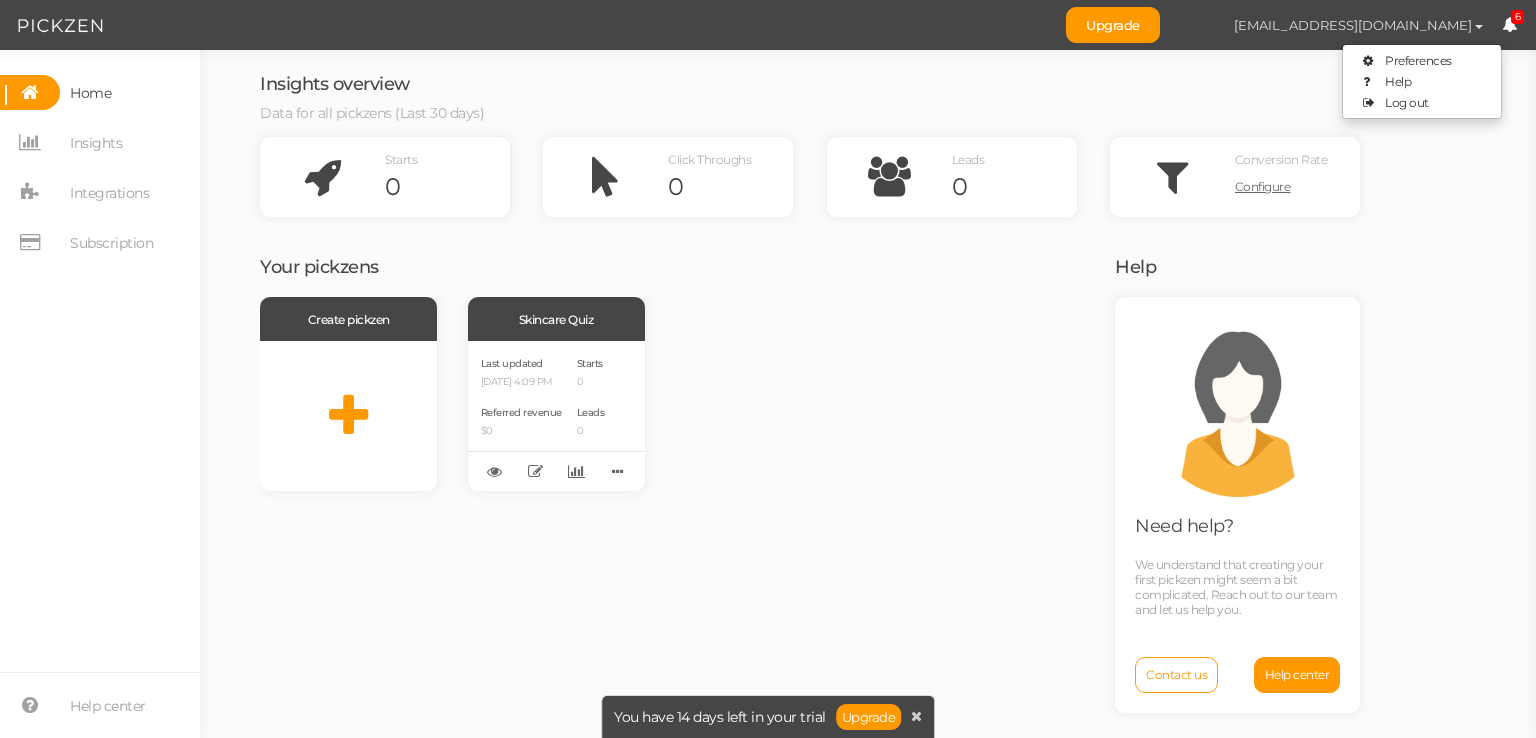 click on "mariammanukyan786@gmail.com" at bounding box center [1353, 25] 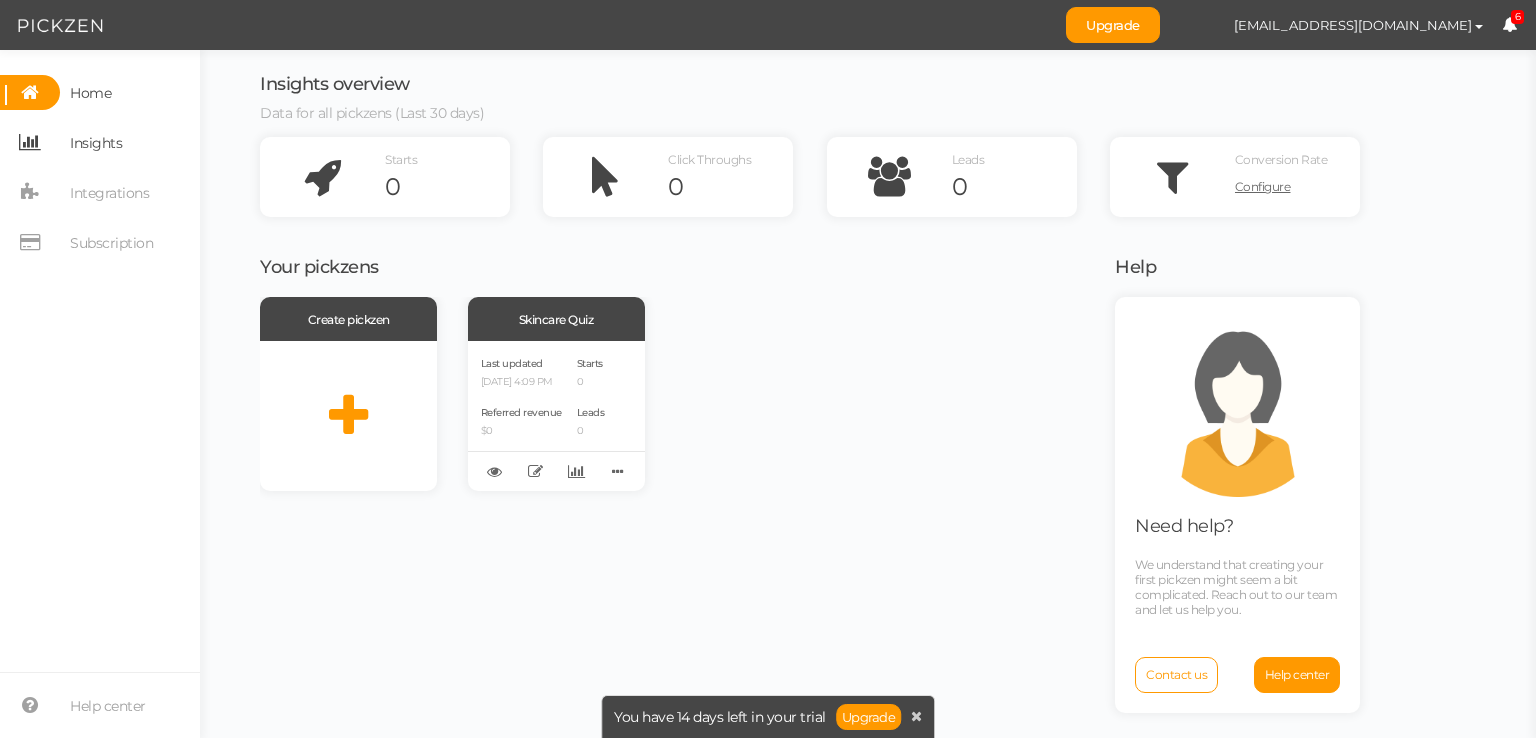click on "Insights" at bounding box center (96, 143) 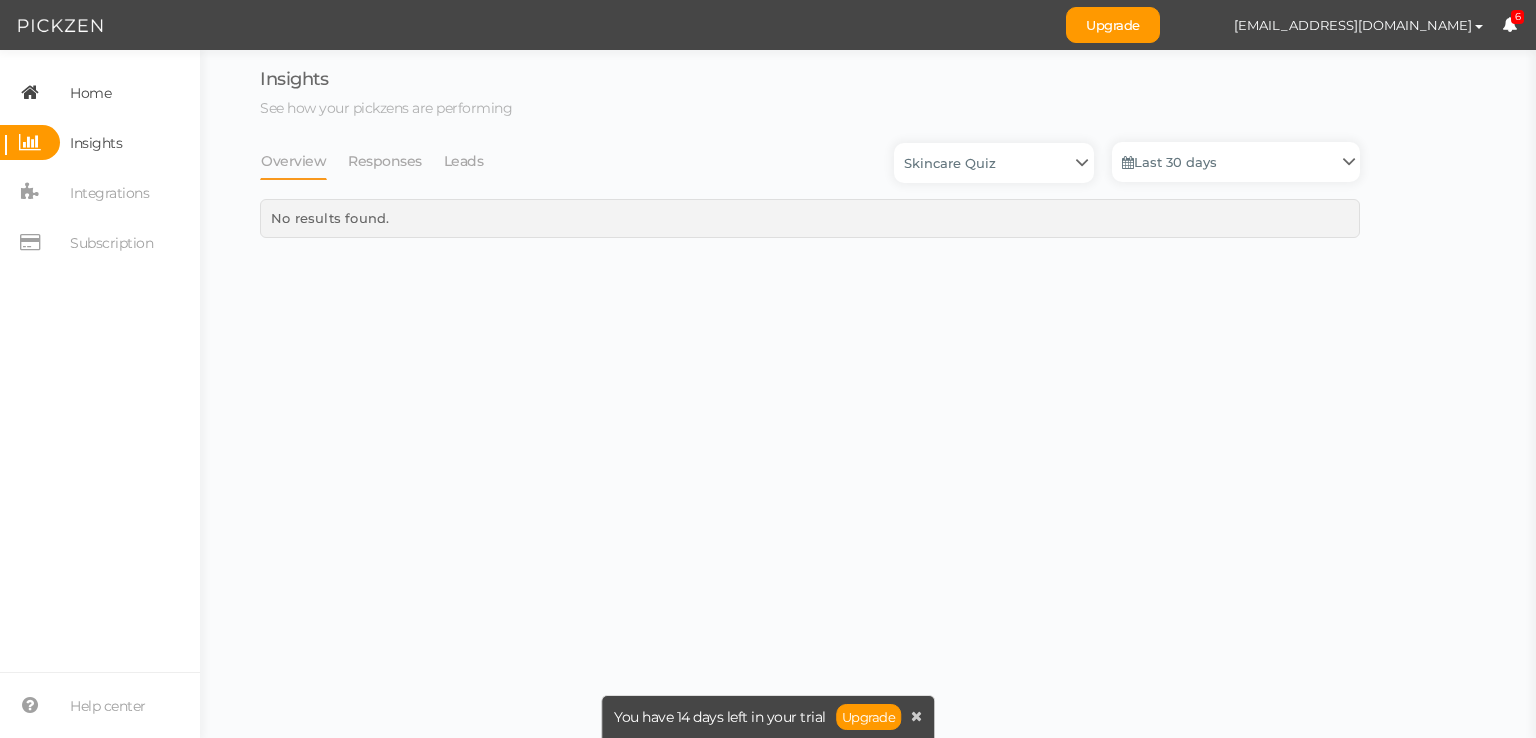 click on "Home" at bounding box center [85, 92] 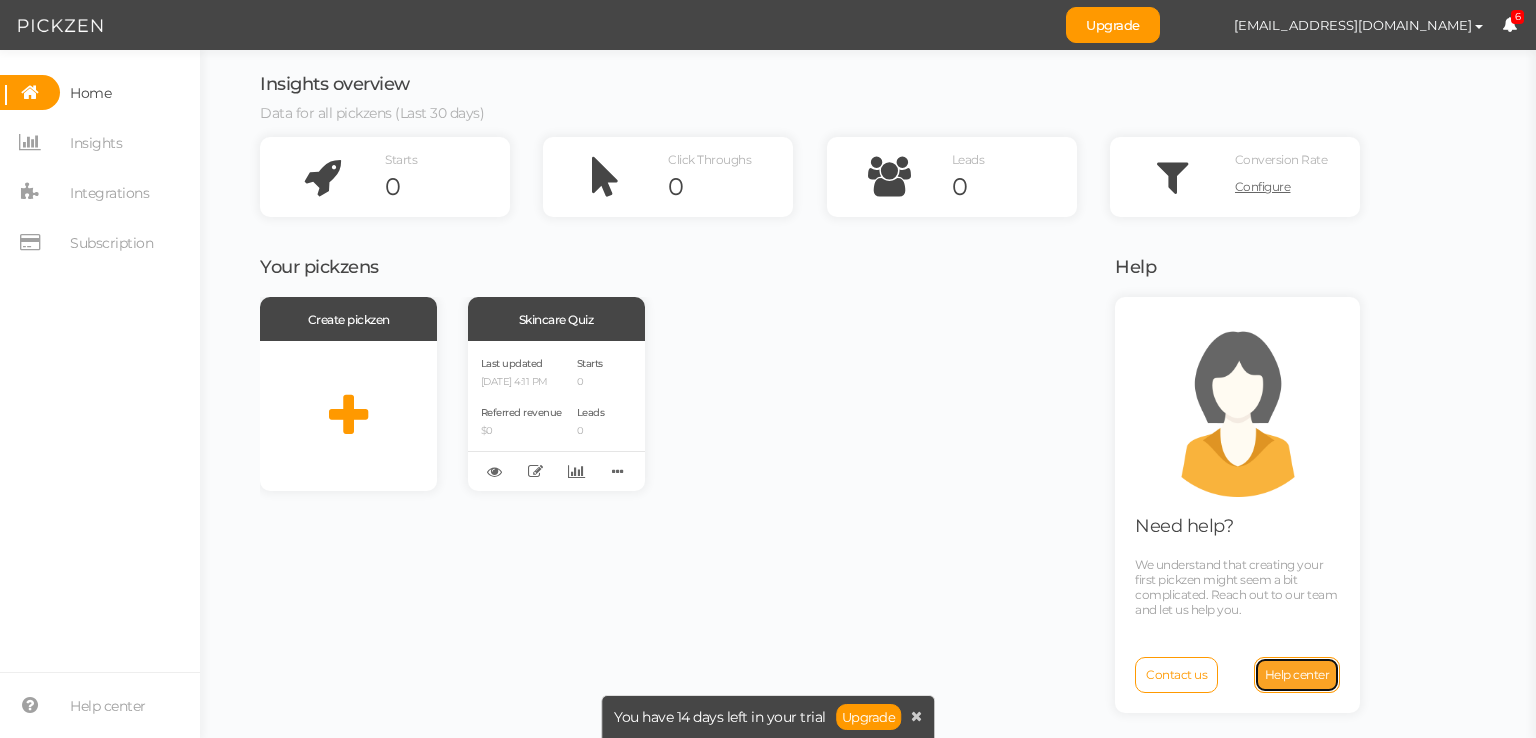 click on "Help center" at bounding box center [1297, 674] 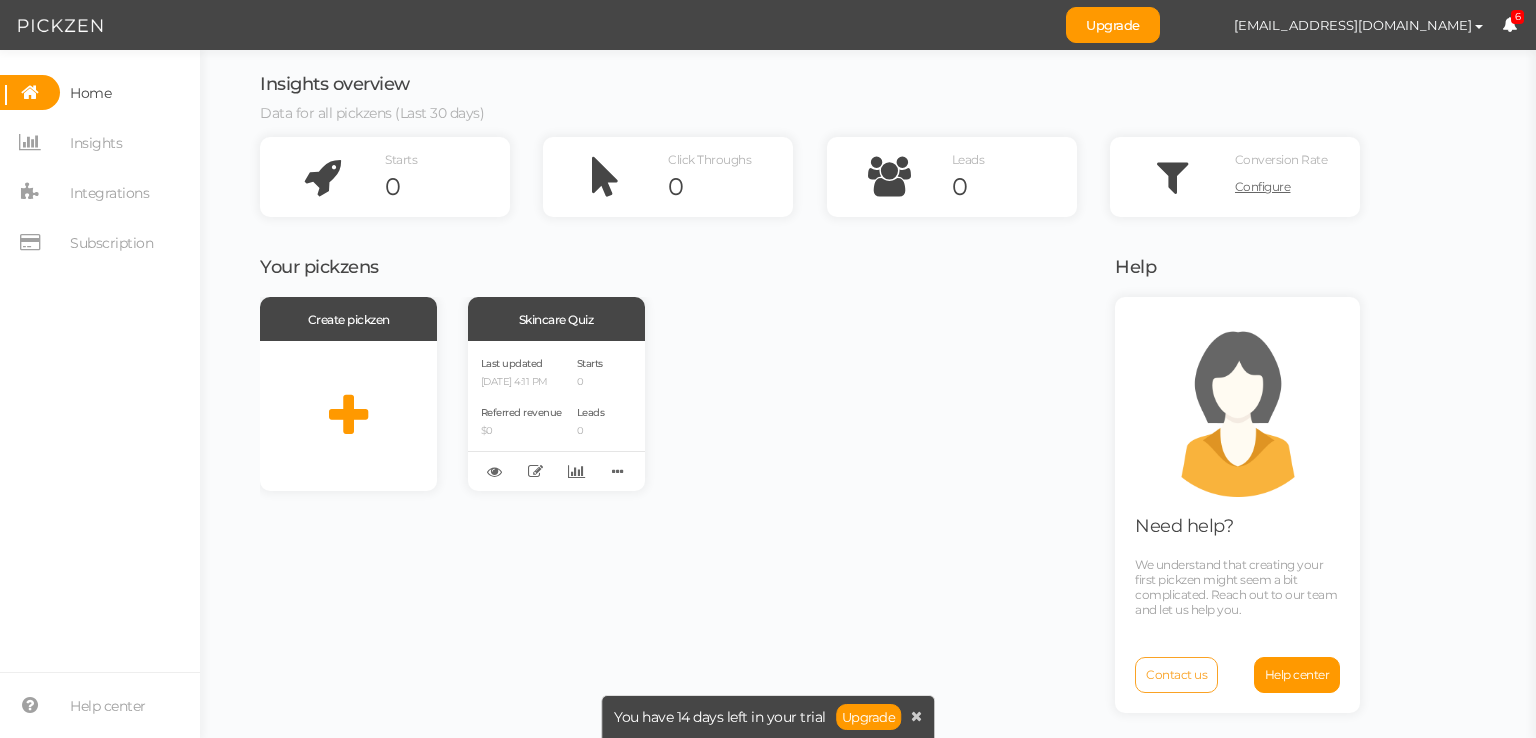 click on "Contact us" at bounding box center [1176, 674] 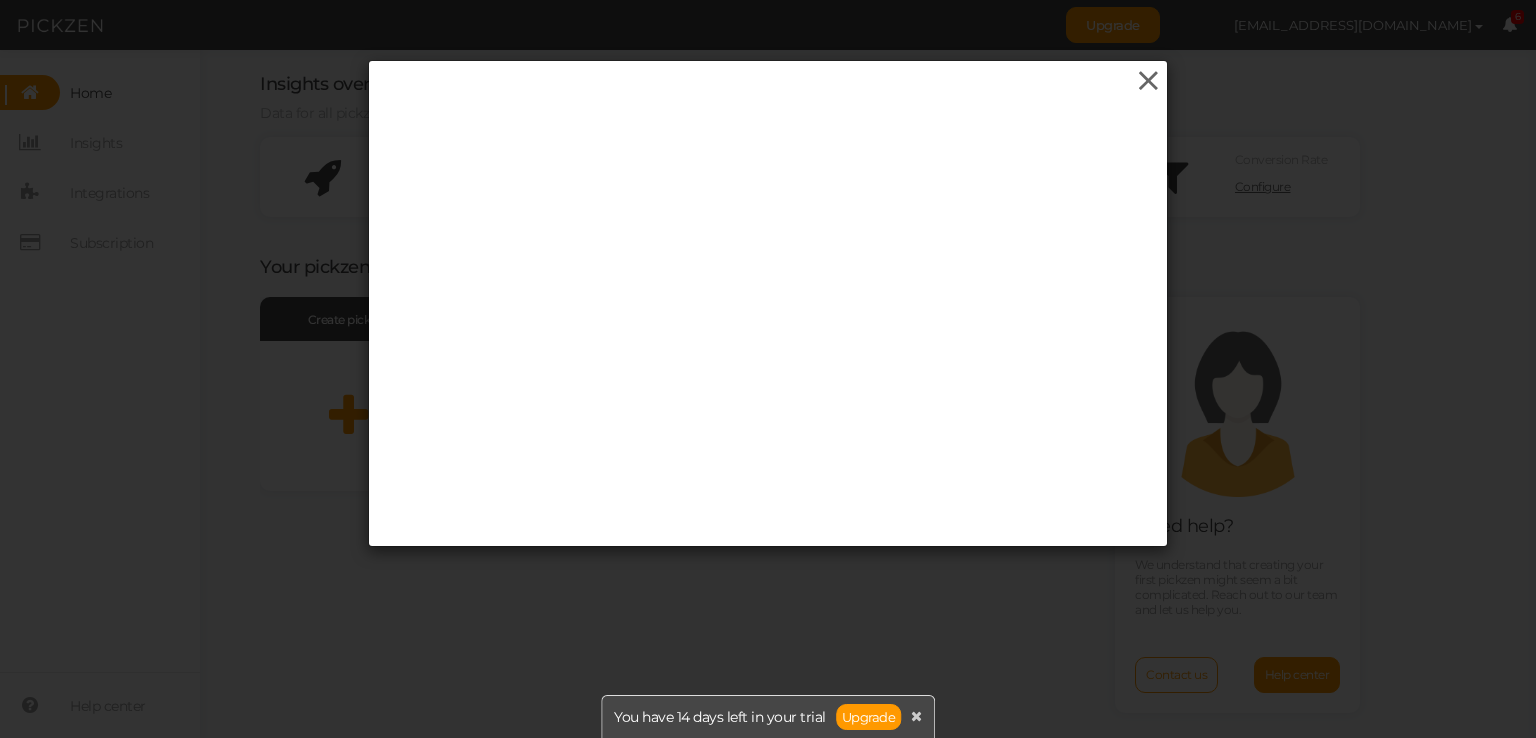 click at bounding box center [1148, 81] 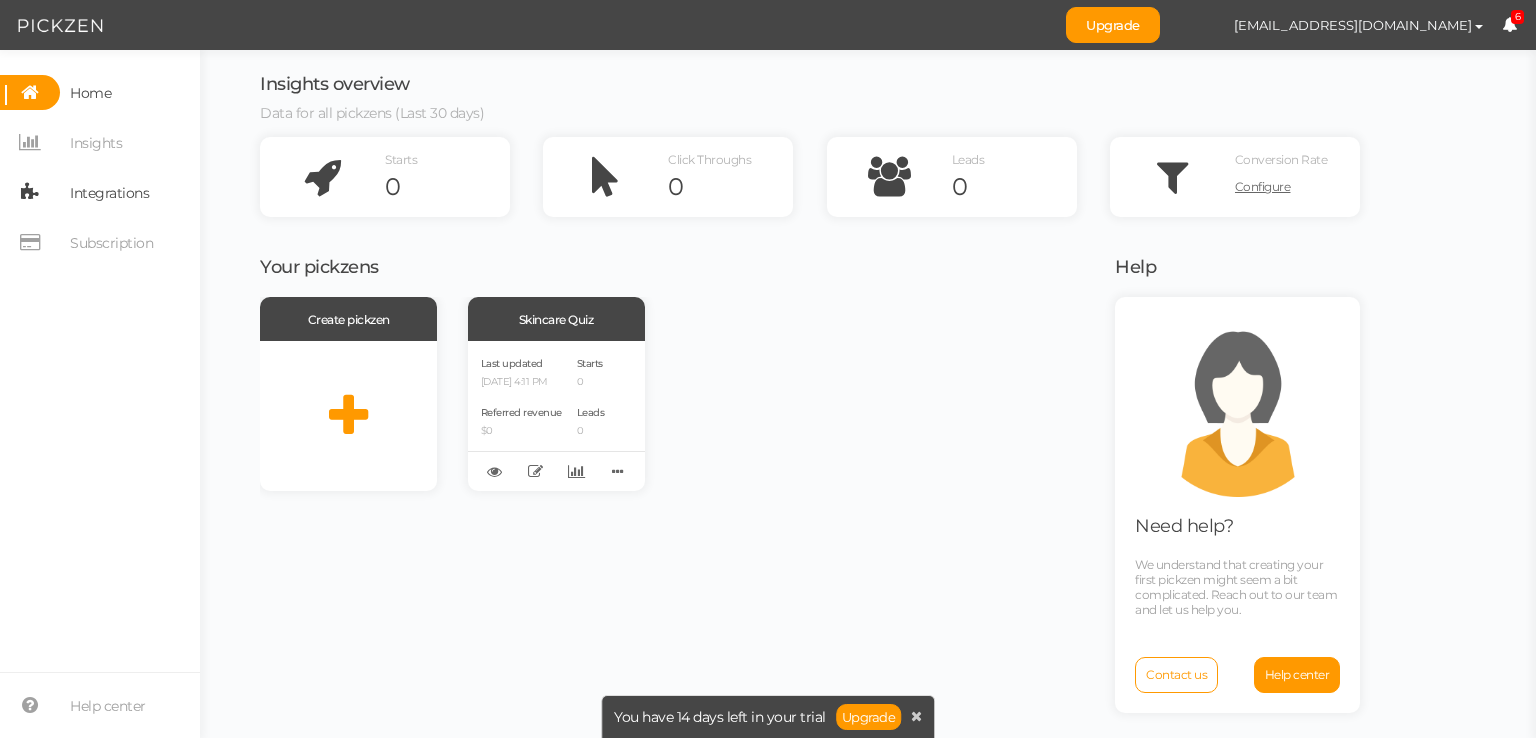 click on "Integrations" at bounding box center [109, 193] 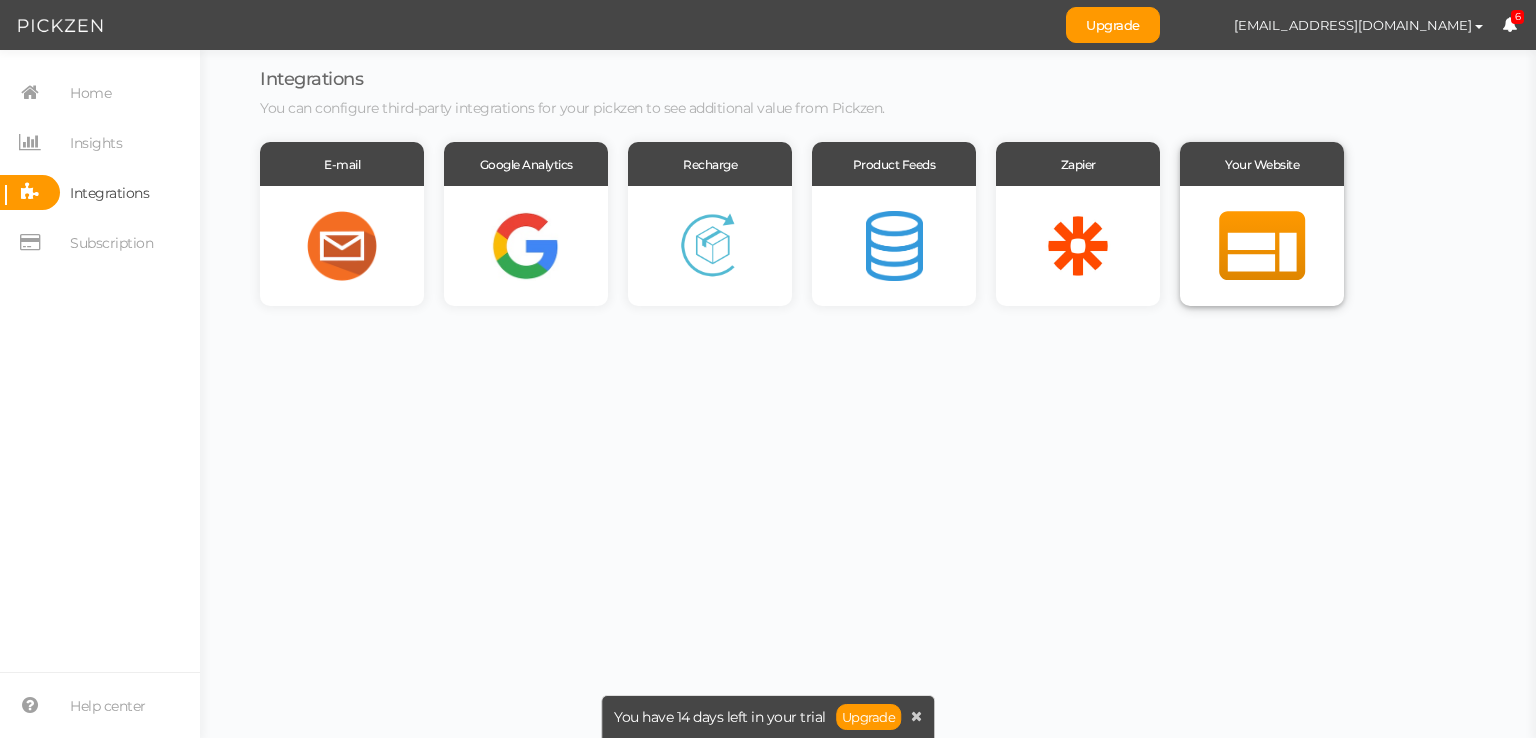 click on "Your Website" at bounding box center (1262, 164) 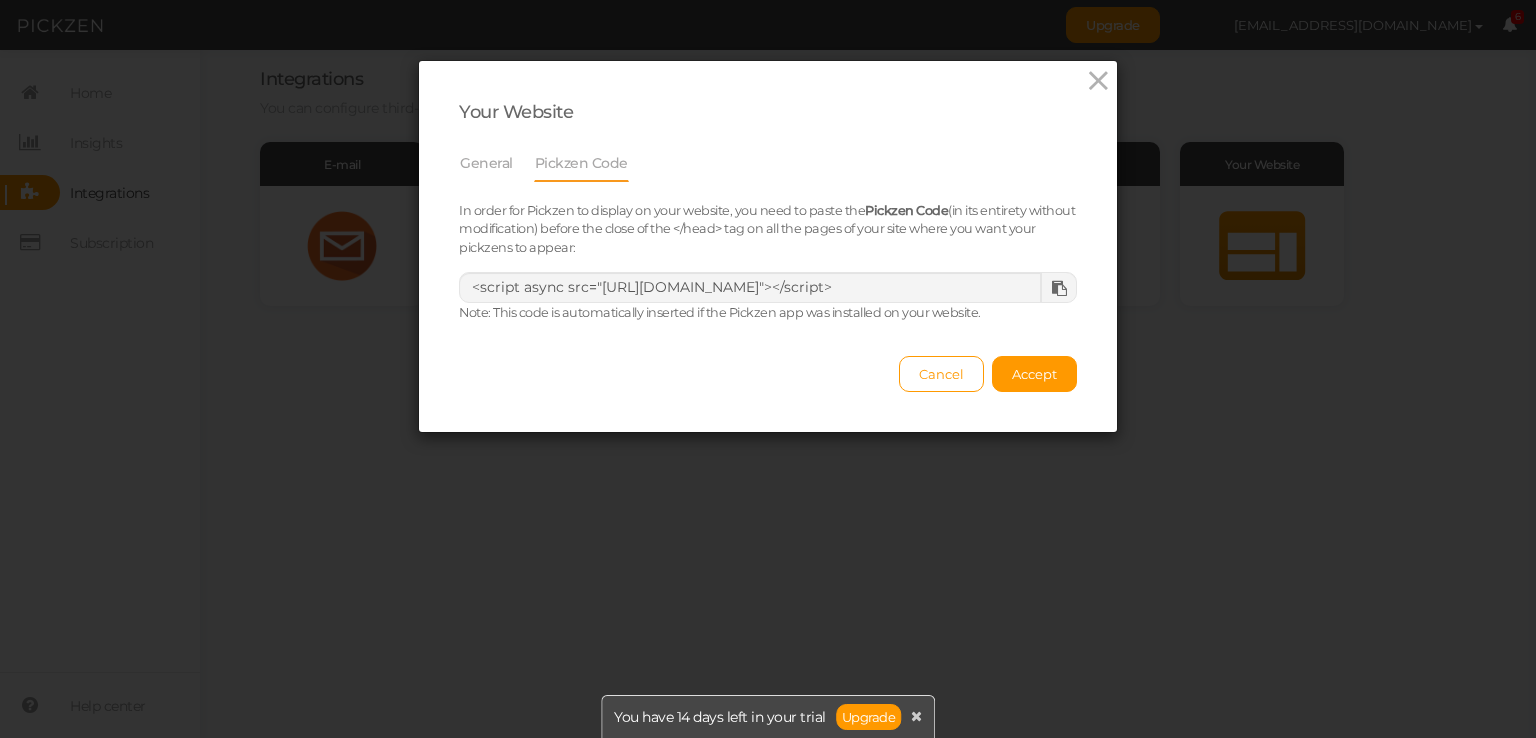 click at bounding box center [1059, 288] 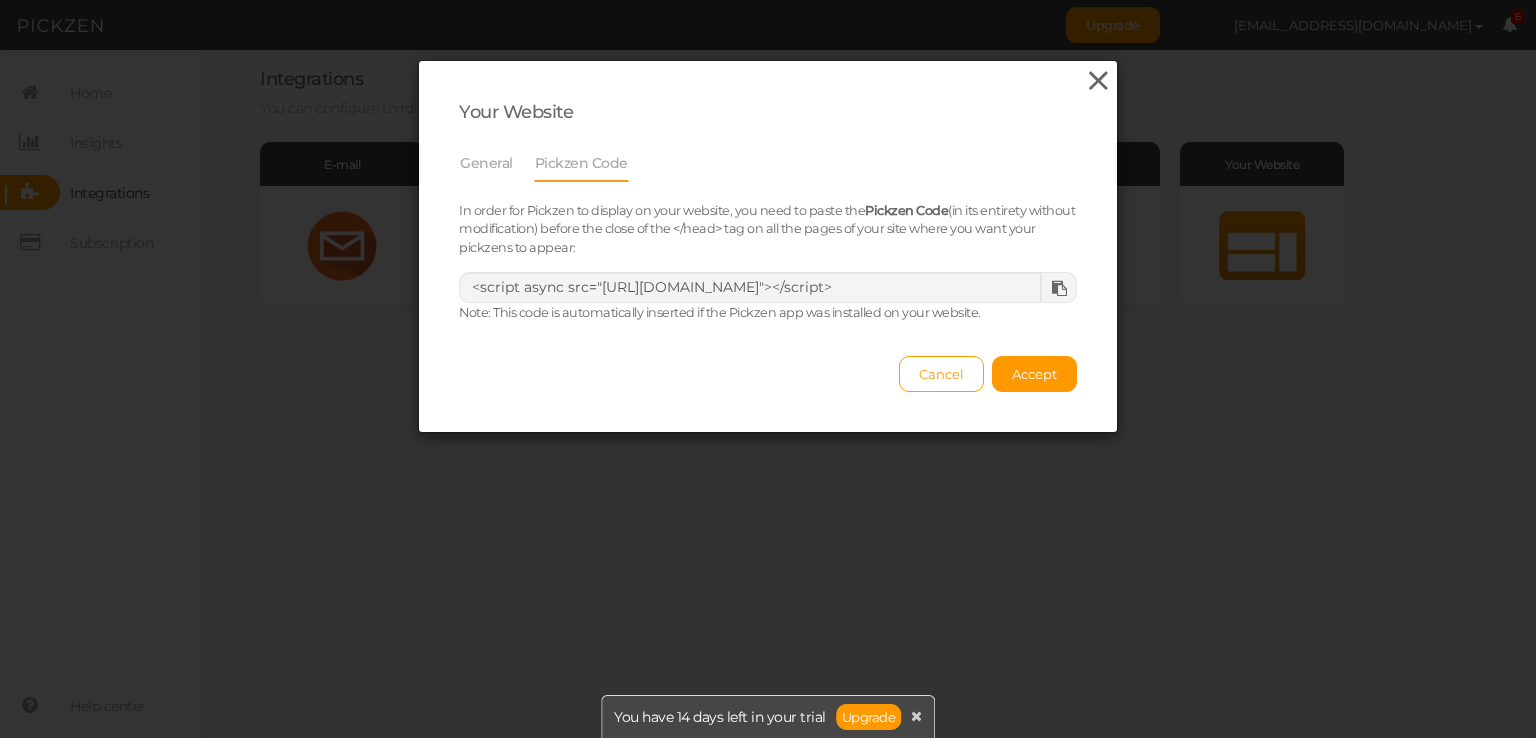 click at bounding box center (1098, 81) 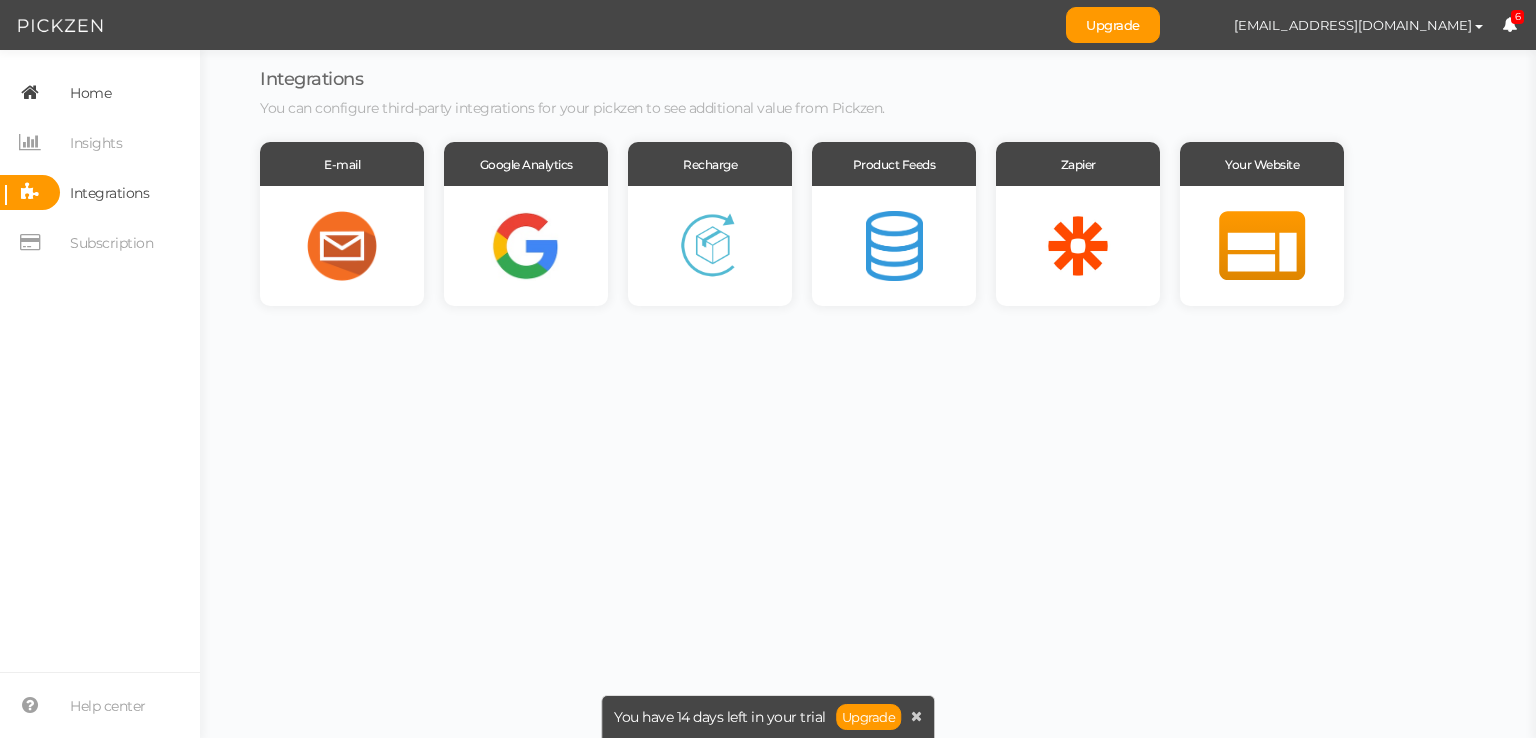 click on "Home" at bounding box center (90, 93) 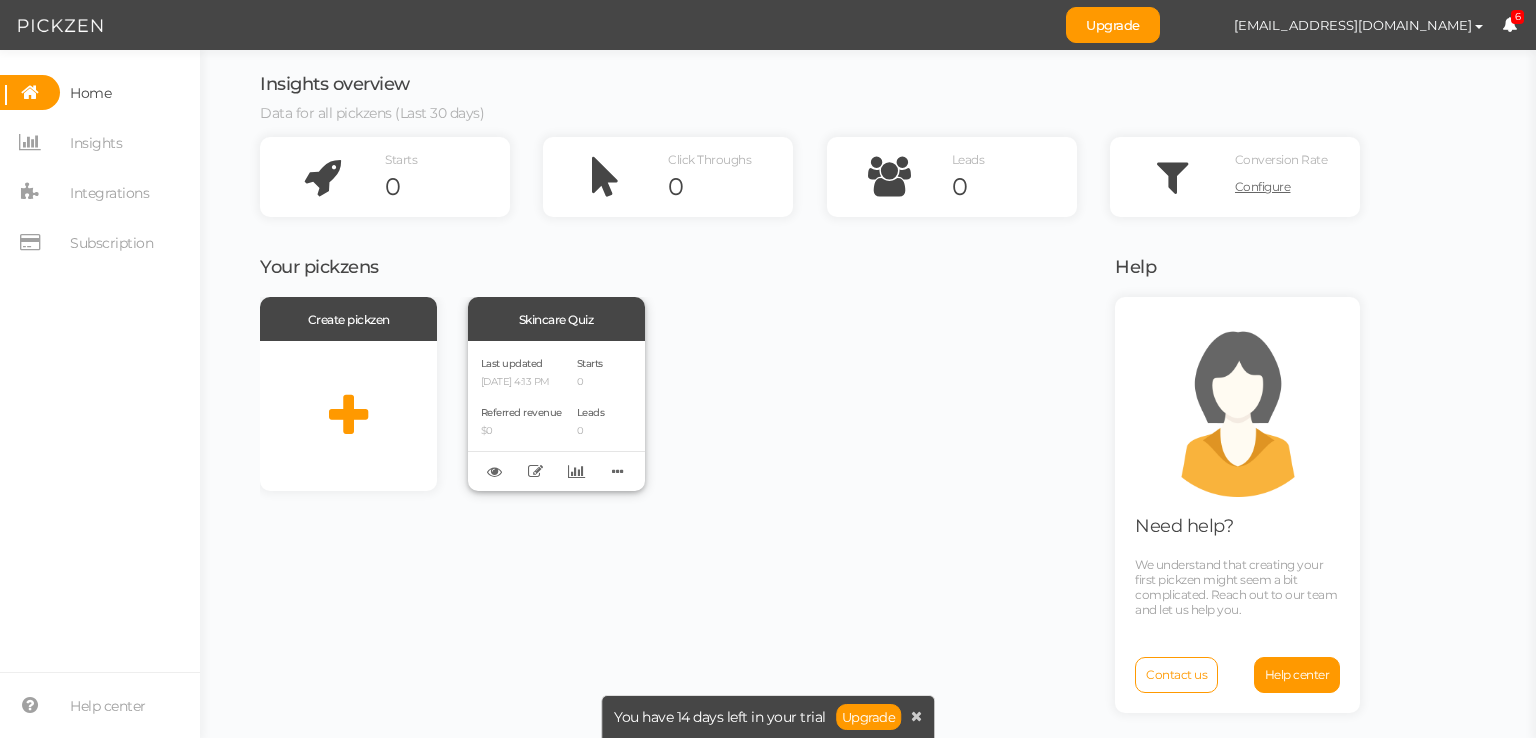 click on "Last updated   07/02/2025 4:13 PM       Referred revenue   $0" at bounding box center [521, 416] 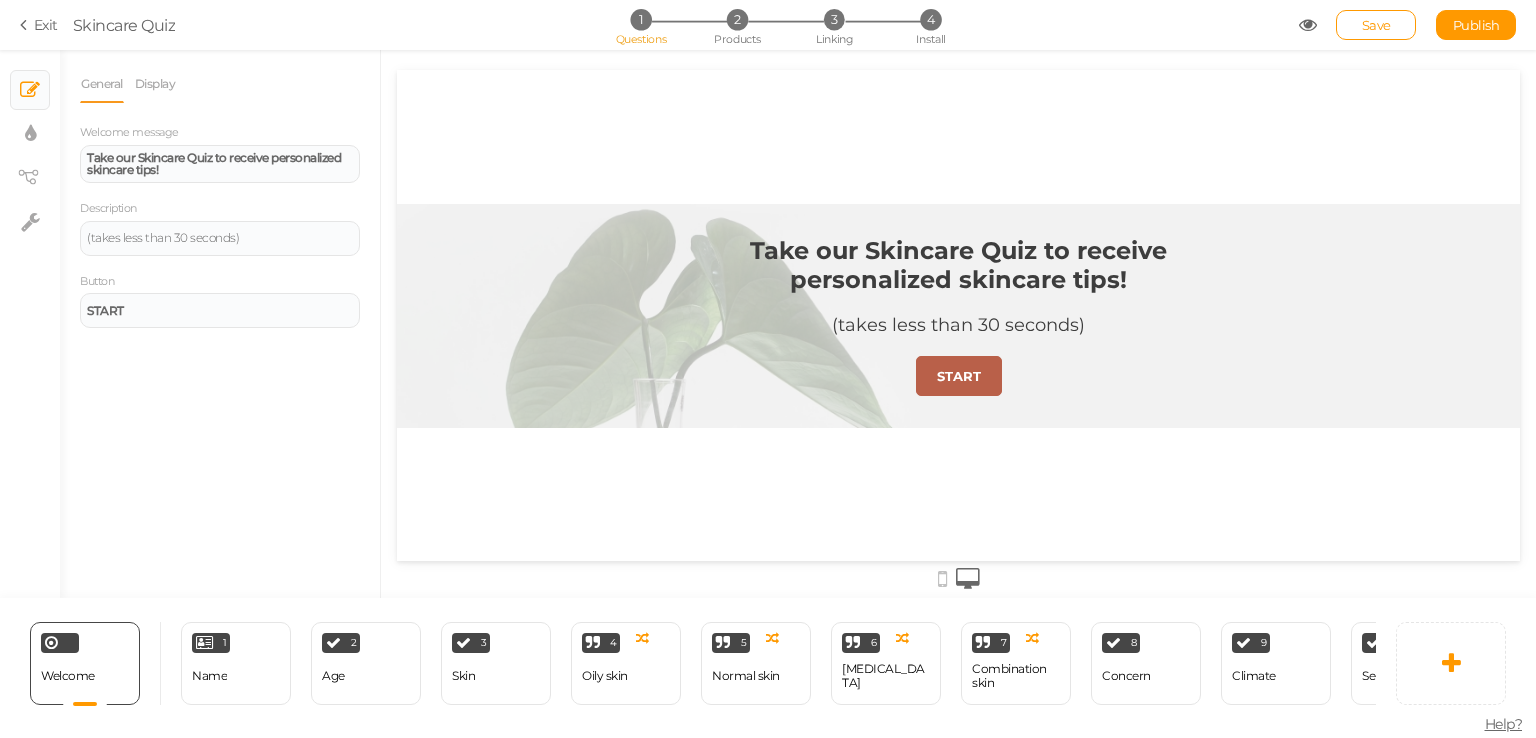 scroll, scrollTop: 0, scrollLeft: 0, axis: both 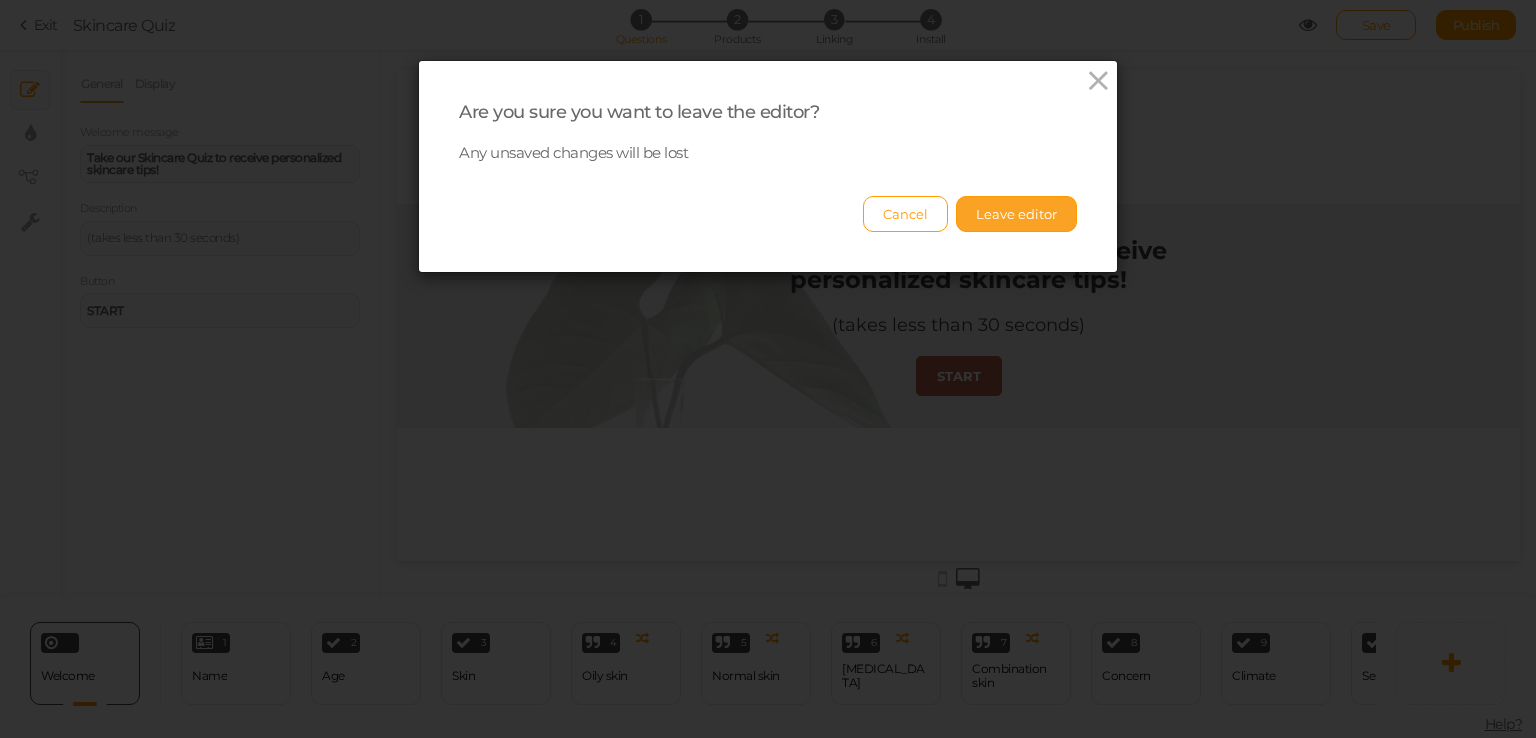 click on "Leave editor" at bounding box center [1016, 214] 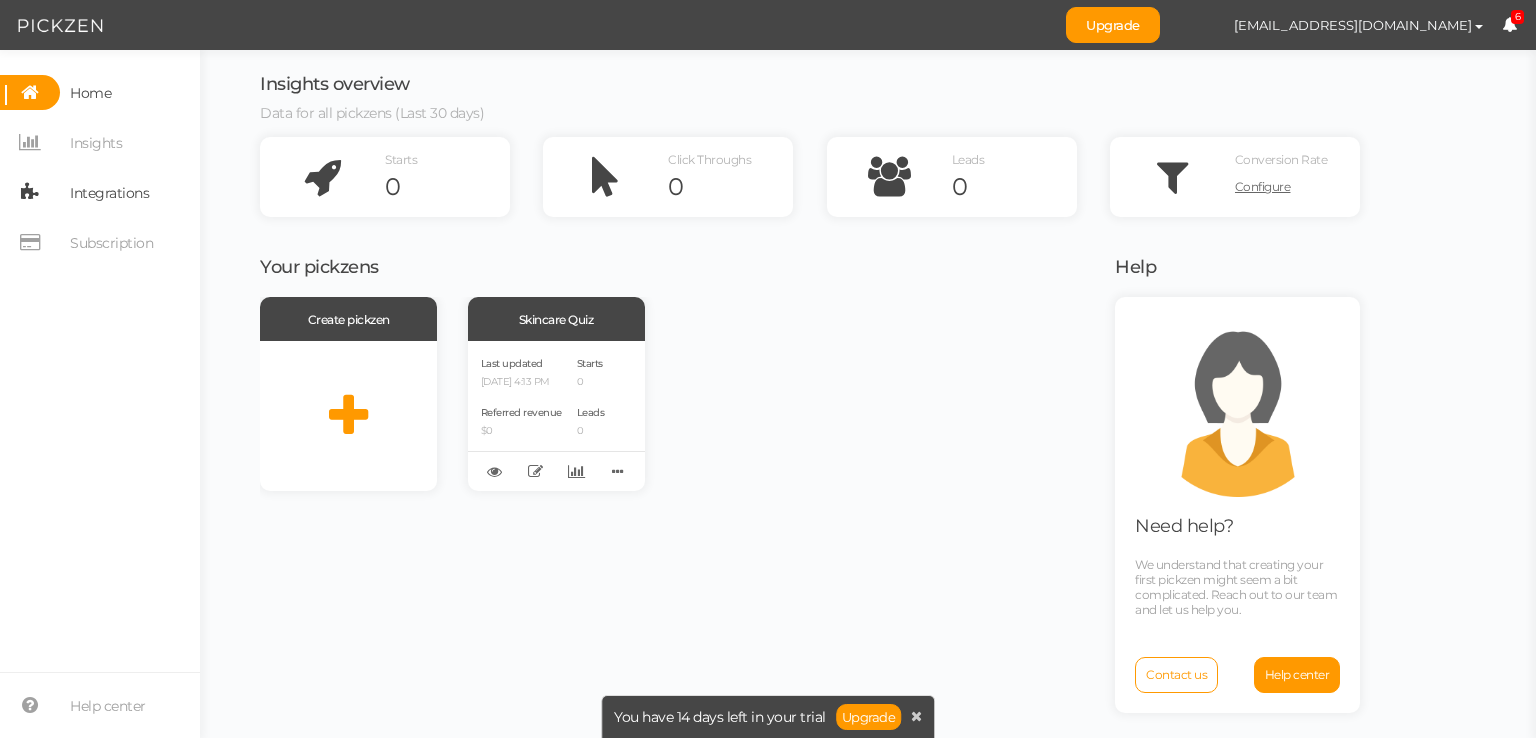 click on "Integrations" at bounding box center [109, 193] 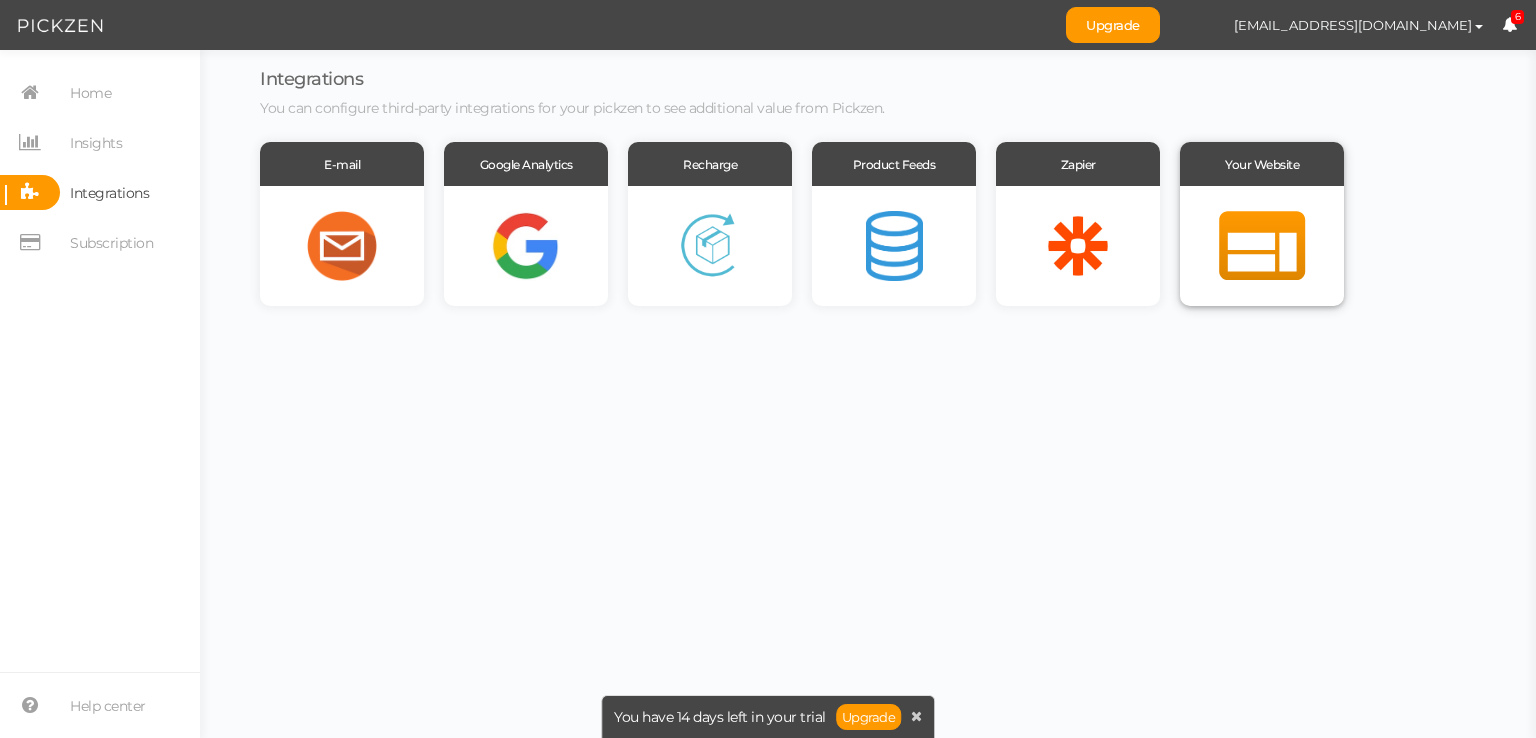 click at bounding box center [1262, 246] 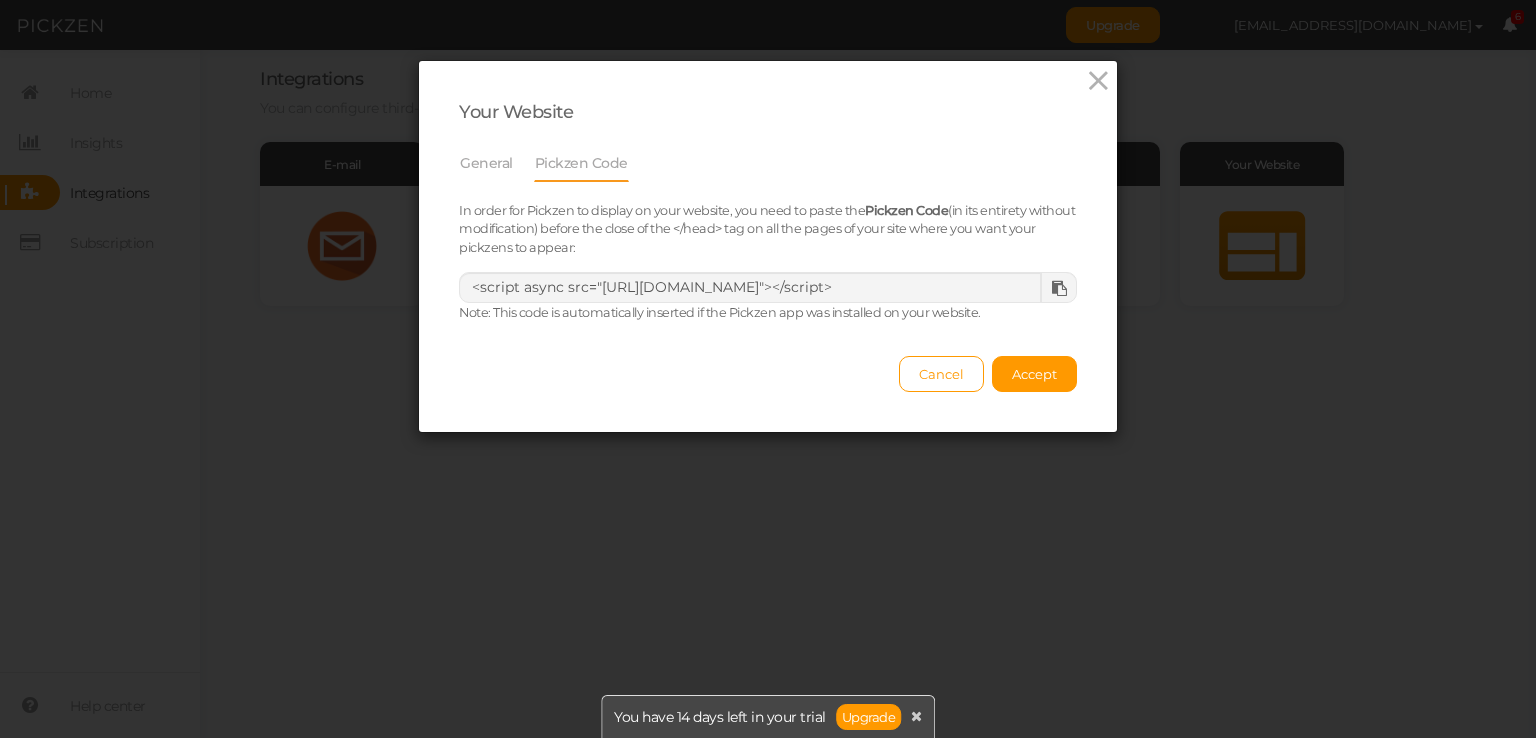 click at bounding box center [1058, 287] 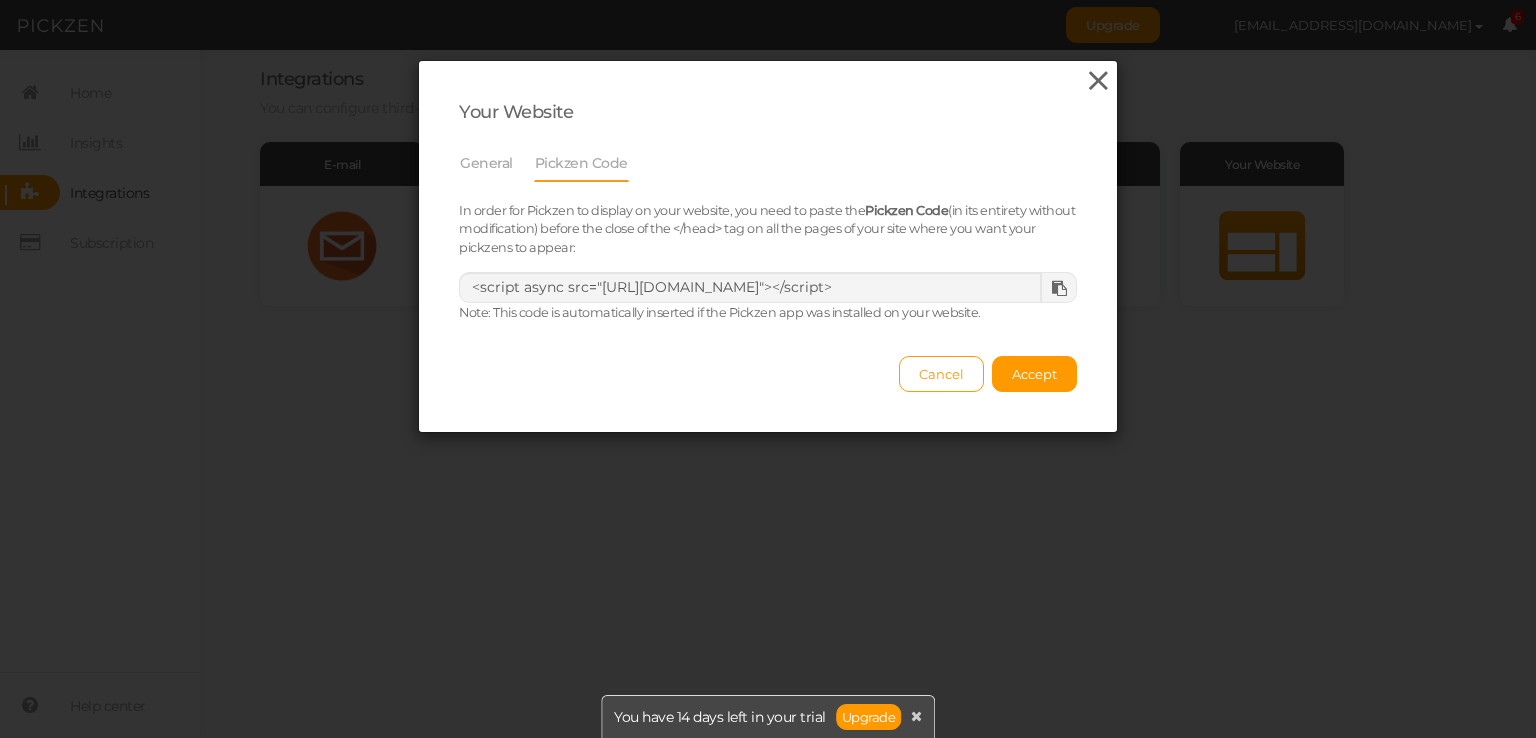 click at bounding box center [1098, 81] 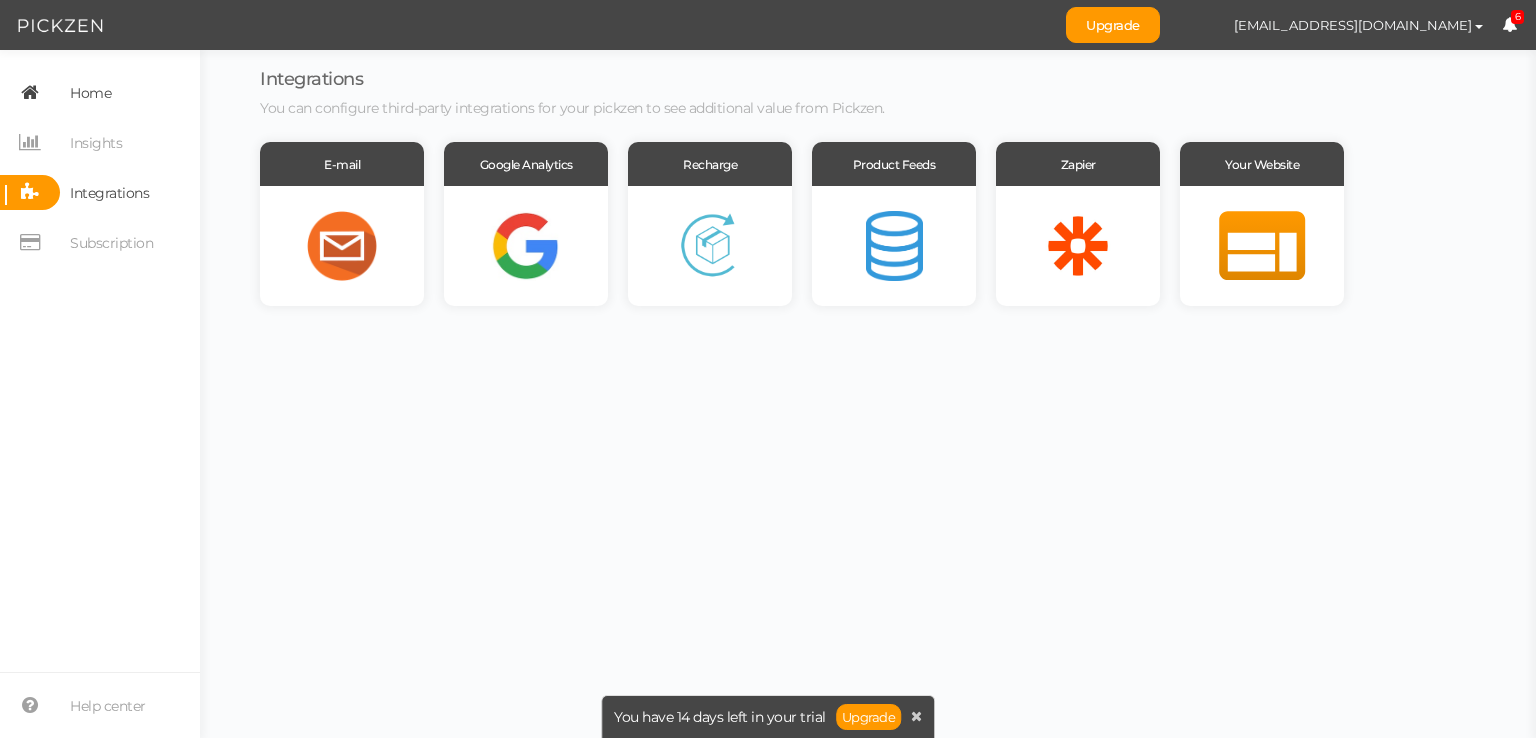 click on "Home" at bounding box center (85, 92) 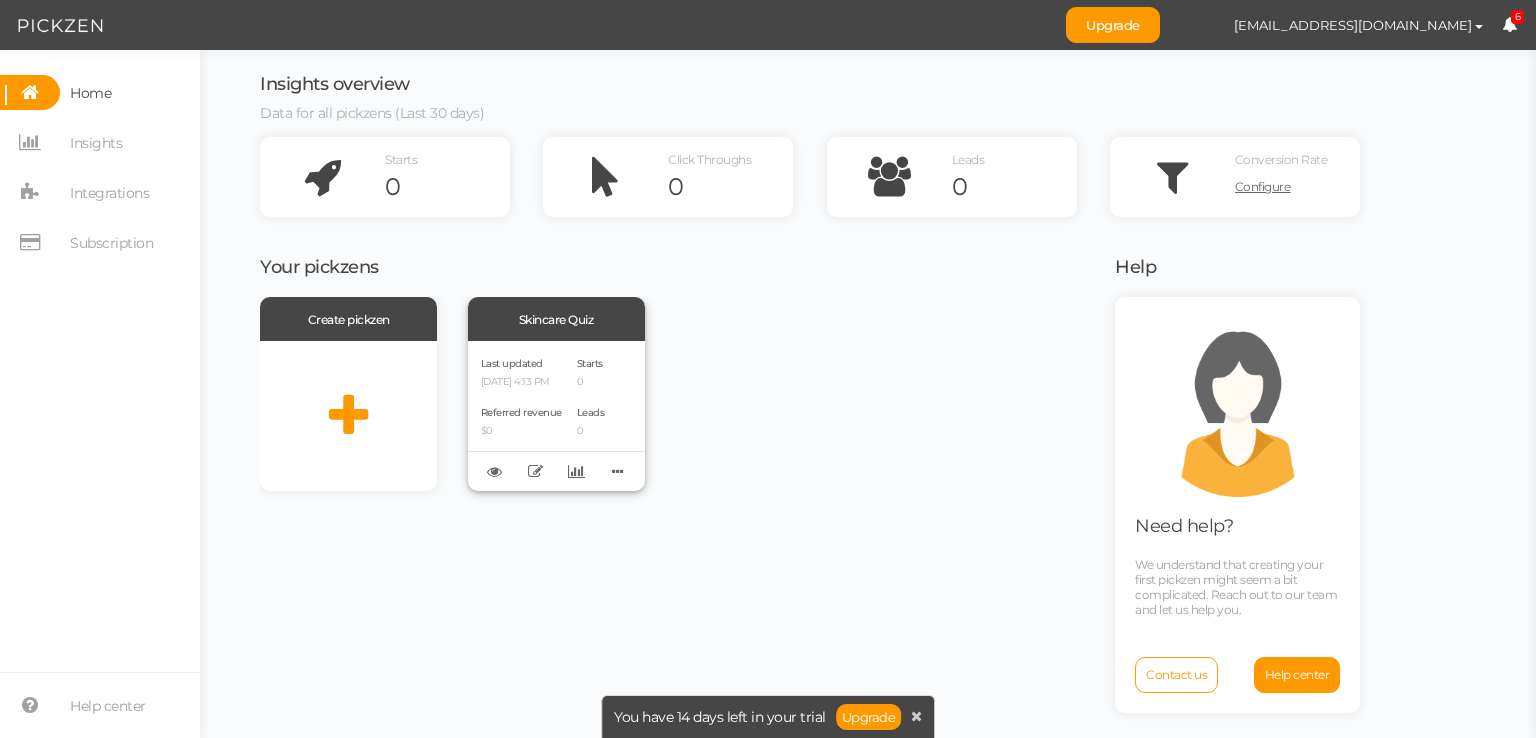 click on "Last updated   07/02/2025 4:13 PM       Referred revenue   $0" at bounding box center [521, 416] 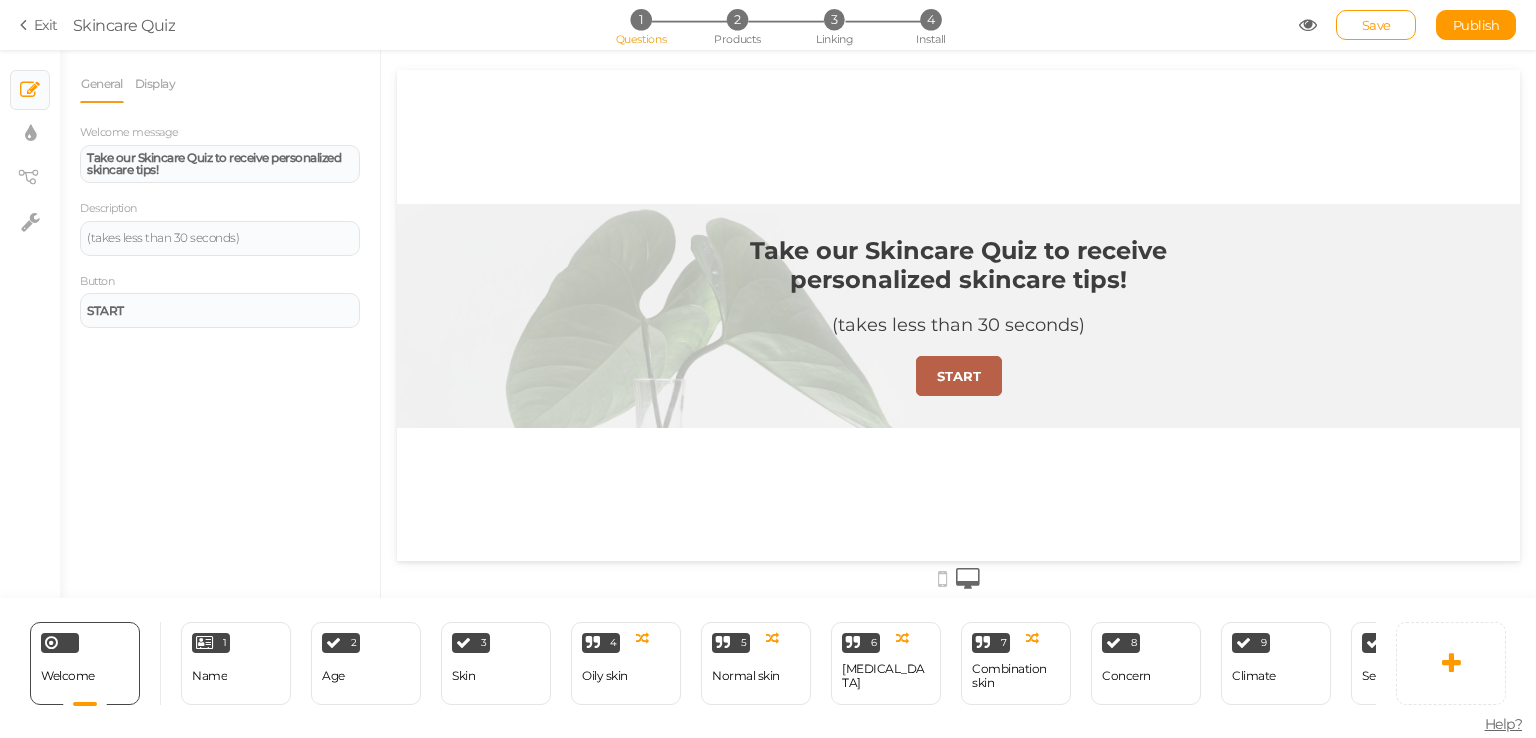 scroll, scrollTop: 0, scrollLeft: 0, axis: both 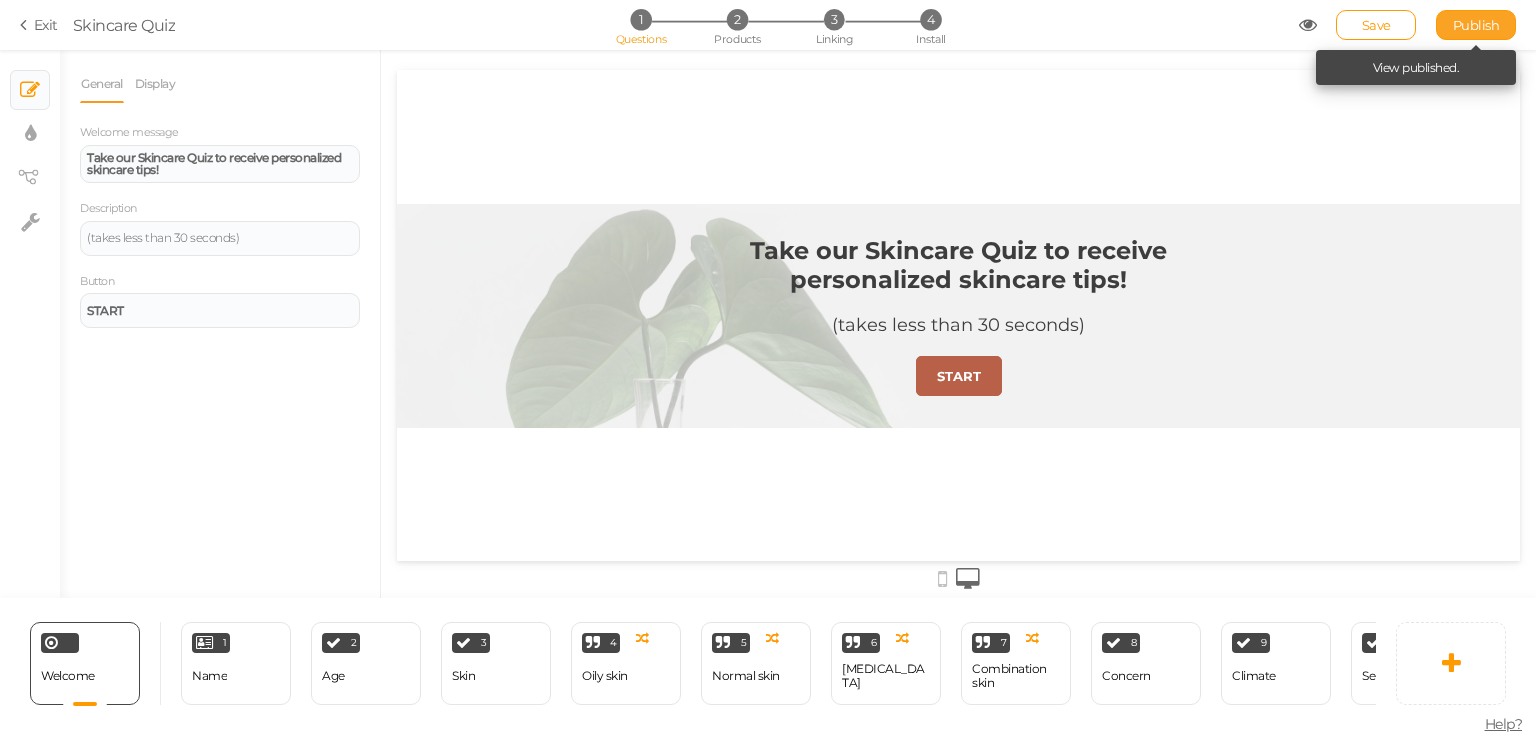 click on "Publish" at bounding box center (1476, 25) 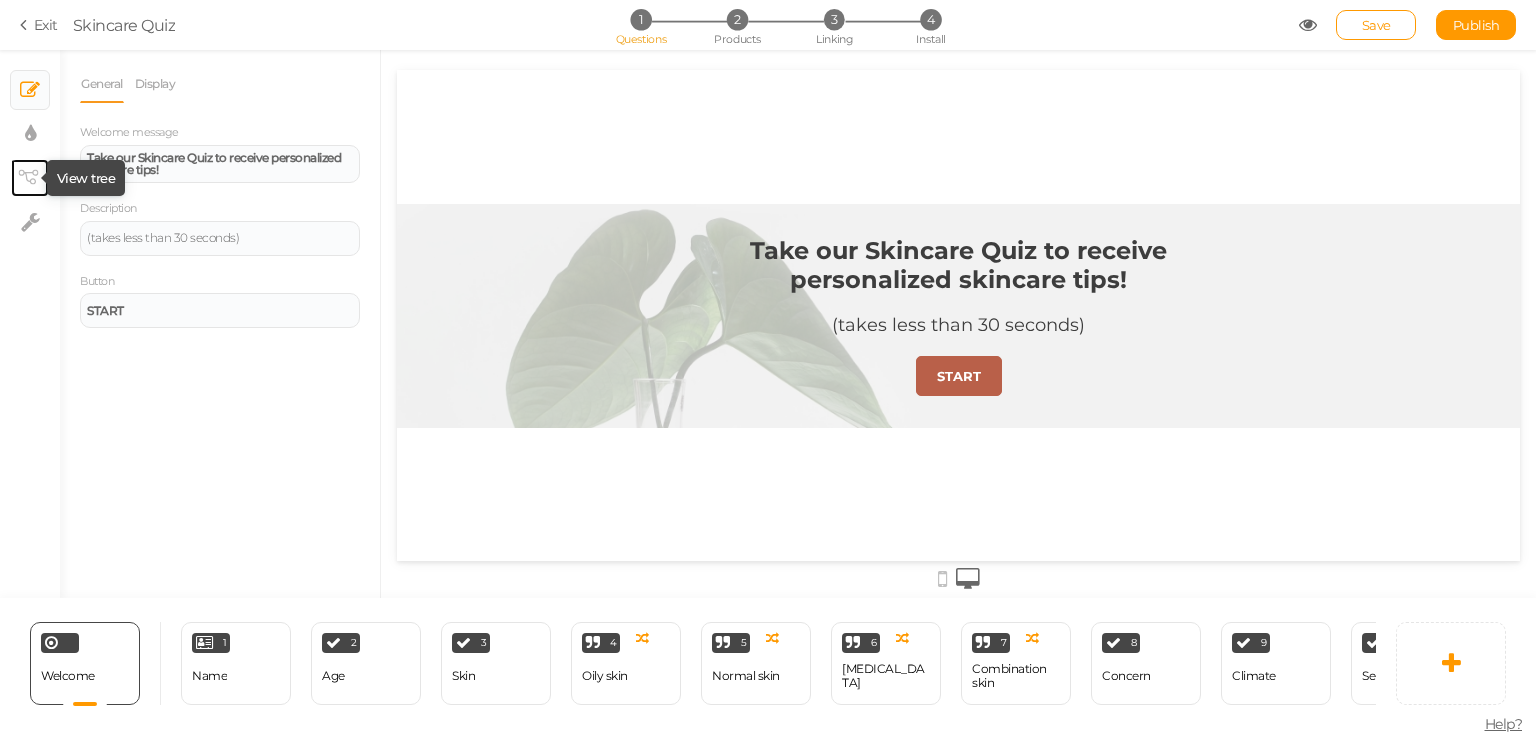 click at bounding box center [30, 178] 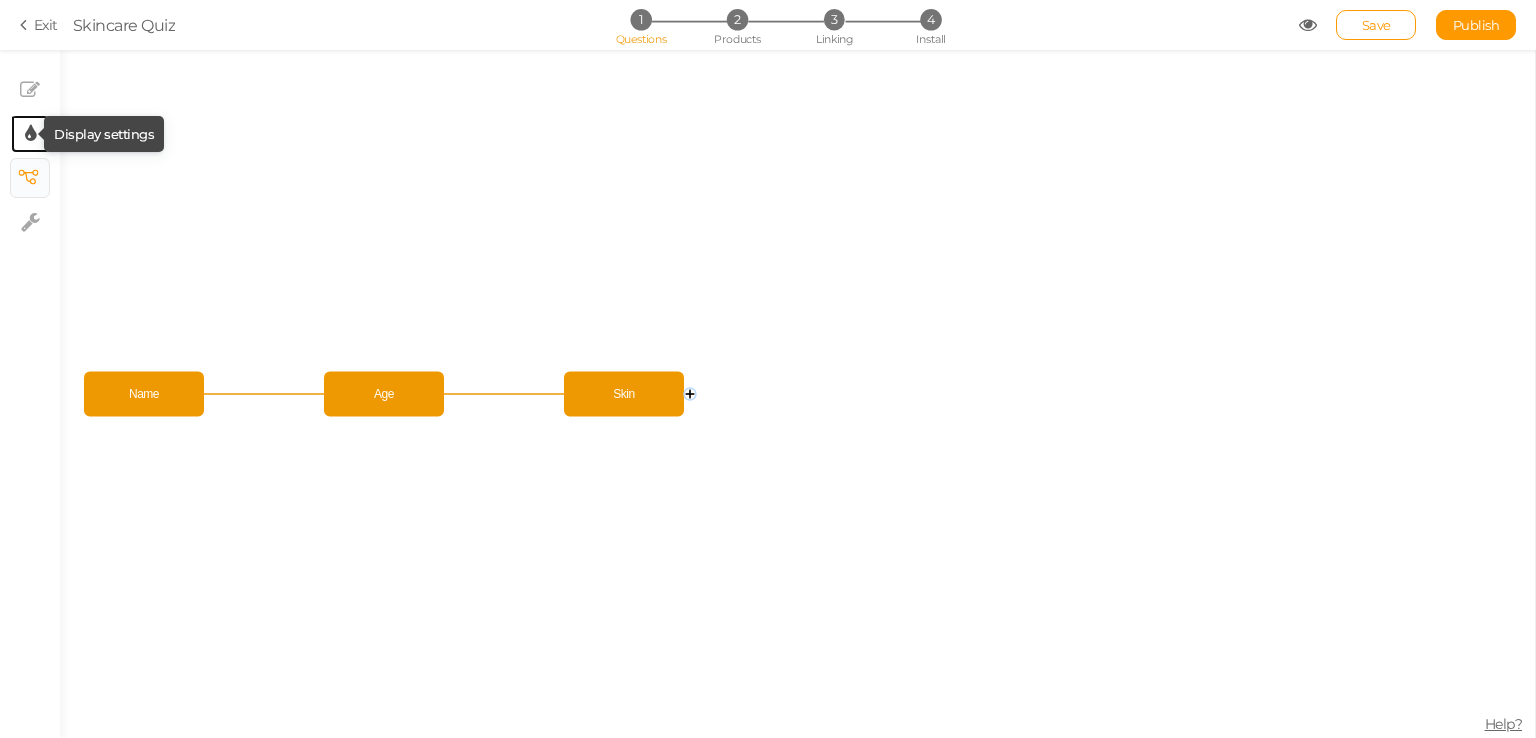 click at bounding box center [30, 134] 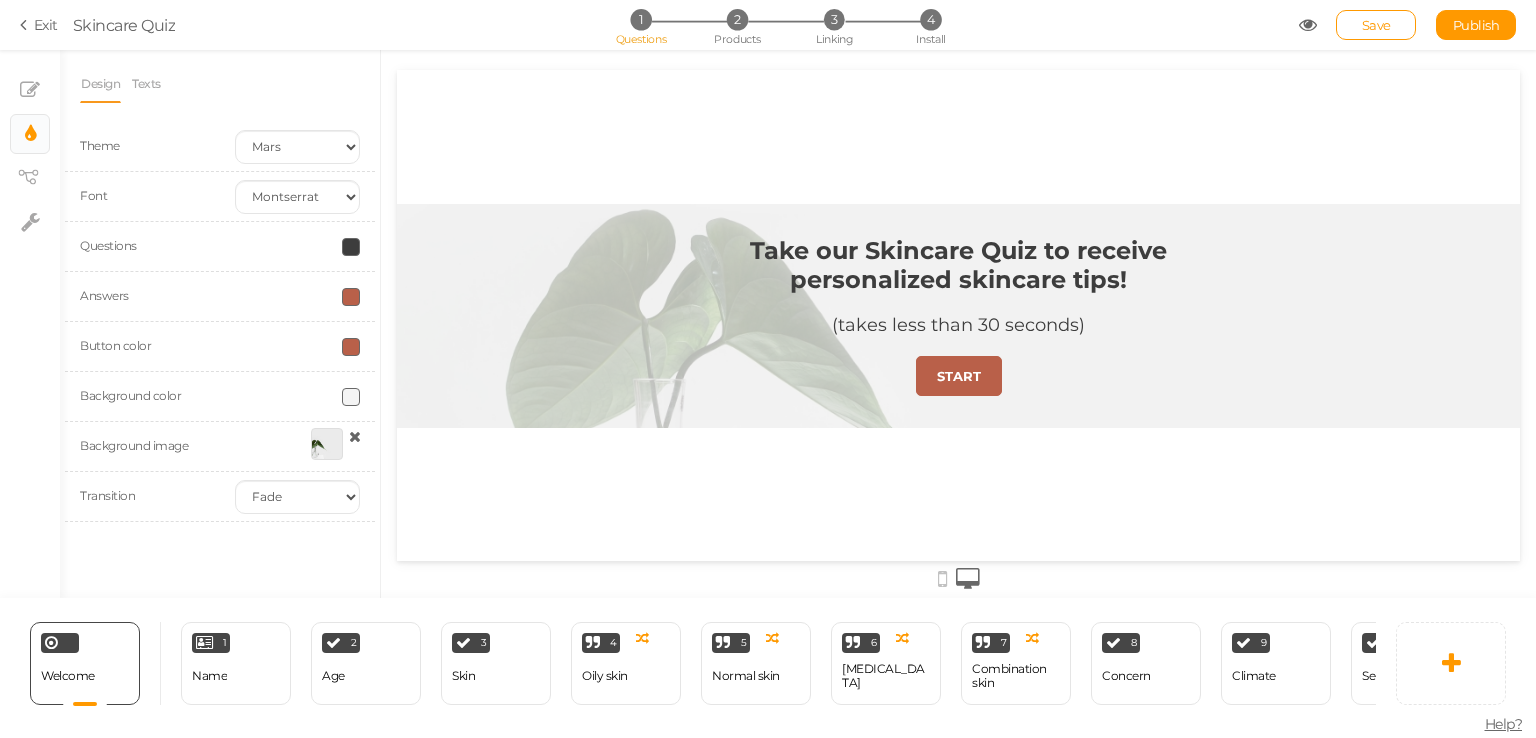 scroll, scrollTop: 0, scrollLeft: 0, axis: both 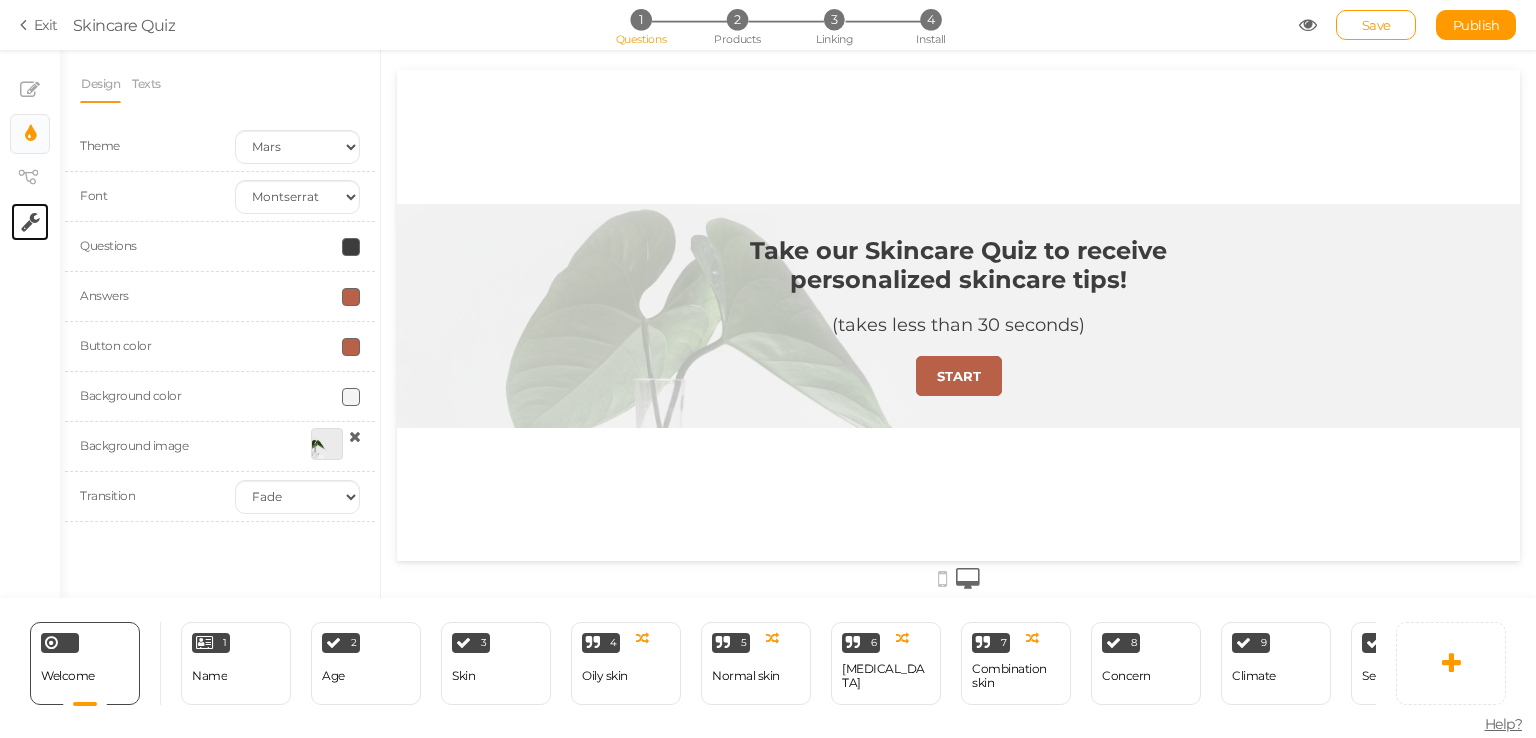 click on "× Settings" at bounding box center (30, 222) 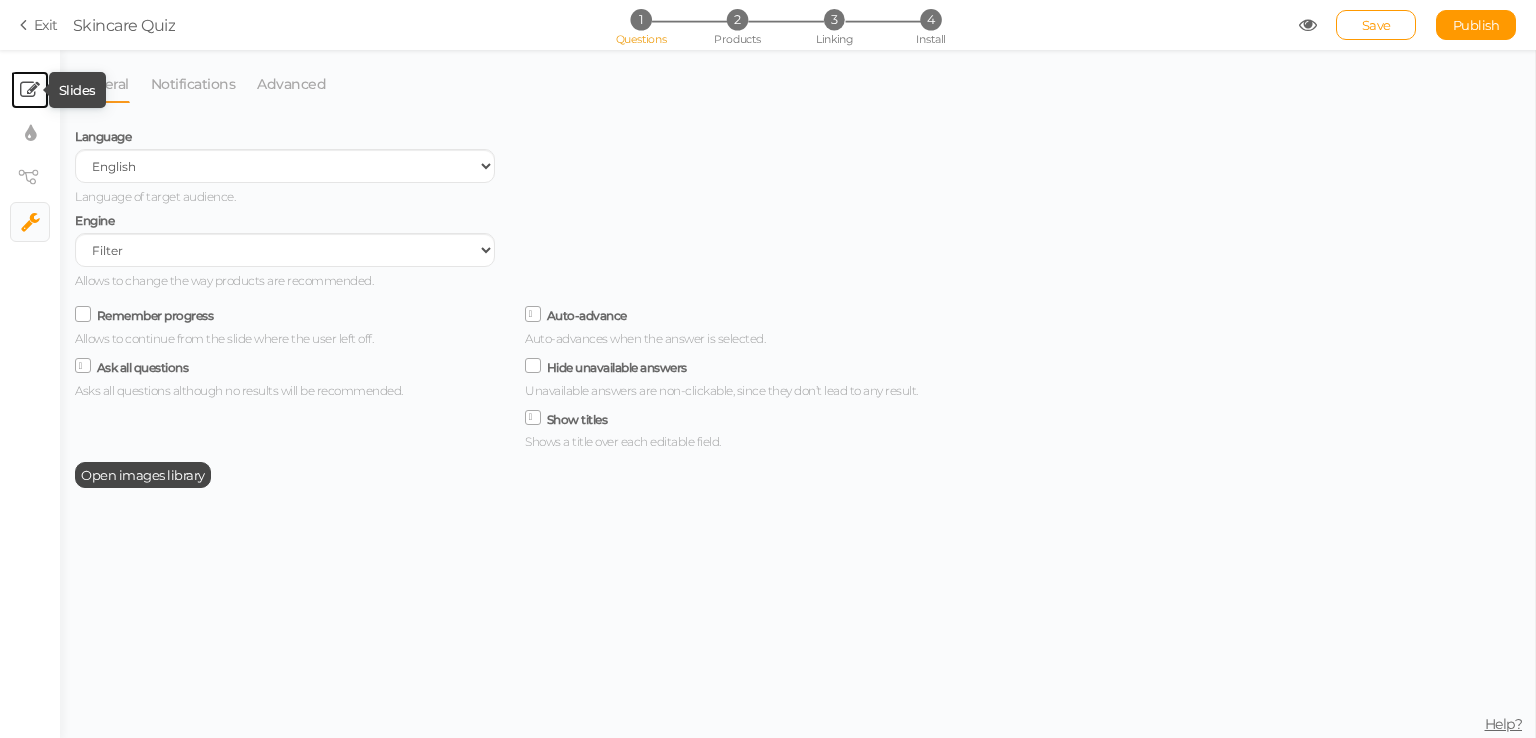 click at bounding box center [30, 90] 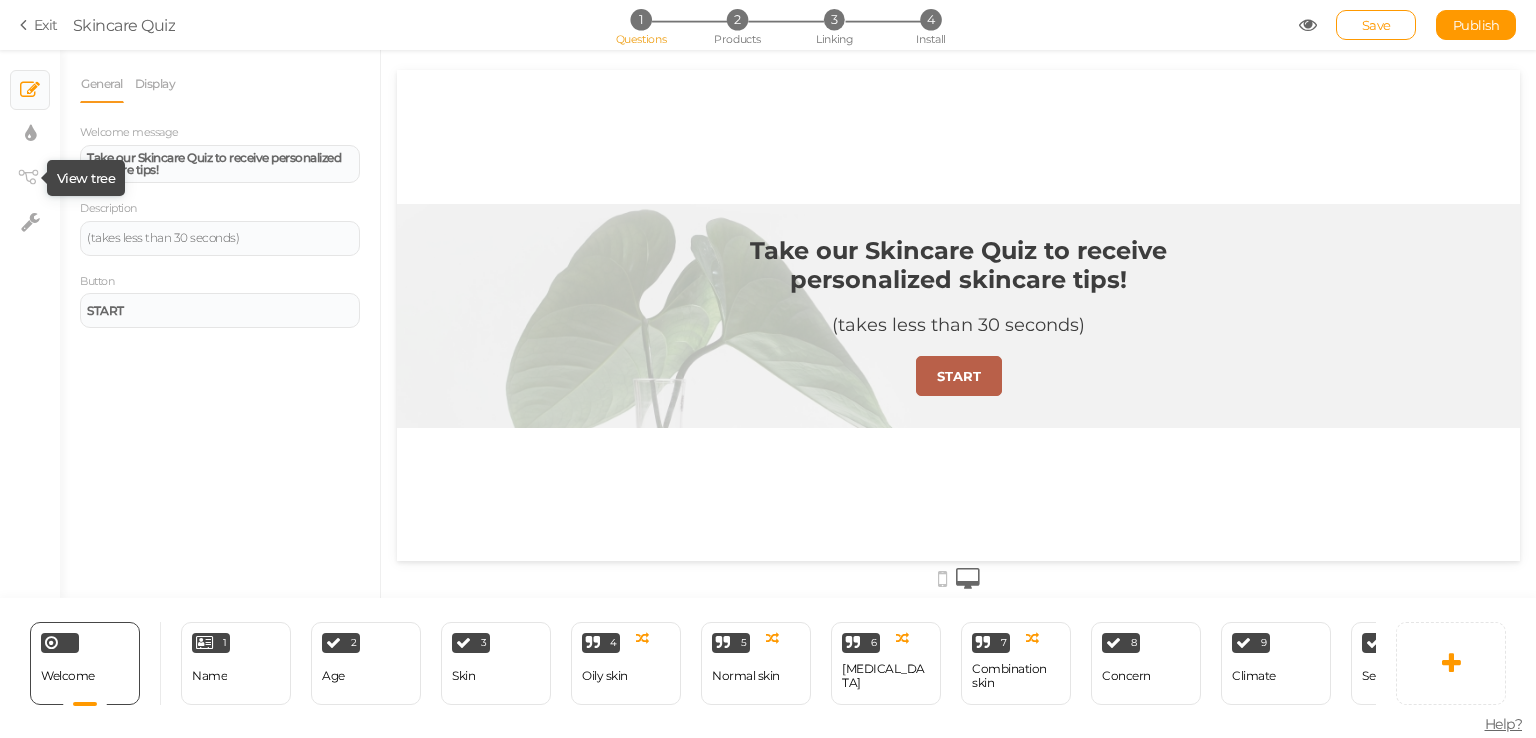 scroll, scrollTop: 0, scrollLeft: 0, axis: both 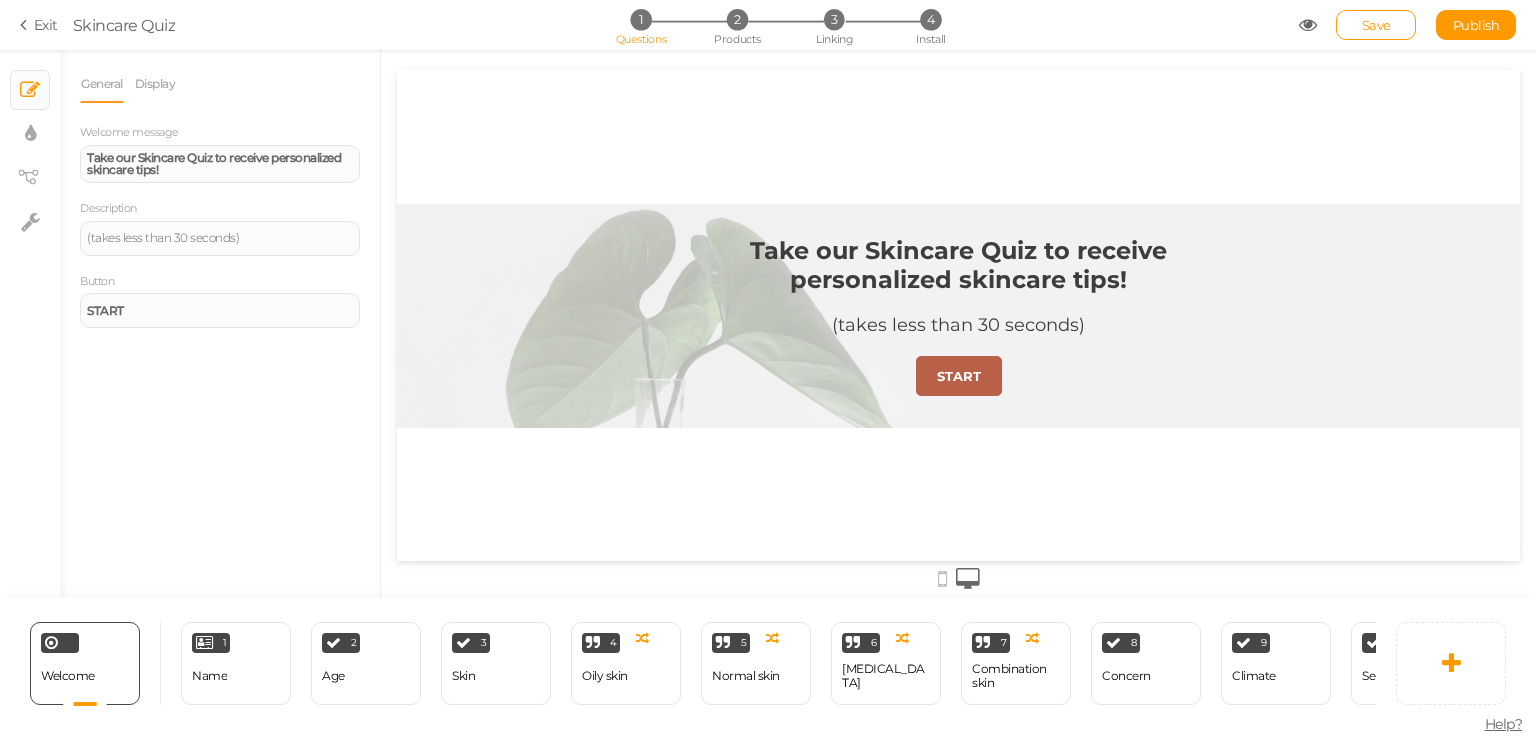 click on "Exit     Skincare Quiz           1   Questions       2   Products       3   Linking             4   Install                   Save       Publish     View published." at bounding box center (768, 25) 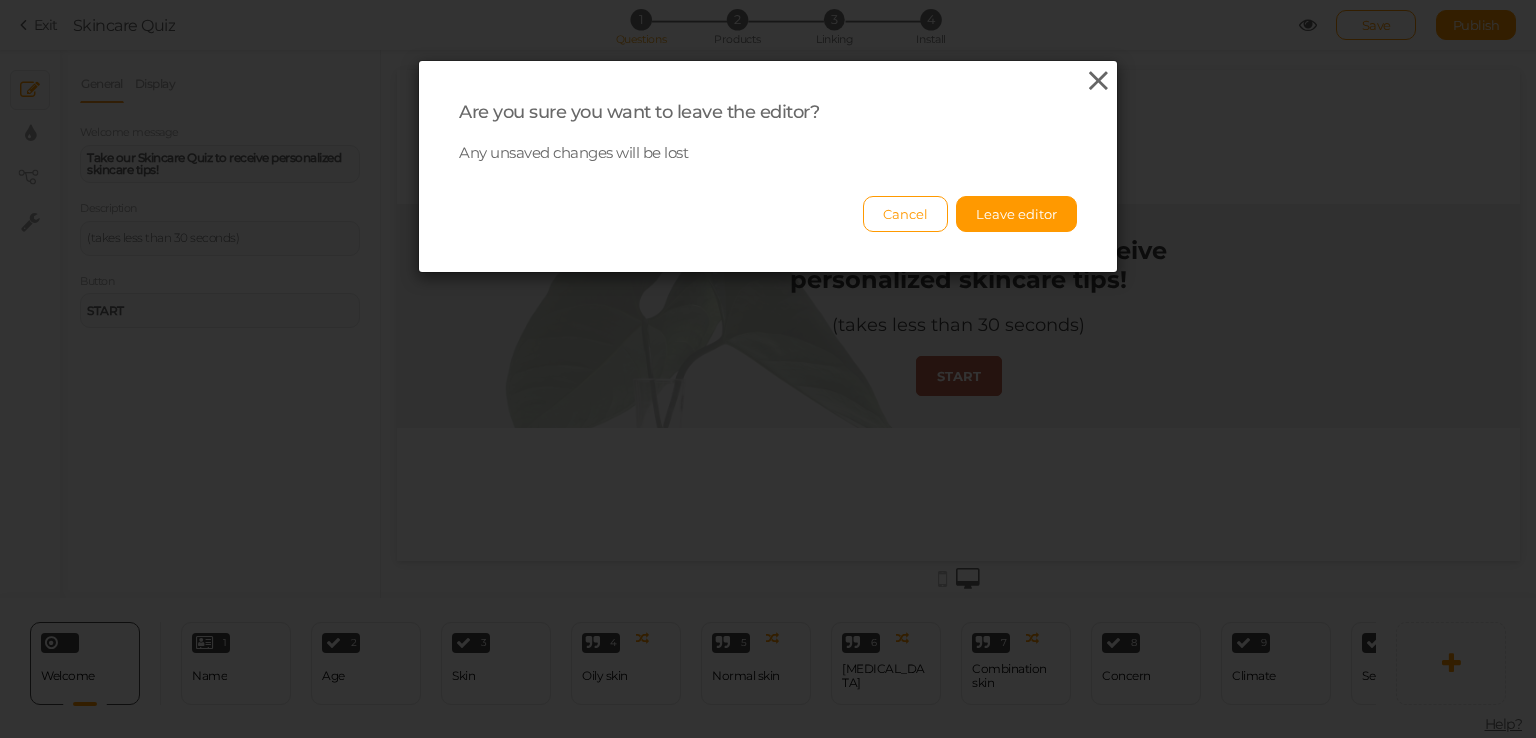 click at bounding box center (1098, 81) 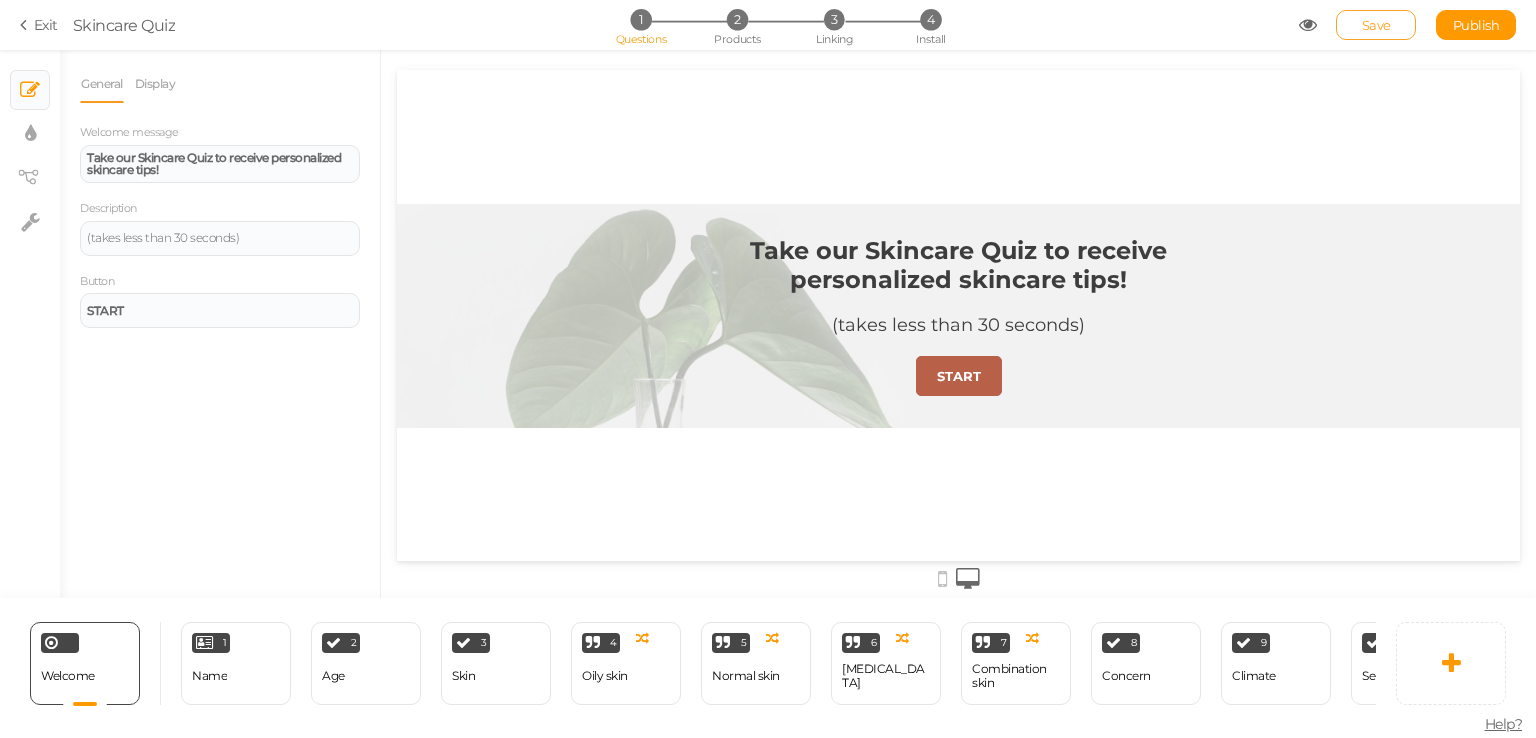 click on "Save" at bounding box center (1376, 25) 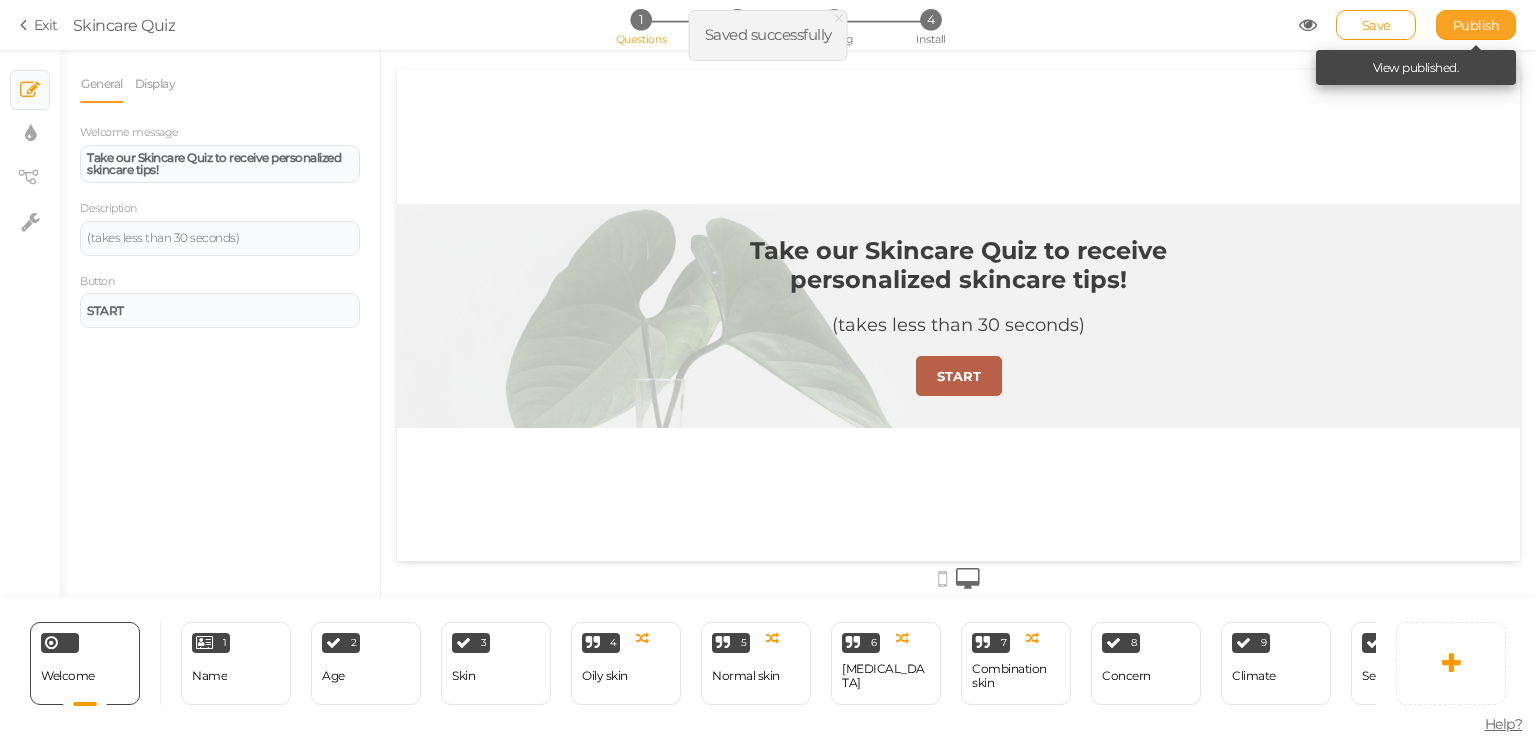 click on "Publish" at bounding box center [1476, 25] 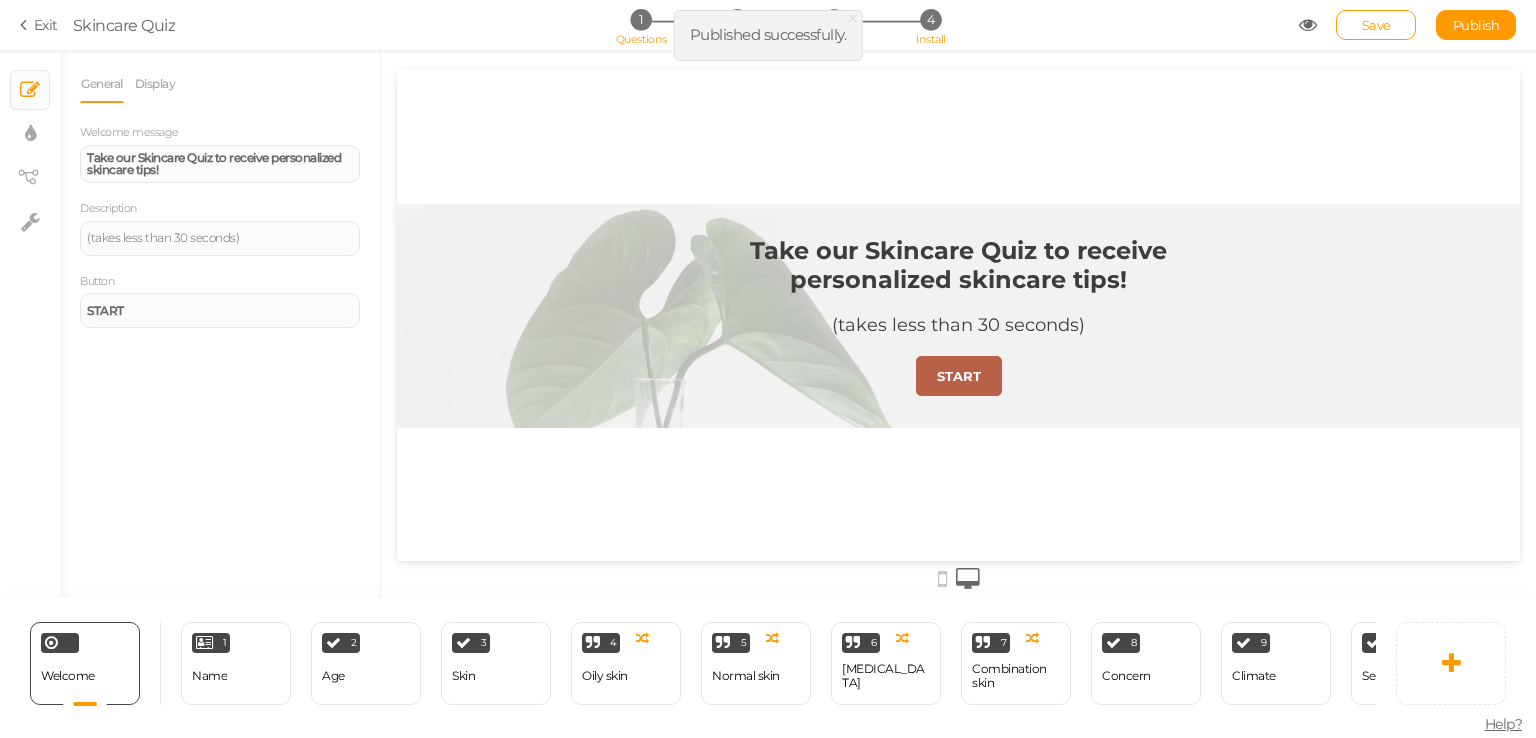 click on "4   Install" at bounding box center (930, 19) 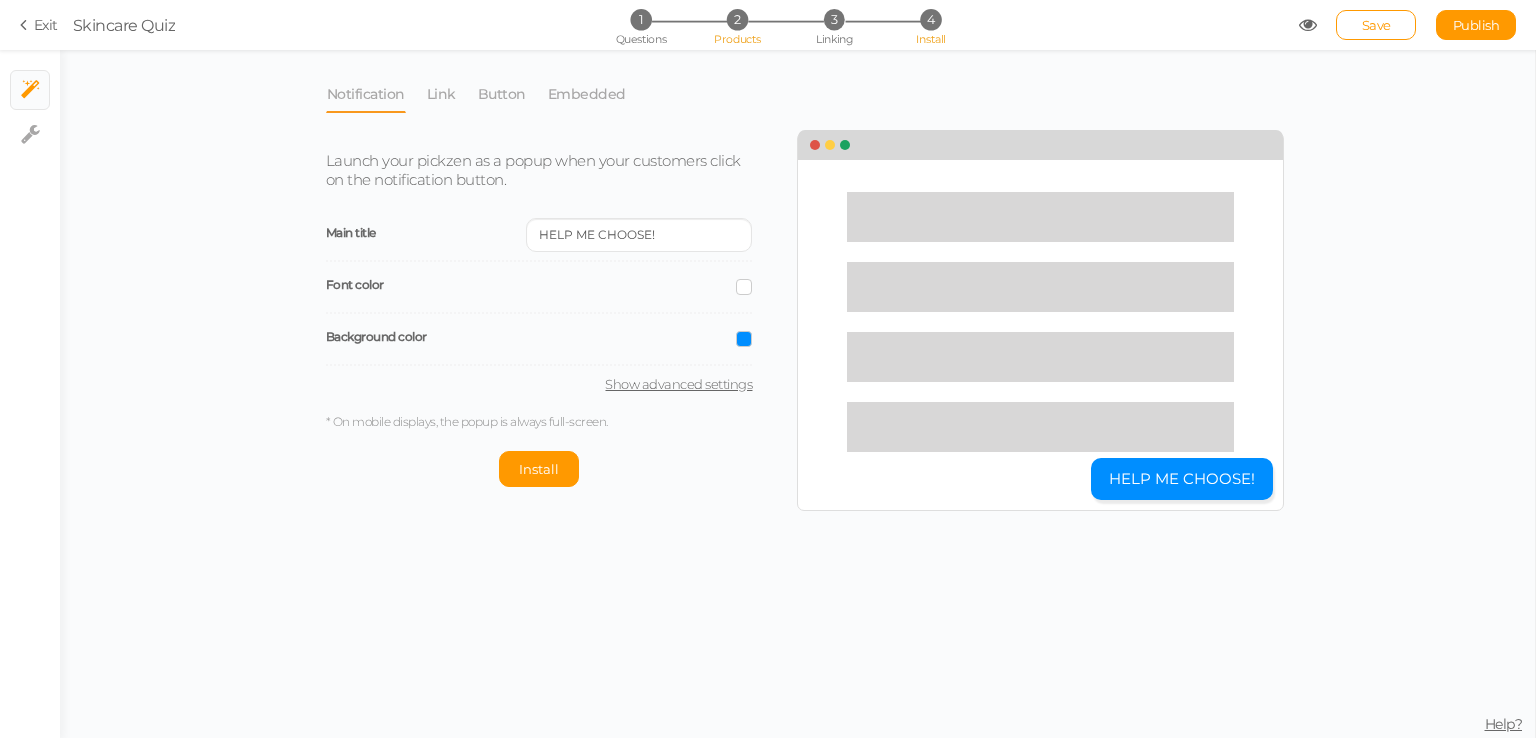 click on "2" at bounding box center [737, 19] 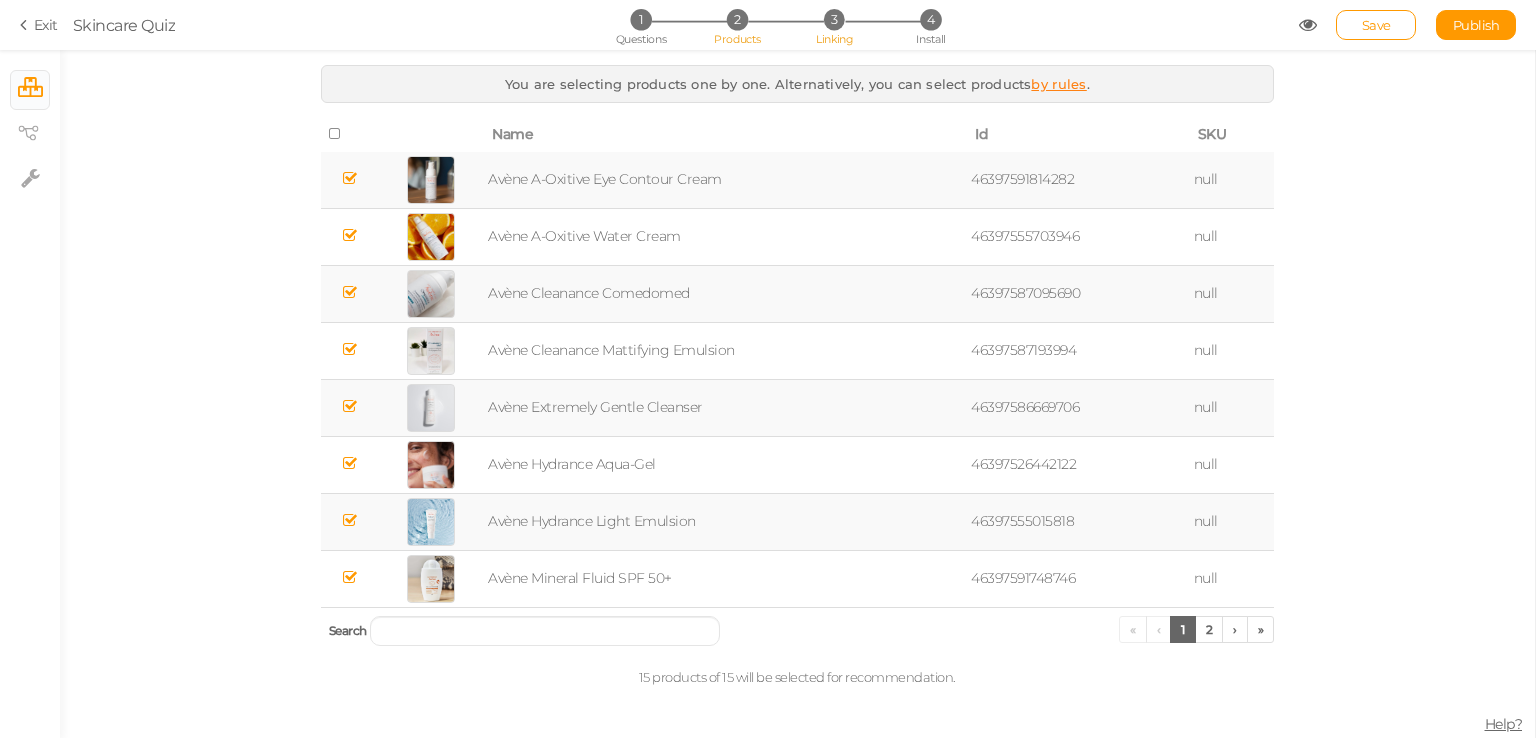 click on "3" at bounding box center (834, 19) 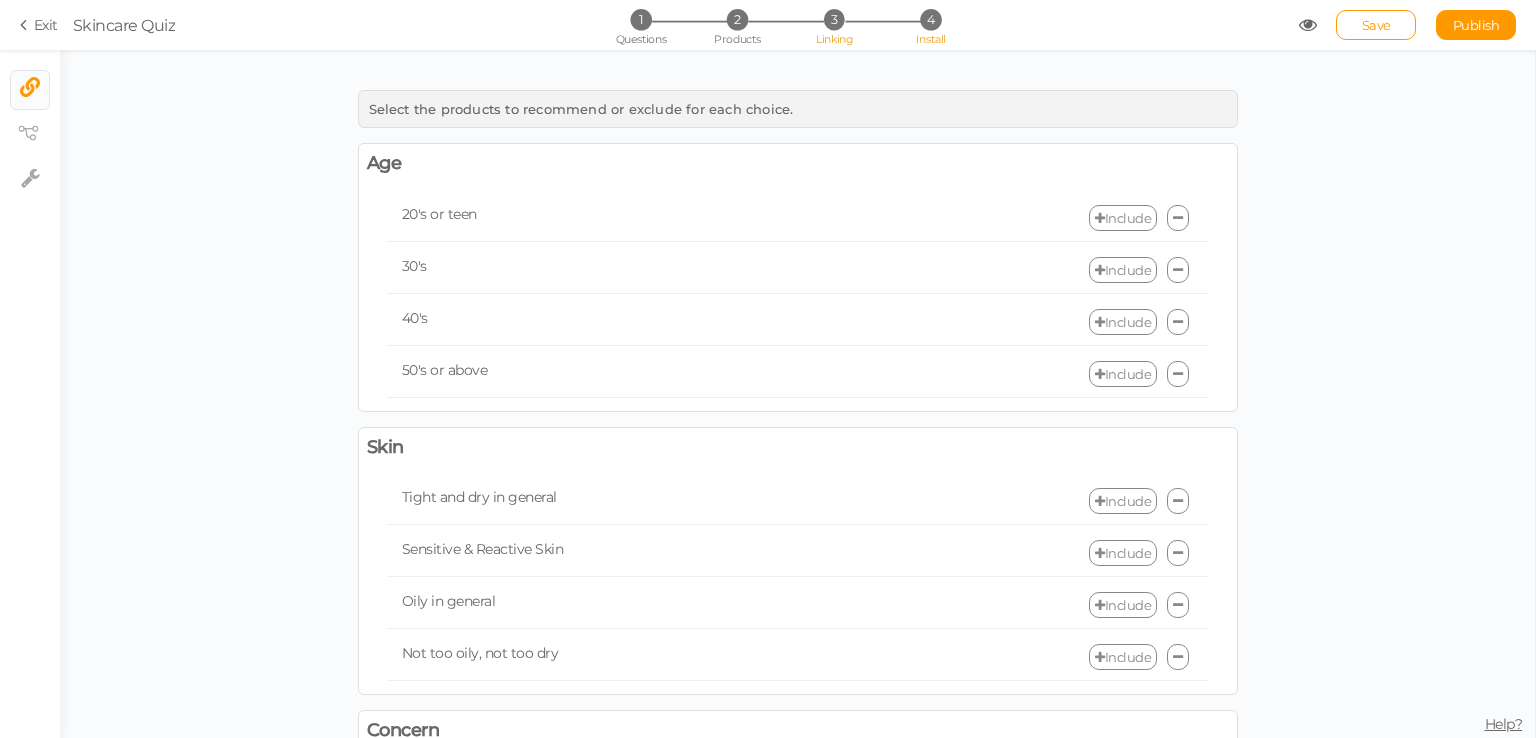 click on "4" at bounding box center [930, 19] 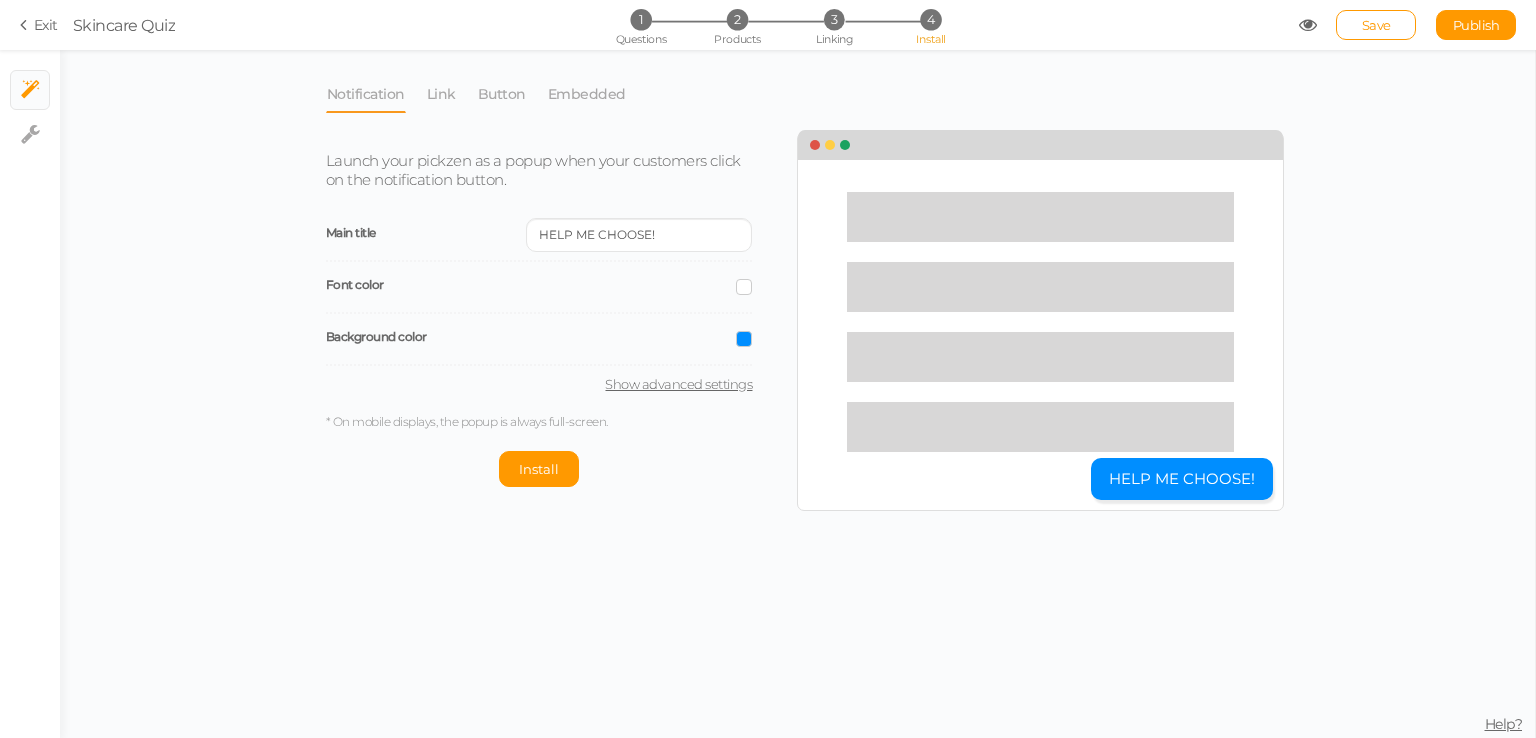 click at bounding box center [744, 339] 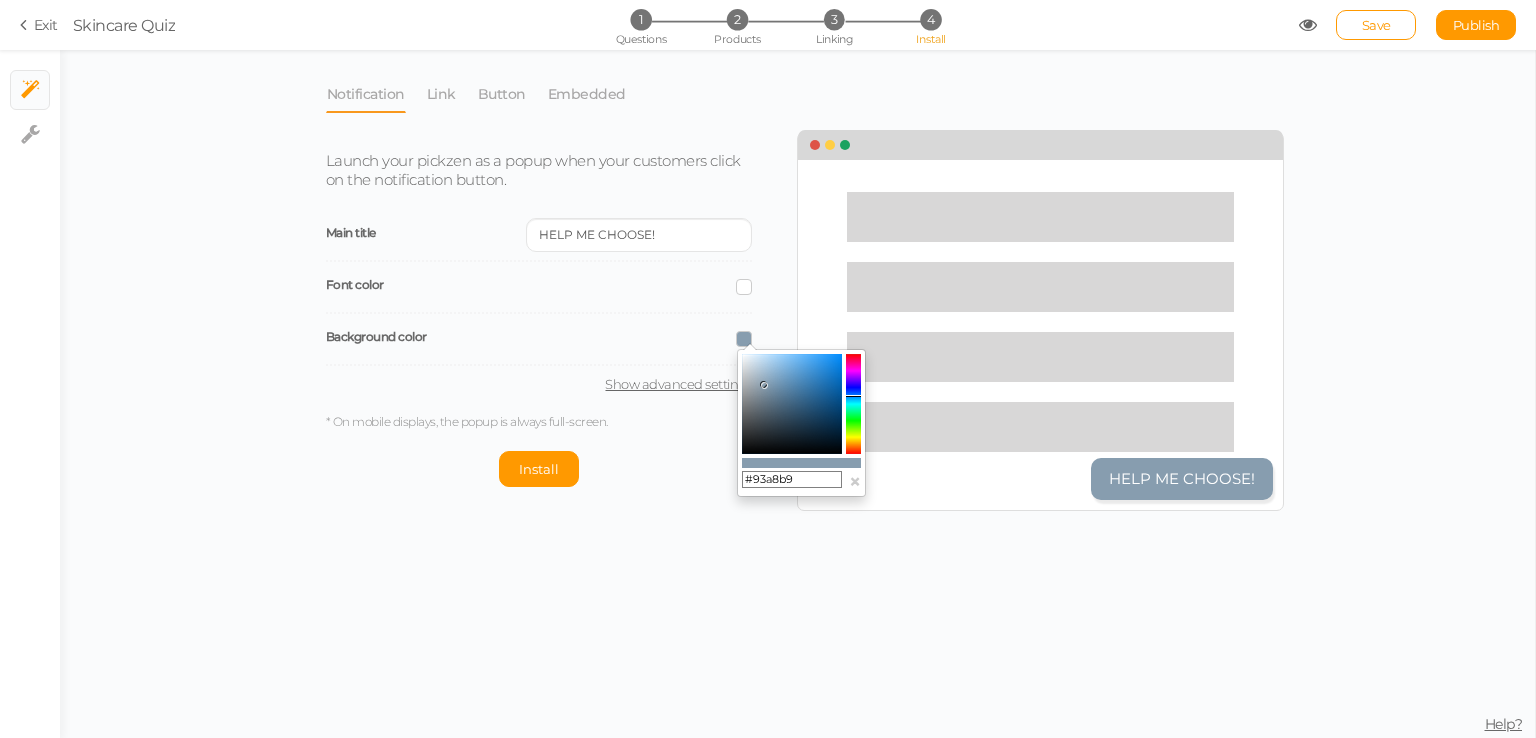 click at bounding box center [792, 404] 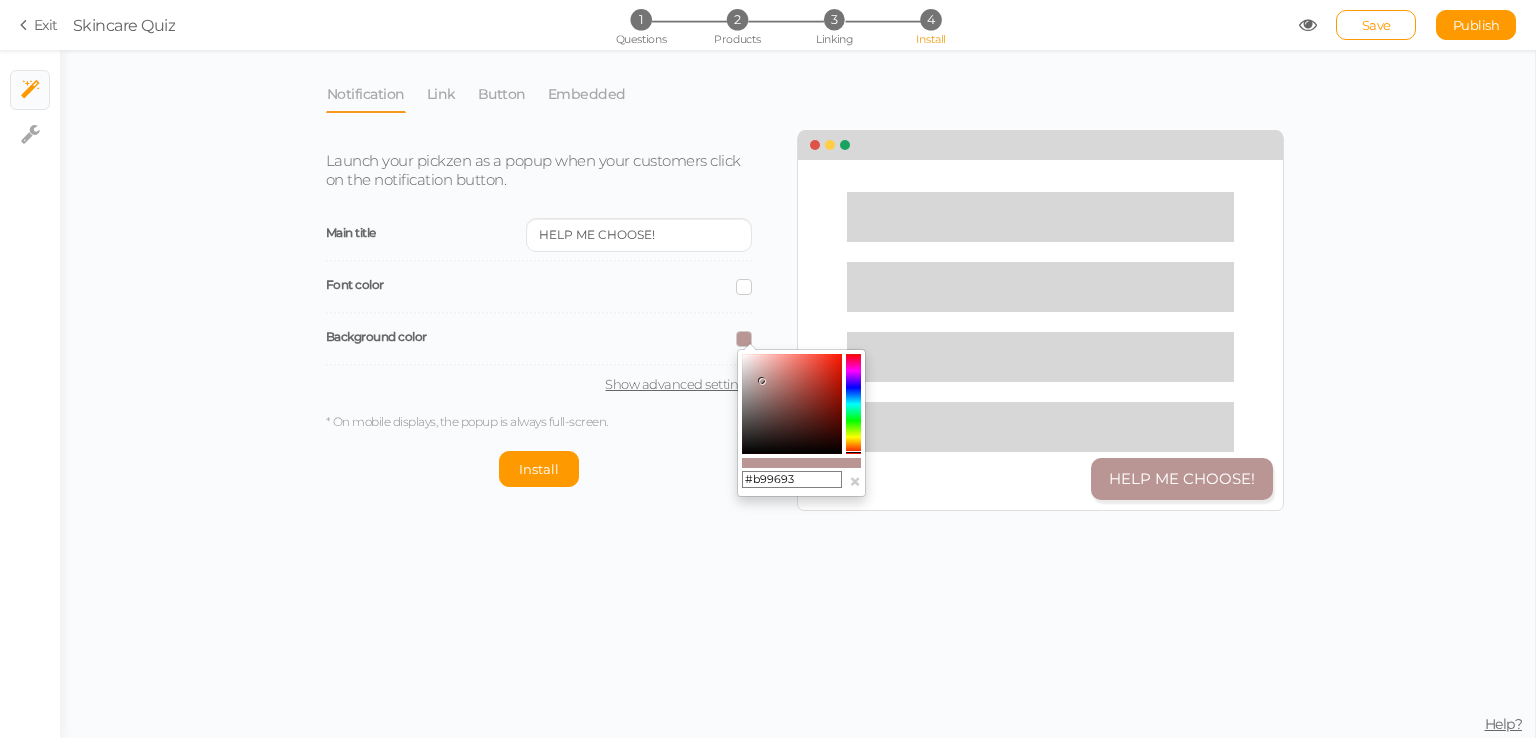 drag, startPoint x: 851, startPoint y: 393, endPoint x: 857, endPoint y: 452, distance: 59.3043 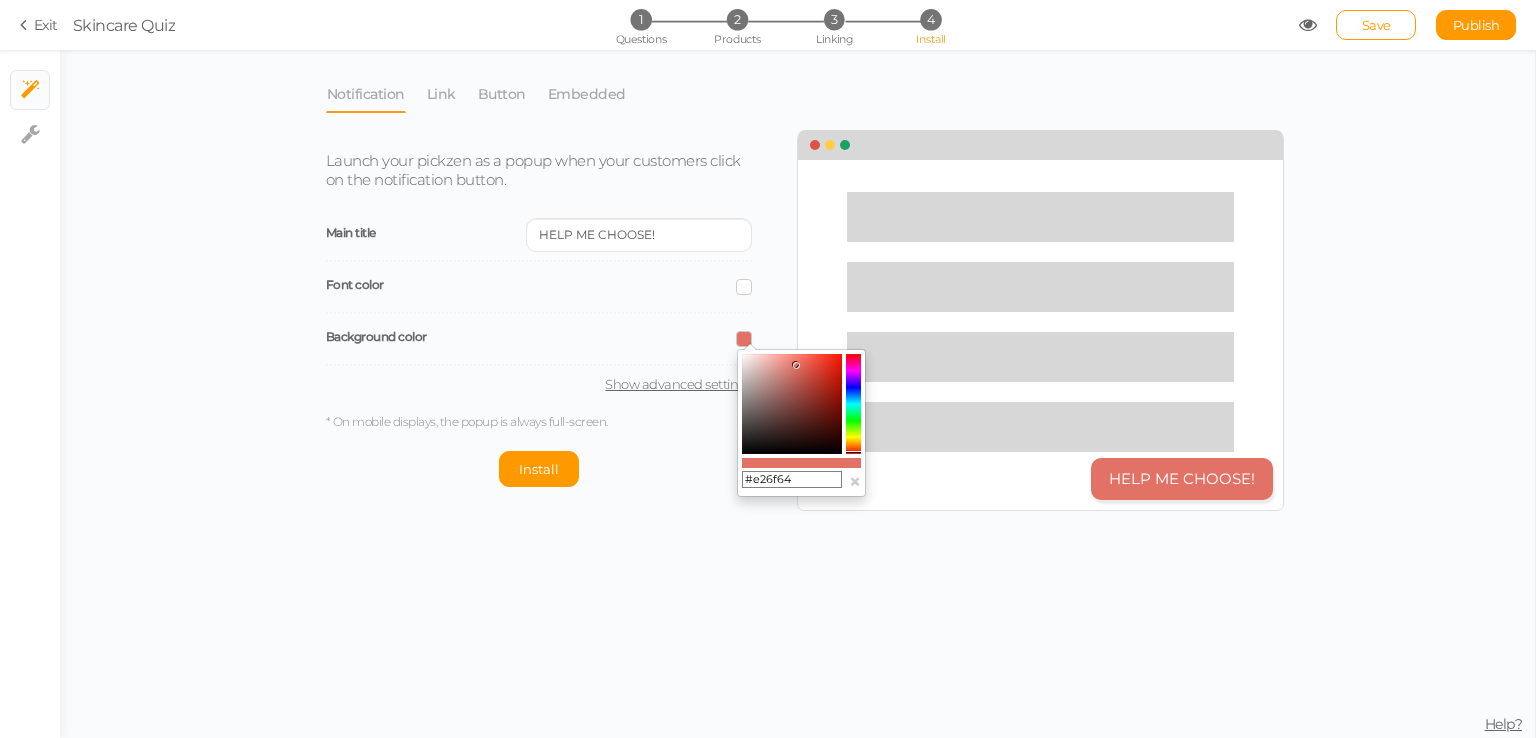 type on "#e26d62" 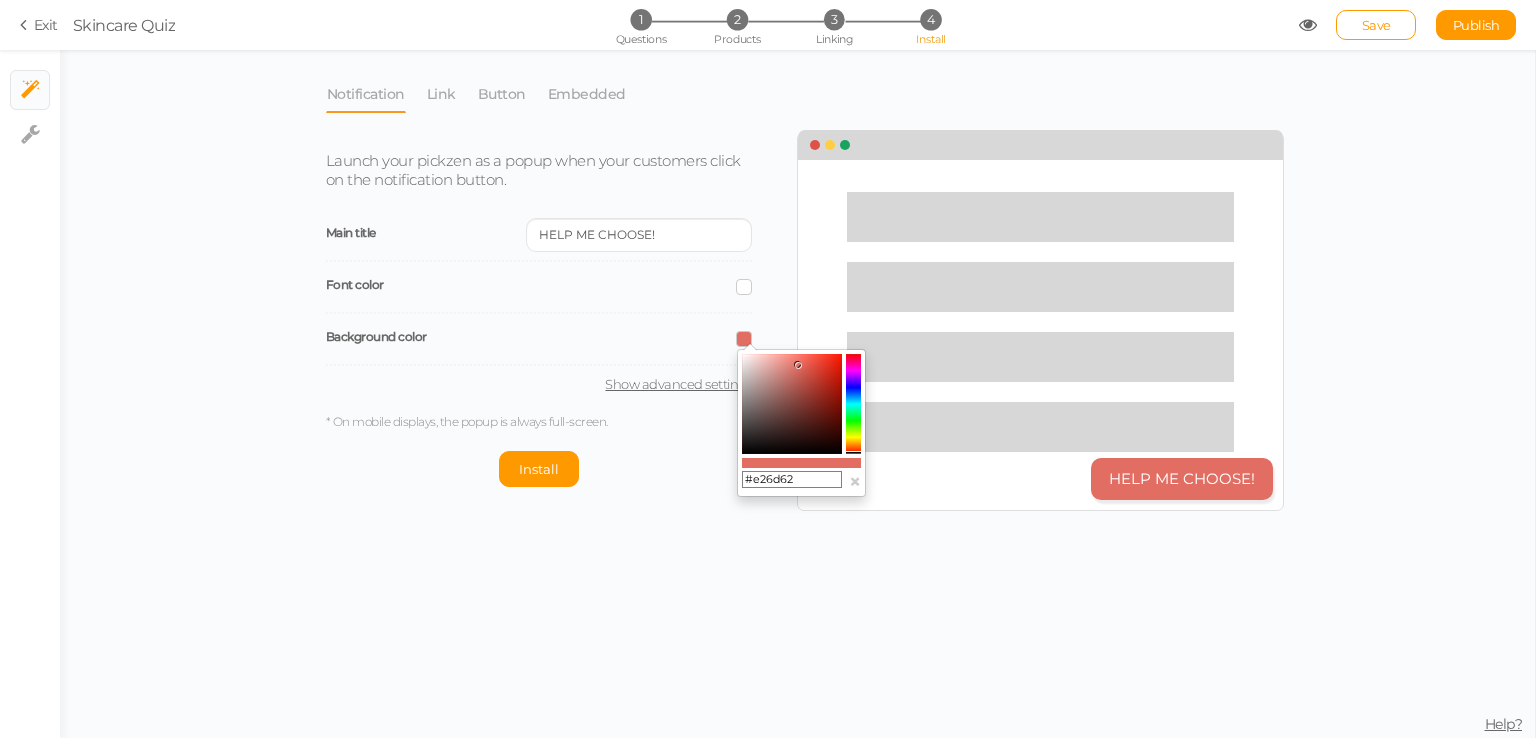drag, startPoint x: 760, startPoint y: 382, endPoint x: 798, endPoint y: 365, distance: 41.62932 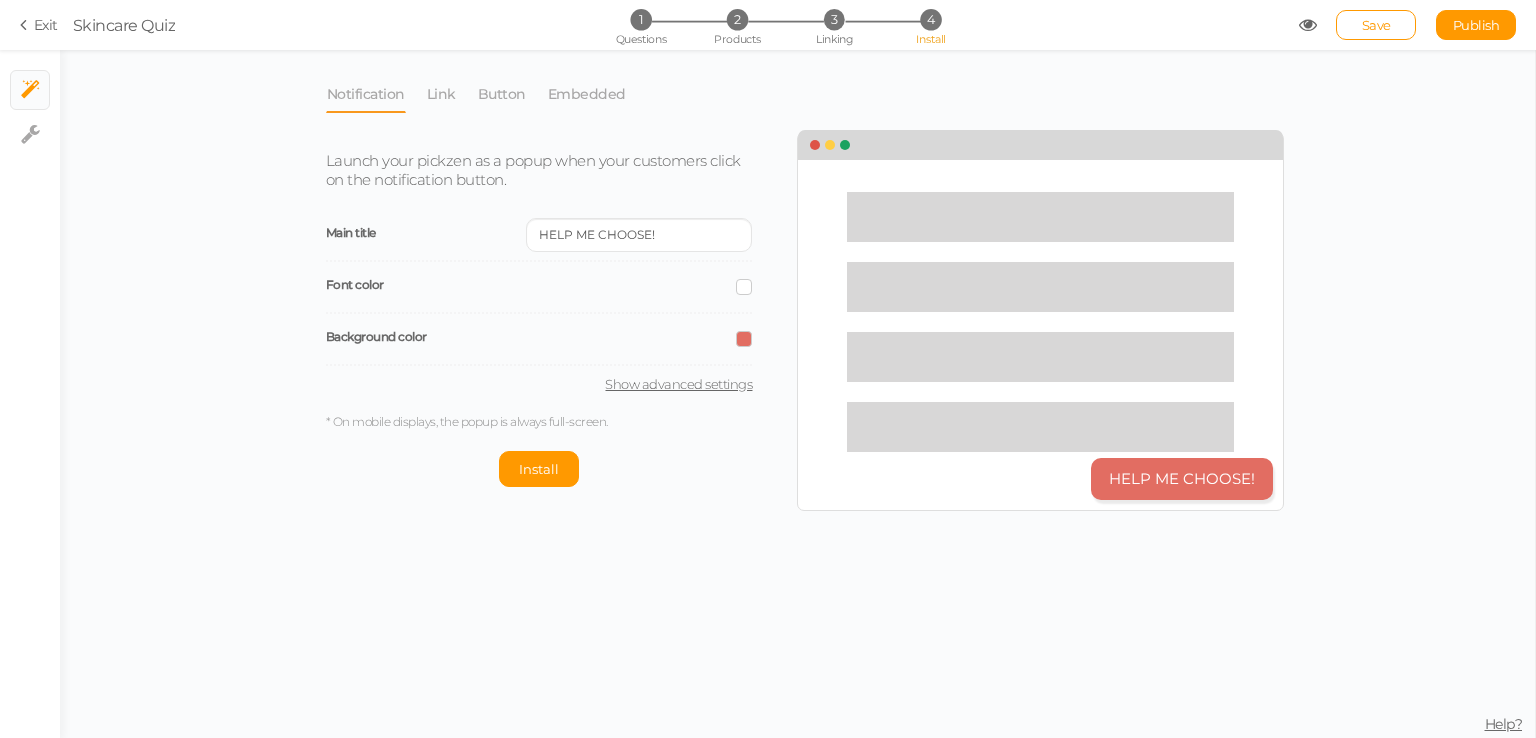 click on "Notification
Link
Button
Embedded
Launch your pickzen as a popup when your customers click on the notification button.       Main title   HELP ME CHOOSE!       Font color         Background color       Show advanced settings                         * On mobile displays, the popup is always full-screen.       Install                                 HELP ME CHOOSE!
Launch your pickzen as a popup when your customers click on a link or navigation menu link.       Popup width       100         px   %   vw             Popup height       100         px   %   vh               * On mobile displays, the popup is always full-screen.       Get the code                             TAKE THE QUIZ
Launch your pickzen as a popup when your customers click on a button.       Popup width       100         px   %   vw             Popup height       100         px   %   vh                     Get the code" at bounding box center [797, 394] 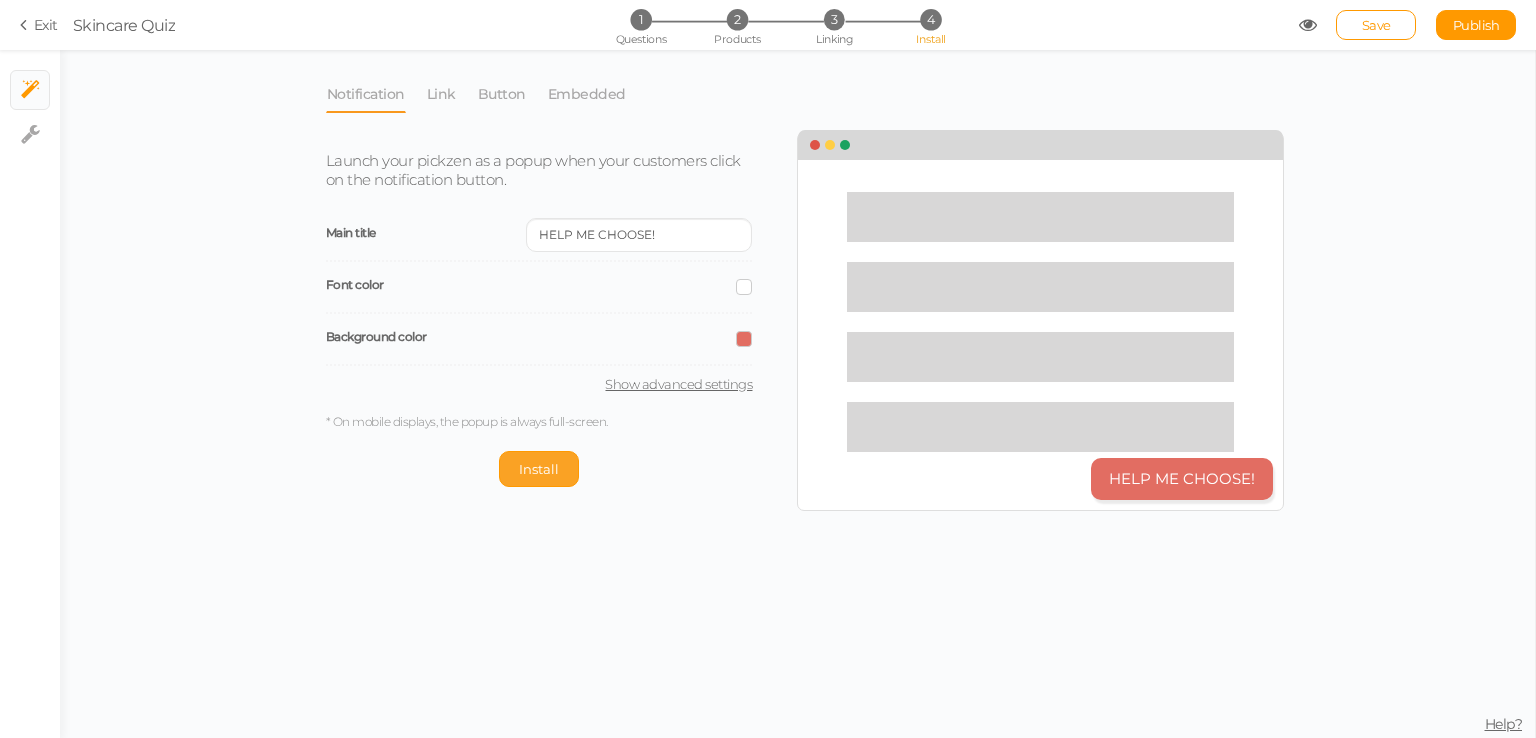 click on "Install" at bounding box center [539, 469] 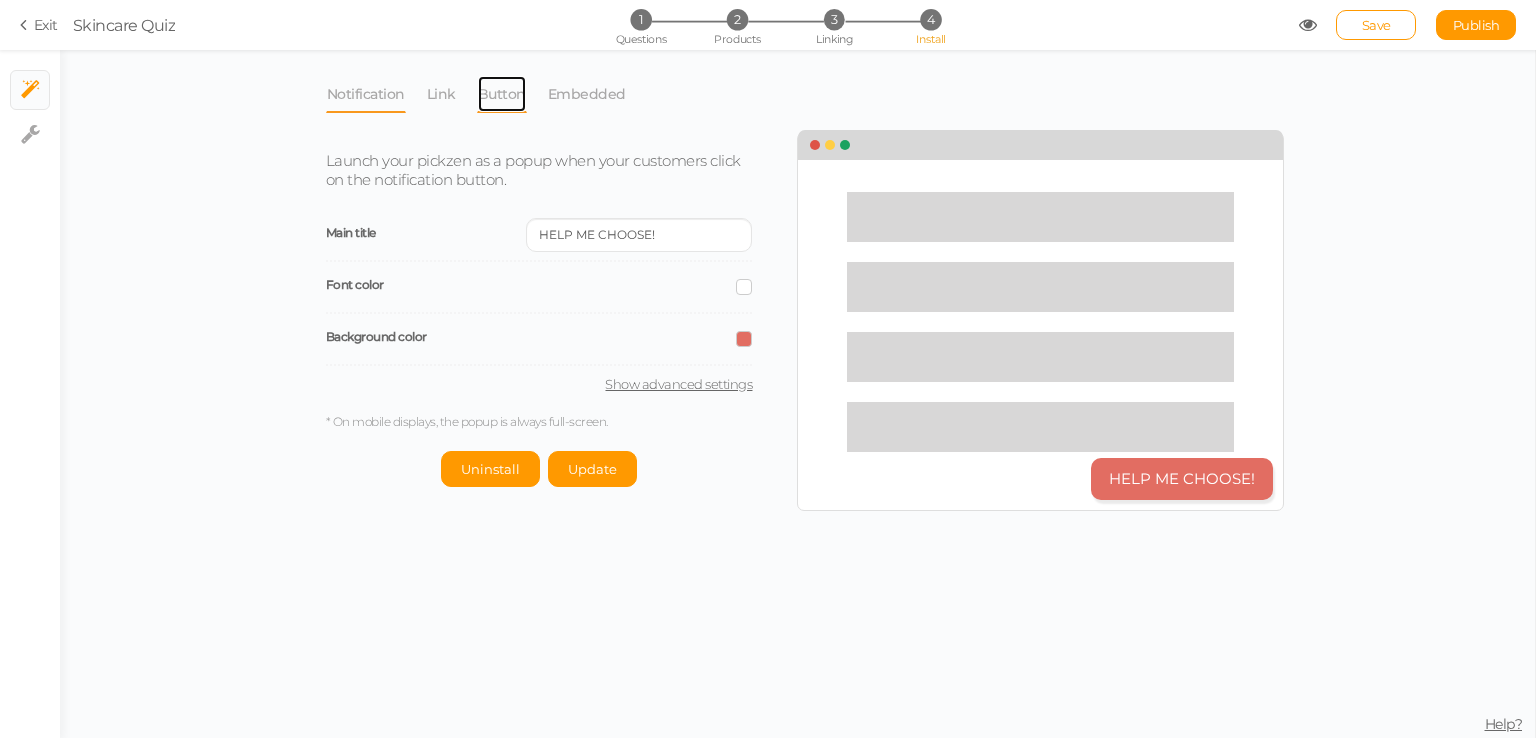 click on "Button" at bounding box center [502, 94] 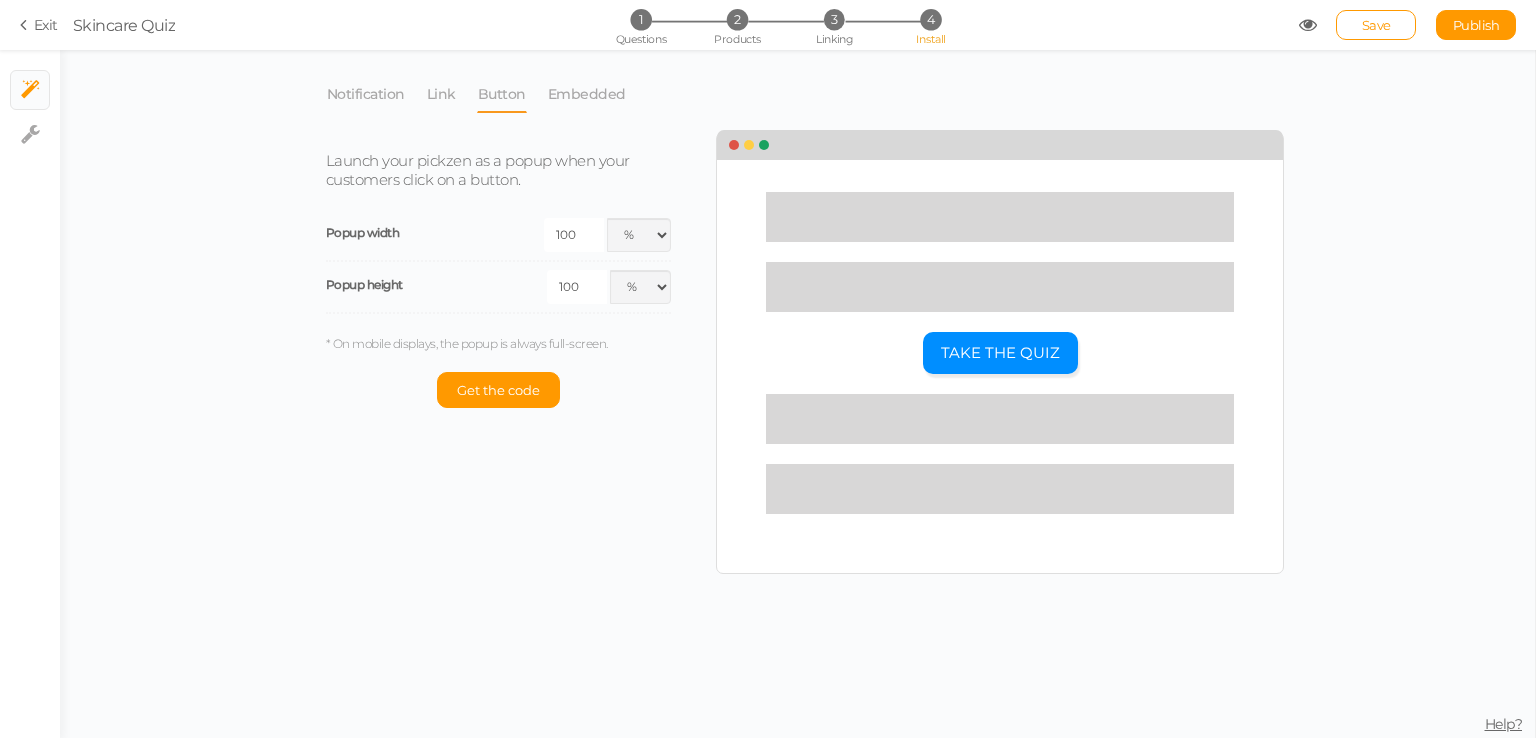 click on "Link" at bounding box center (451, 94) 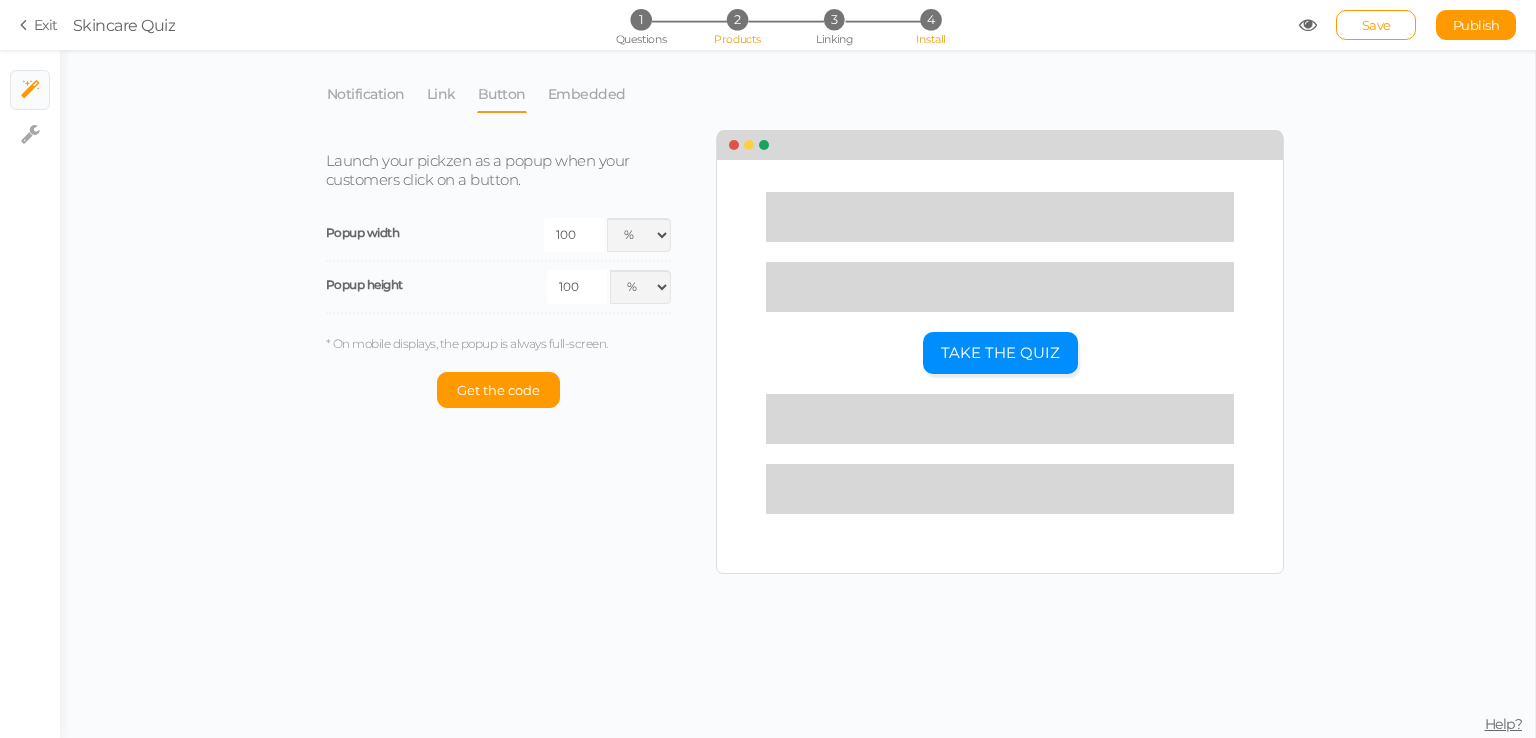 click on "2   Products" at bounding box center (737, 19) 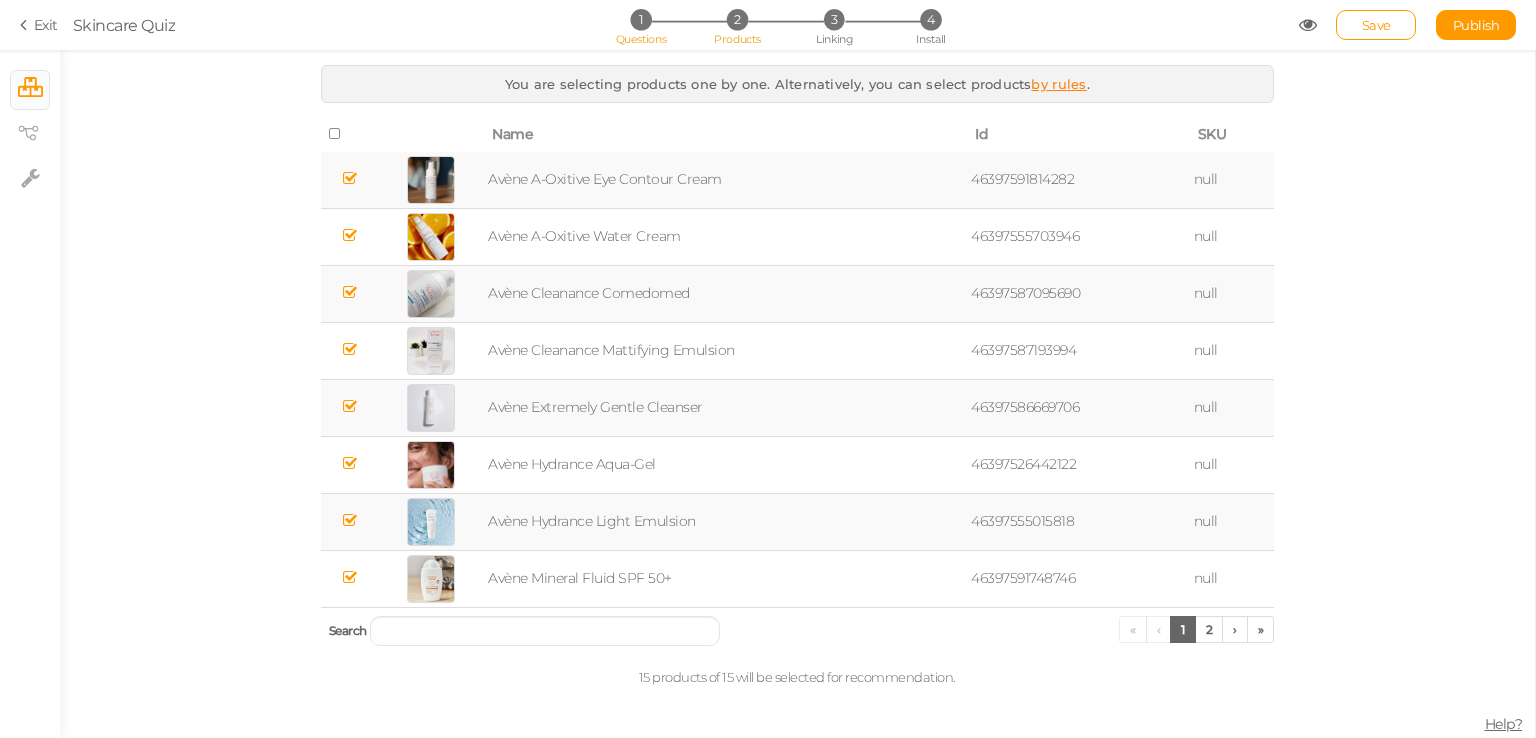 click on "1" at bounding box center [640, 19] 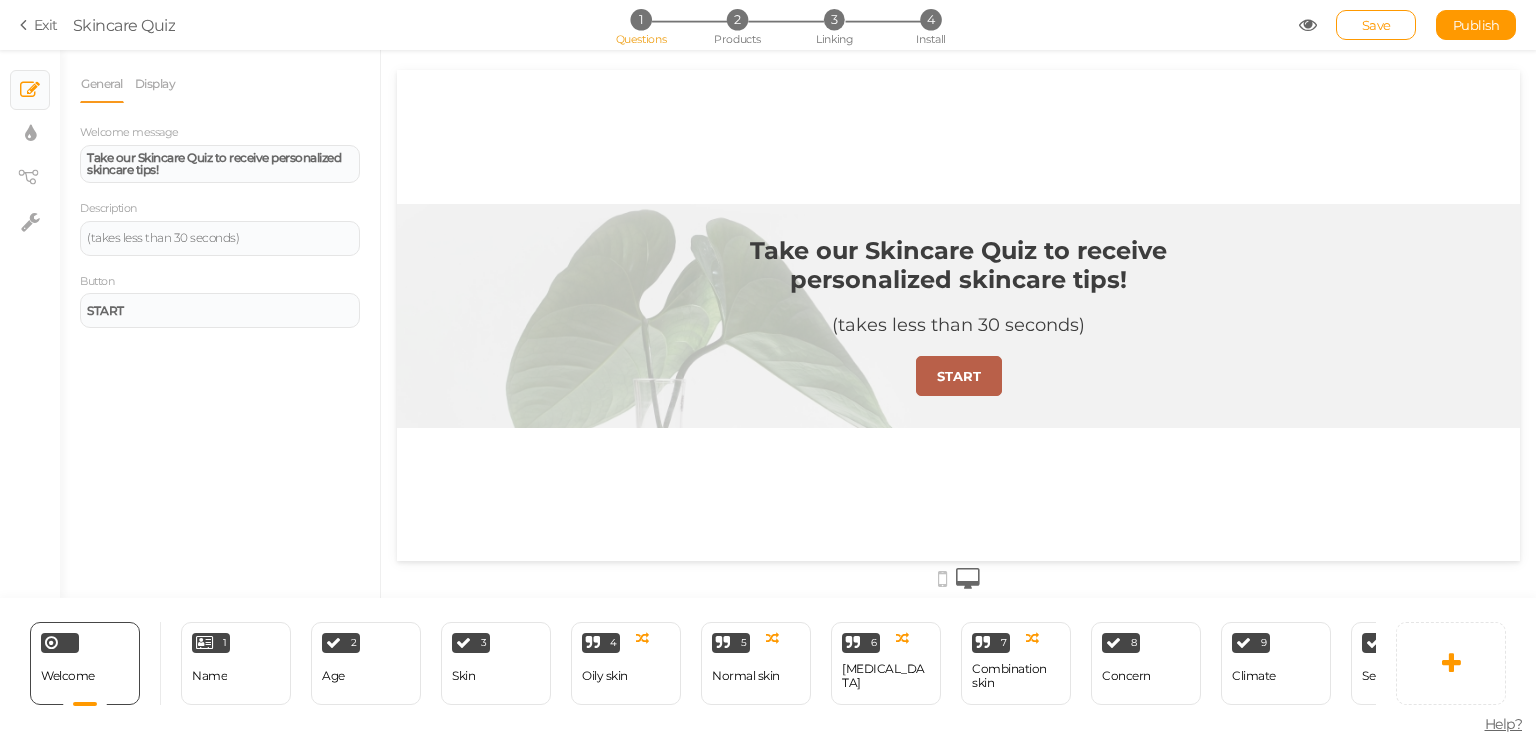 scroll, scrollTop: 0, scrollLeft: 0, axis: both 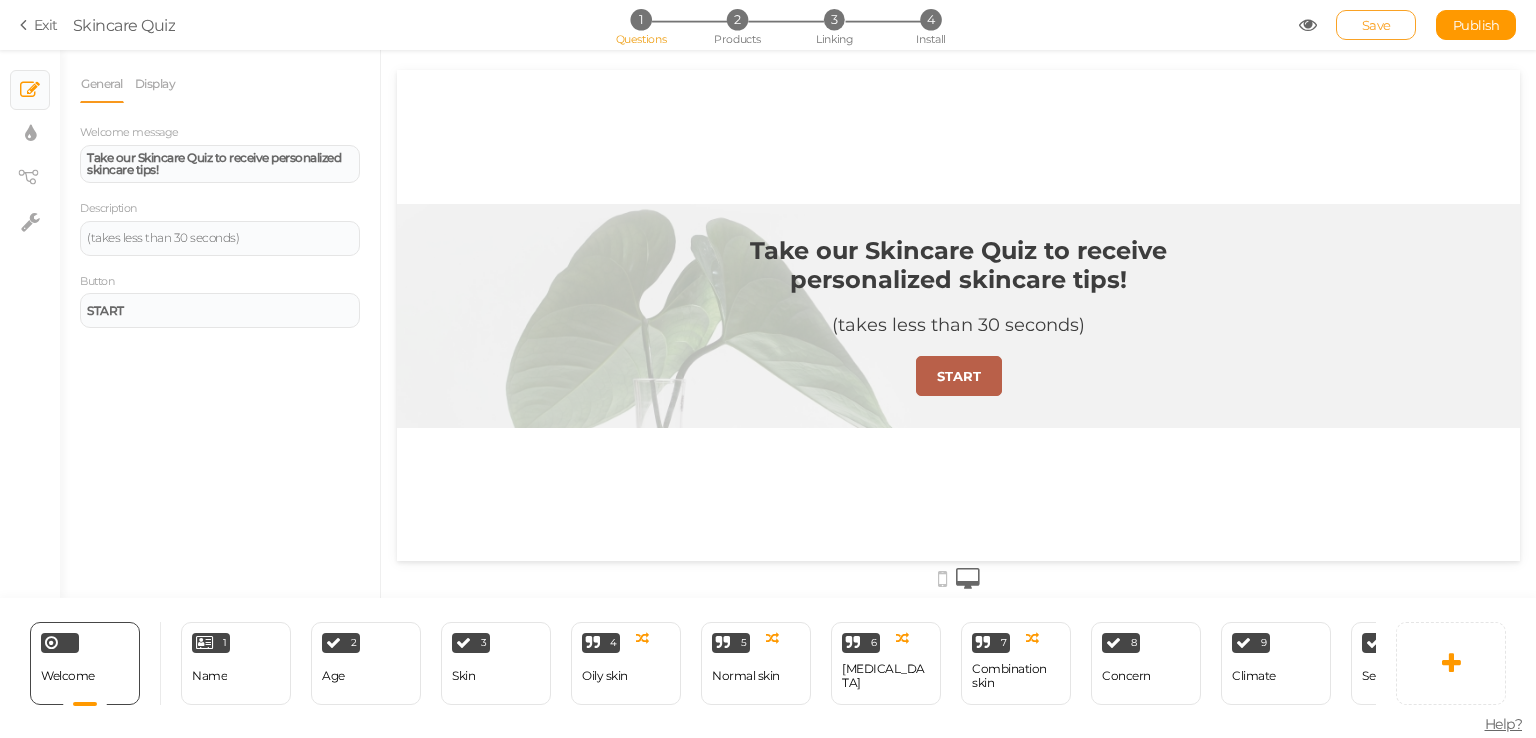 click on "Save" at bounding box center [1376, 25] 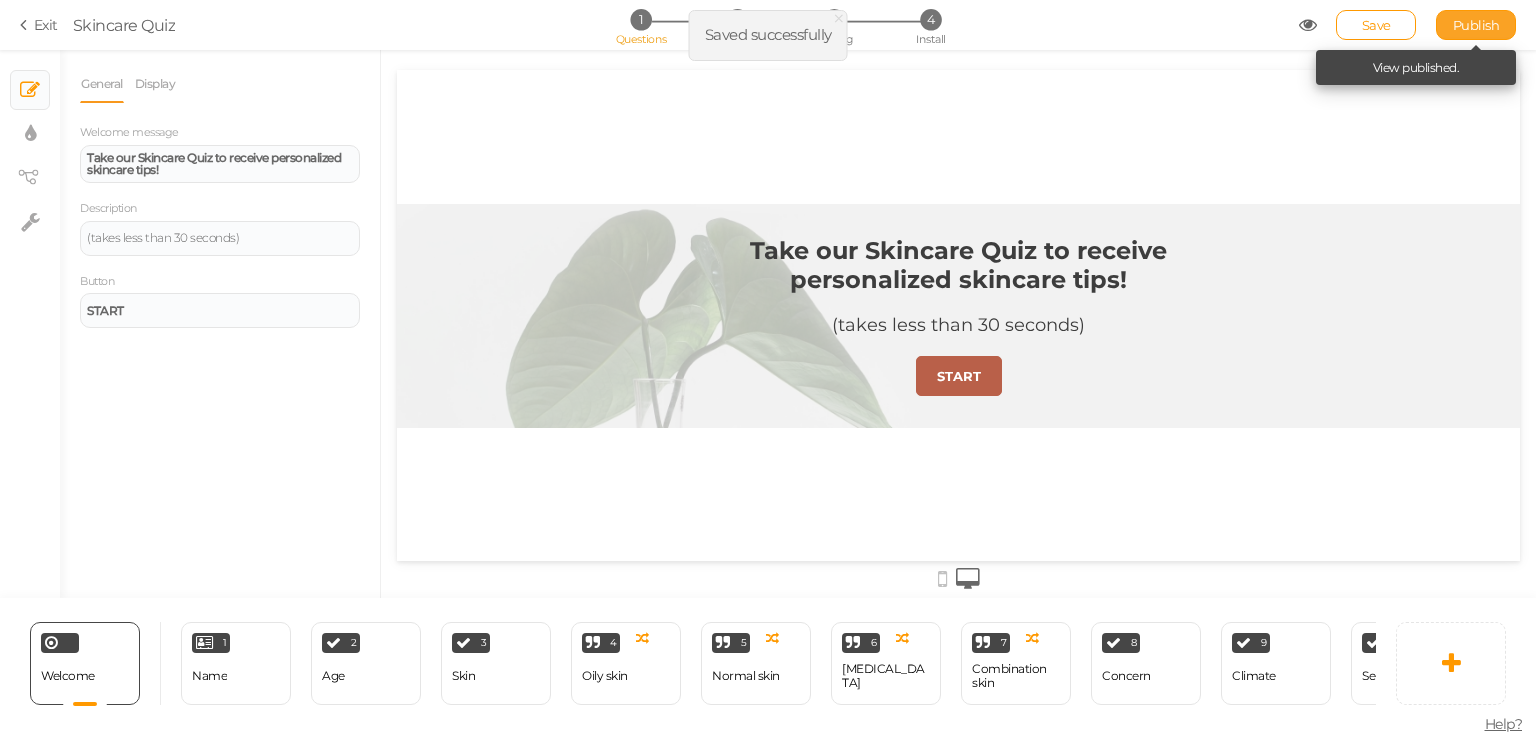 click on "Publish" at bounding box center [1476, 25] 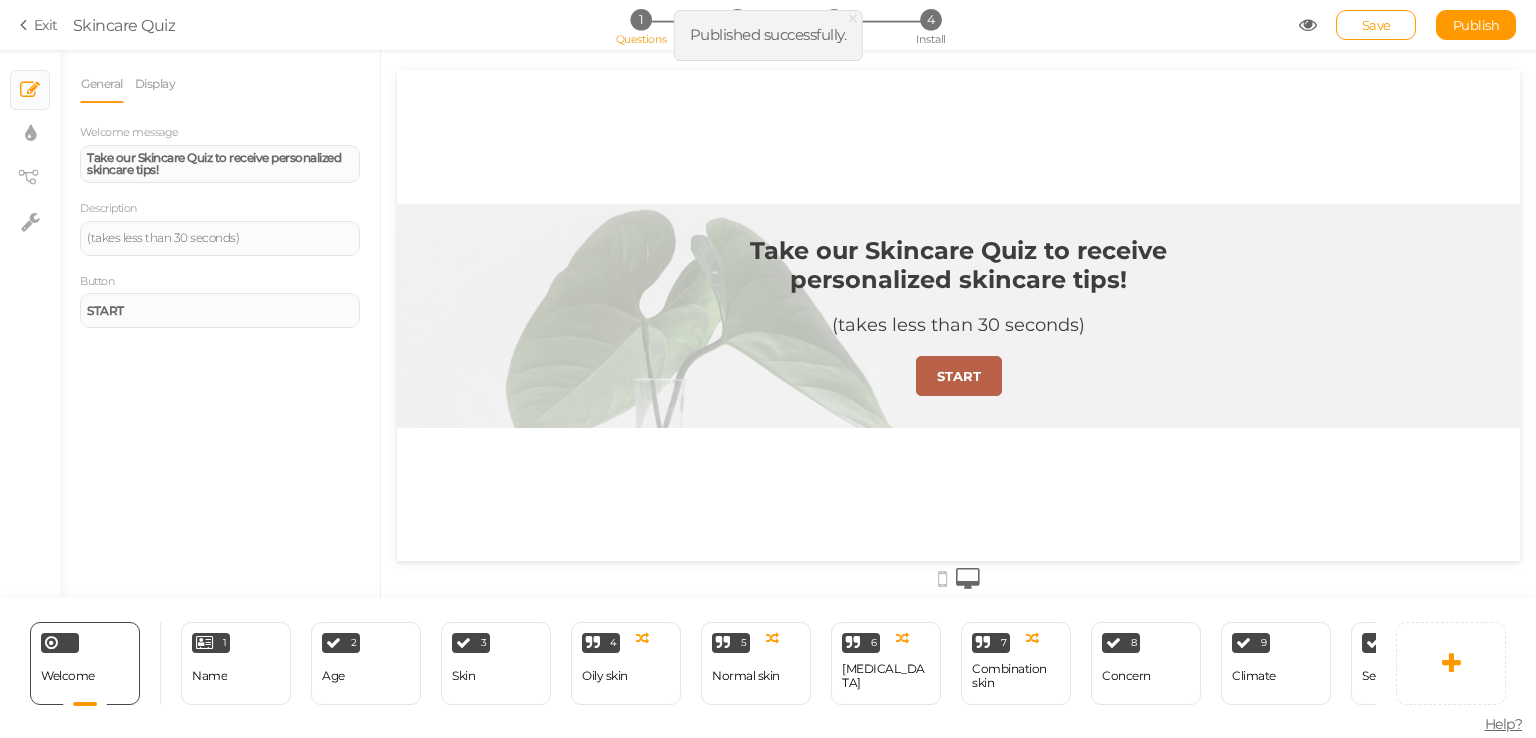 click on "Exit     Skincare Quiz           1   Questions       2   Products       3   Linking             4   Install                   Save       Publish     View published." at bounding box center [768, 25] 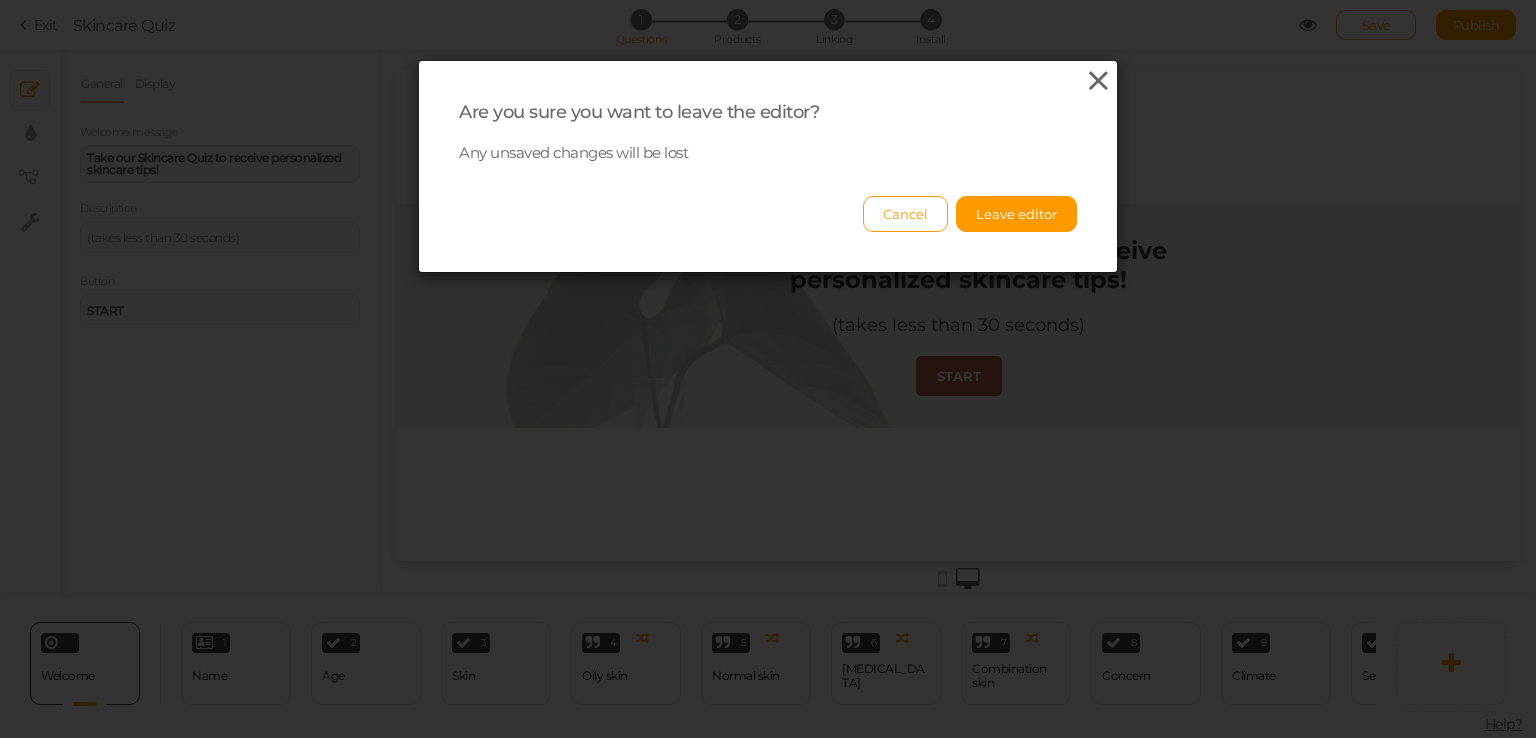 click at bounding box center [1098, 81] 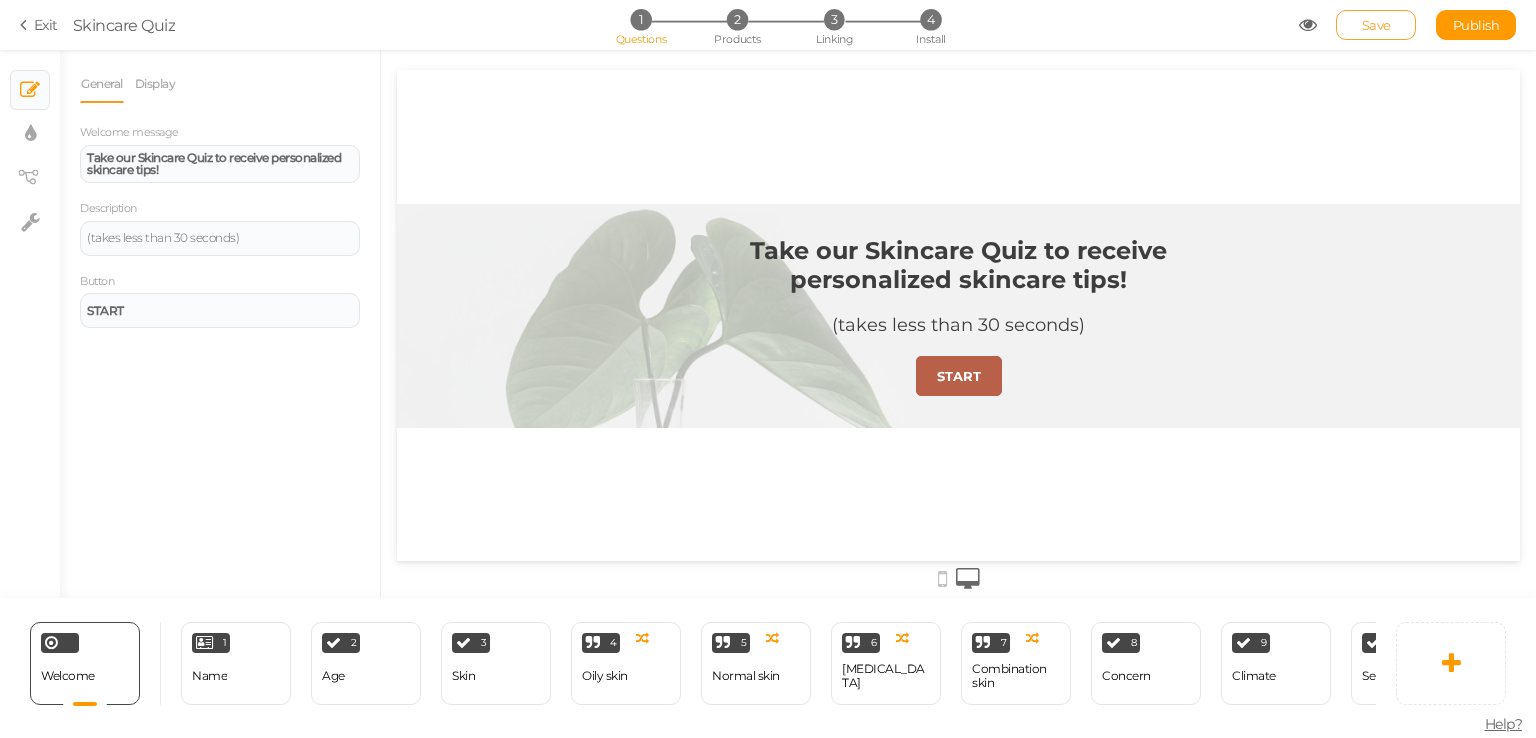 click on "Save" at bounding box center [1376, 25] 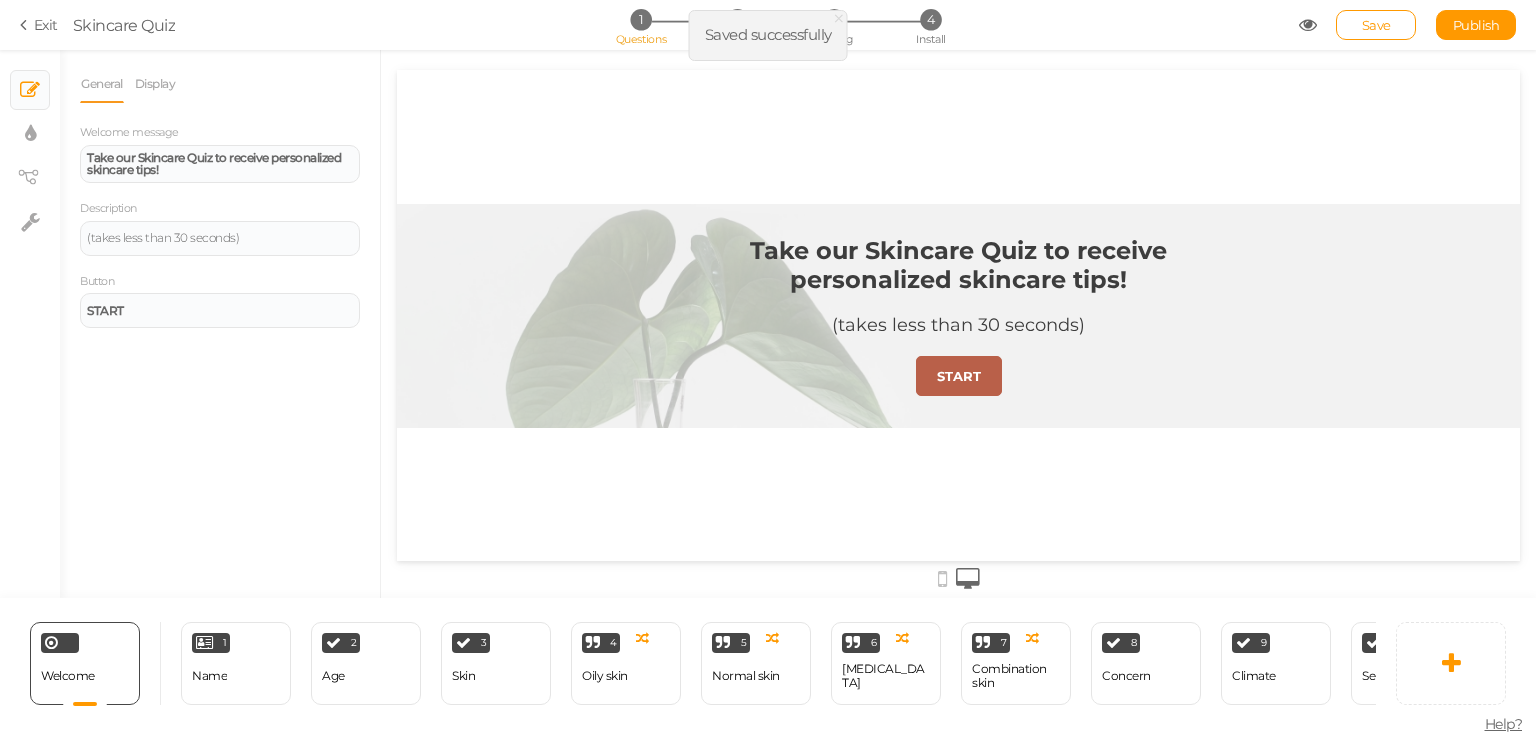 click at bounding box center (27, 25) 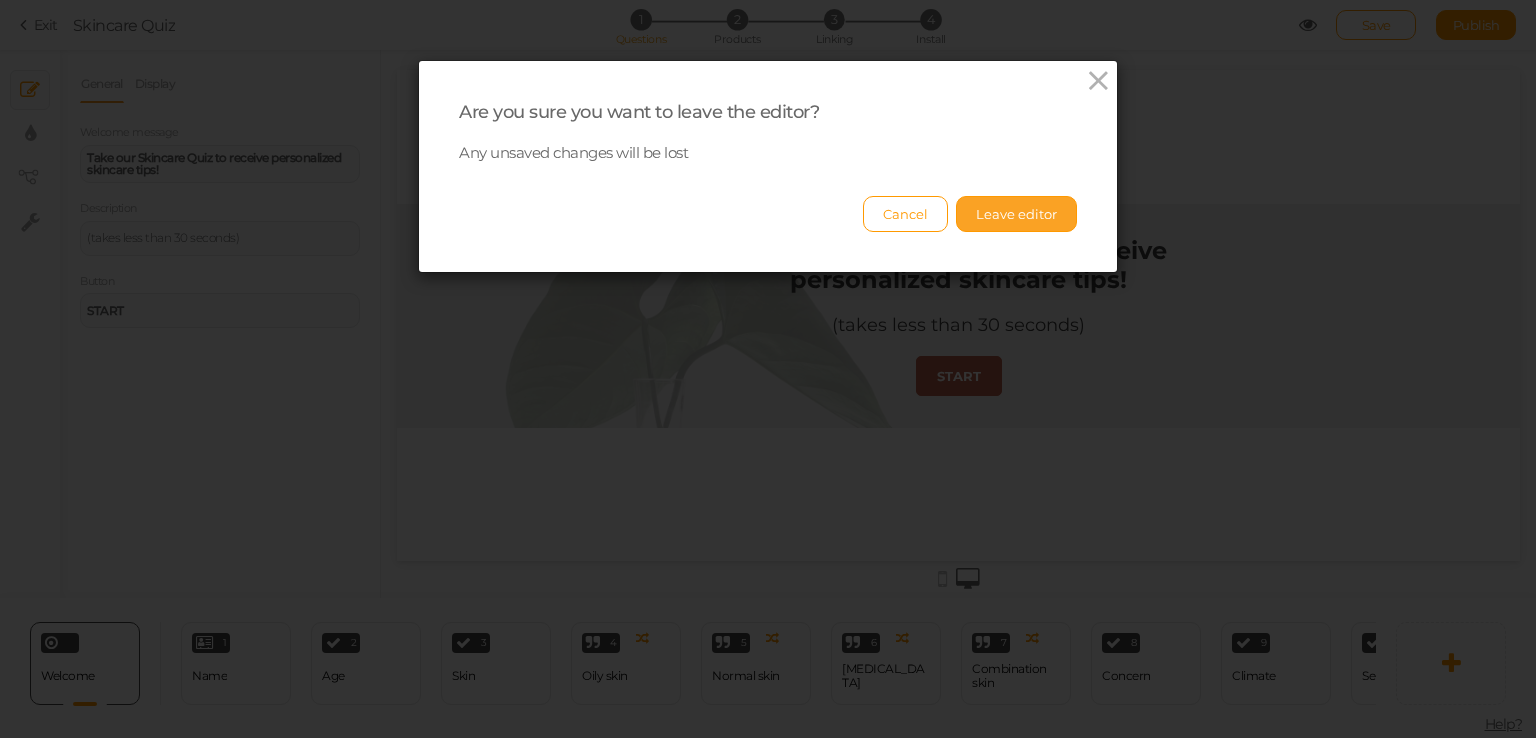 click on "Leave editor" at bounding box center [1016, 214] 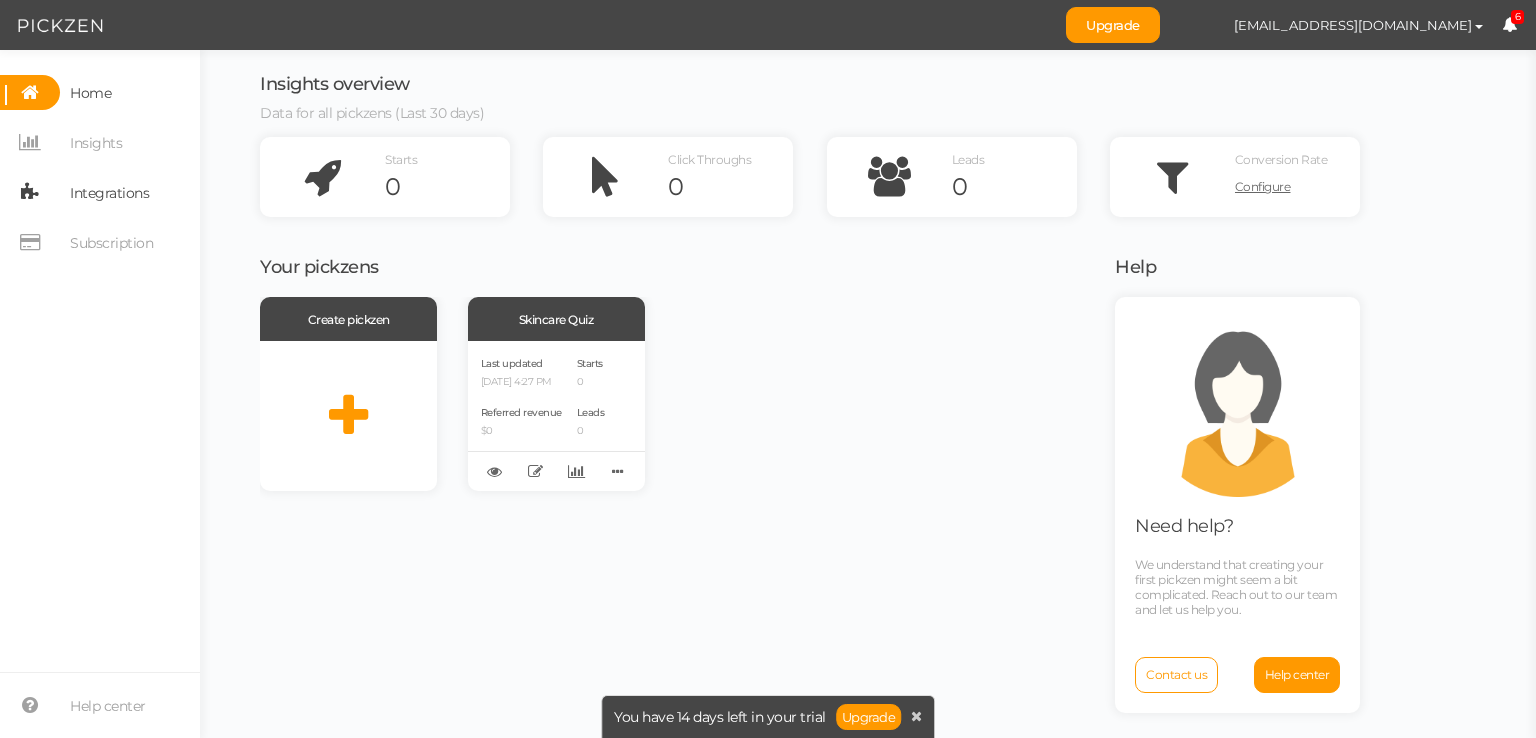click on "Integrations" at bounding box center (104, 192) 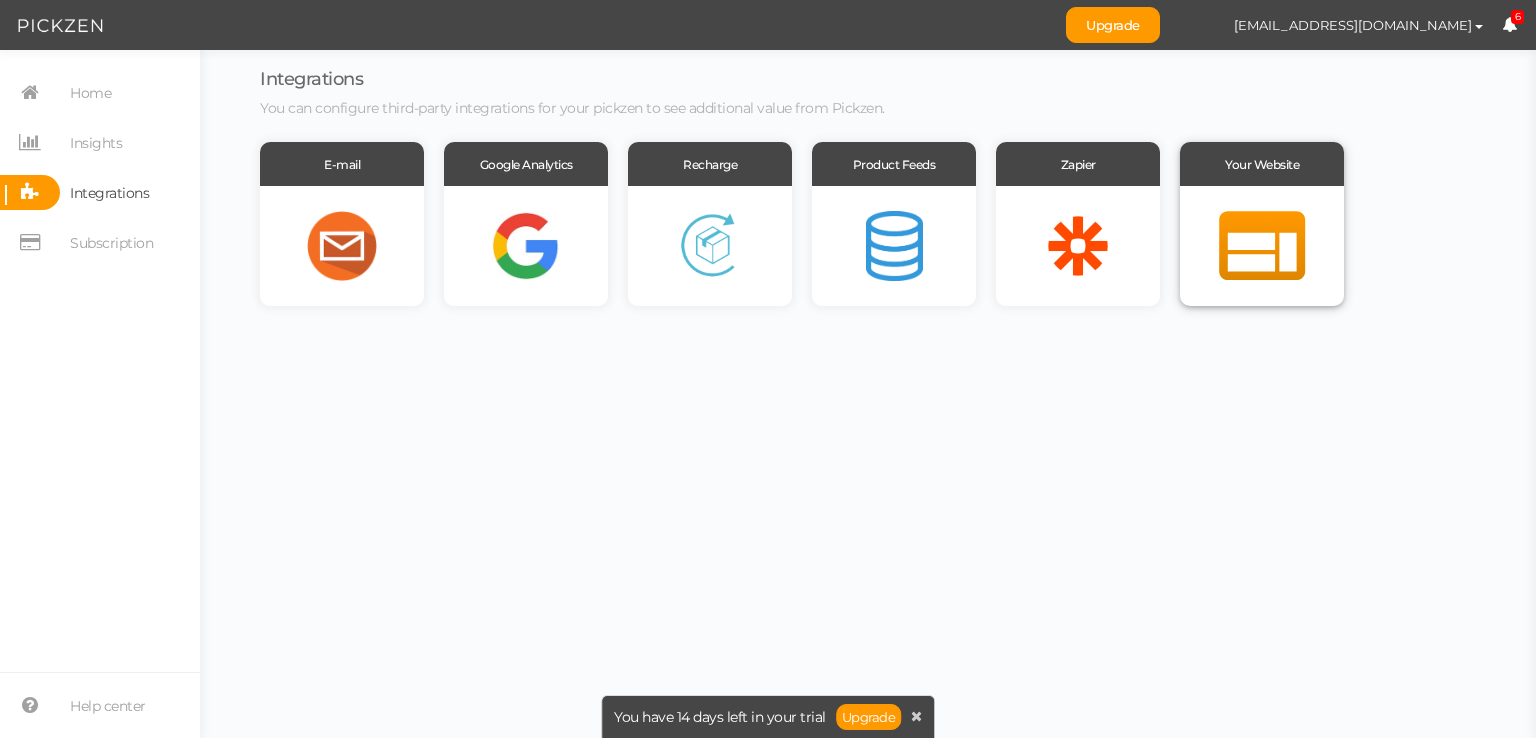 click at bounding box center (1262, 246) 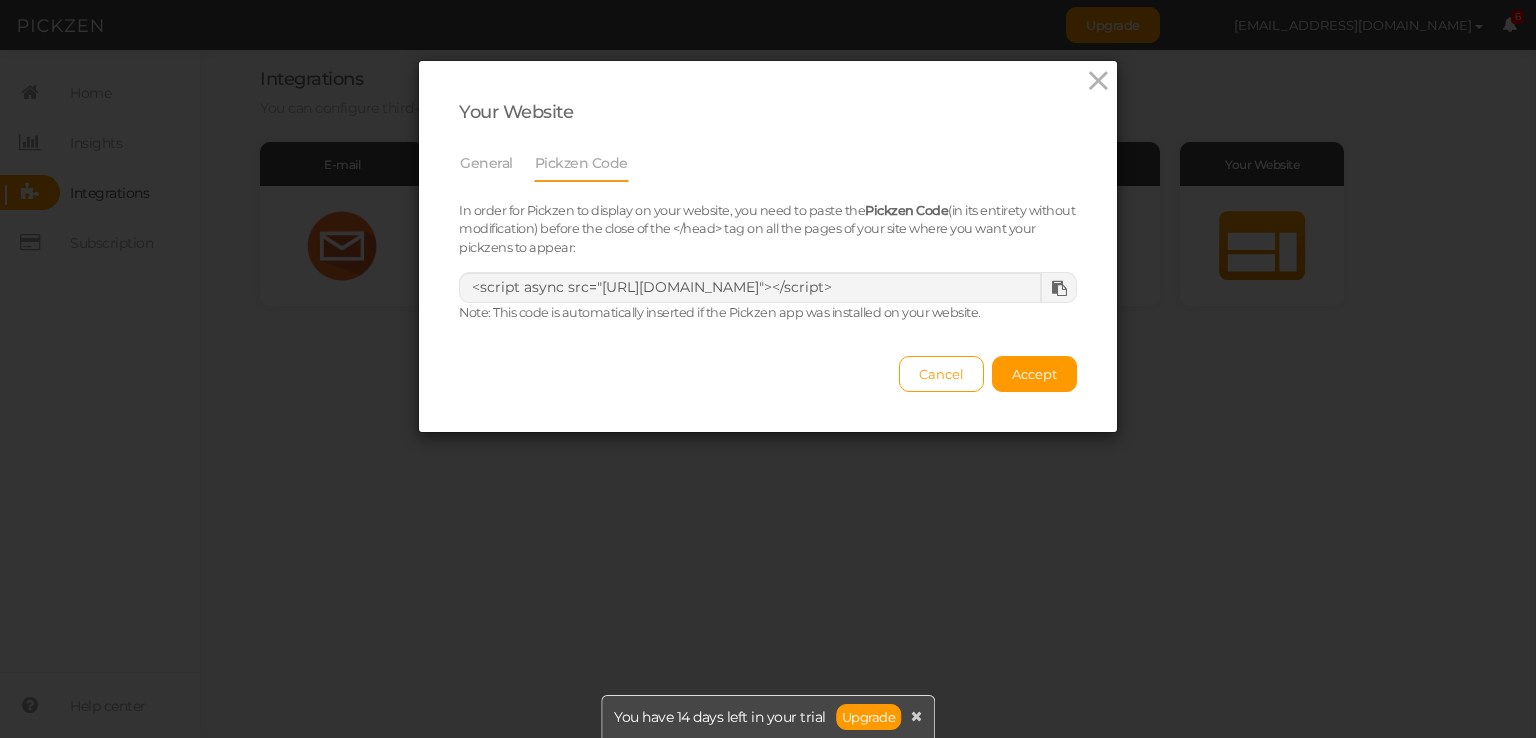 click at bounding box center (1059, 288) 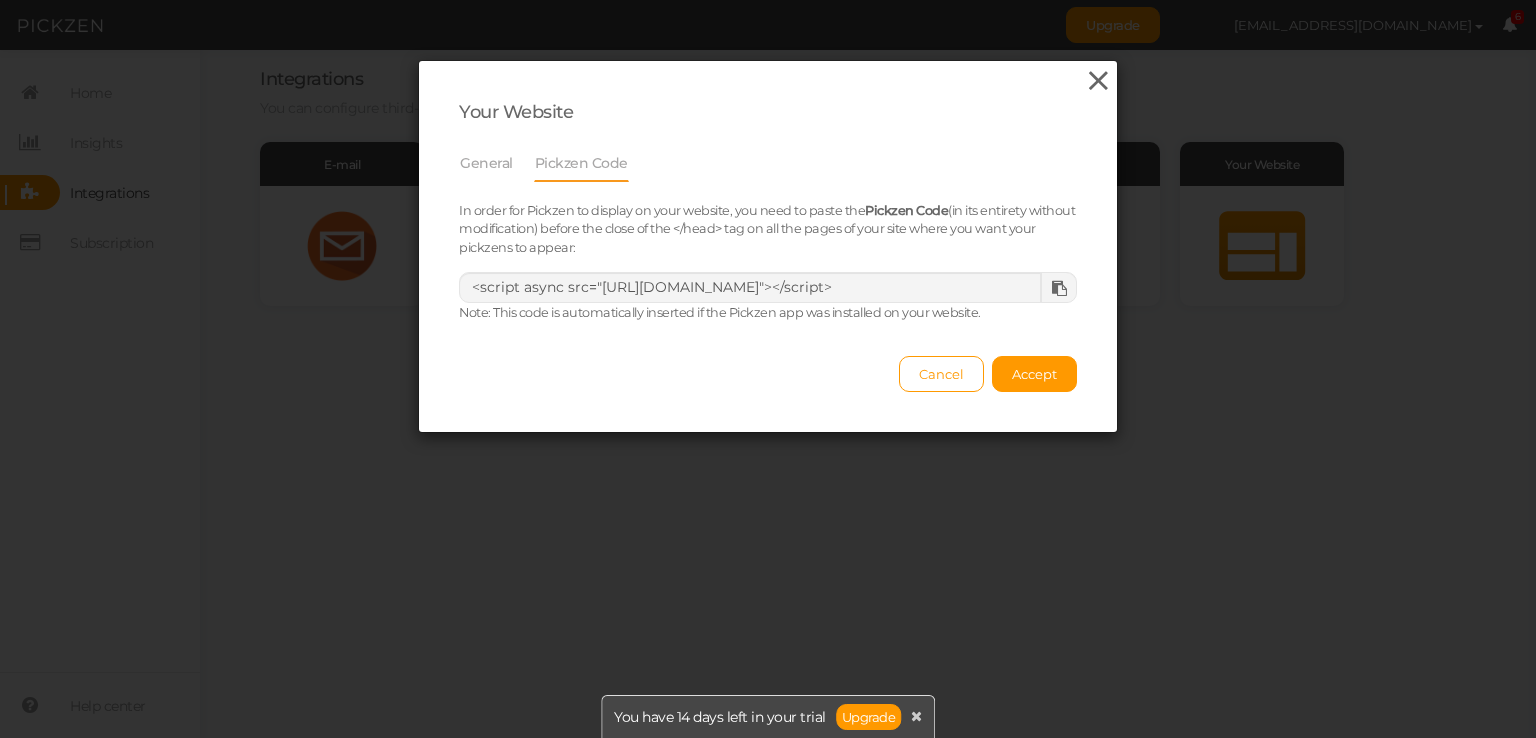 click at bounding box center (1098, 81) 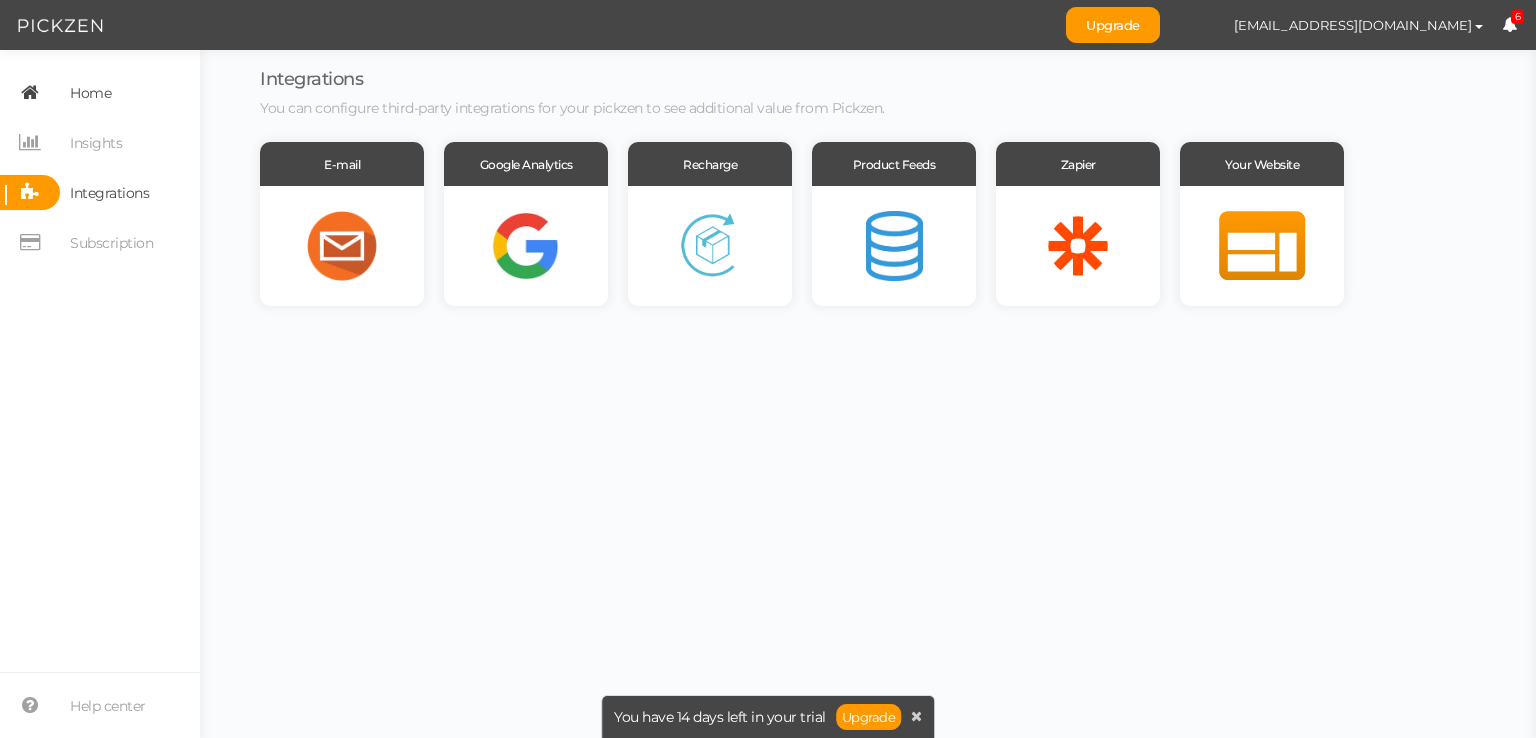 click on "Home" at bounding box center [100, 92] 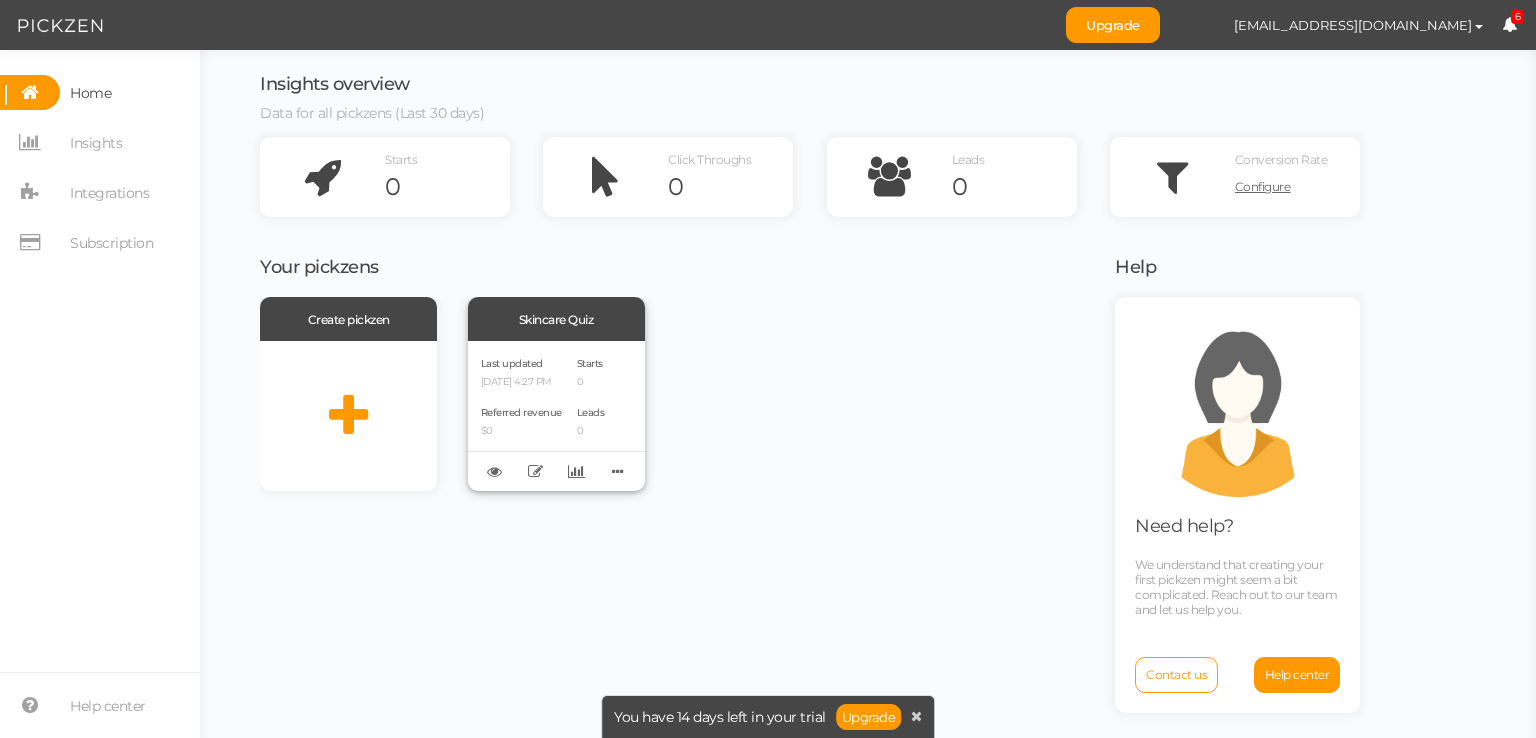 click on "Leads" at bounding box center (591, 412) 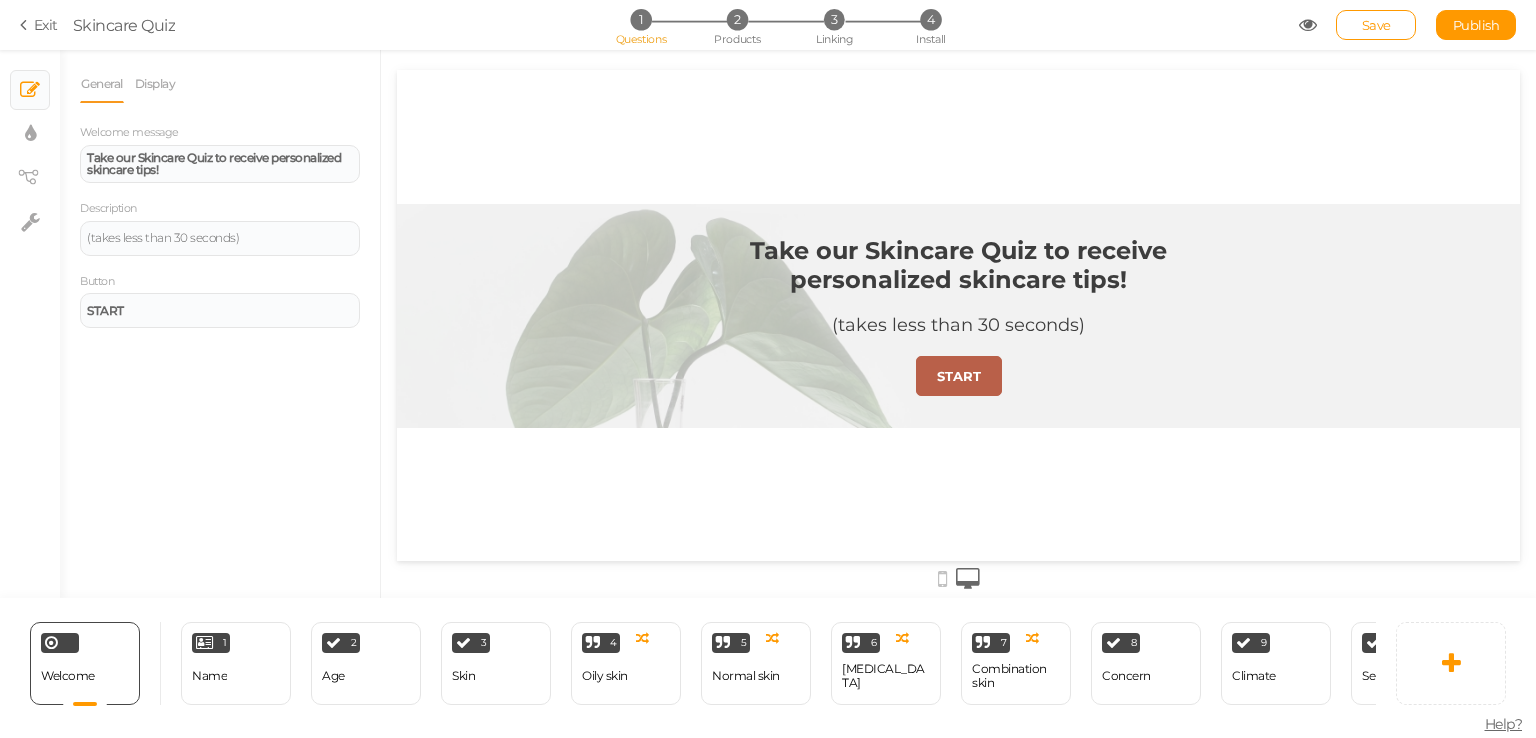 scroll, scrollTop: 0, scrollLeft: 0, axis: both 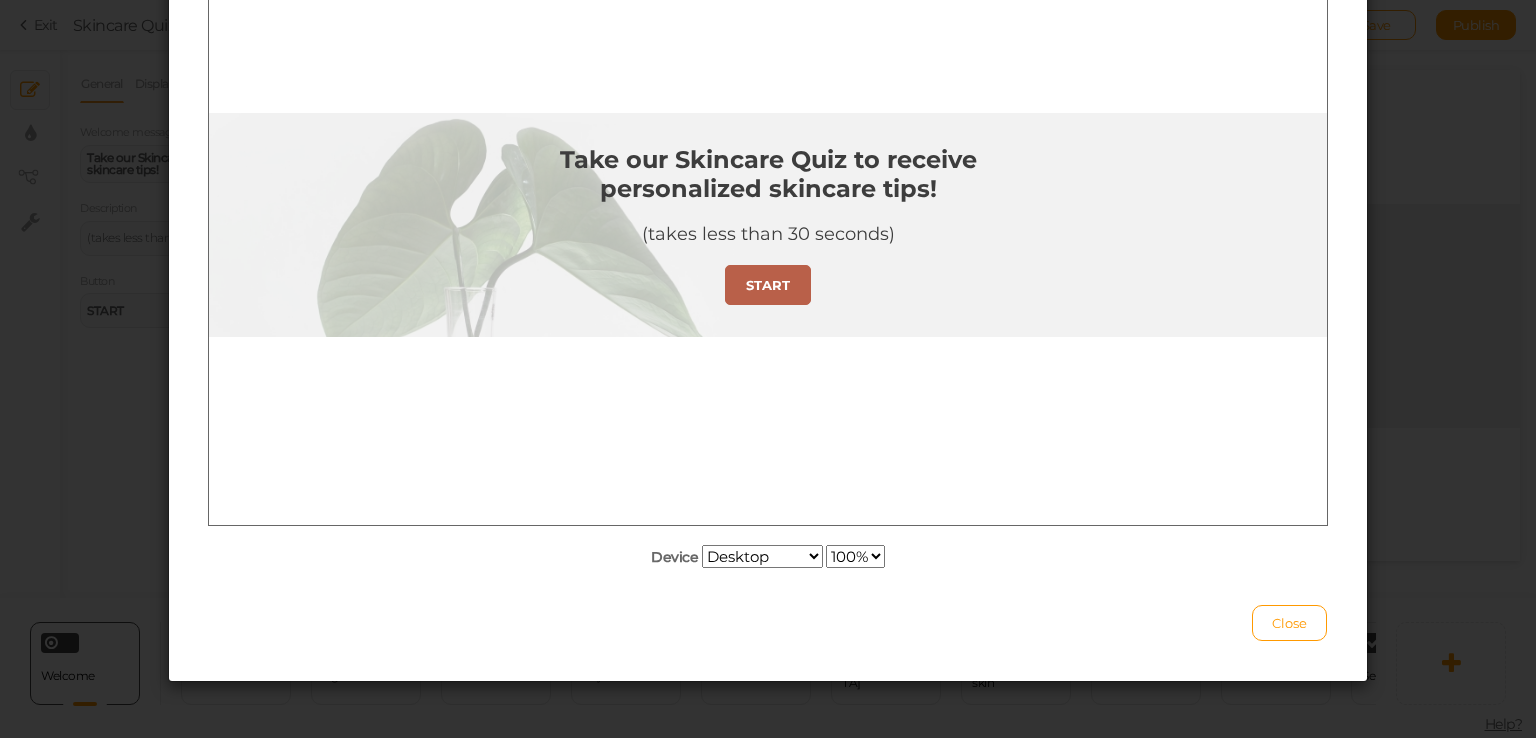 click on "Desktop Small mobile Large mobile" at bounding box center [762, 556] 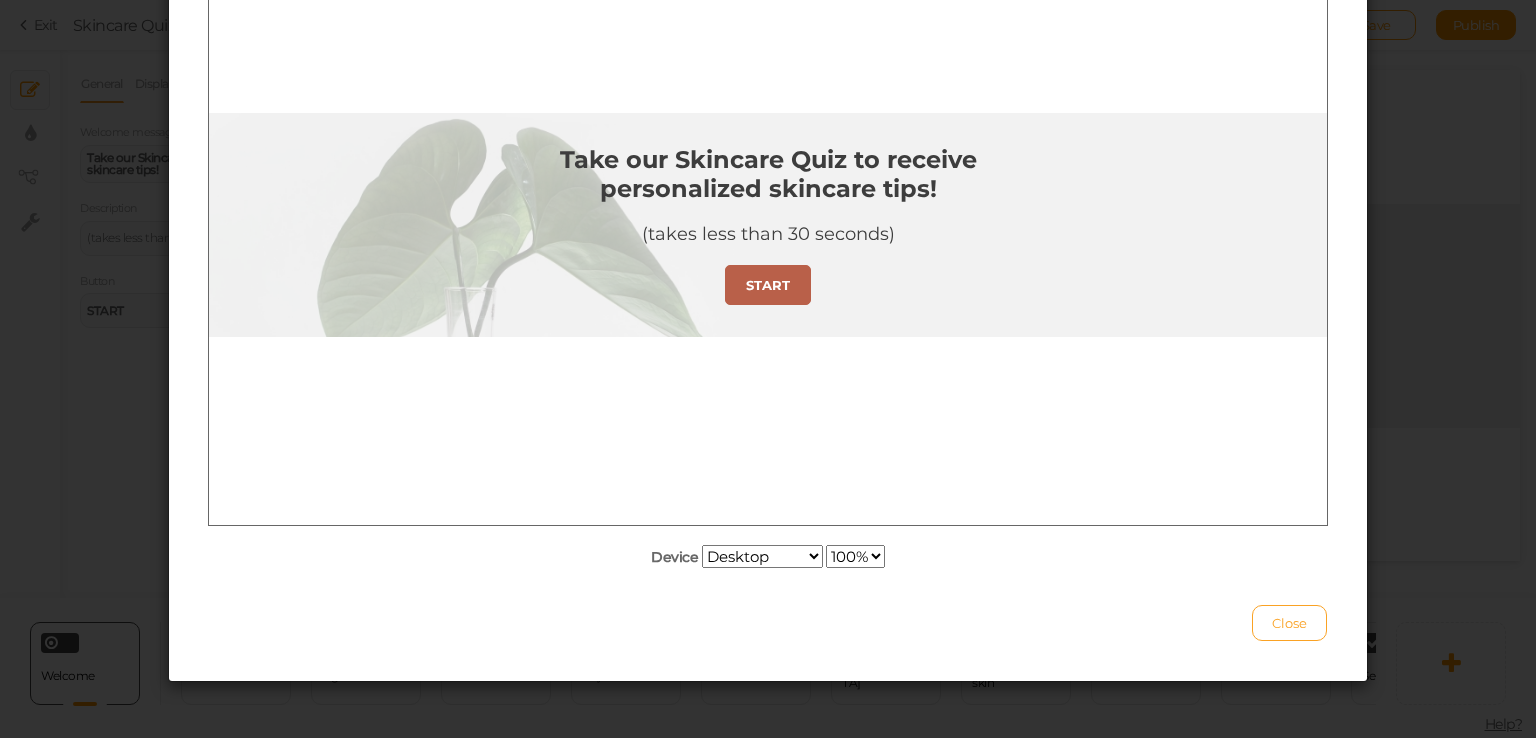 click on "Close" at bounding box center [1289, 623] 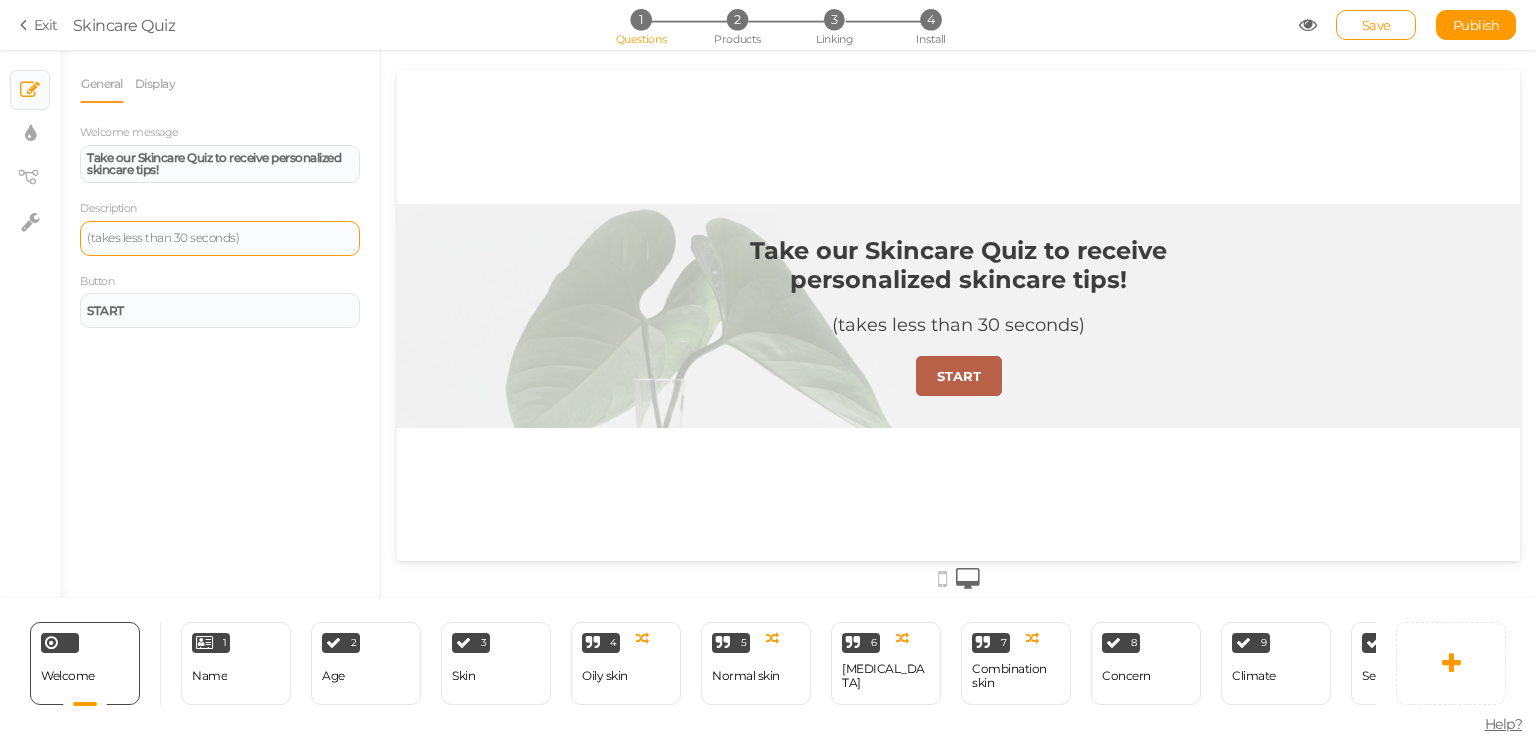 click on "(takes less than 30 seconds)" at bounding box center [220, 238] 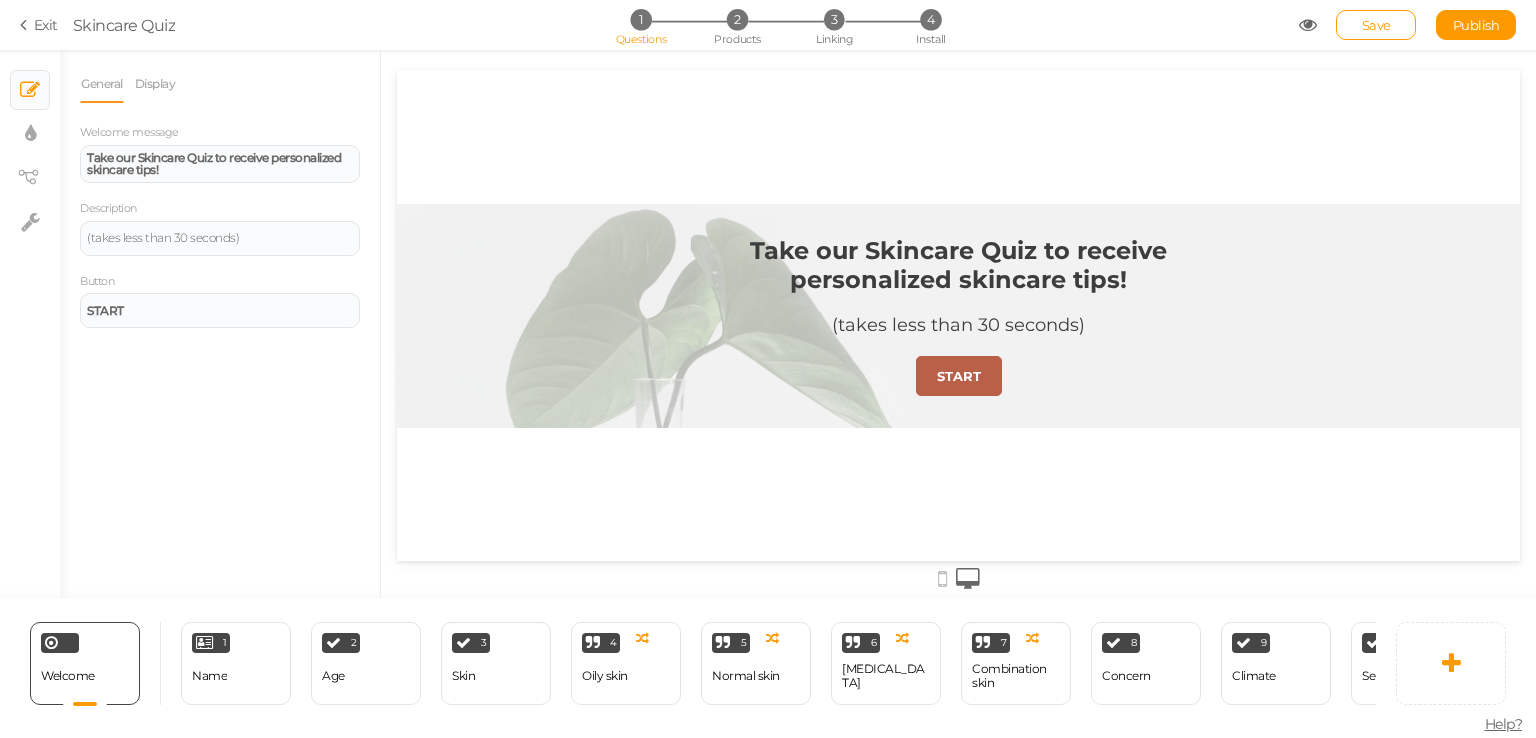 click on "General
Display
Welcome message   Take our Skincare Quiz to receive personalized skincare tips!                         Description   (takes less than 30 seconds)                         Button   START
Background color         Set" at bounding box center (220, 331) 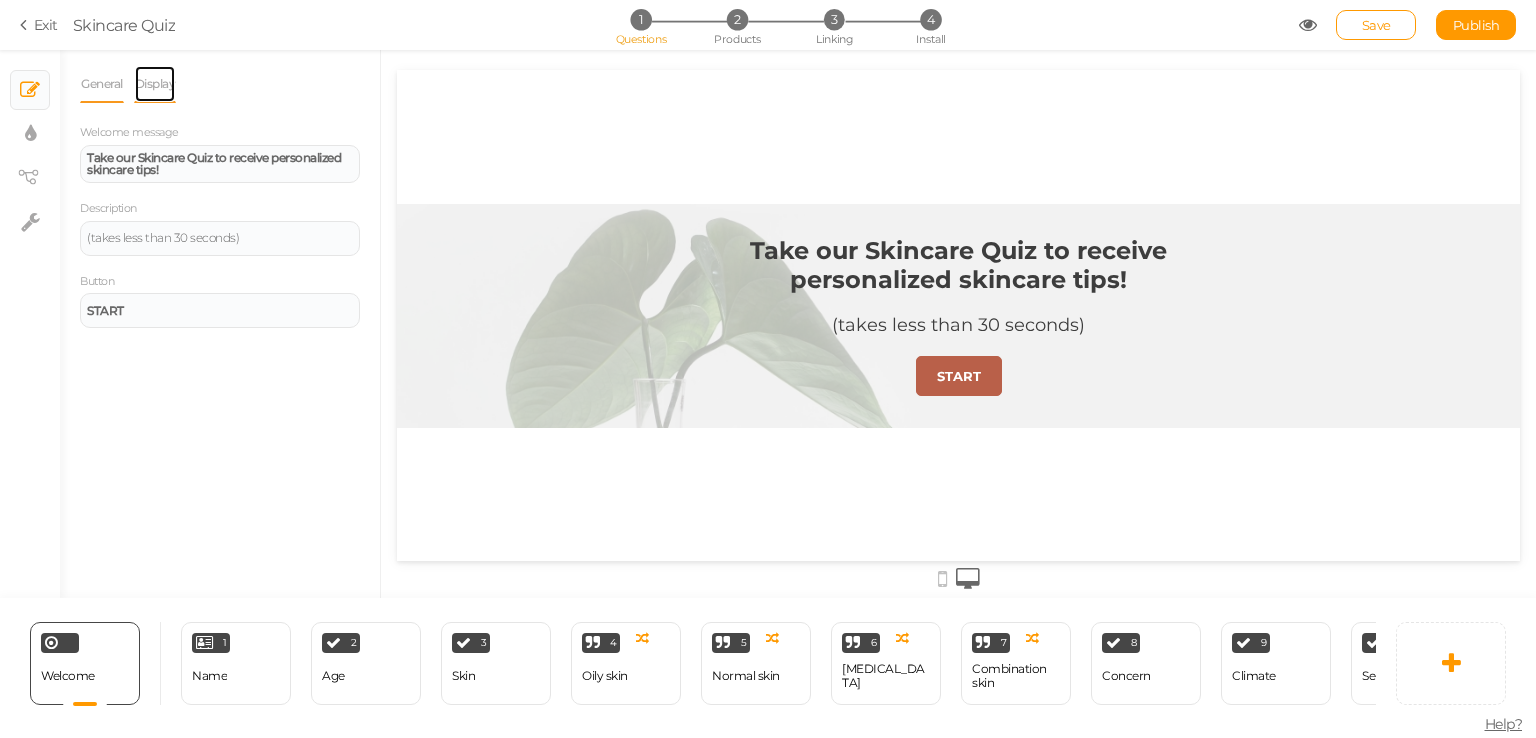 click on "Display" at bounding box center [155, 84] 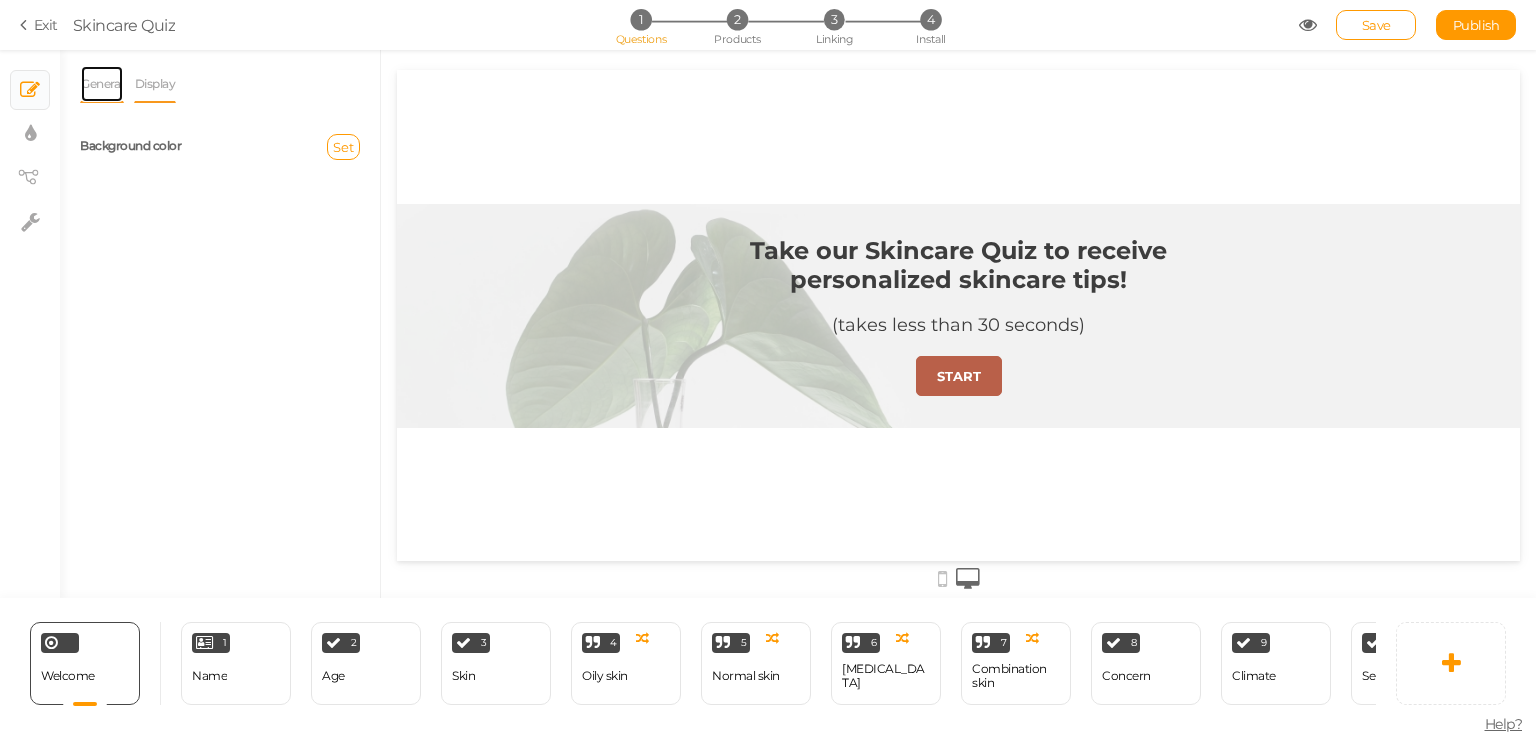 click on "General" at bounding box center [102, 84] 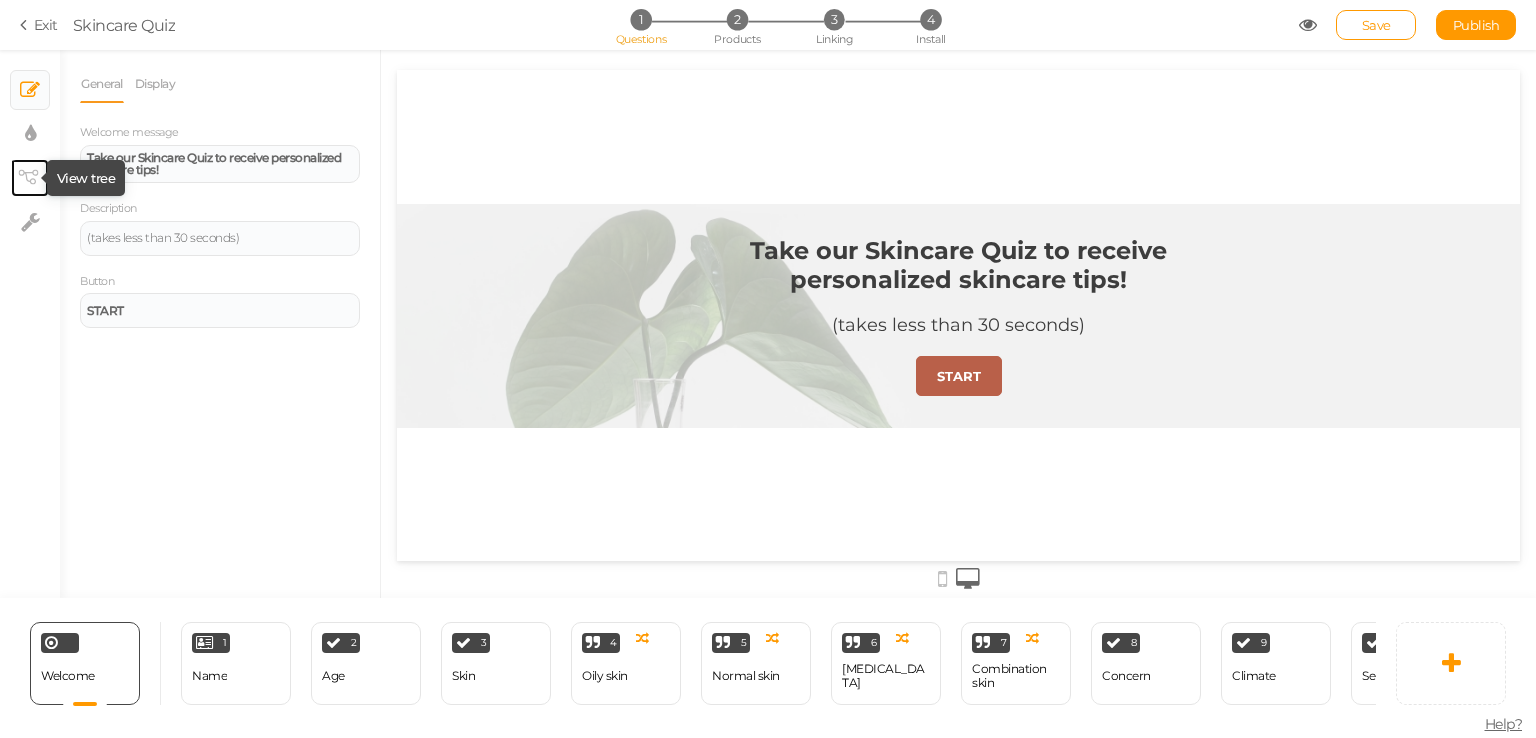 click 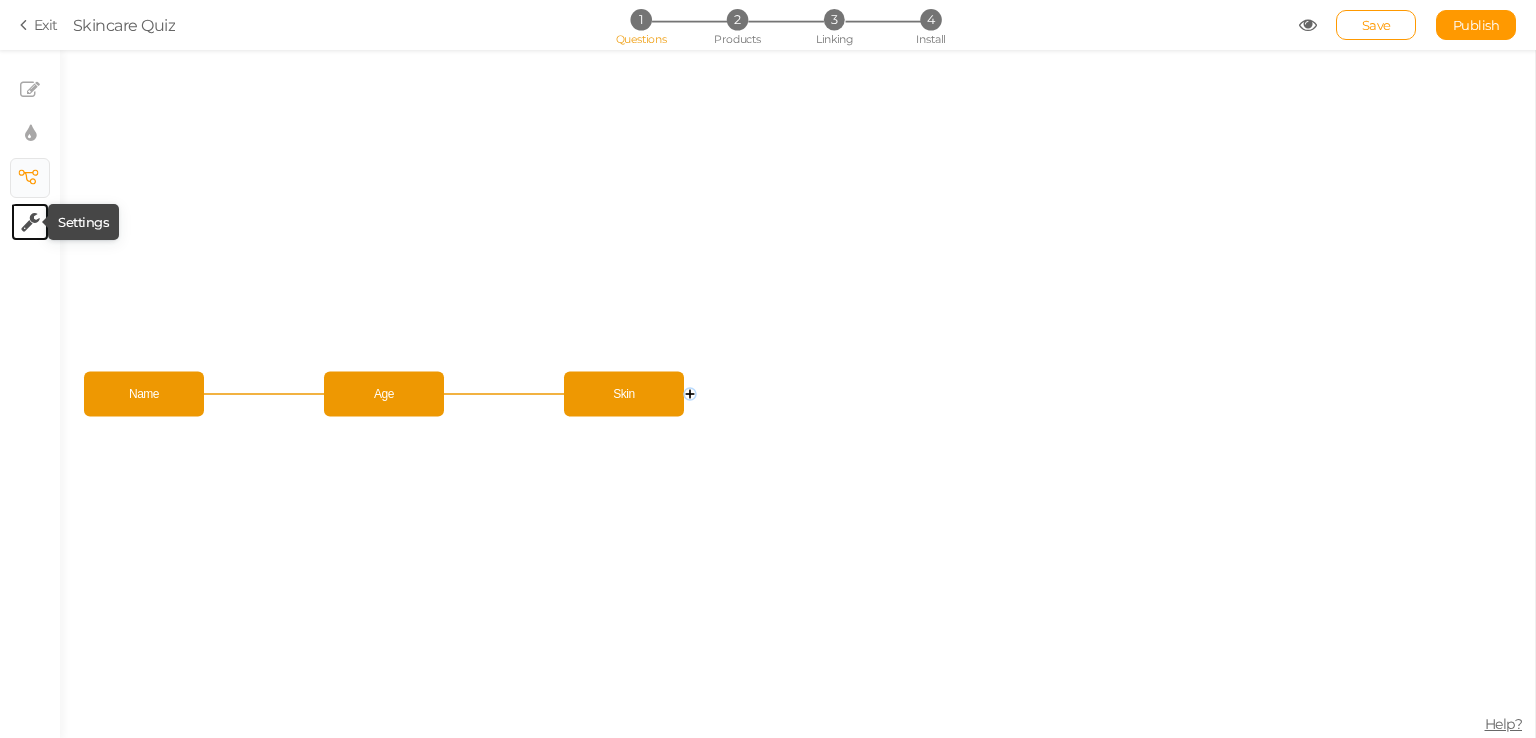 click at bounding box center [30, 222] 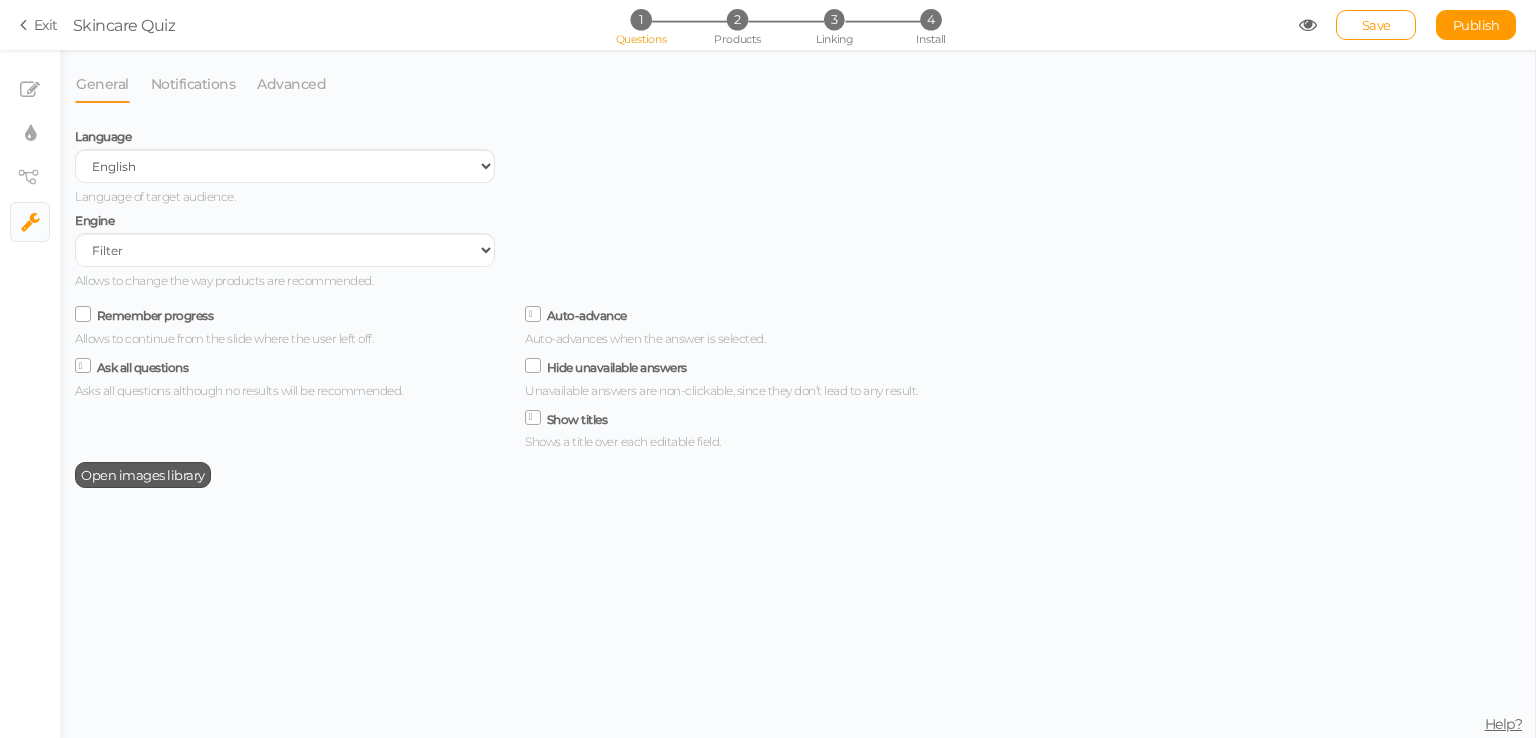 click on "Open images library" at bounding box center (143, 475) 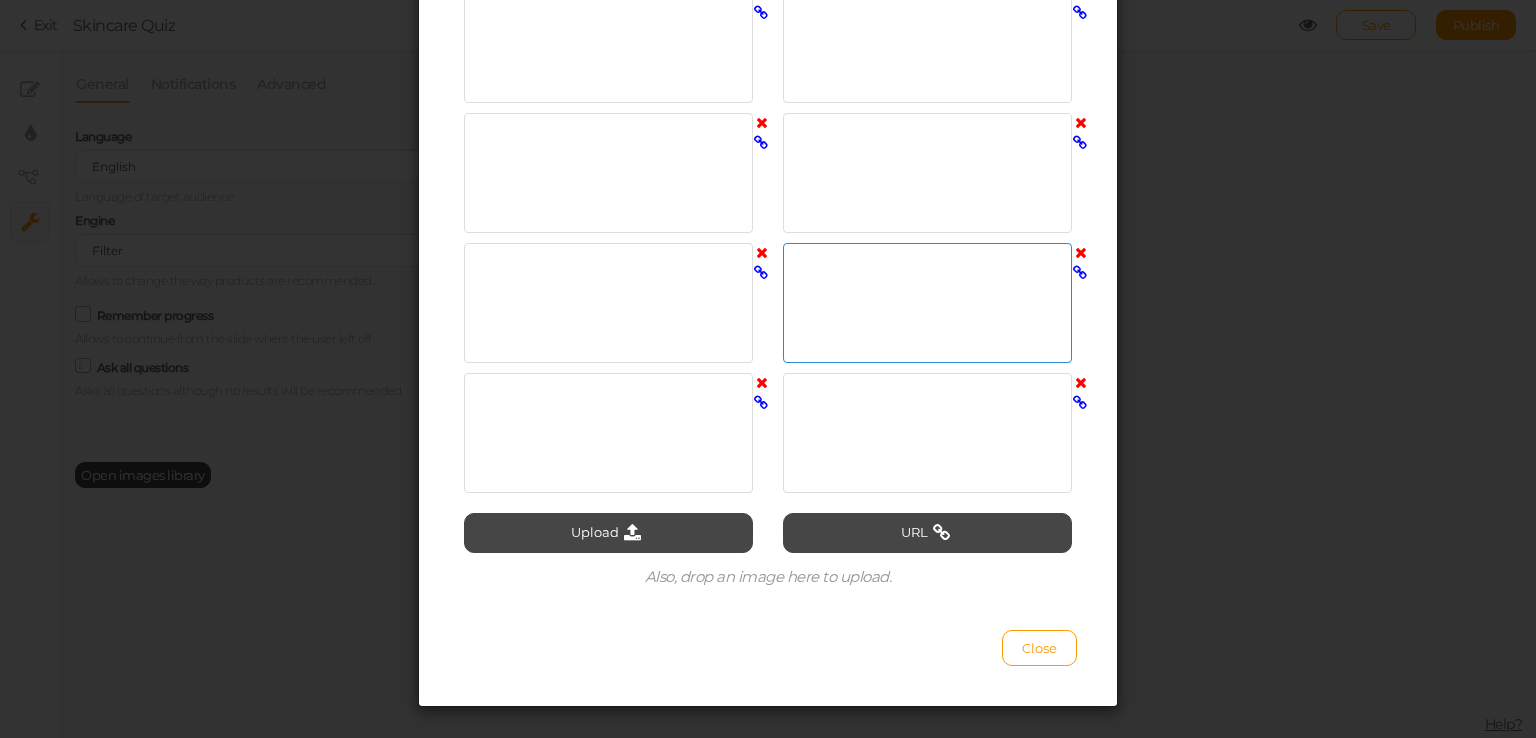 scroll, scrollTop: 860, scrollLeft: 0, axis: vertical 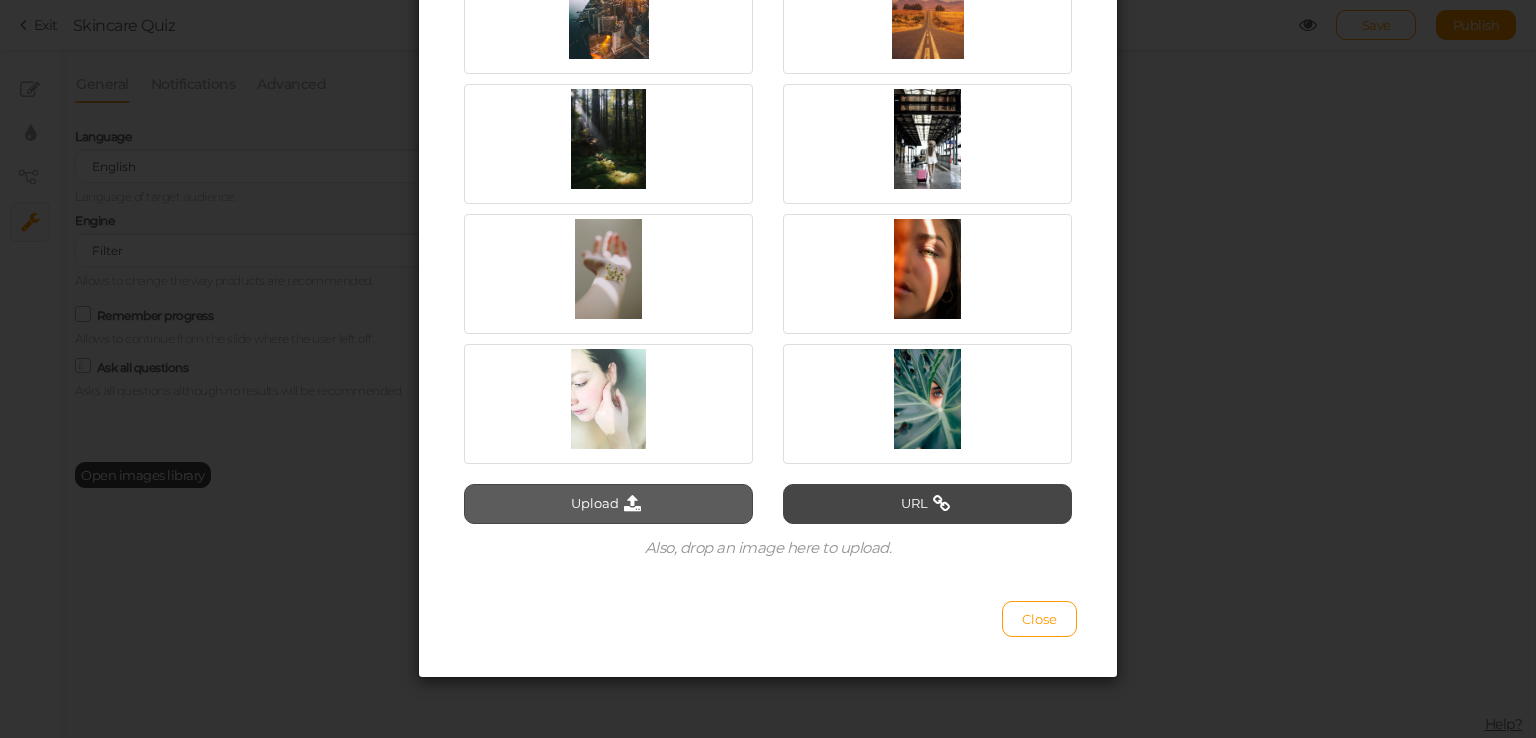 click on "Upload" at bounding box center (608, 504) 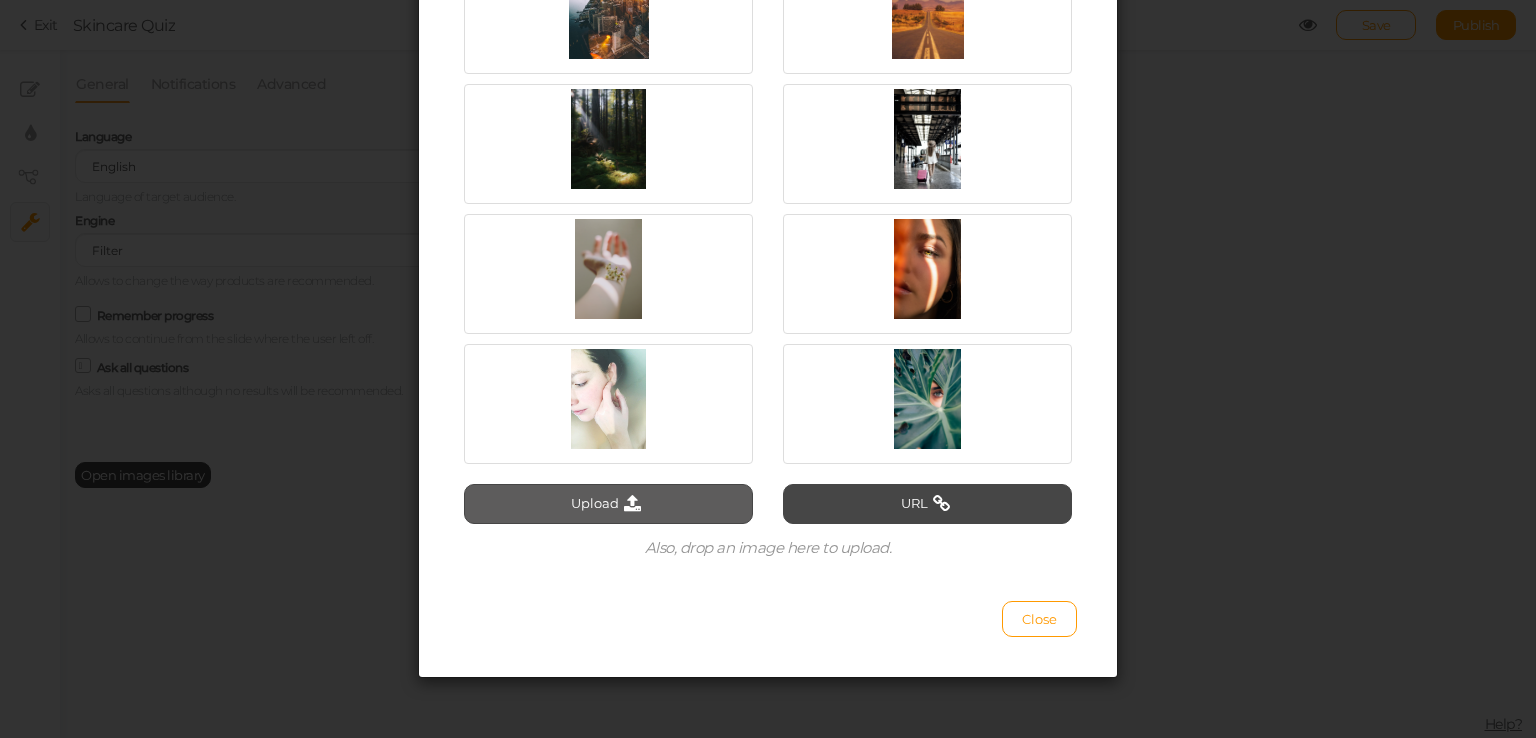 click on "Upload" at bounding box center [608, 504] 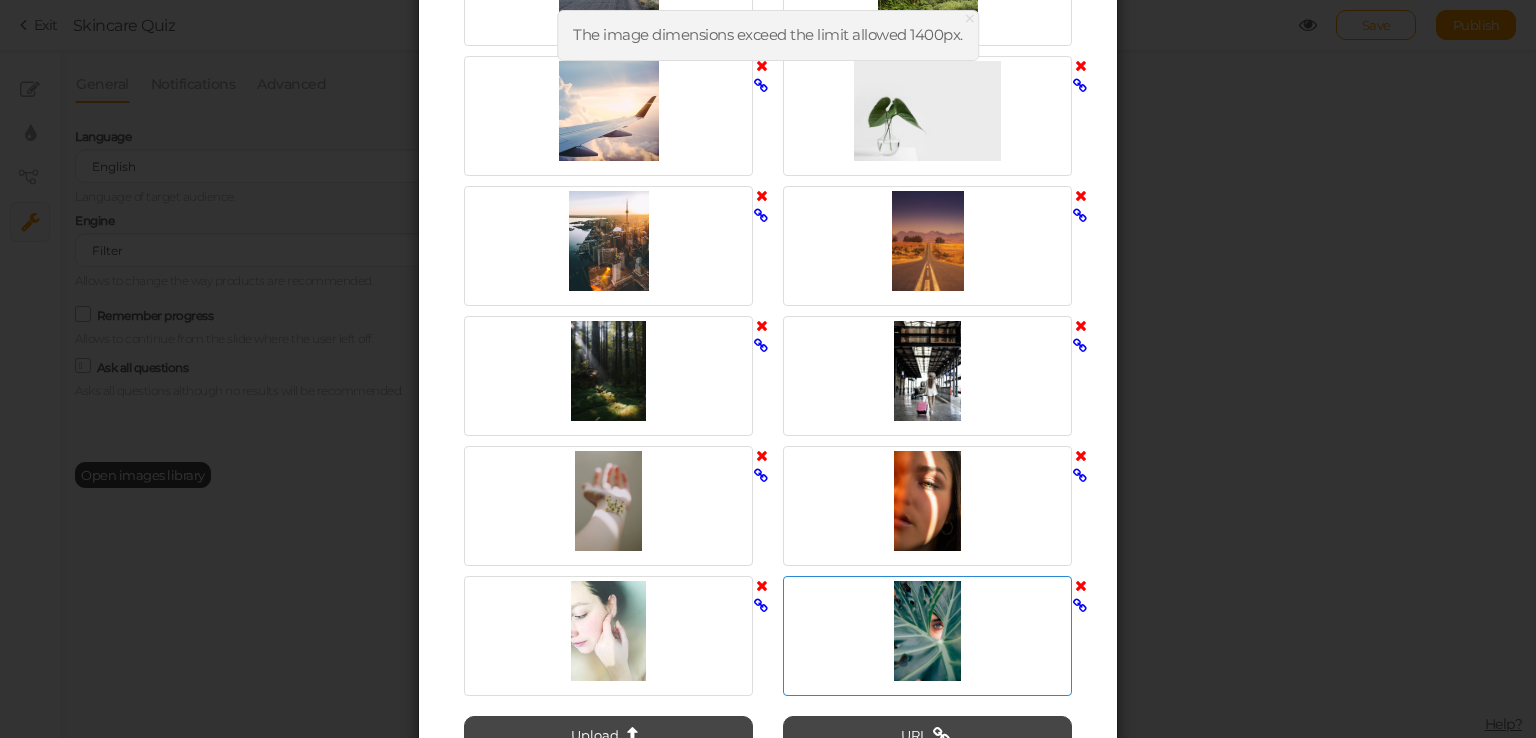 scroll, scrollTop: 860, scrollLeft: 0, axis: vertical 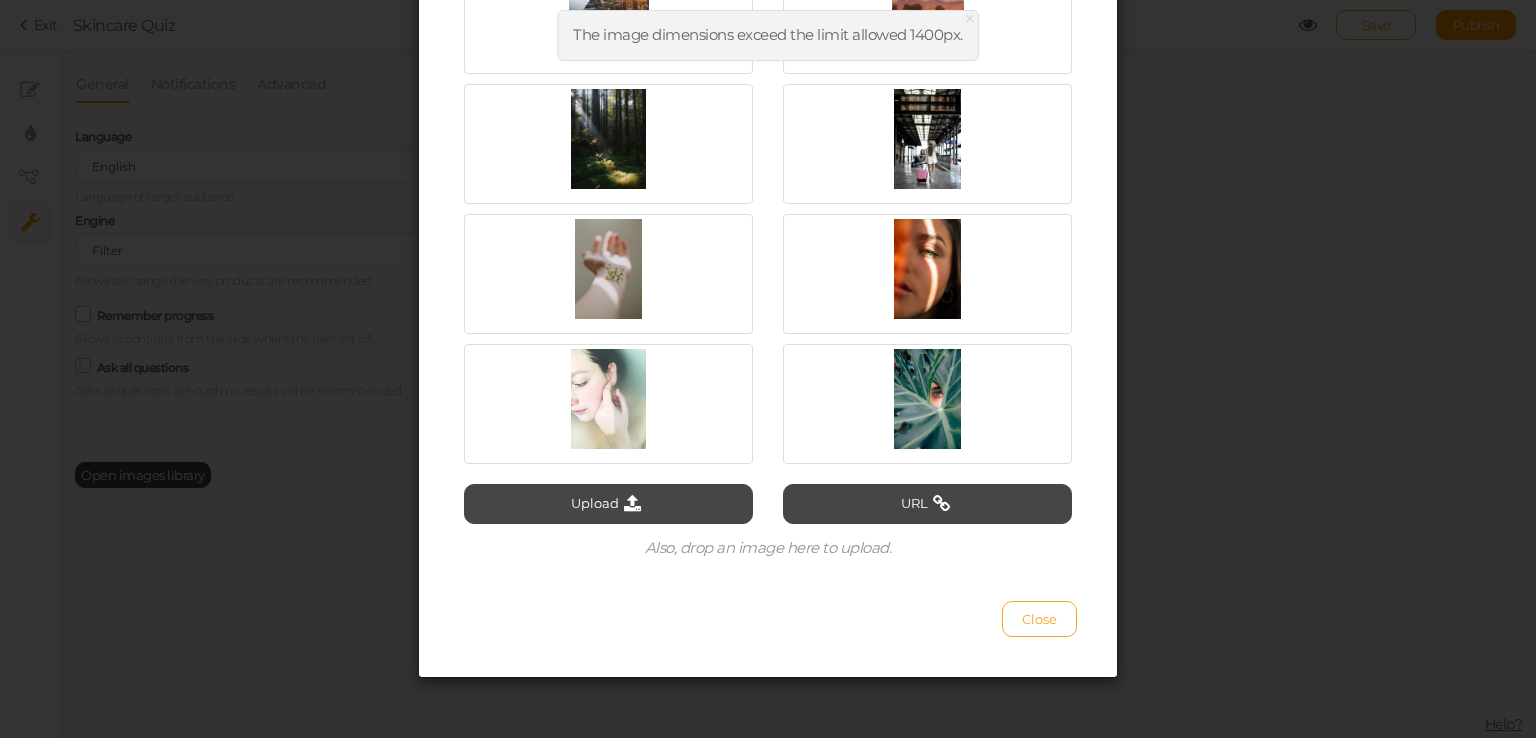 click on "Close" at bounding box center [1039, 619] 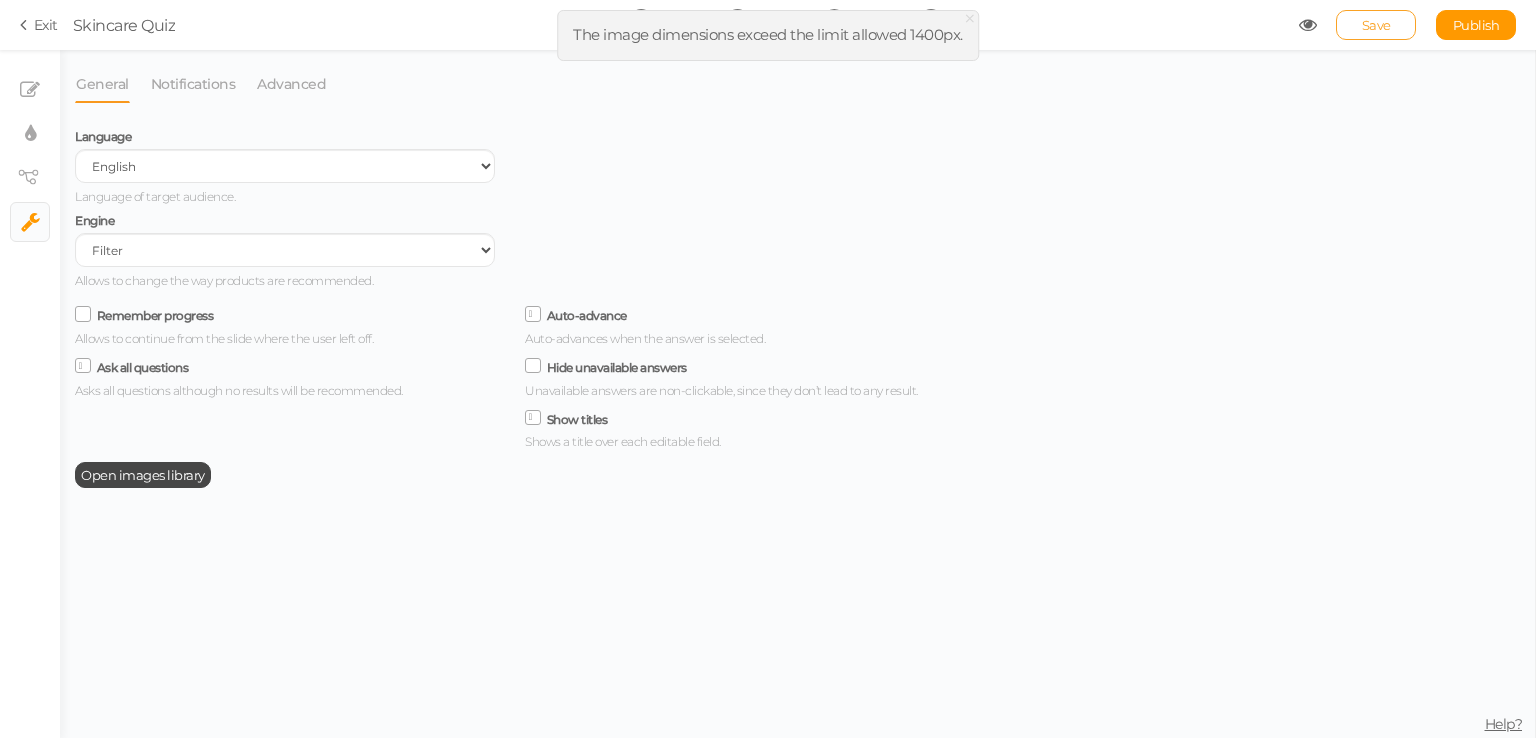 click on "Save" at bounding box center [1376, 25] 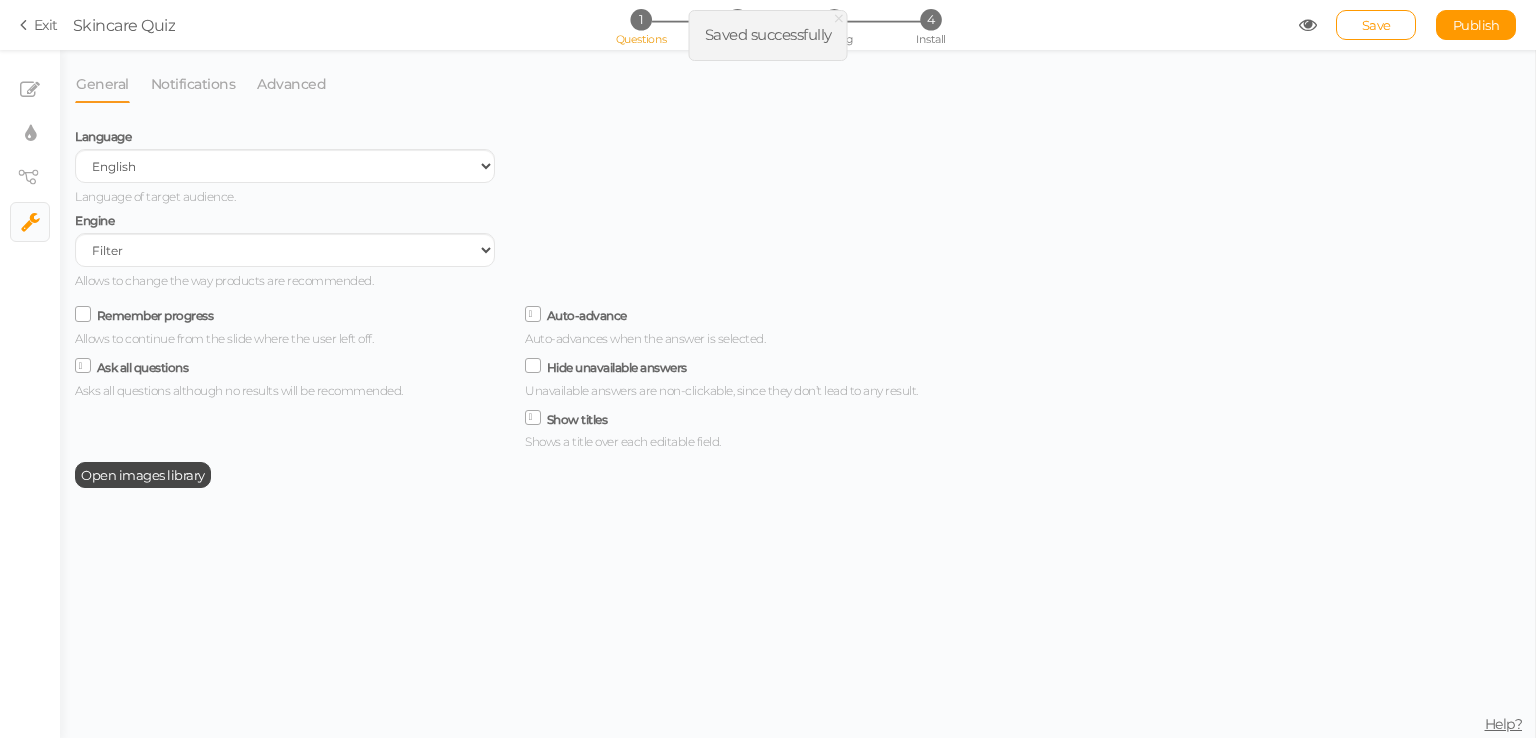 click on "General
Notifications
Advanced
Language     Spanish English Portuguese     Language of target audience.       Engine     Filter AI Tree No-Code Form (No products)     Allows to change the way products are recommended.                                Remember progress    Allows to continue from the slide where the user left off.            Ask all questions    Asks all questions although no results will be recommended.                  Auto-advance    Auto-advances when the answer is selected.            Hide unavailable answers    Unavailable answers are non-clickable, since they don’t lead to any result.            Show titles    Shows a title over each editable field.                             Open images library
Recipients to send the answers     E-mails that will receive the pickzen answers upon completion as long as it includes an email or phone number." at bounding box center [798, 394] 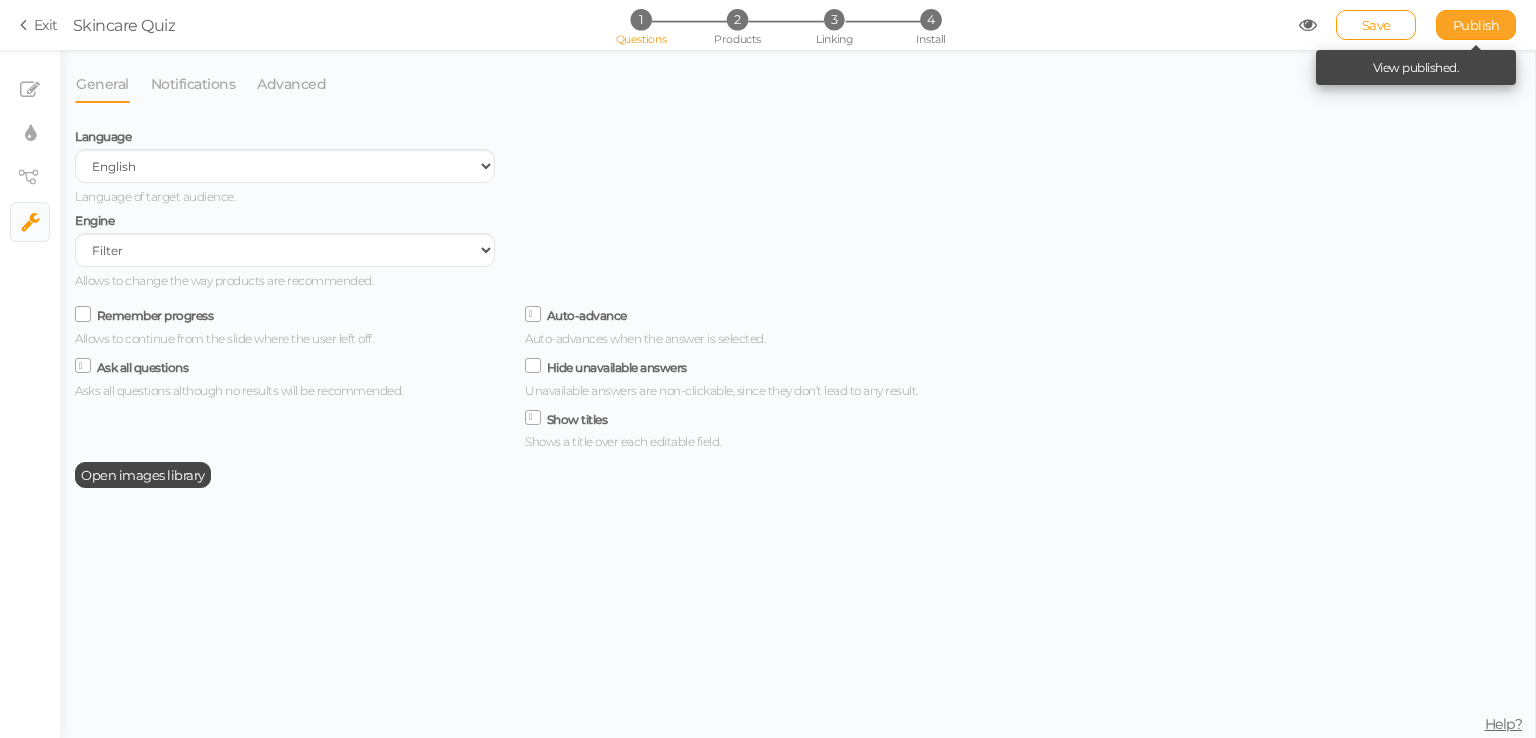 click on "Publish" at bounding box center [1476, 25] 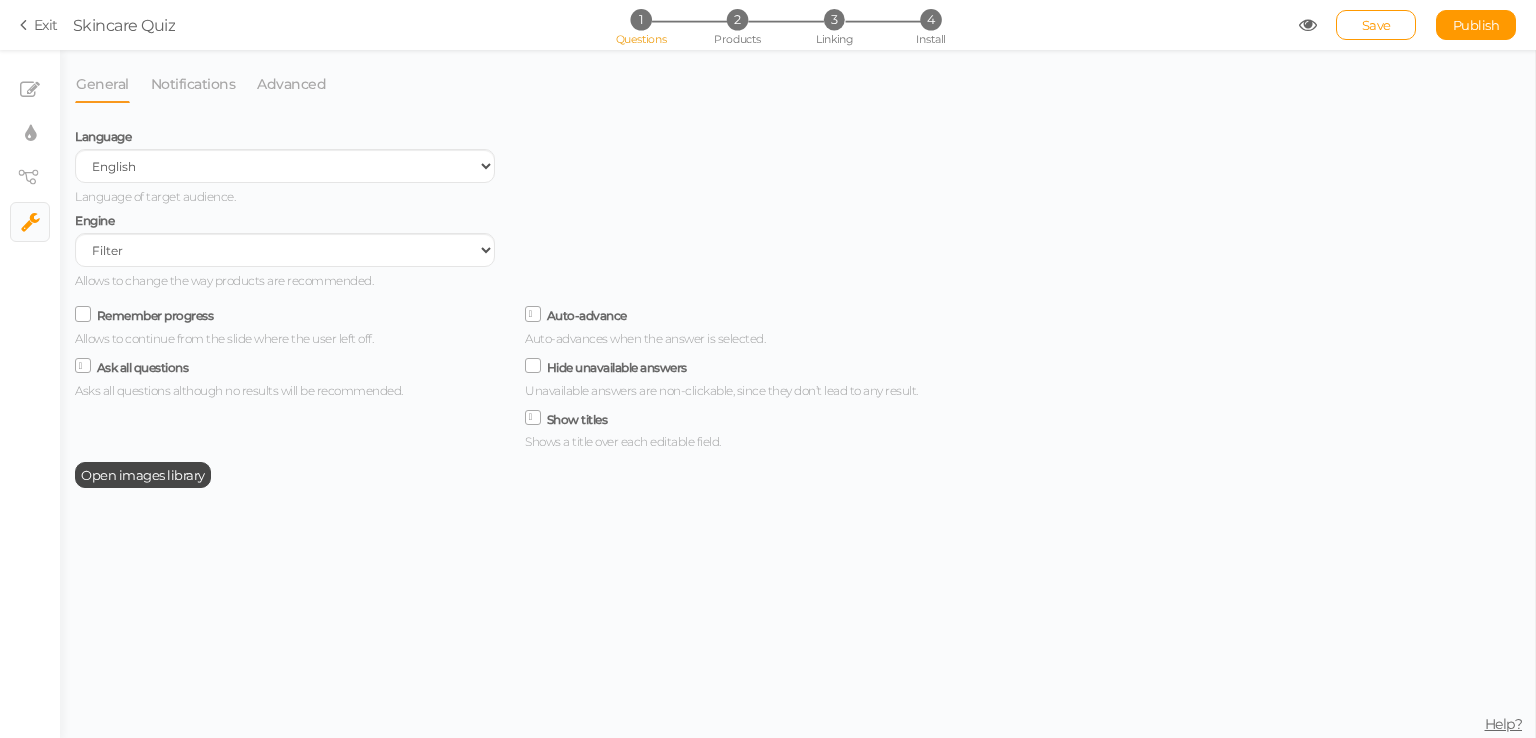 click at bounding box center (27, 25) 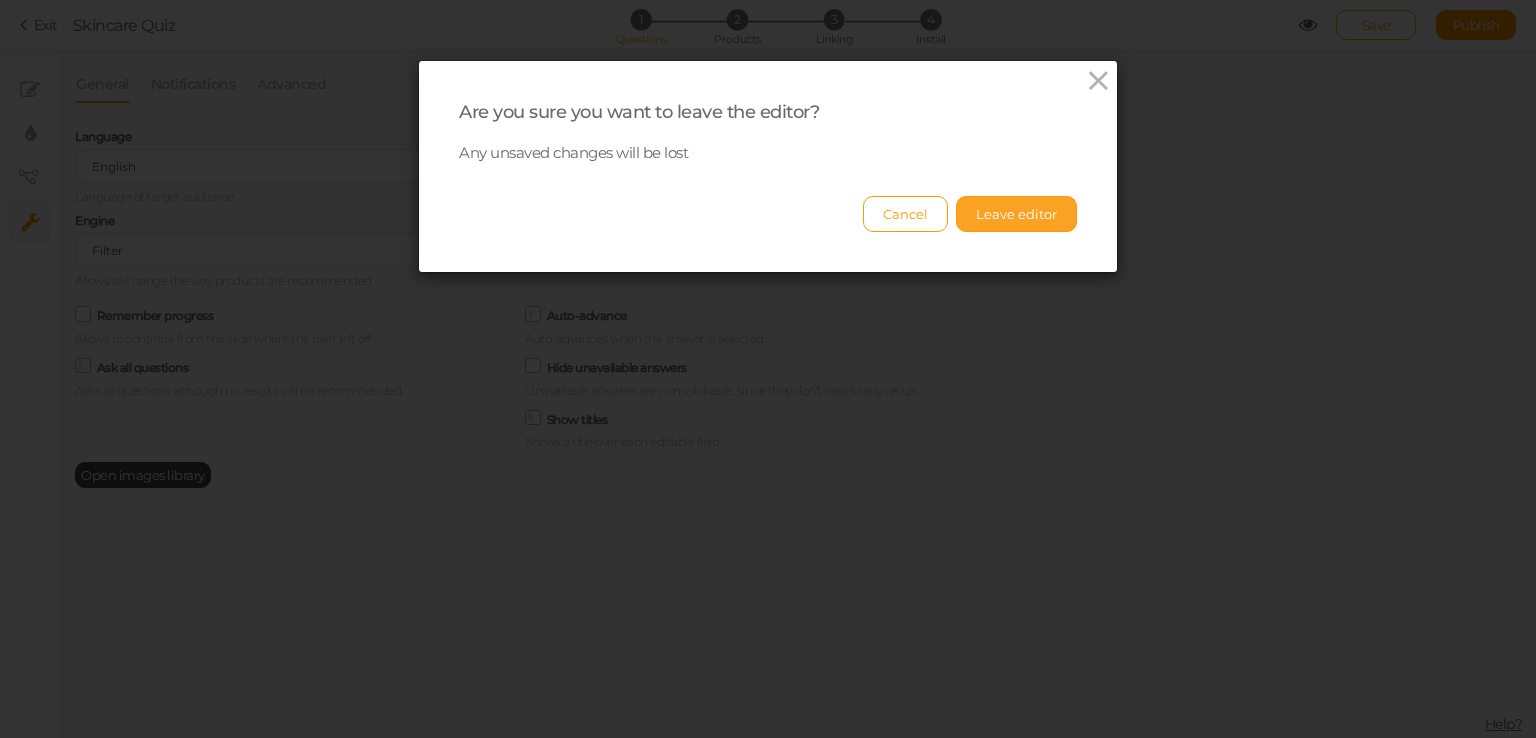 click on "Leave editor" at bounding box center (1016, 214) 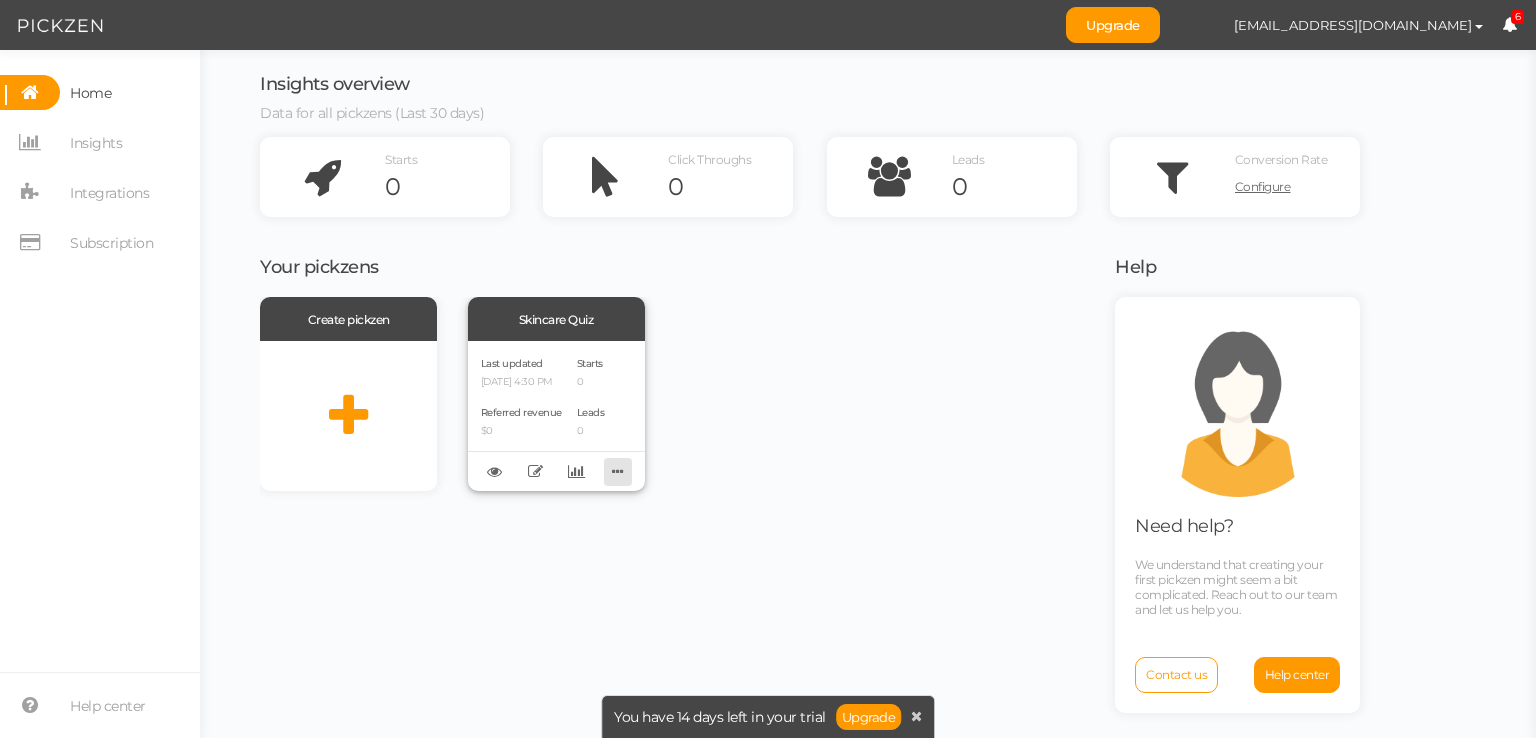 click at bounding box center (618, 471) 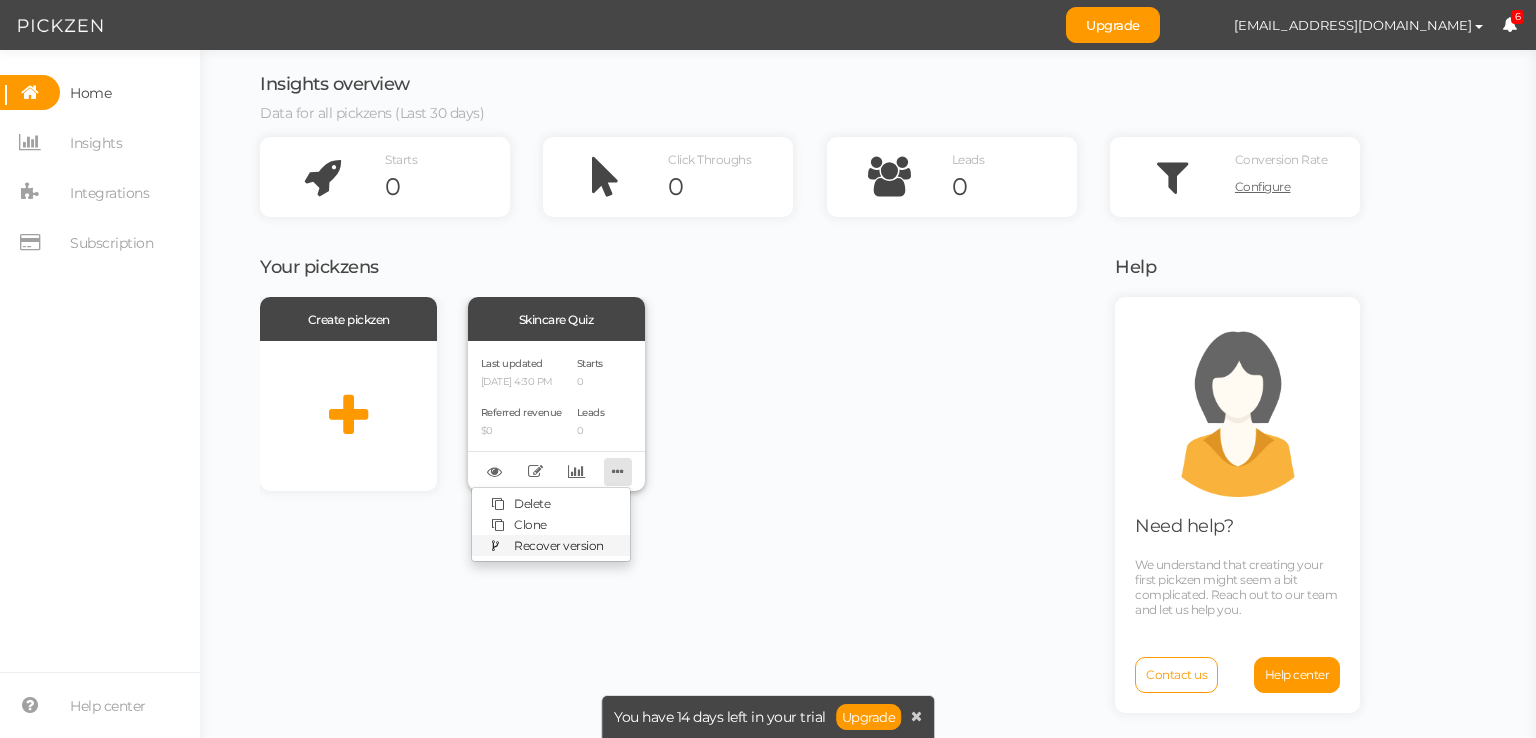 click on "Recover version" at bounding box center [559, 545] 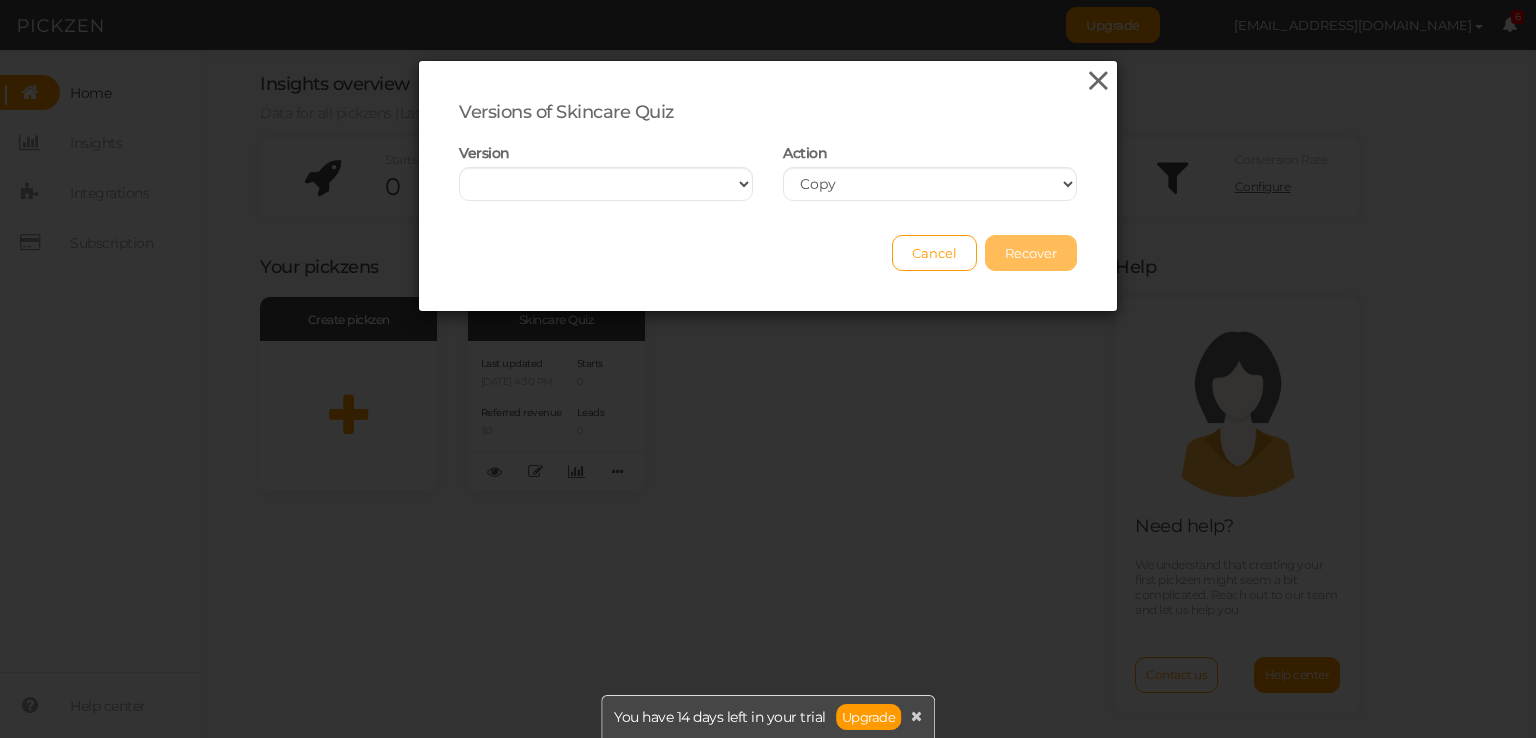 click at bounding box center (1098, 81) 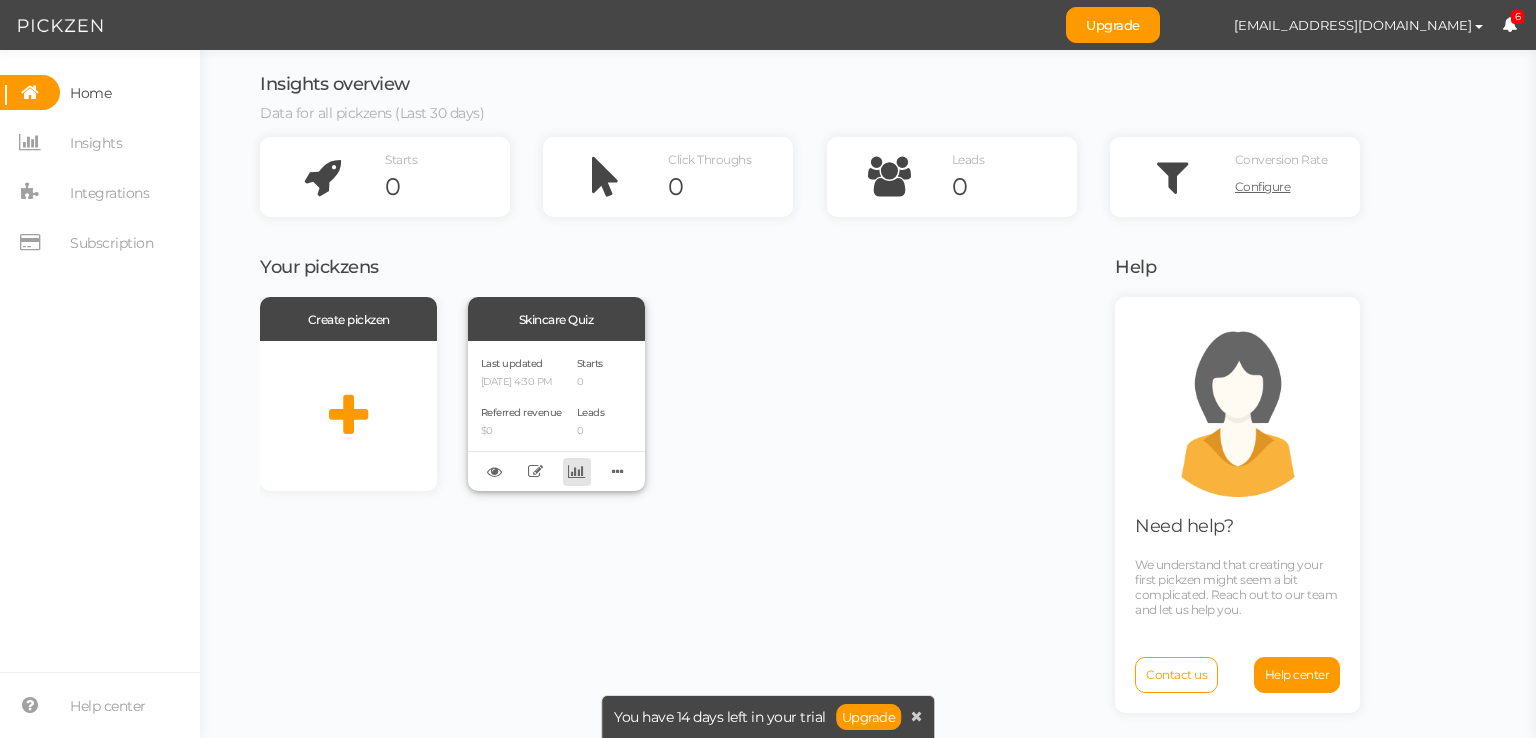 click at bounding box center (576, 471) 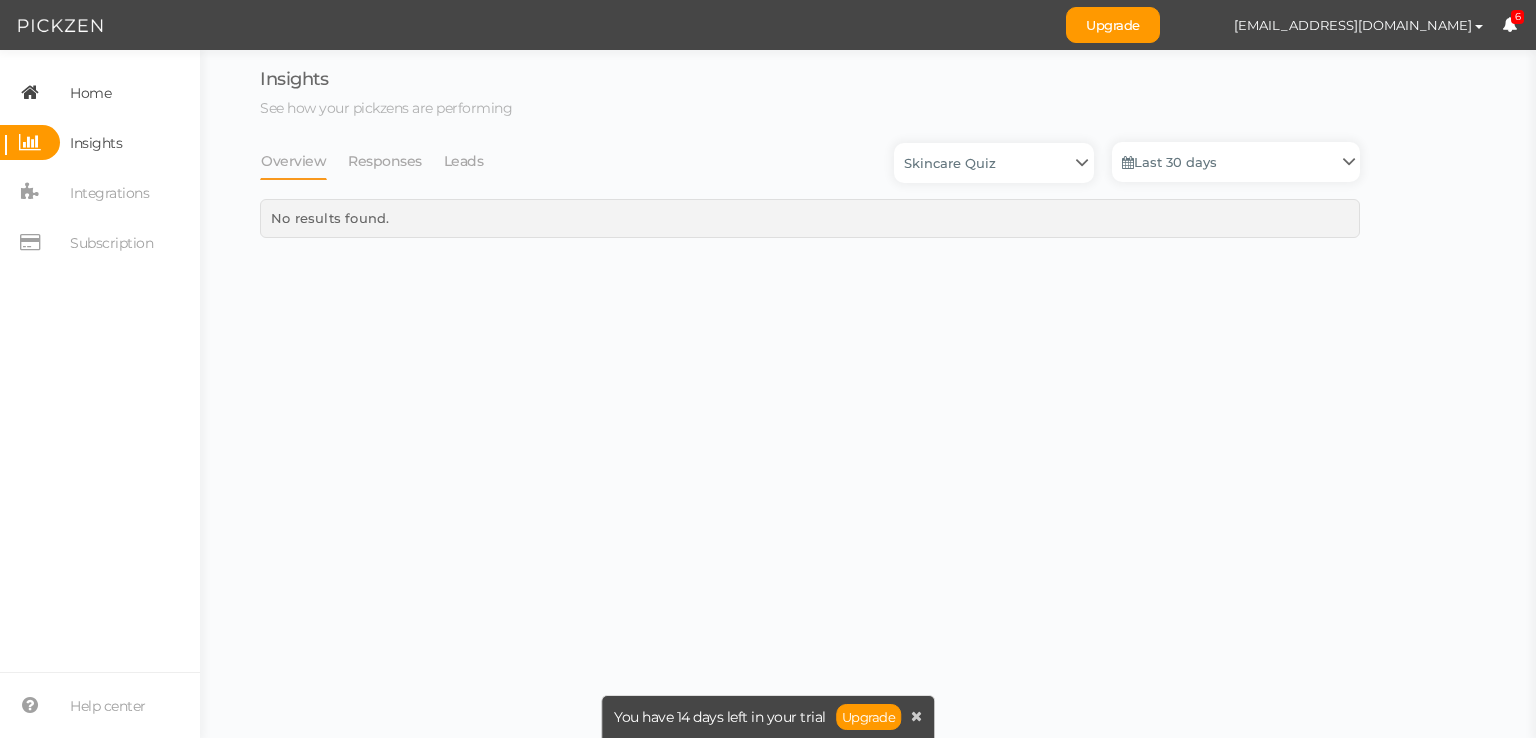 click on "Home" at bounding box center [90, 93] 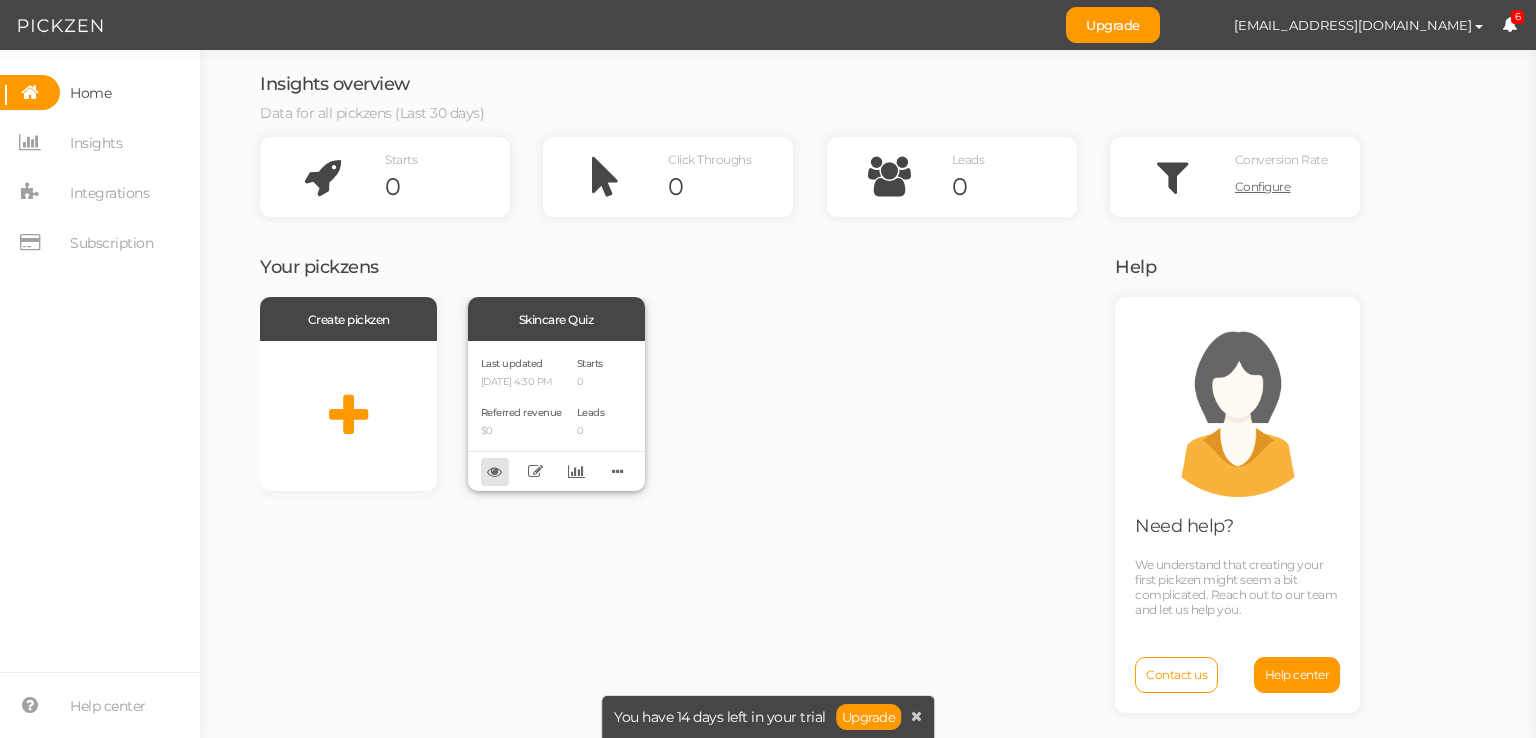 click at bounding box center [494, 471] 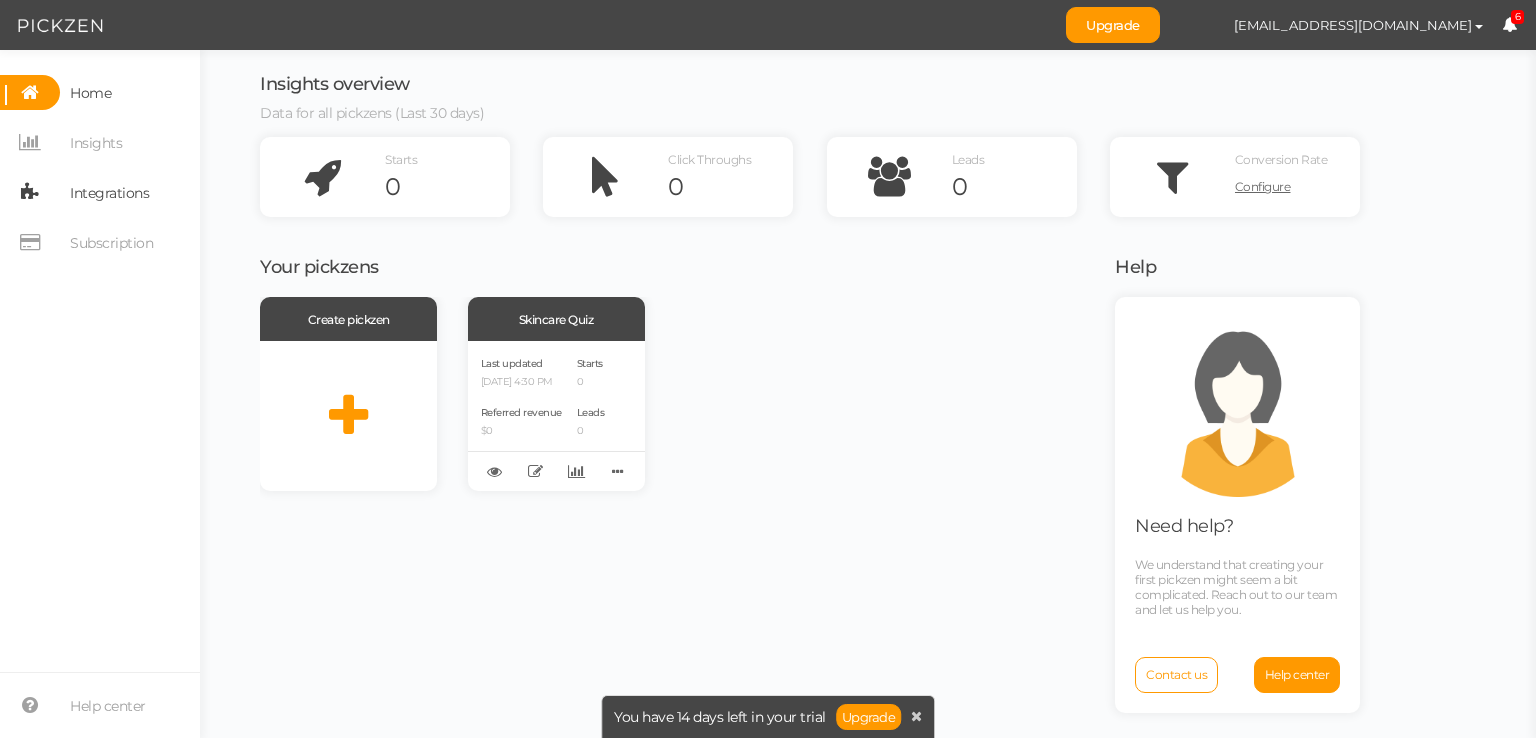click on "Integrations" at bounding box center [109, 193] 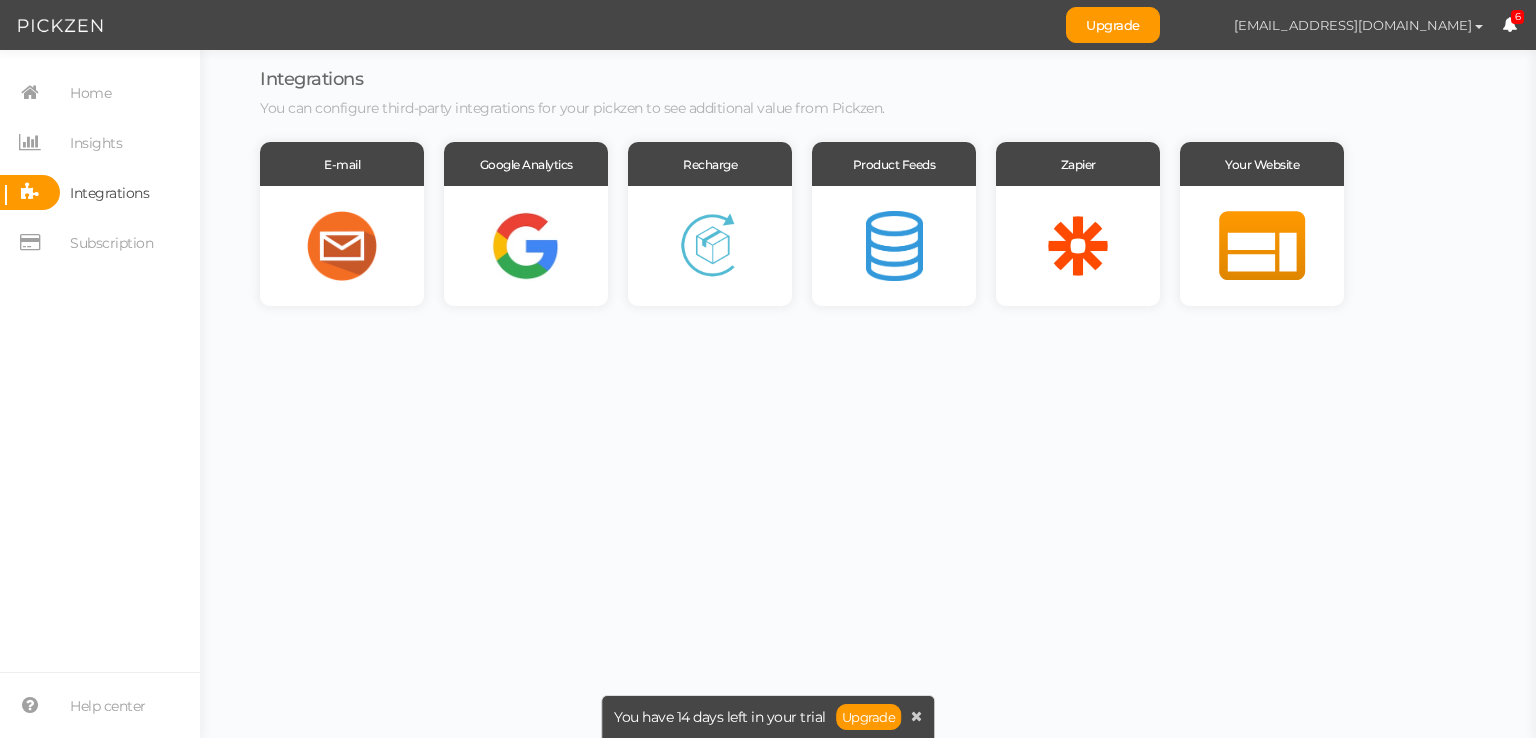 click on "mariammanukyan786@gmail.com" at bounding box center (1358, 25) 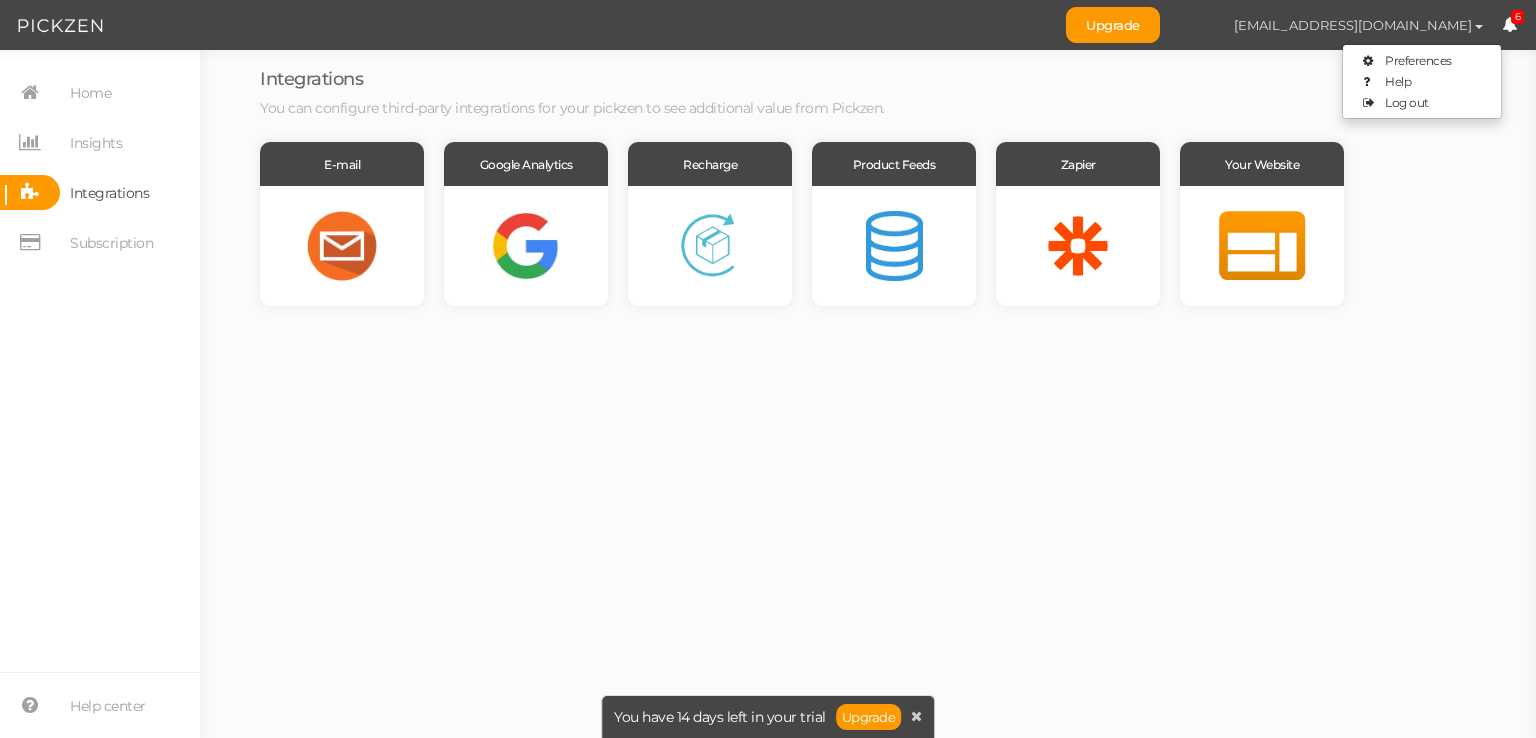 click on "mariammanukyan786@gmail.com" at bounding box center (1358, 25) 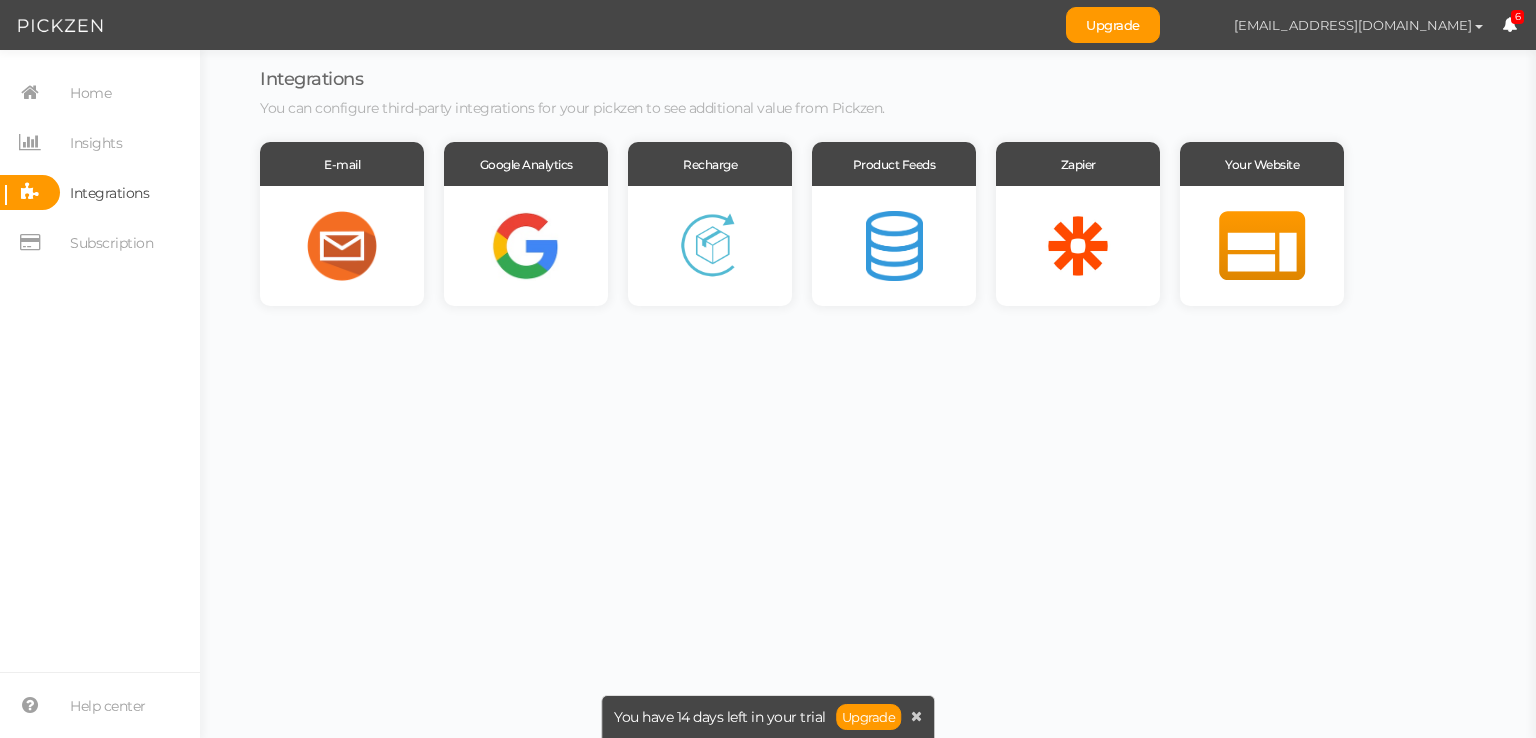 click on "mariammanukyan786@gmail.com" at bounding box center (1358, 25) 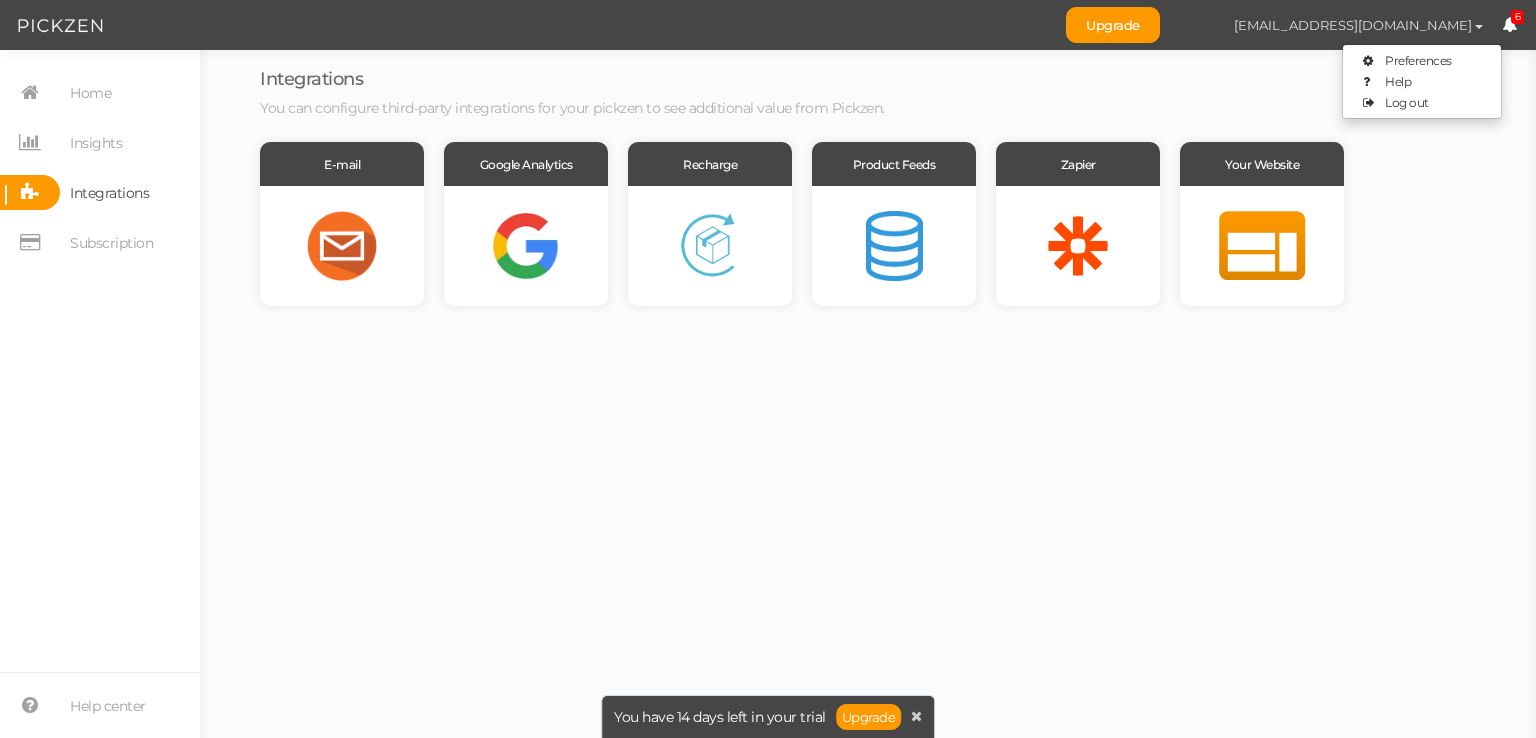 click on "mariammanukyan786@gmail.com" at bounding box center [1358, 25] 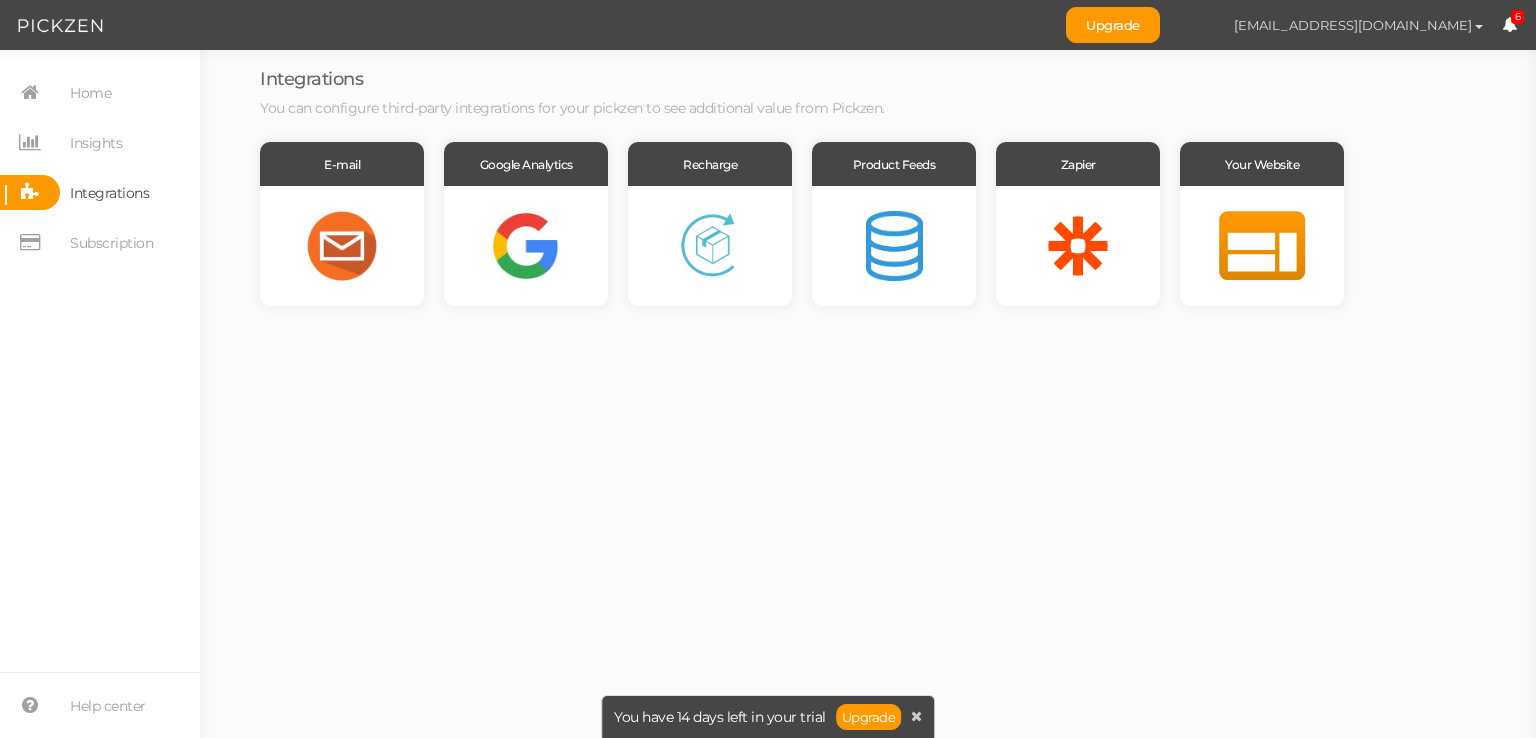 click on "mariammanukyan786@gmail.com" at bounding box center (1358, 25) 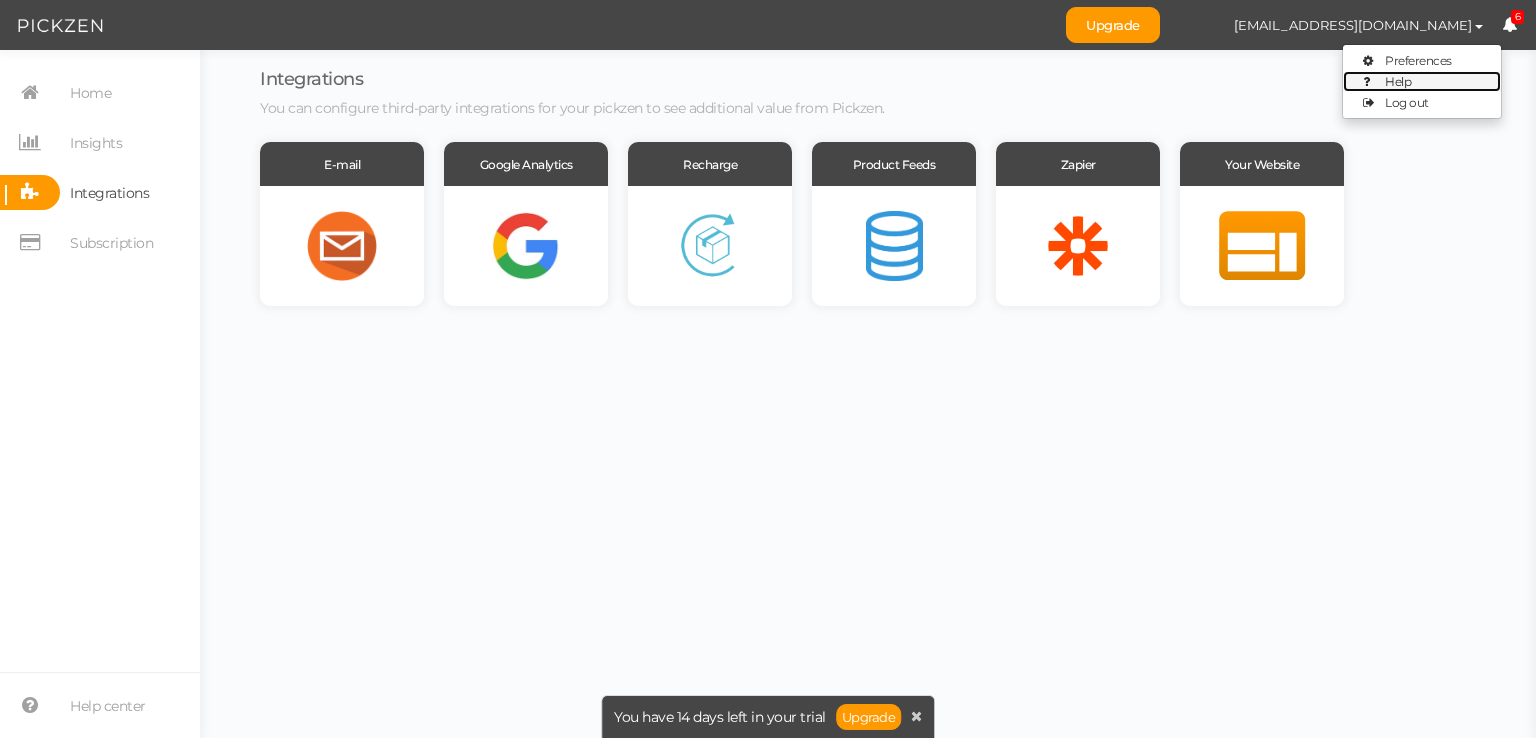 click on "Help" at bounding box center (1422, 81) 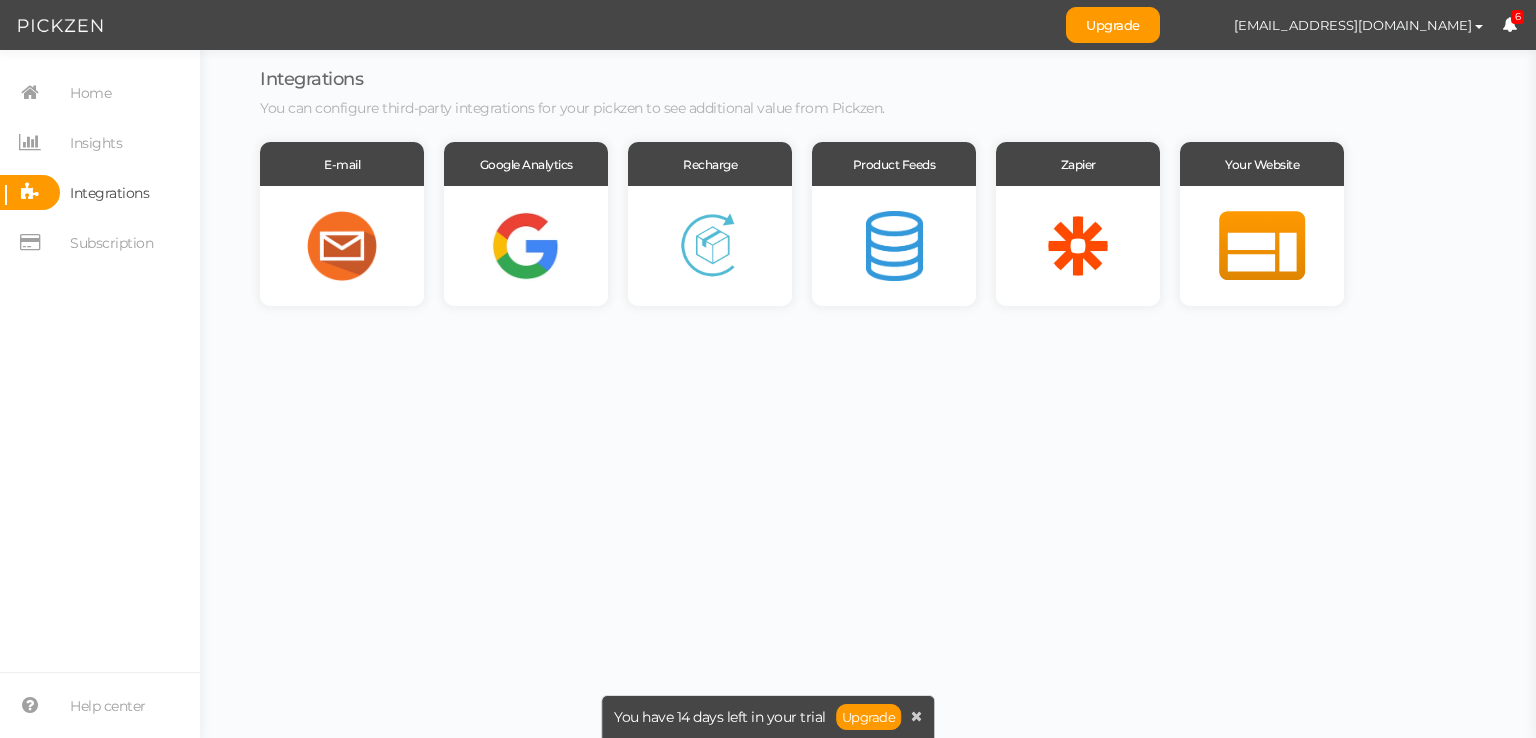click at bounding box center [60, 26] 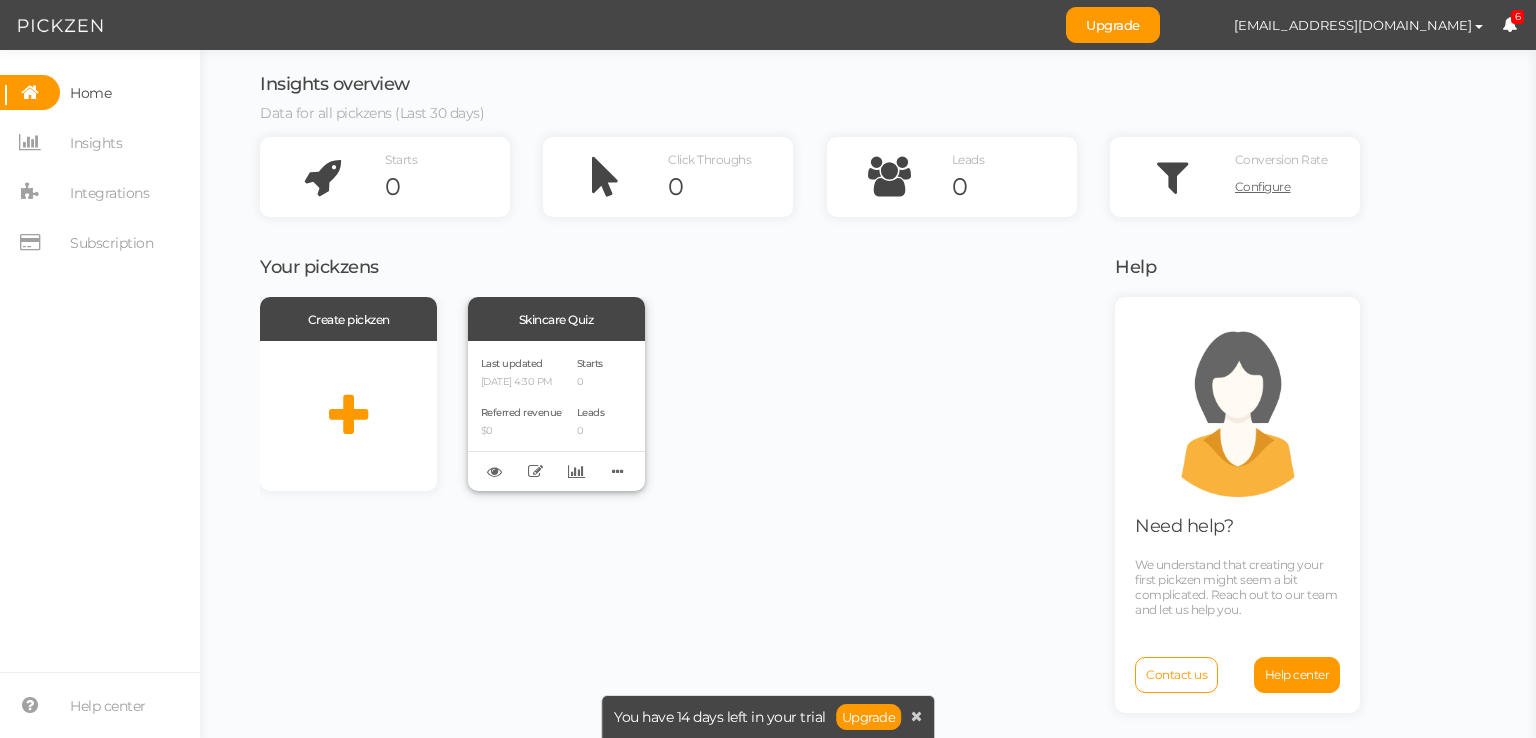click on "Skincare Quiz" at bounding box center (556, 319) 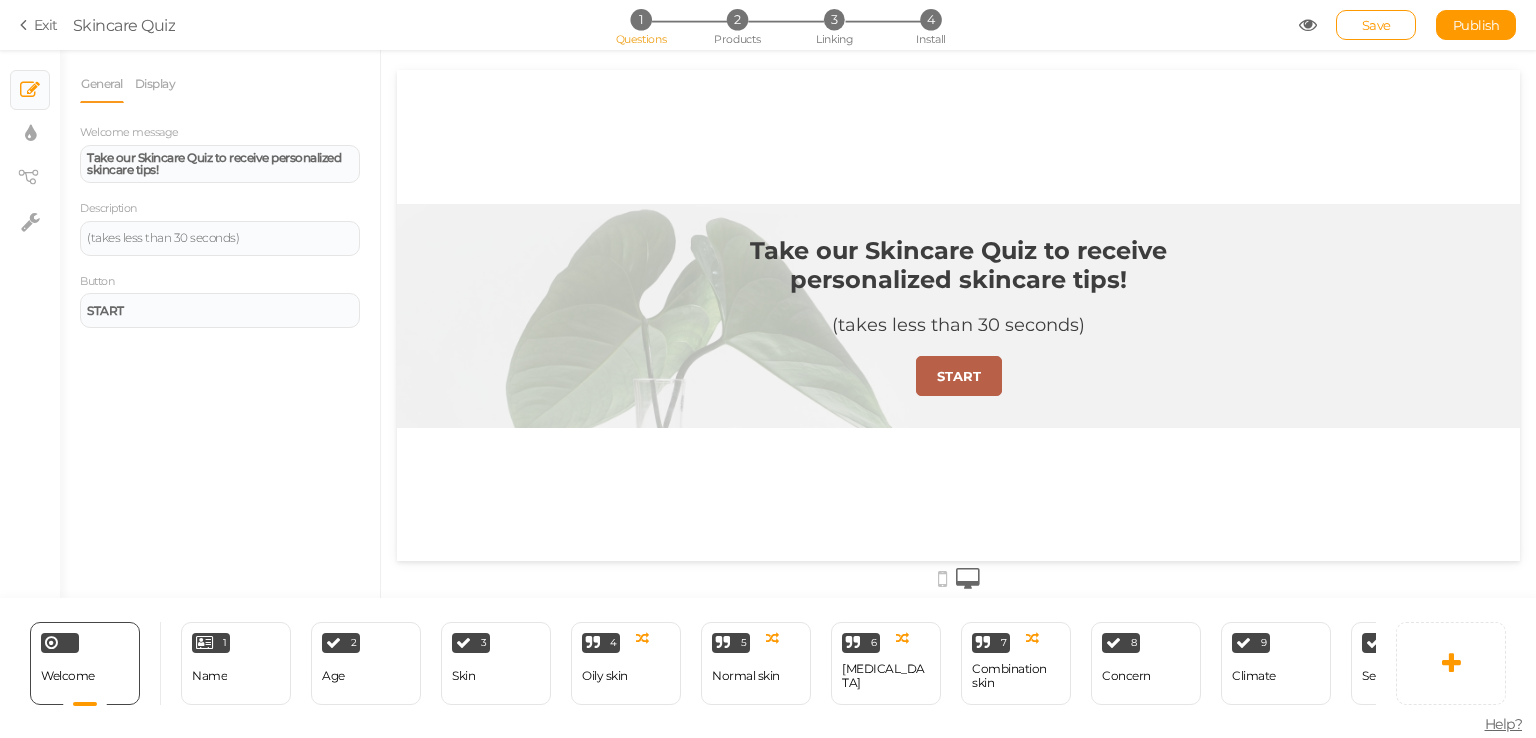 scroll, scrollTop: 0, scrollLeft: 0, axis: both 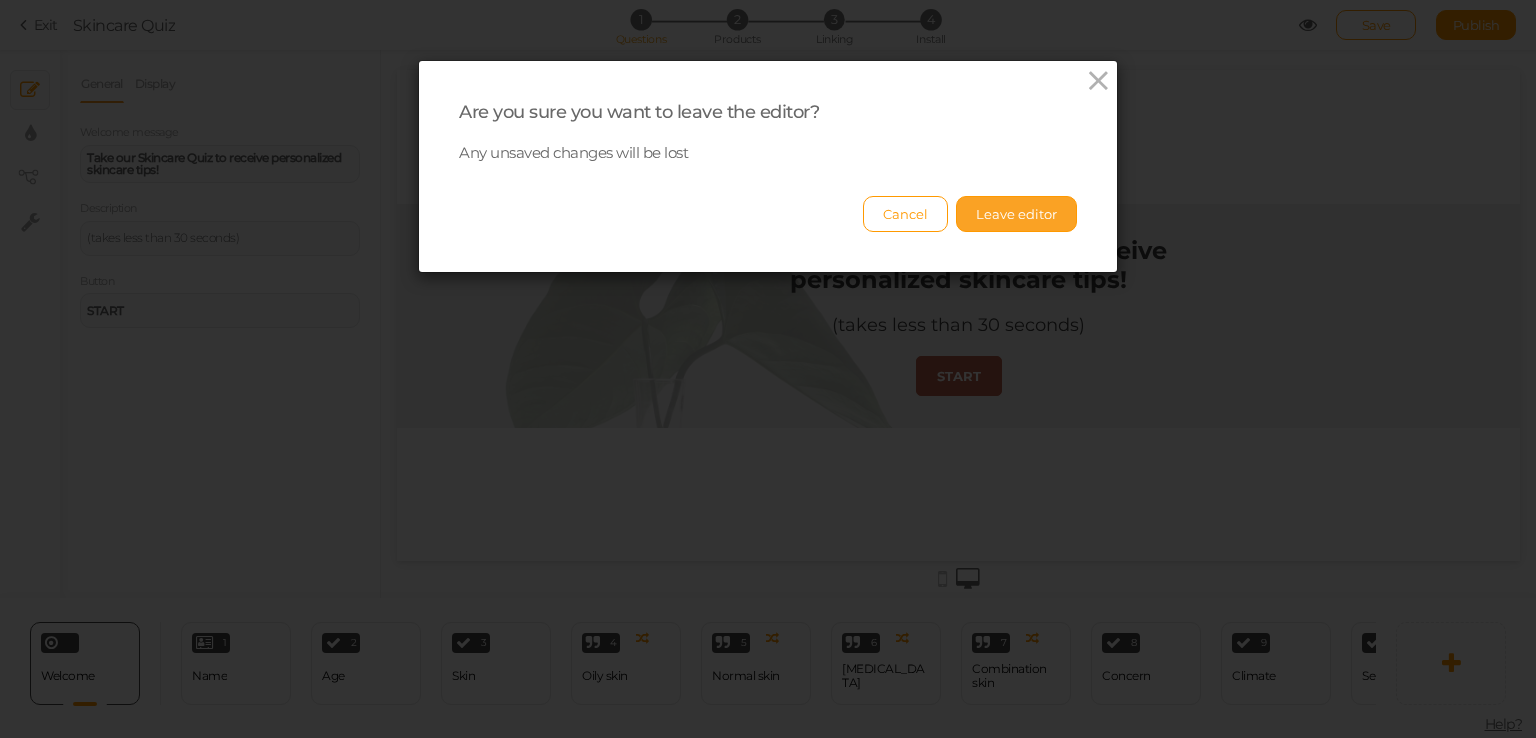 click on "Leave editor" at bounding box center (1016, 214) 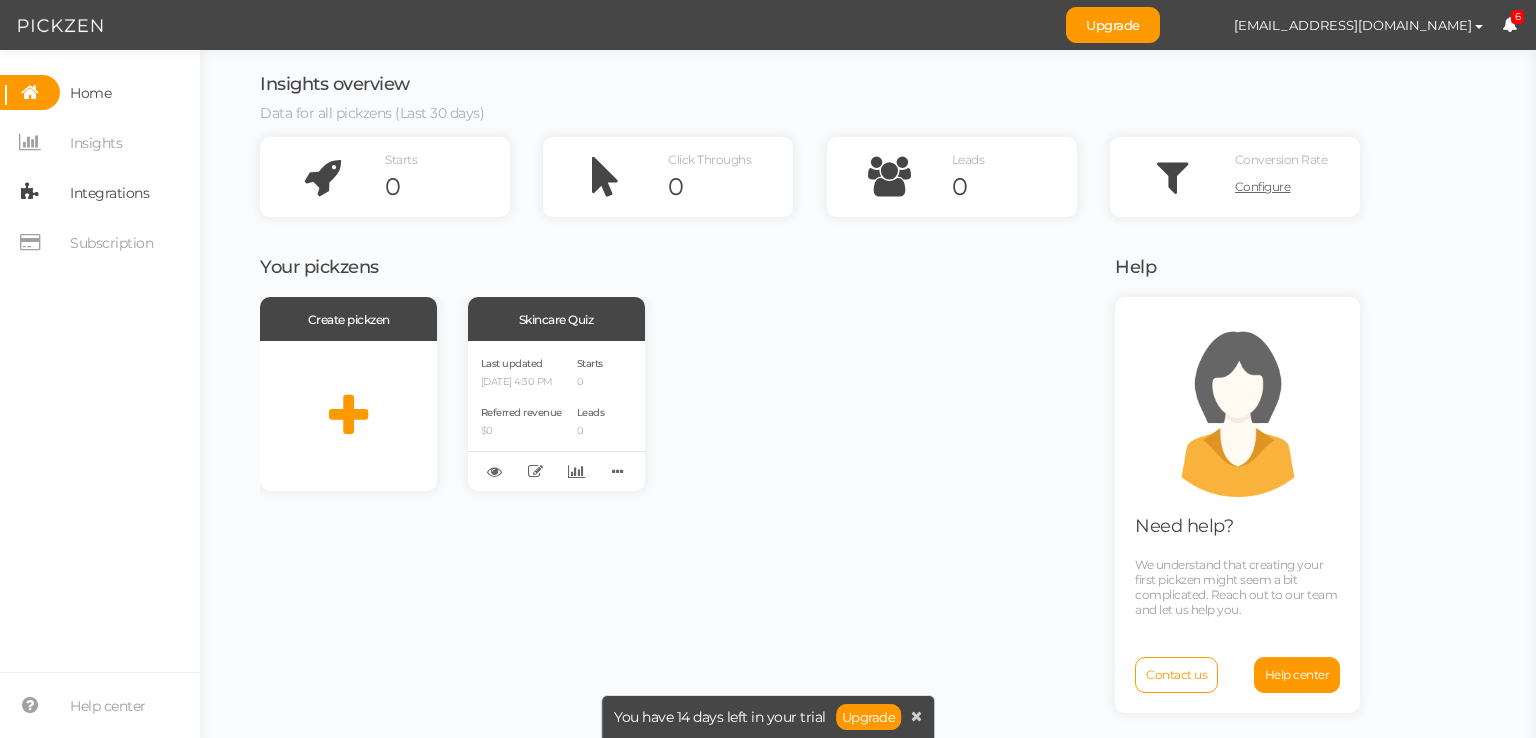 click on "Integrations" at bounding box center [109, 193] 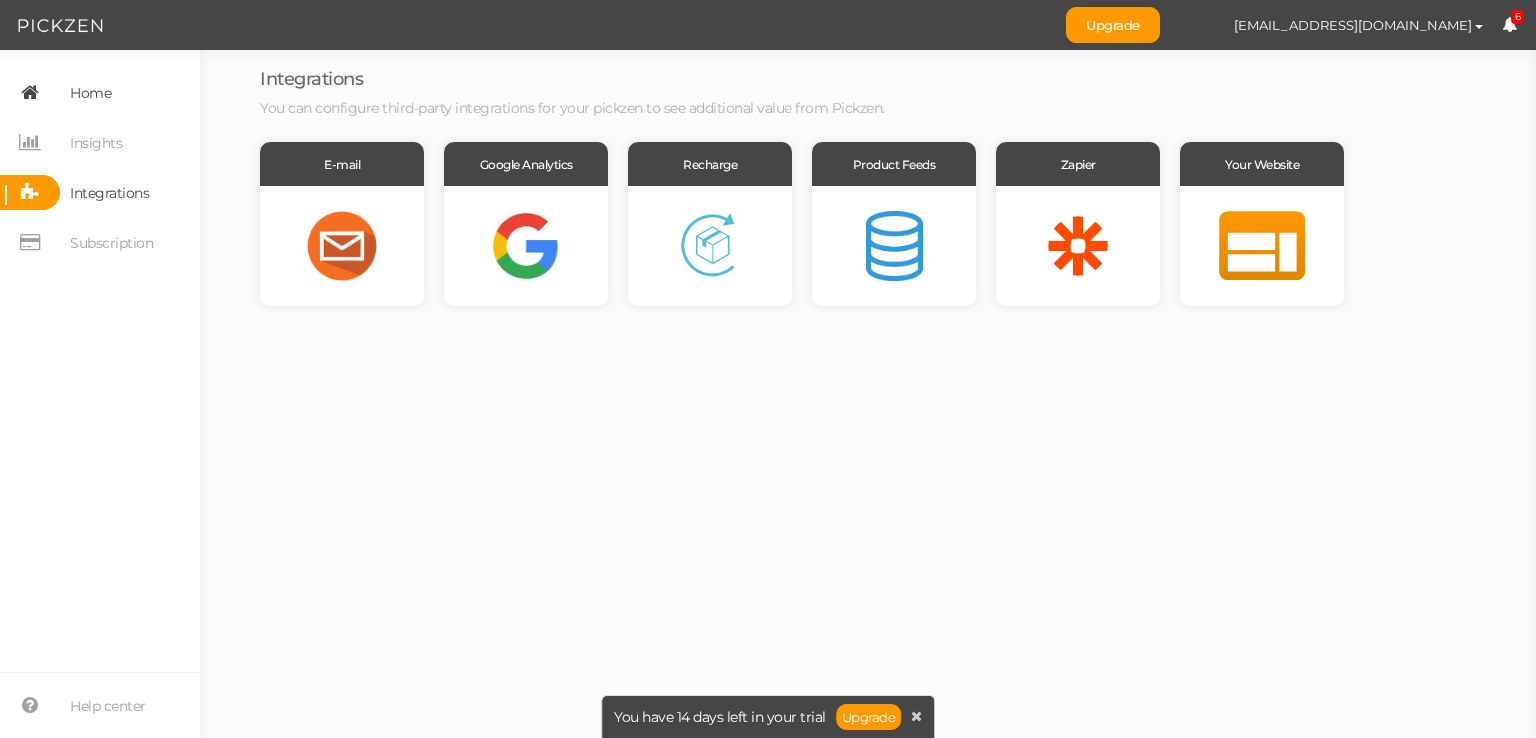 click on "Home" at bounding box center (100, 92) 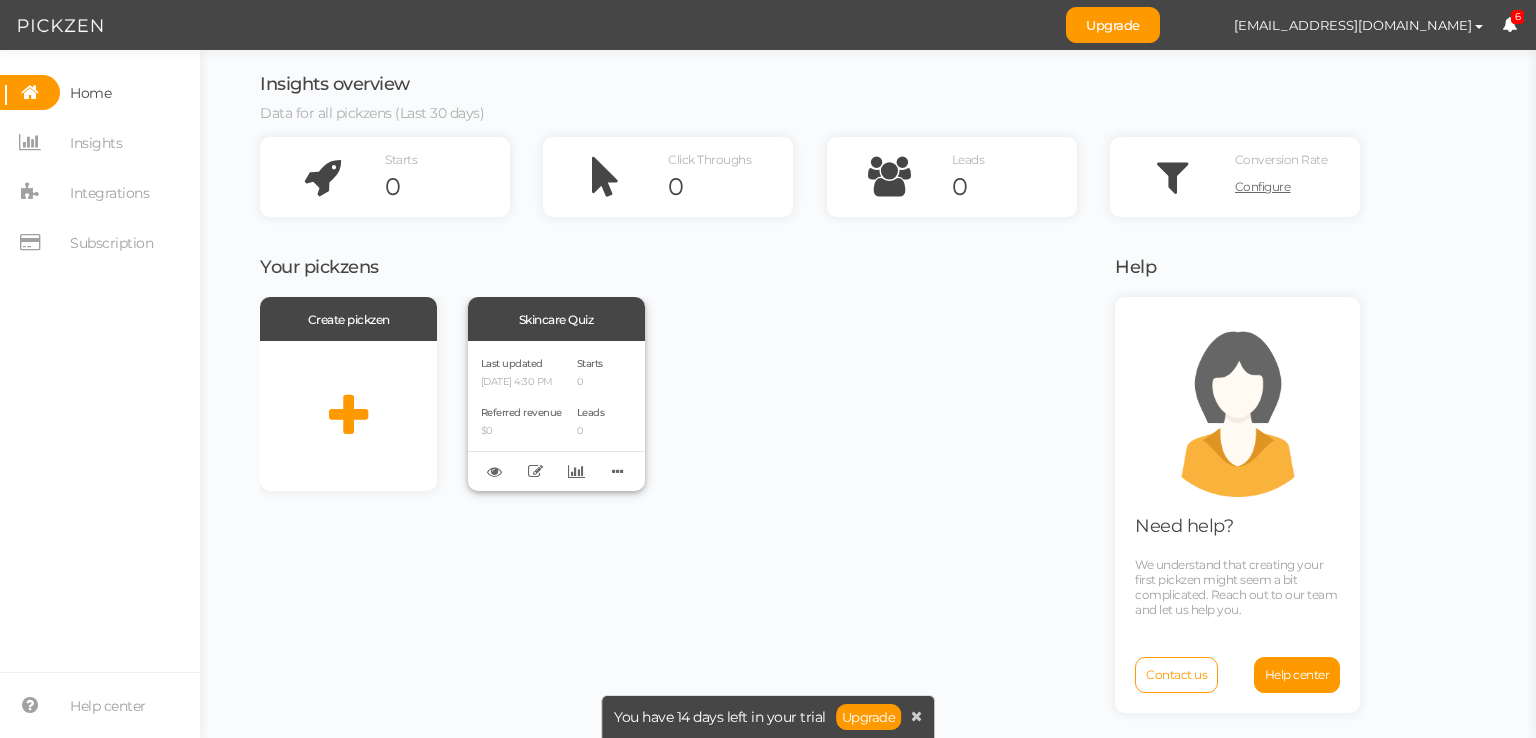click on "Last updated   07/02/2025 4:30 PM" at bounding box center [521, 371] 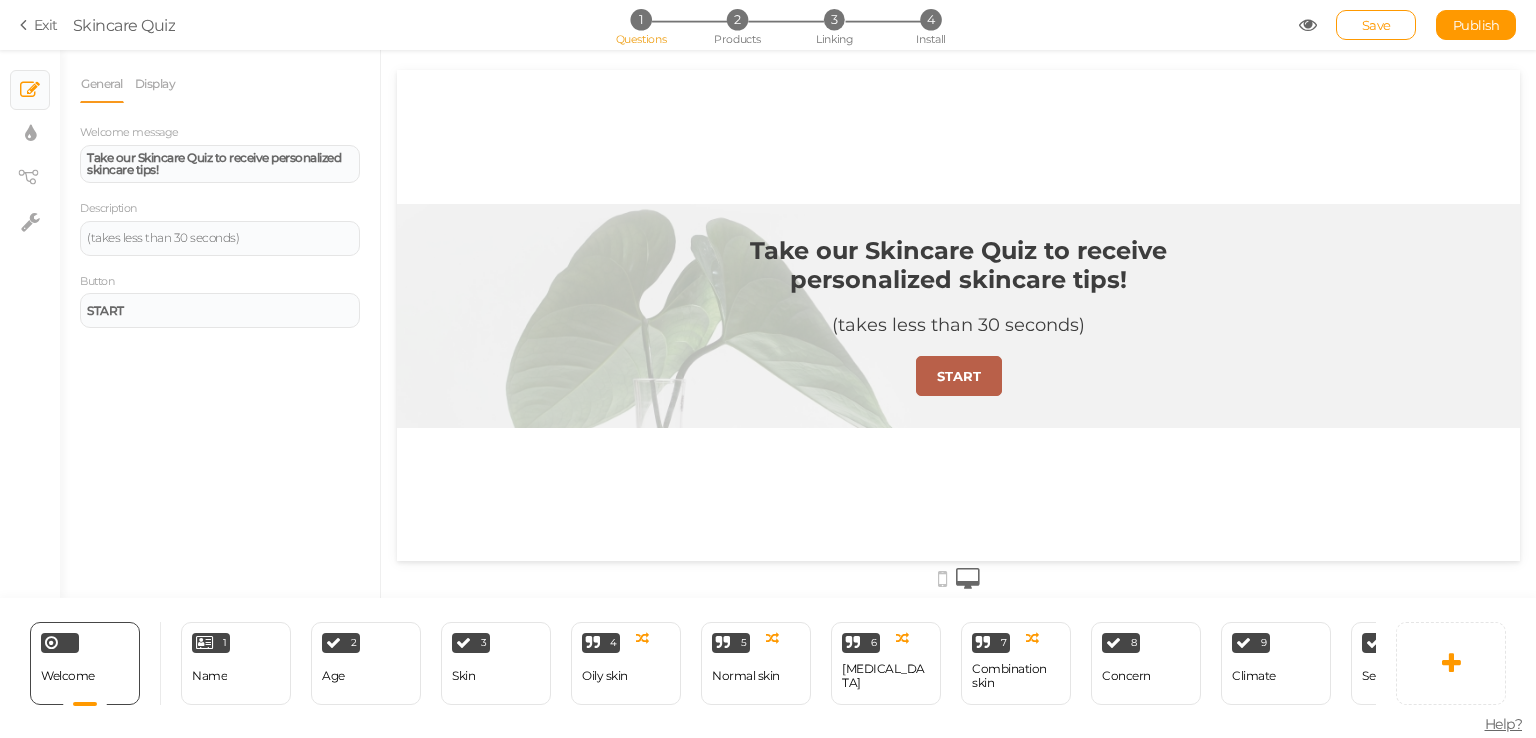 scroll, scrollTop: 0, scrollLeft: 0, axis: both 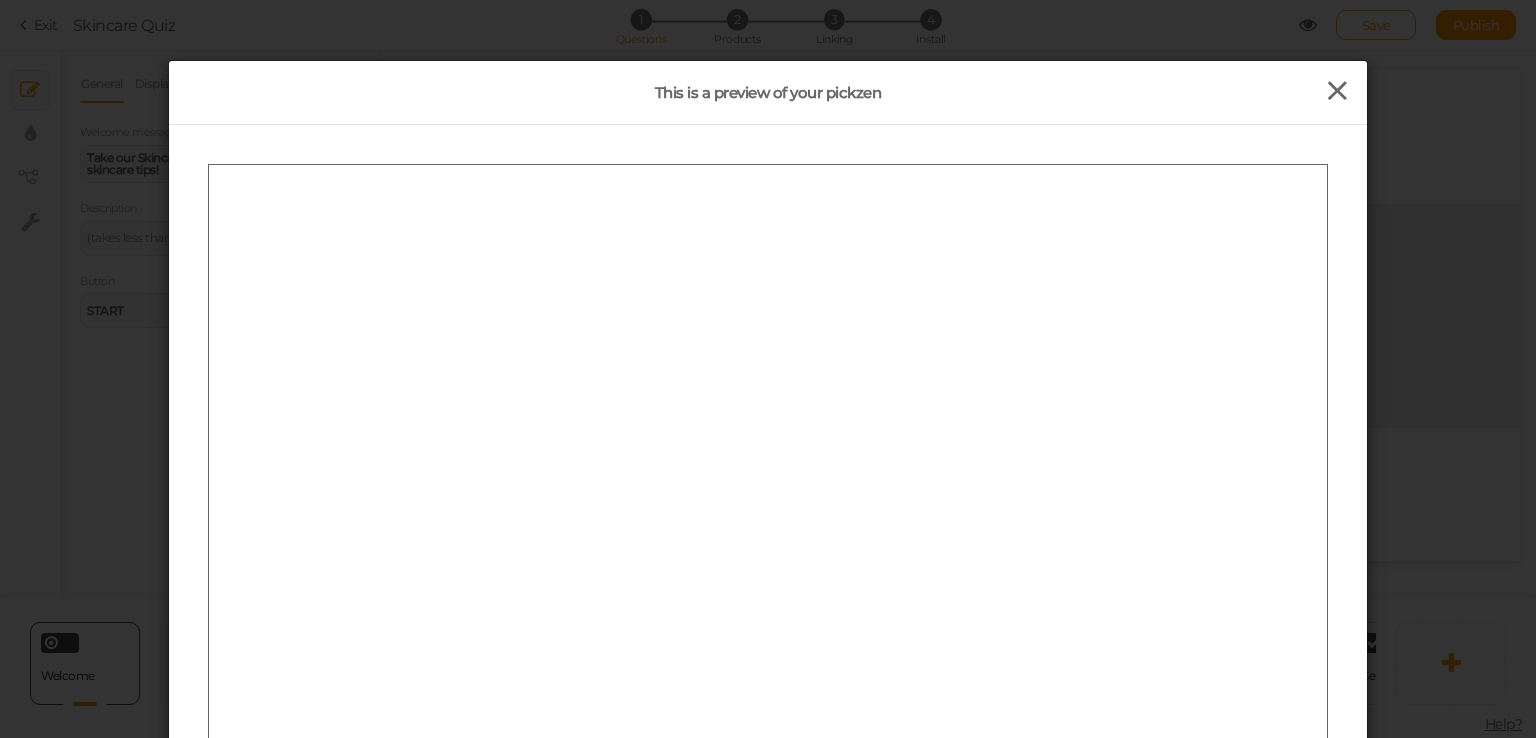 click at bounding box center [1337, 91] 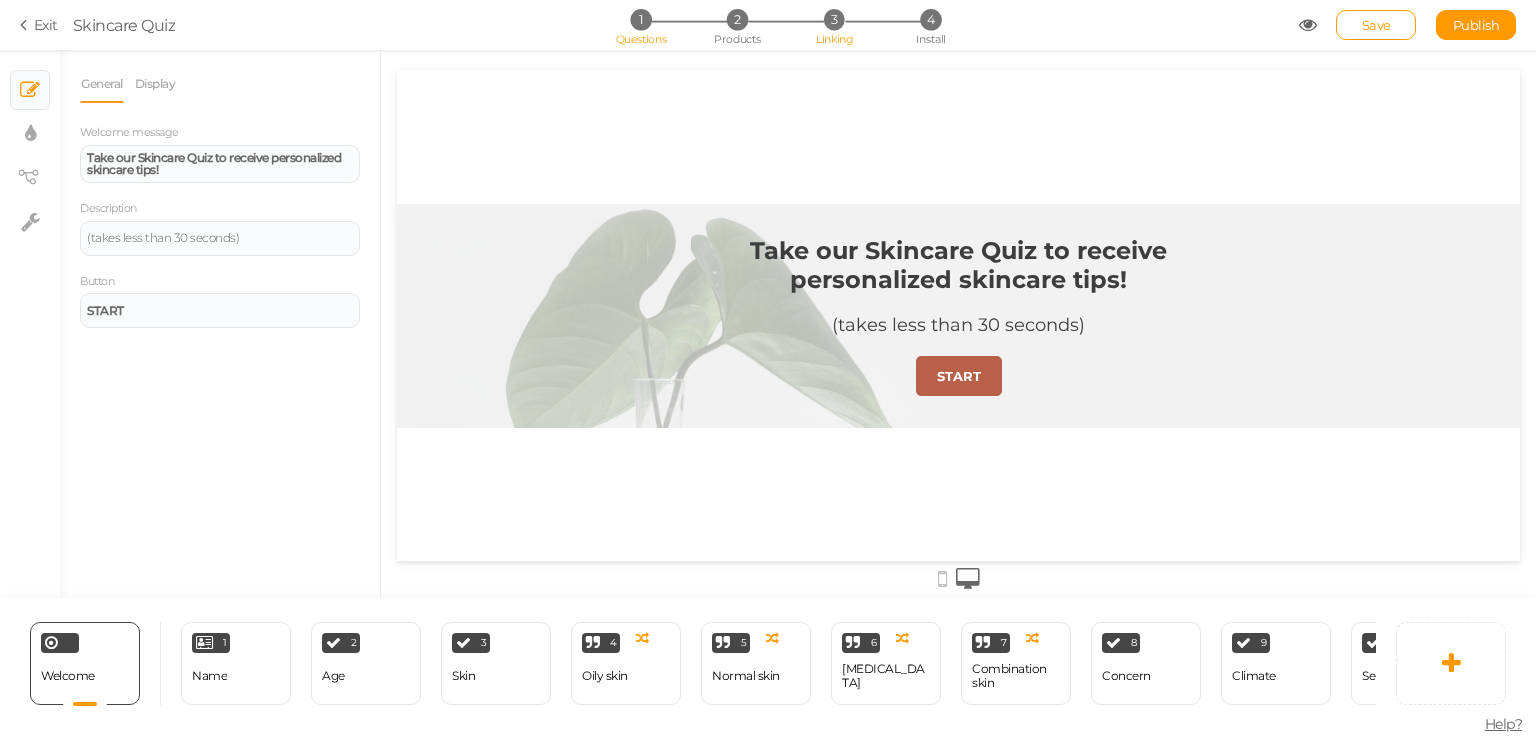 click on "3" at bounding box center [834, 19] 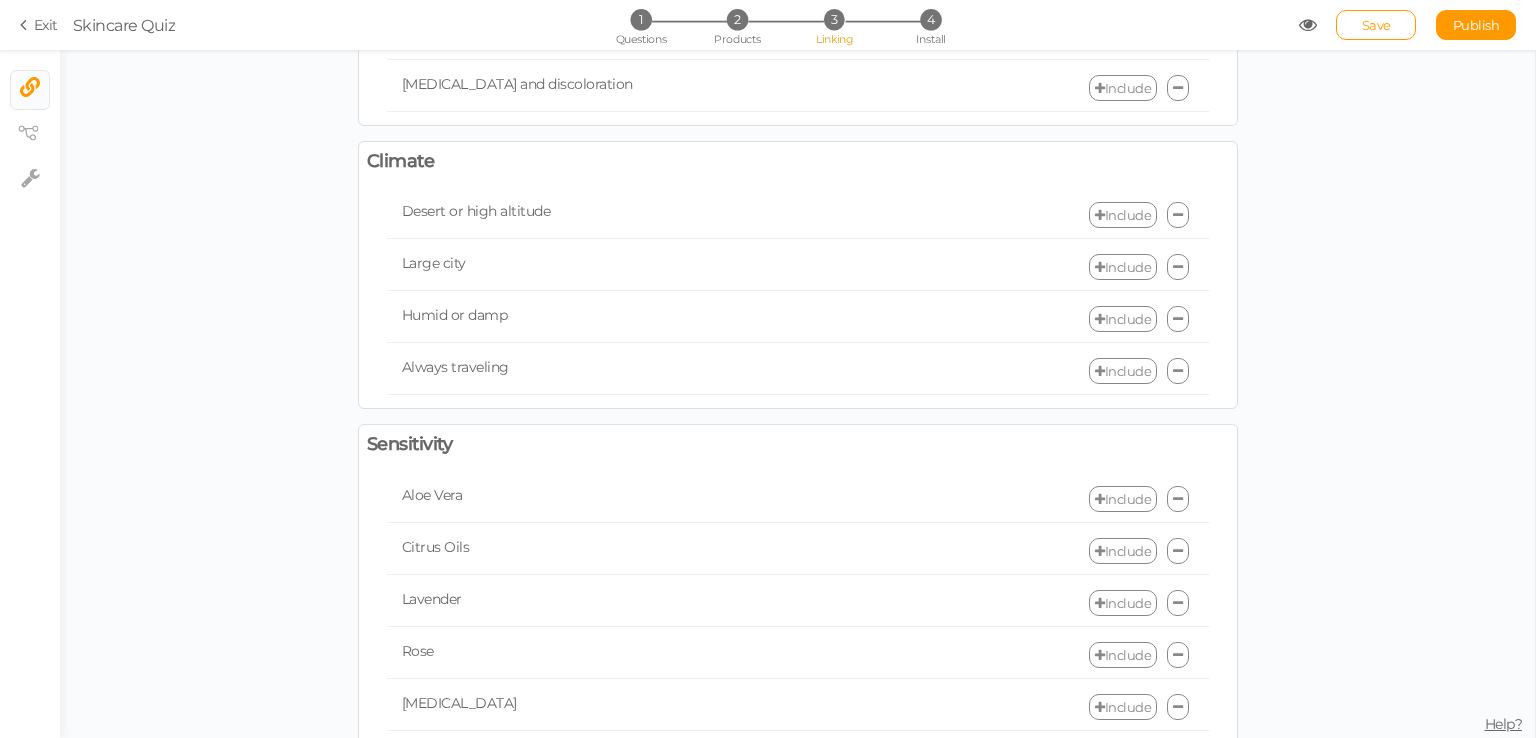 scroll, scrollTop: 998, scrollLeft: 0, axis: vertical 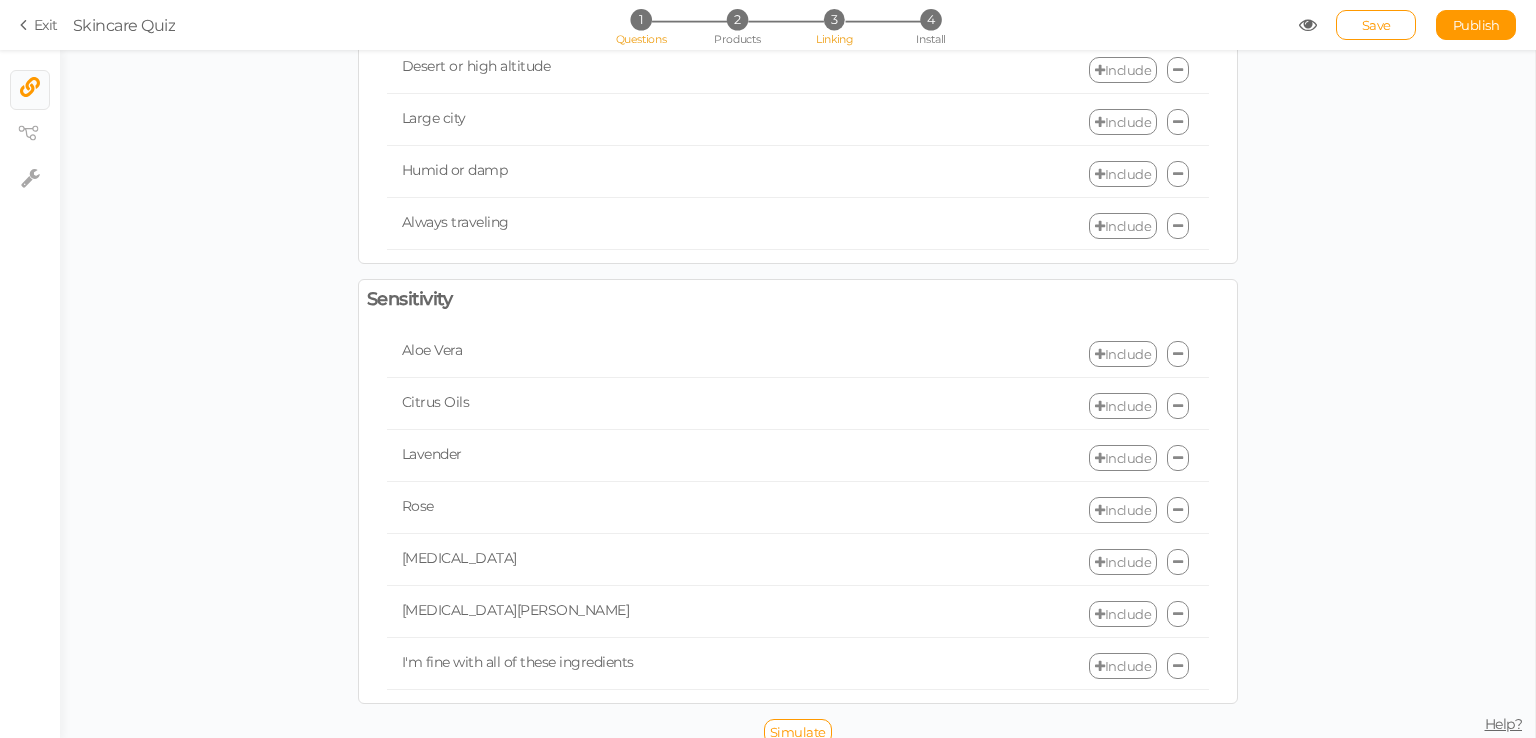 click on "1" at bounding box center (640, 19) 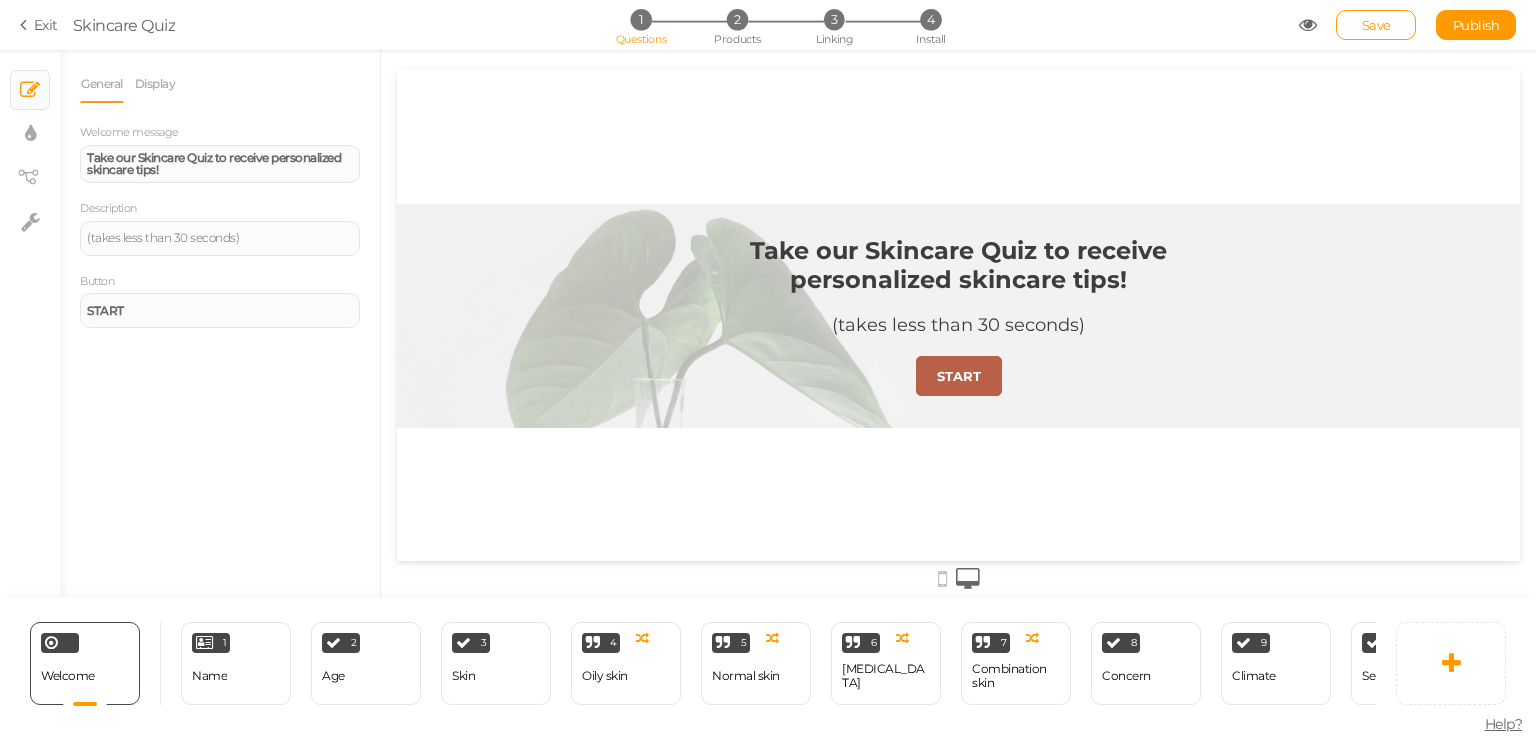 scroll, scrollTop: 0, scrollLeft: 0, axis: both 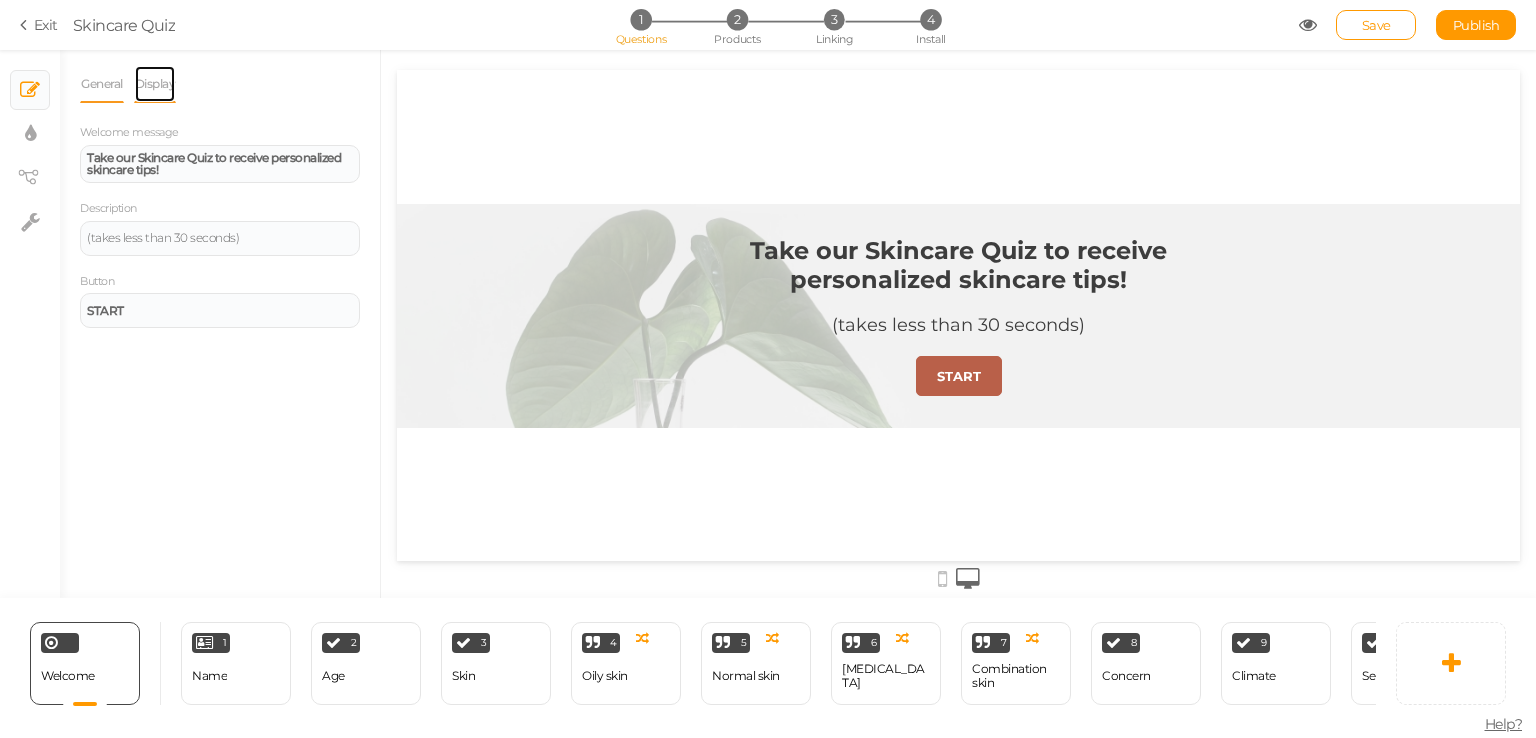 click on "Display" at bounding box center (155, 84) 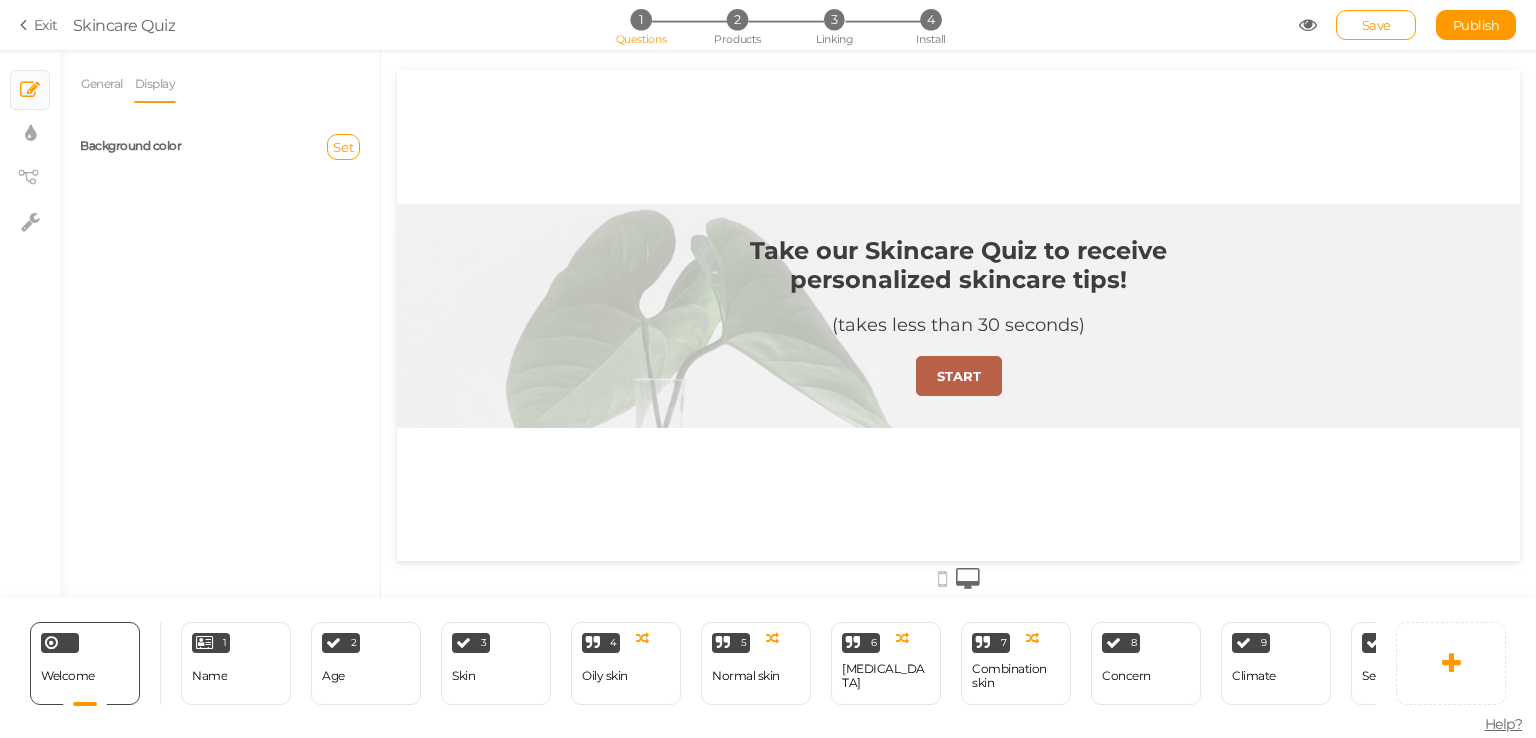 click on "General" at bounding box center [107, 84] 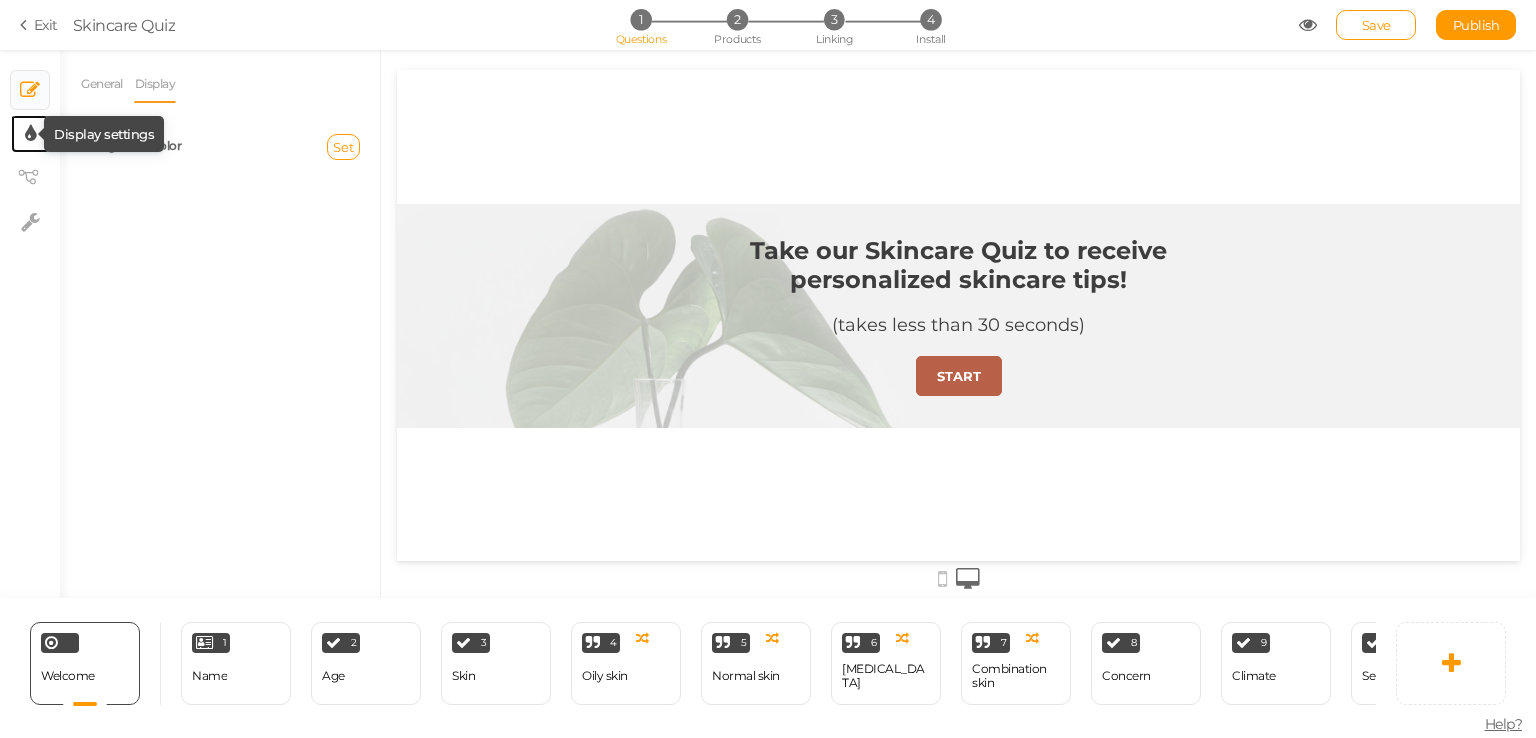 click at bounding box center (30, 134) 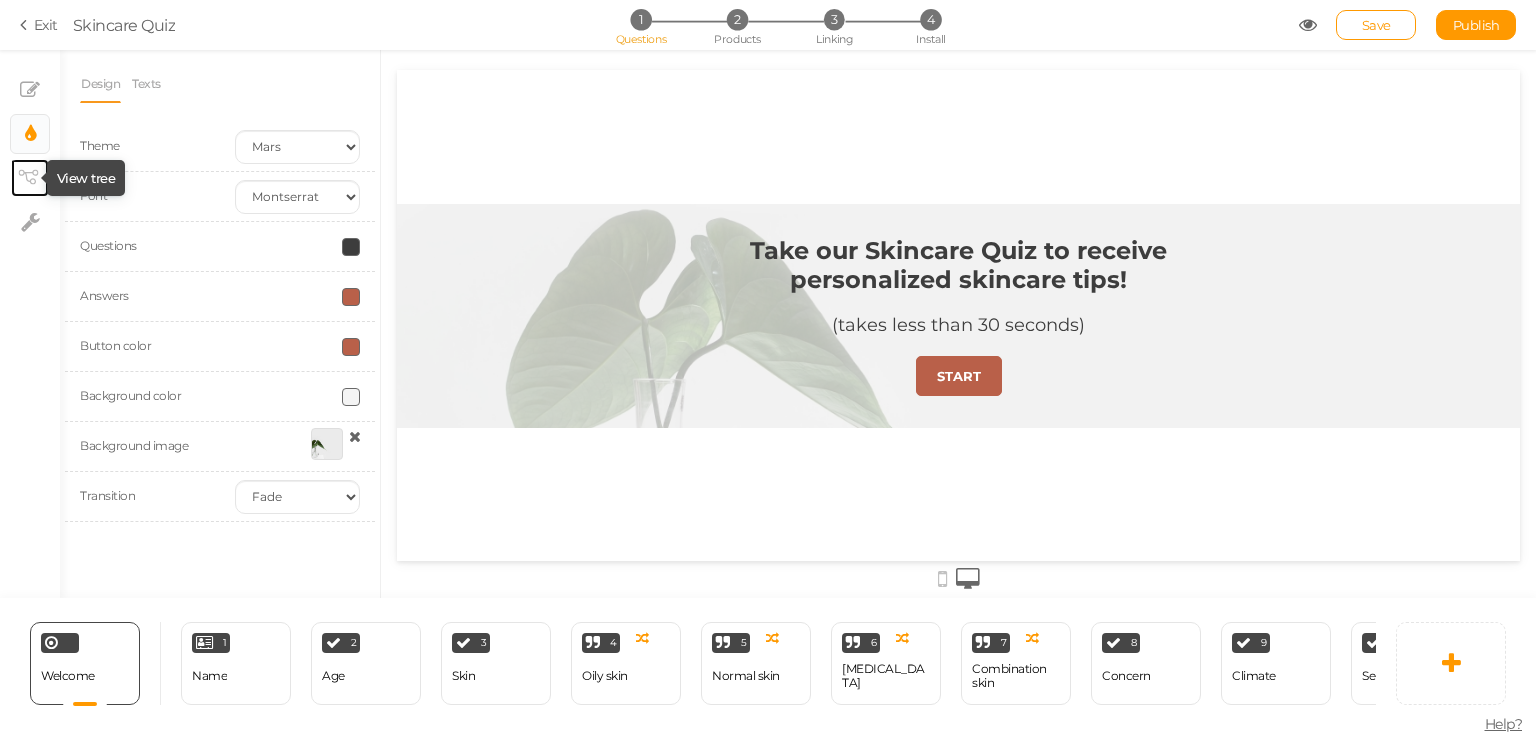 click 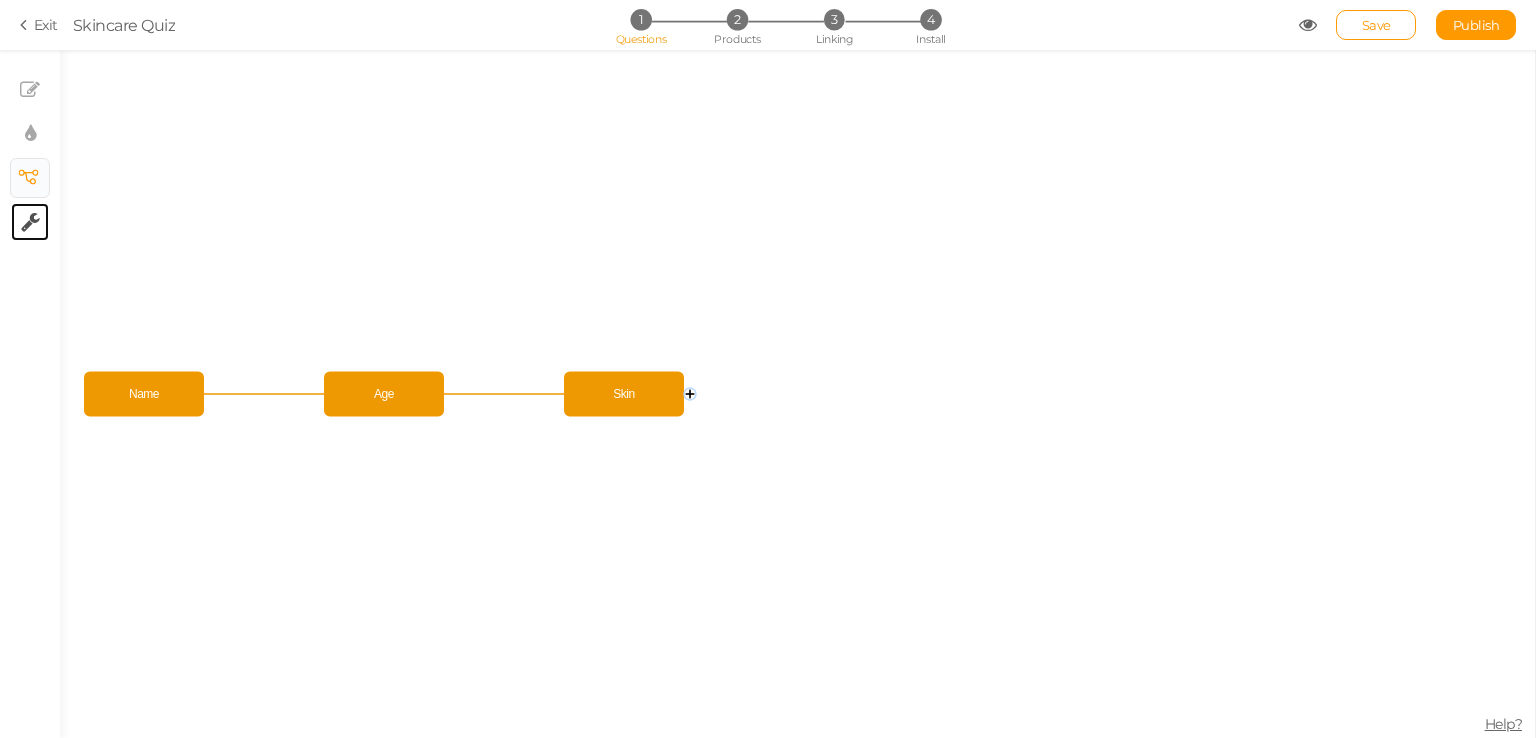 click on "× Settings" at bounding box center [30, 222] 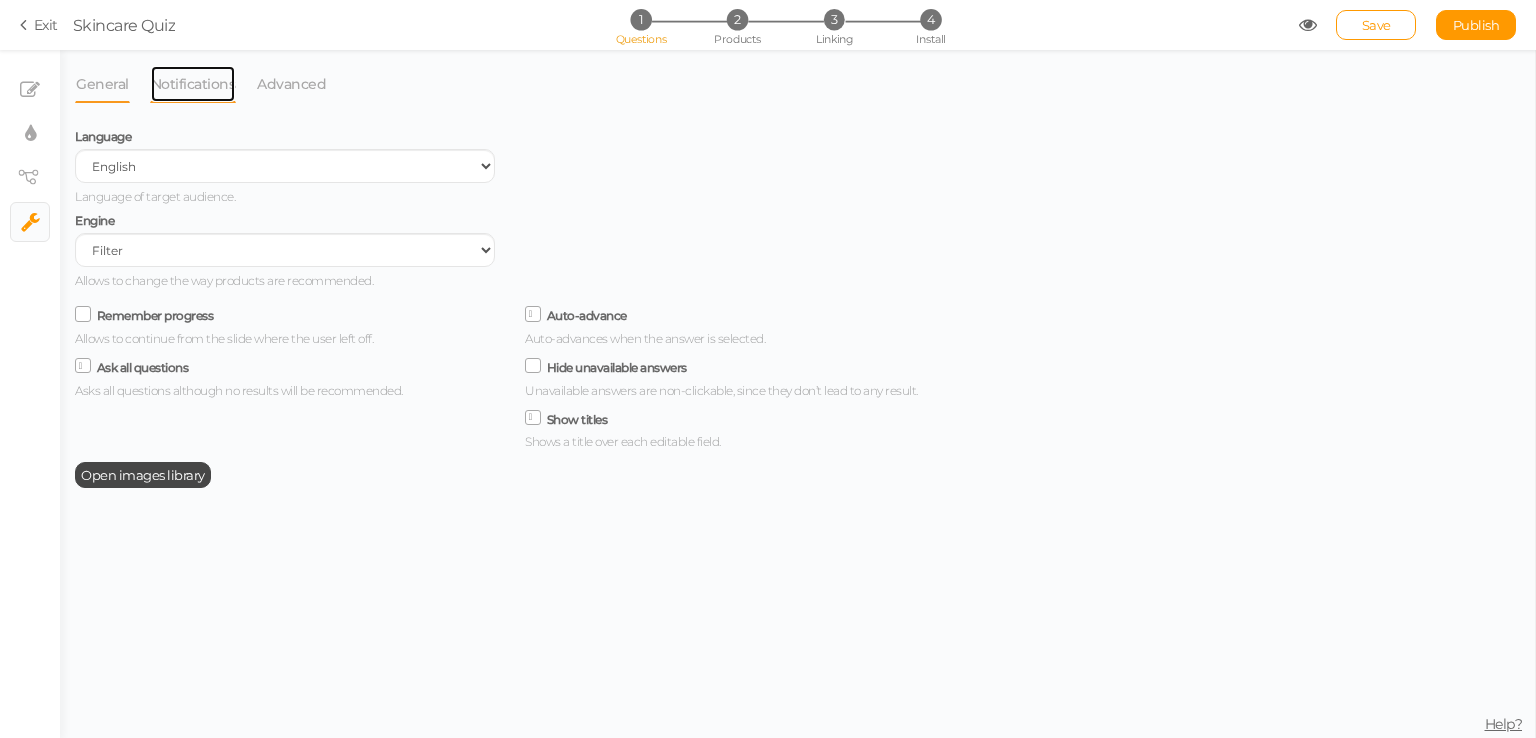 click on "Notifications" at bounding box center [193, 84] 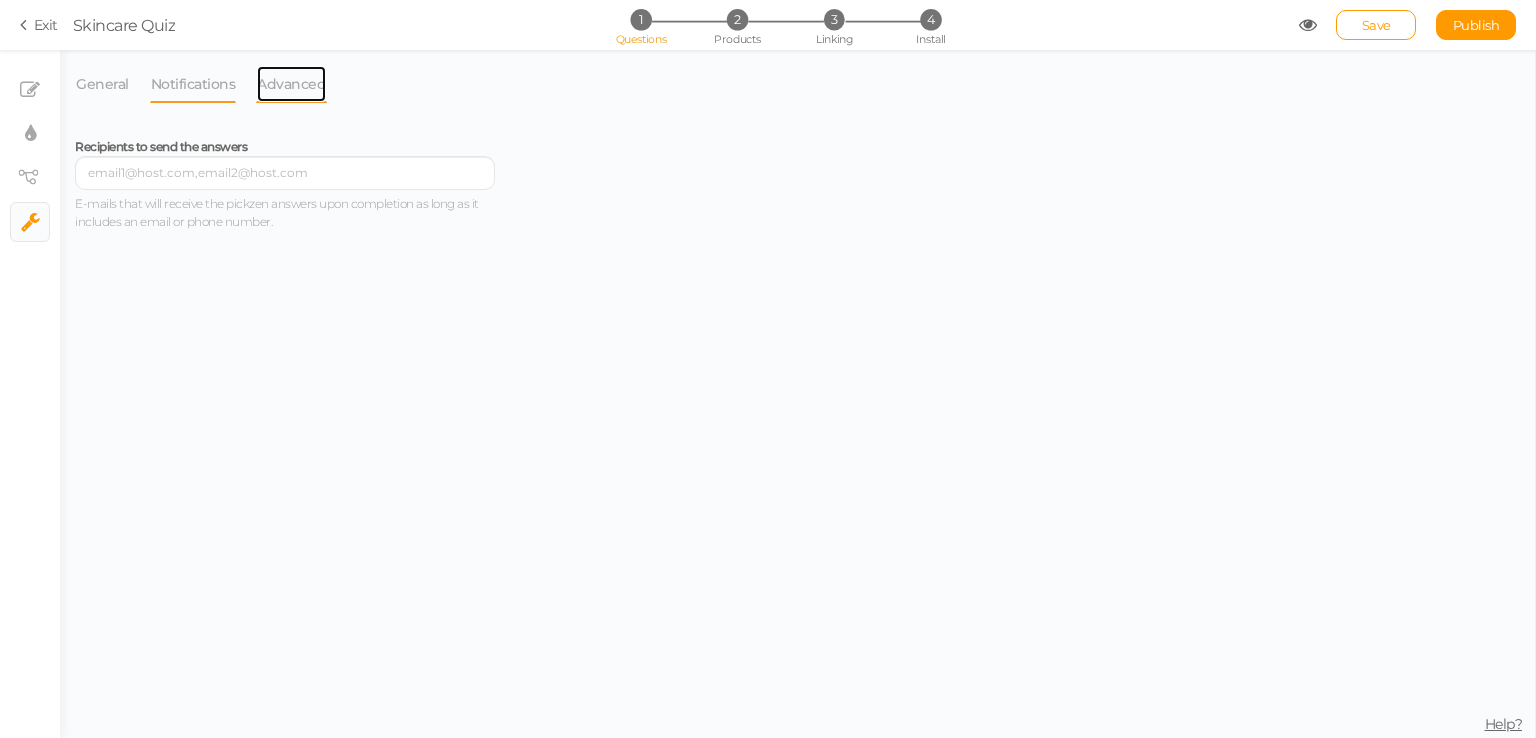 click on "Advanced" at bounding box center (291, 84) 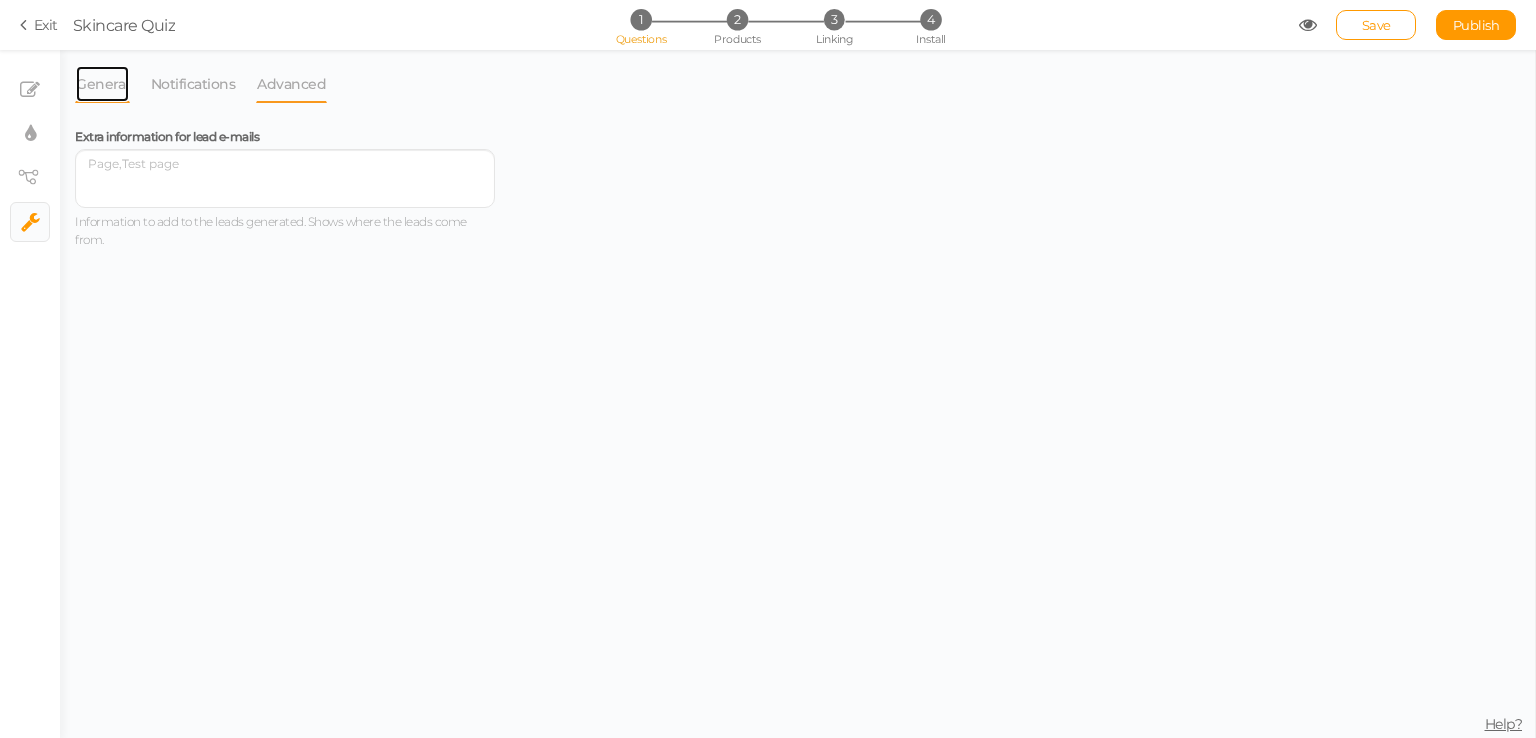 click on "General" at bounding box center [102, 84] 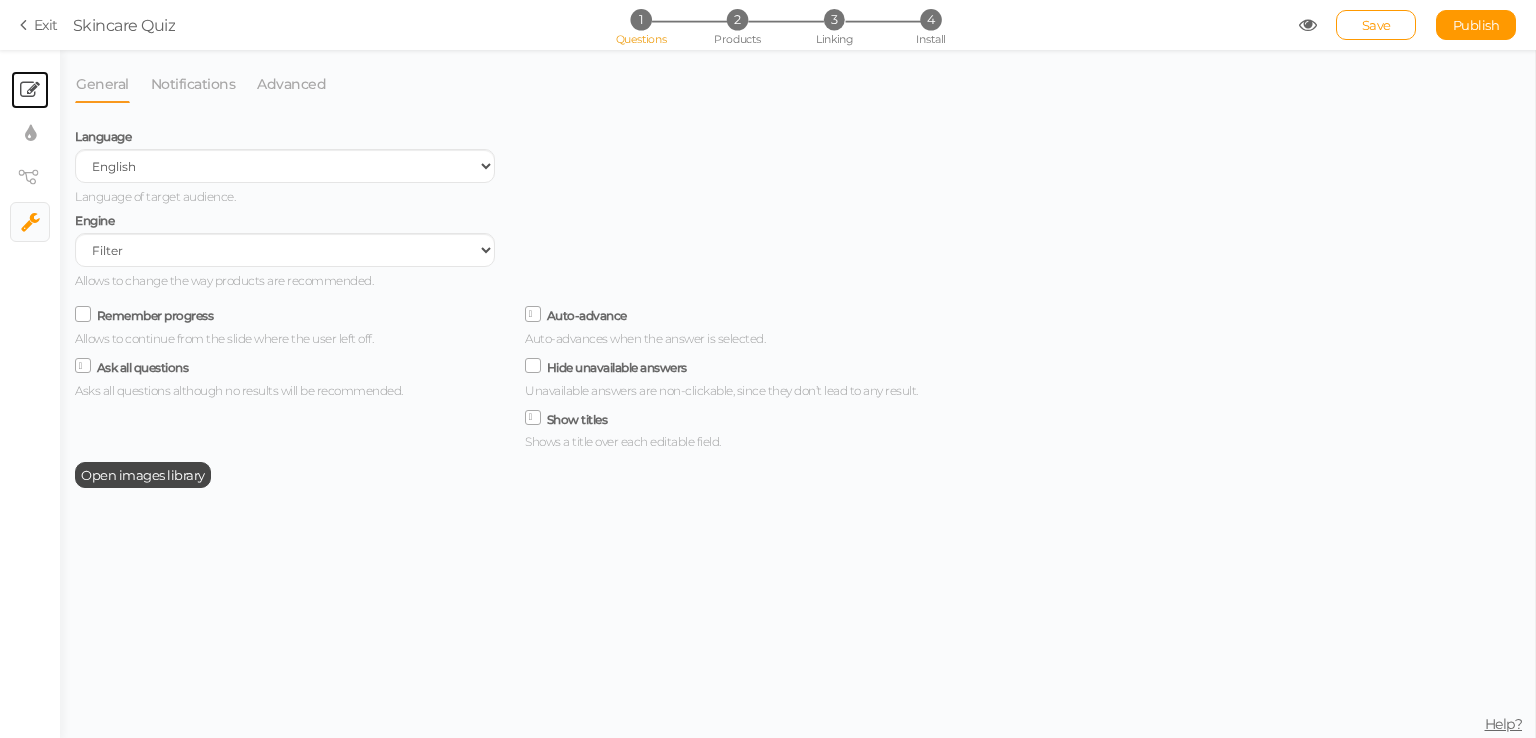 click at bounding box center [30, 90] 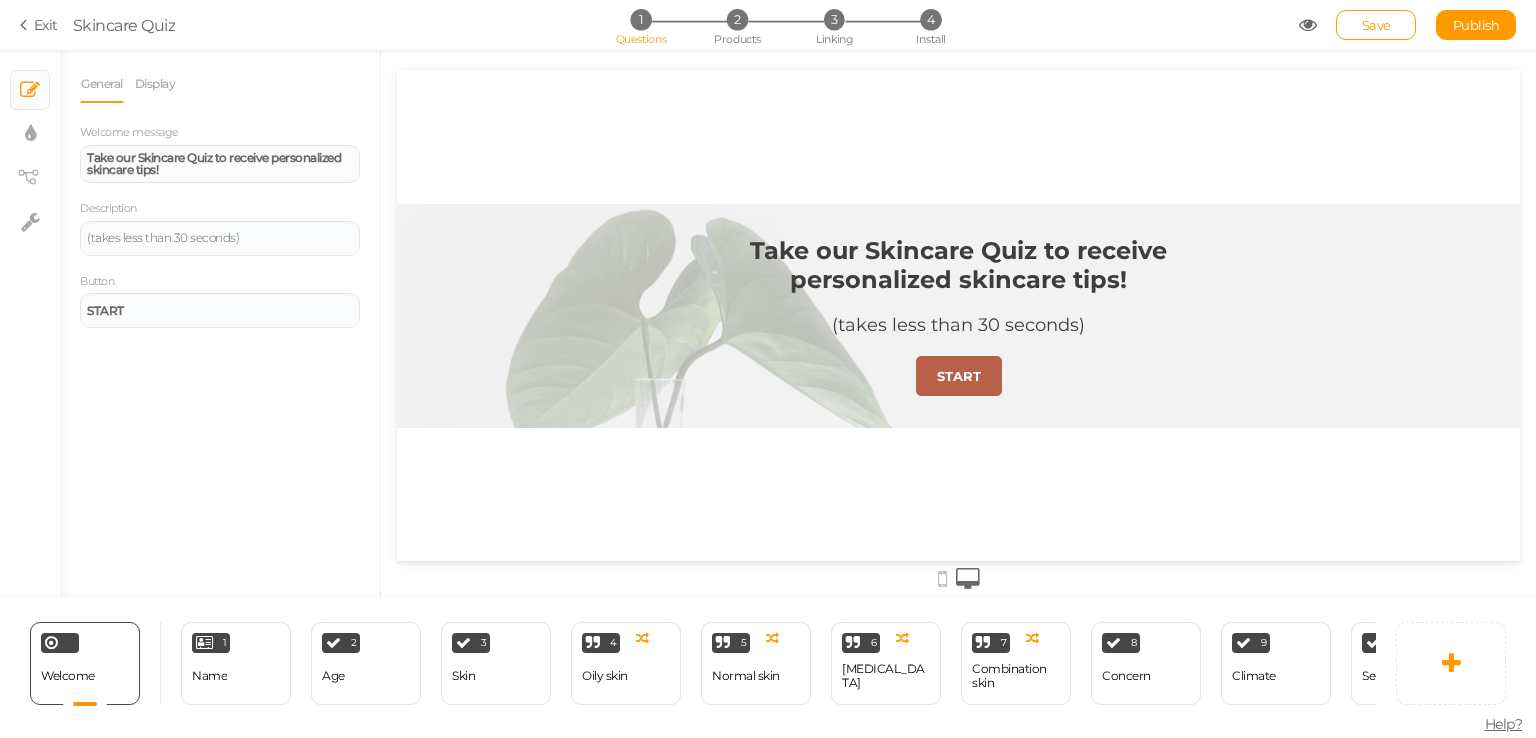 scroll, scrollTop: 0, scrollLeft: 0, axis: both 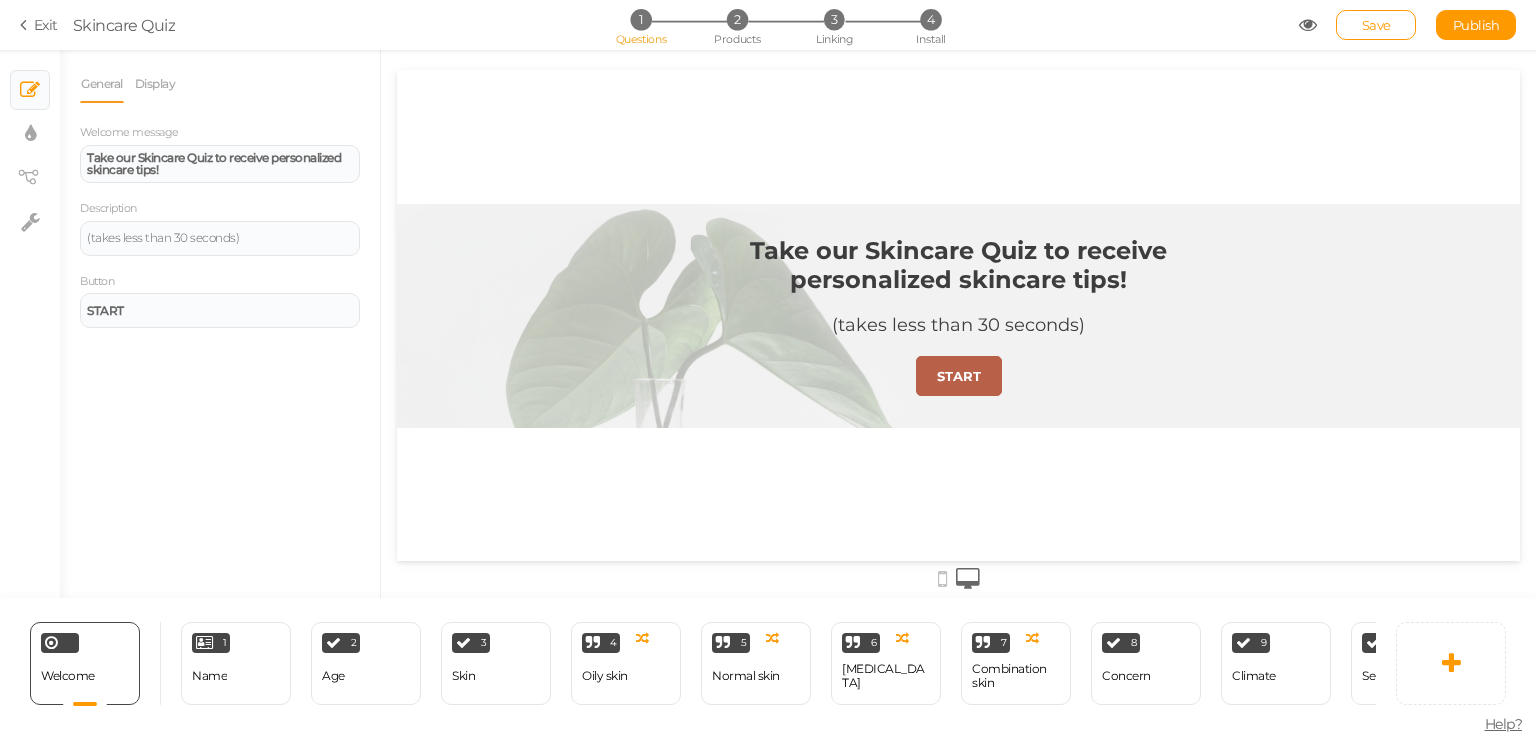 click on "Save       Publish     View published." at bounding box center (1408, 25) 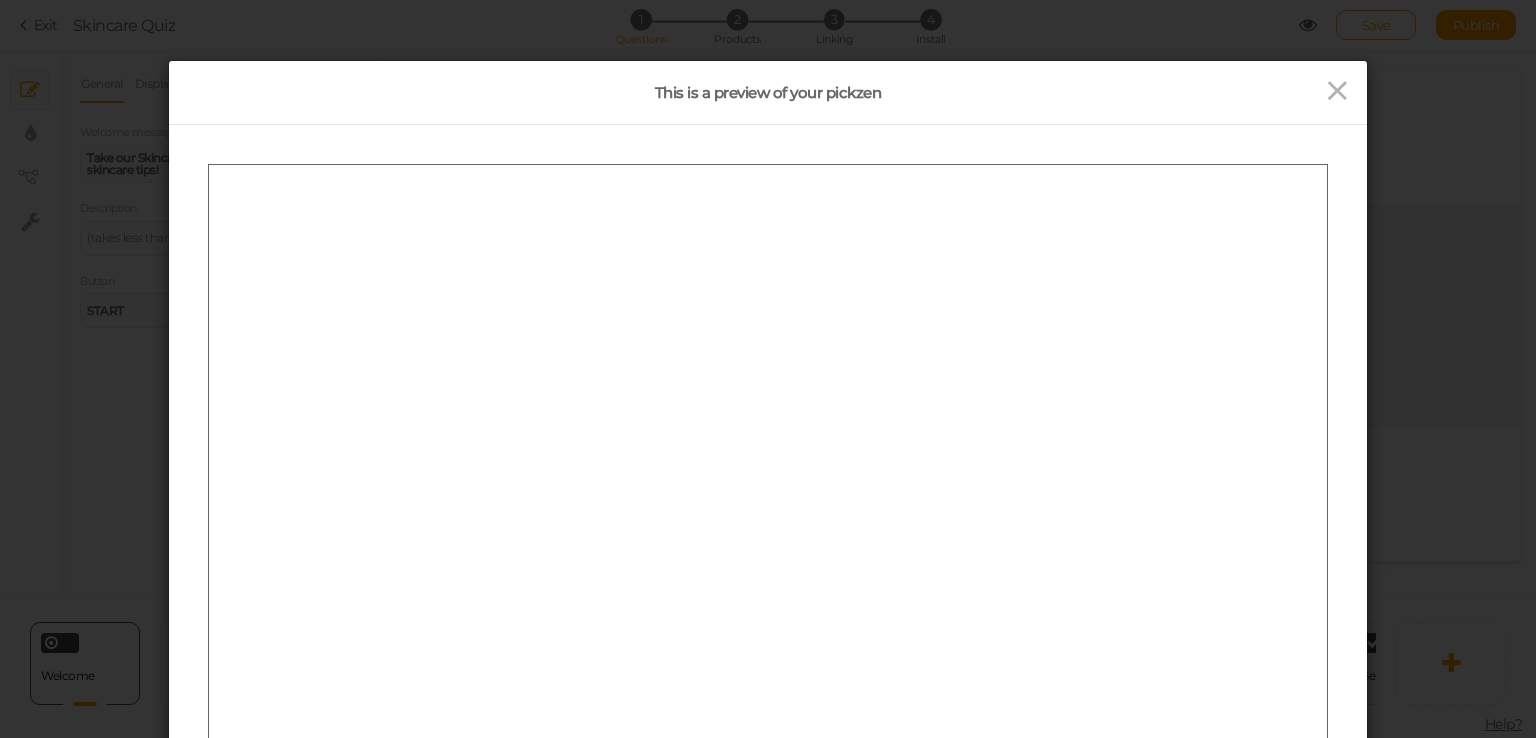scroll, scrollTop: 0, scrollLeft: 0, axis: both 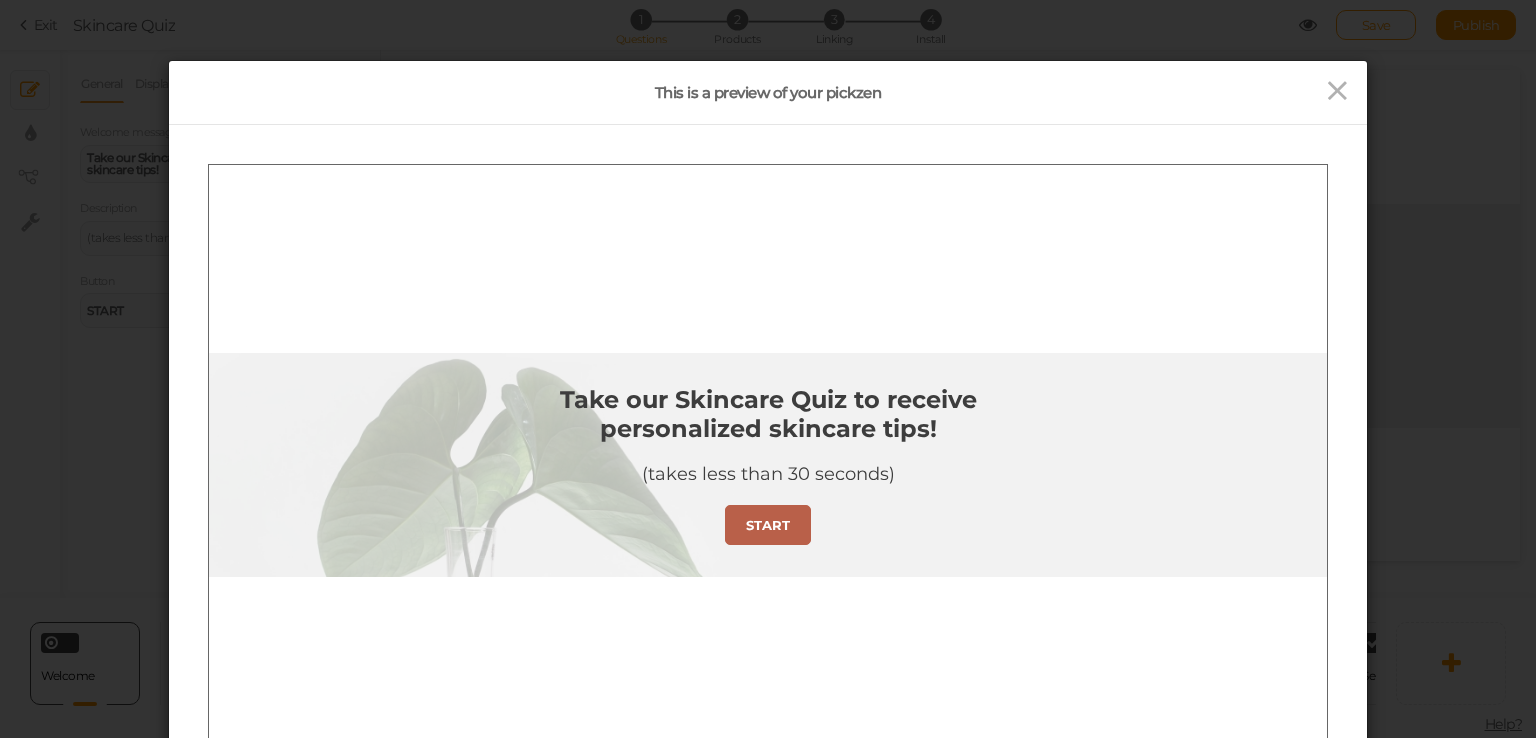 click on "Take our Skincare Quiz to receive personalized skincare tips! (takes less than 30 seconds) START" at bounding box center [768, 464] 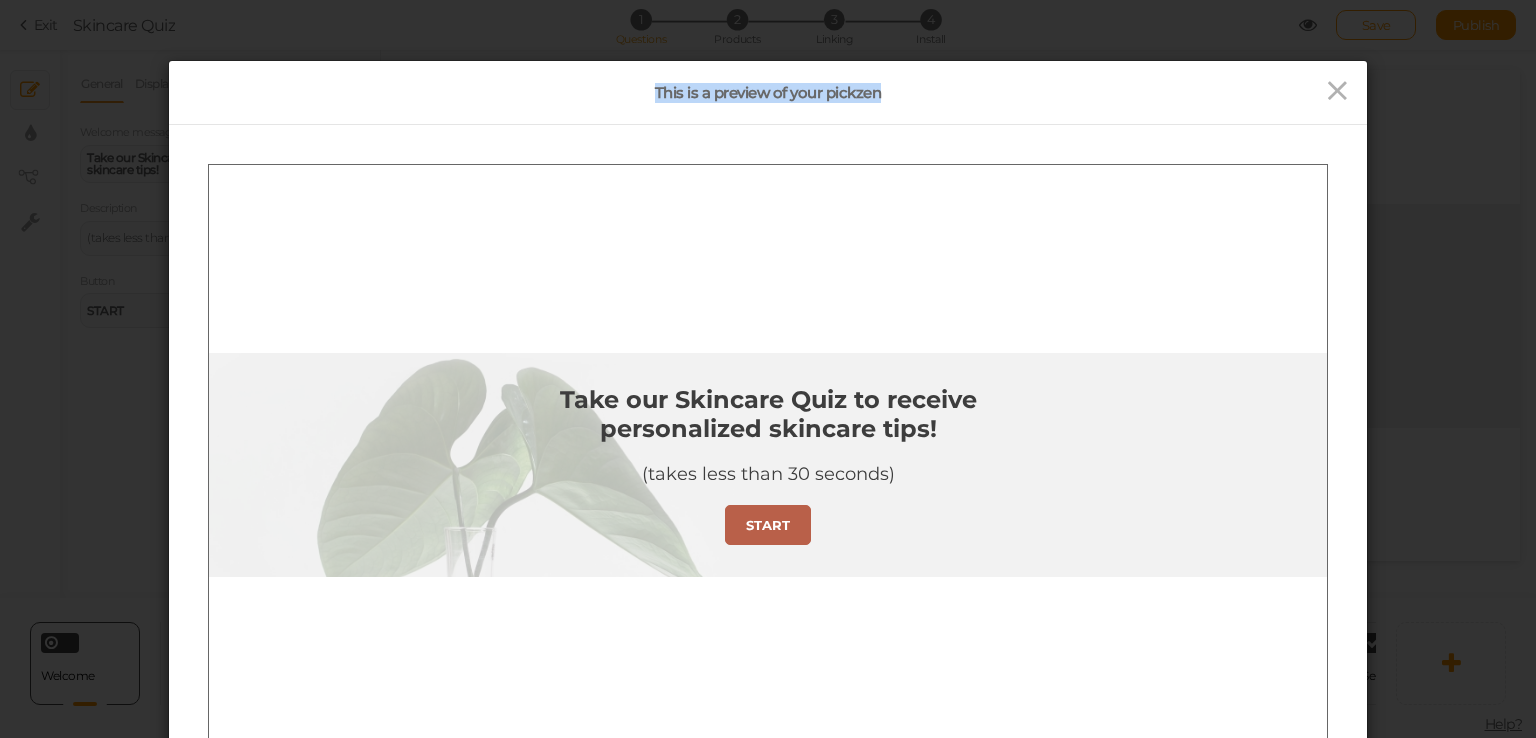 drag, startPoint x: 885, startPoint y: 89, endPoint x: 569, endPoint y: 69, distance: 316.6323 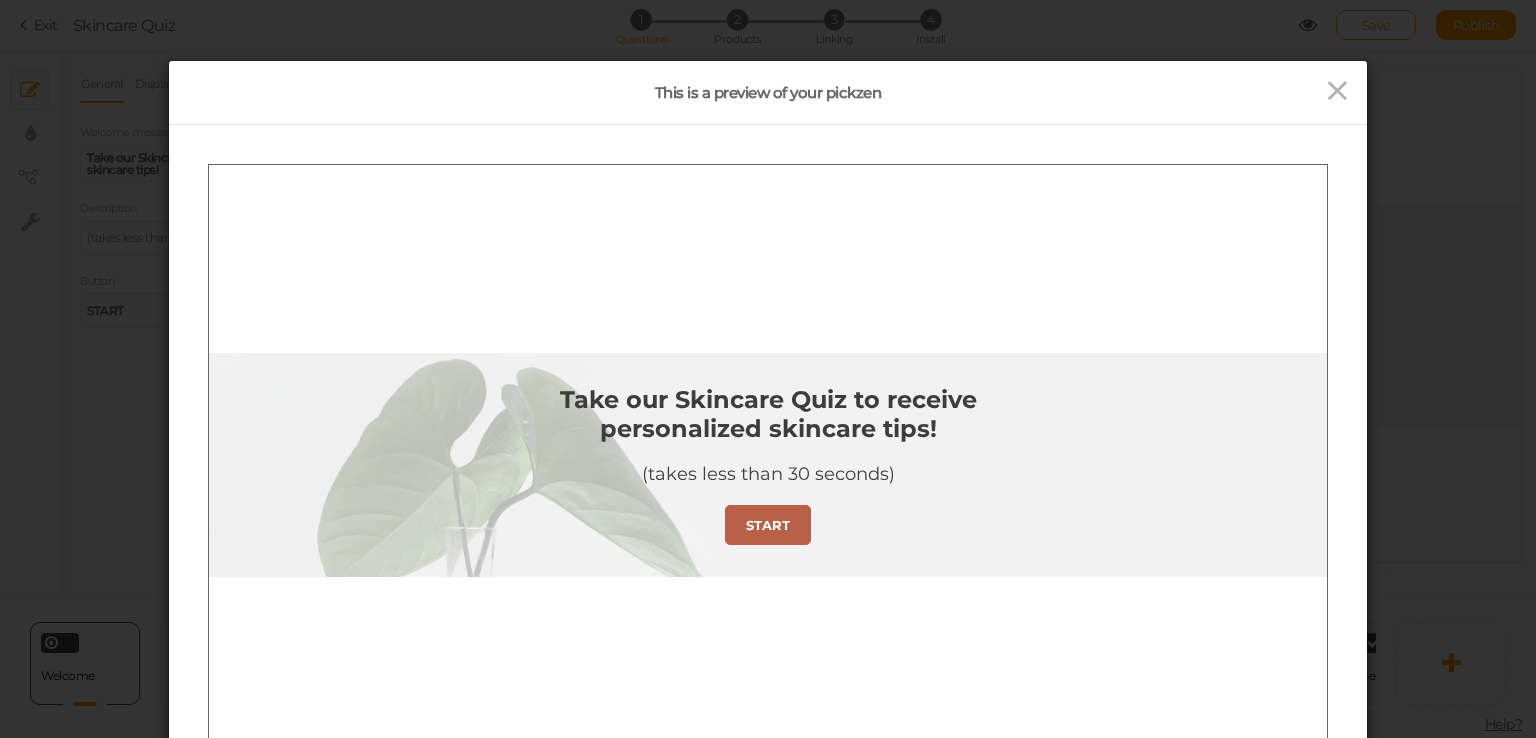 click on "This is a preview of your pickzen                                     Device     Desktop Small mobile Large mobile       100% 75% 50% 25%             Close" at bounding box center [768, 369] 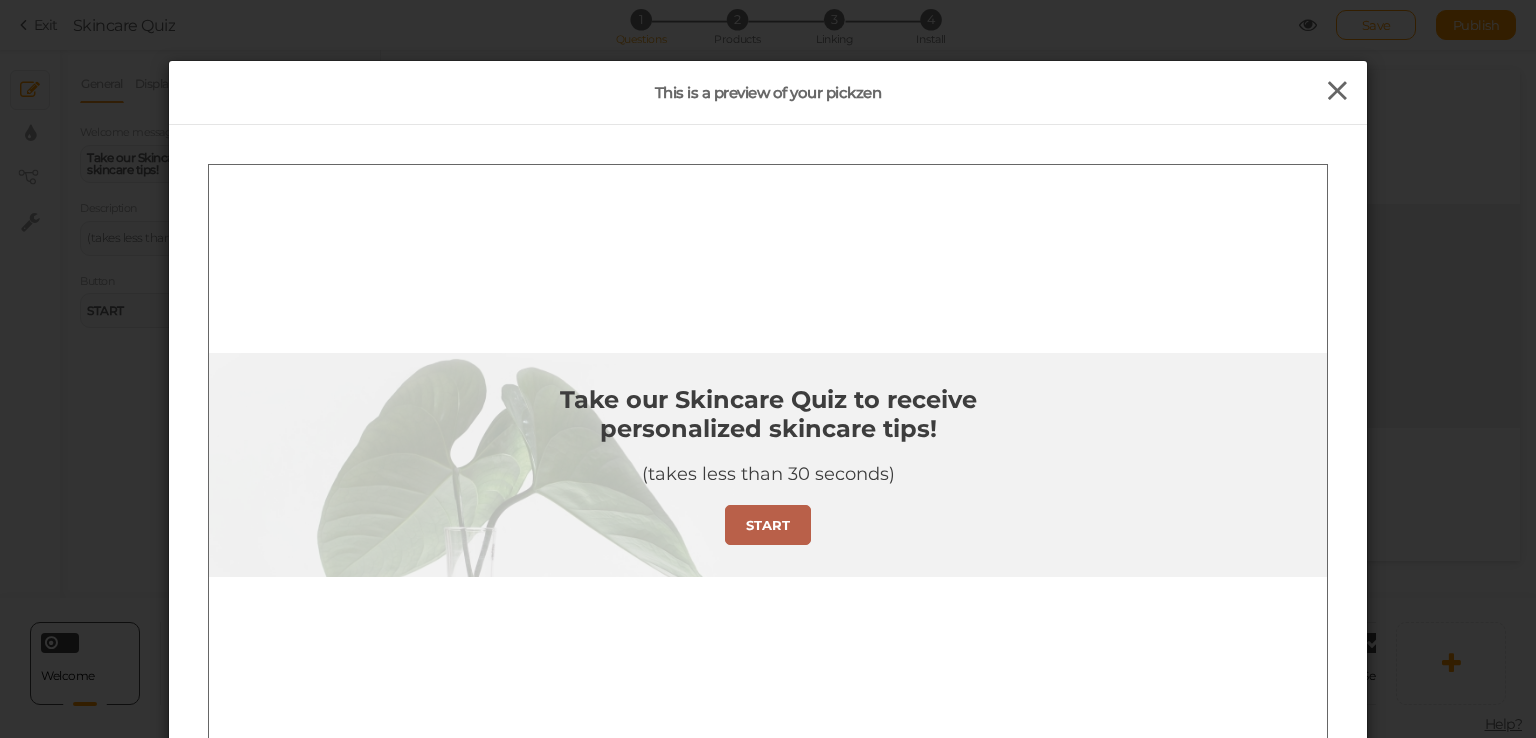click at bounding box center [1337, 91] 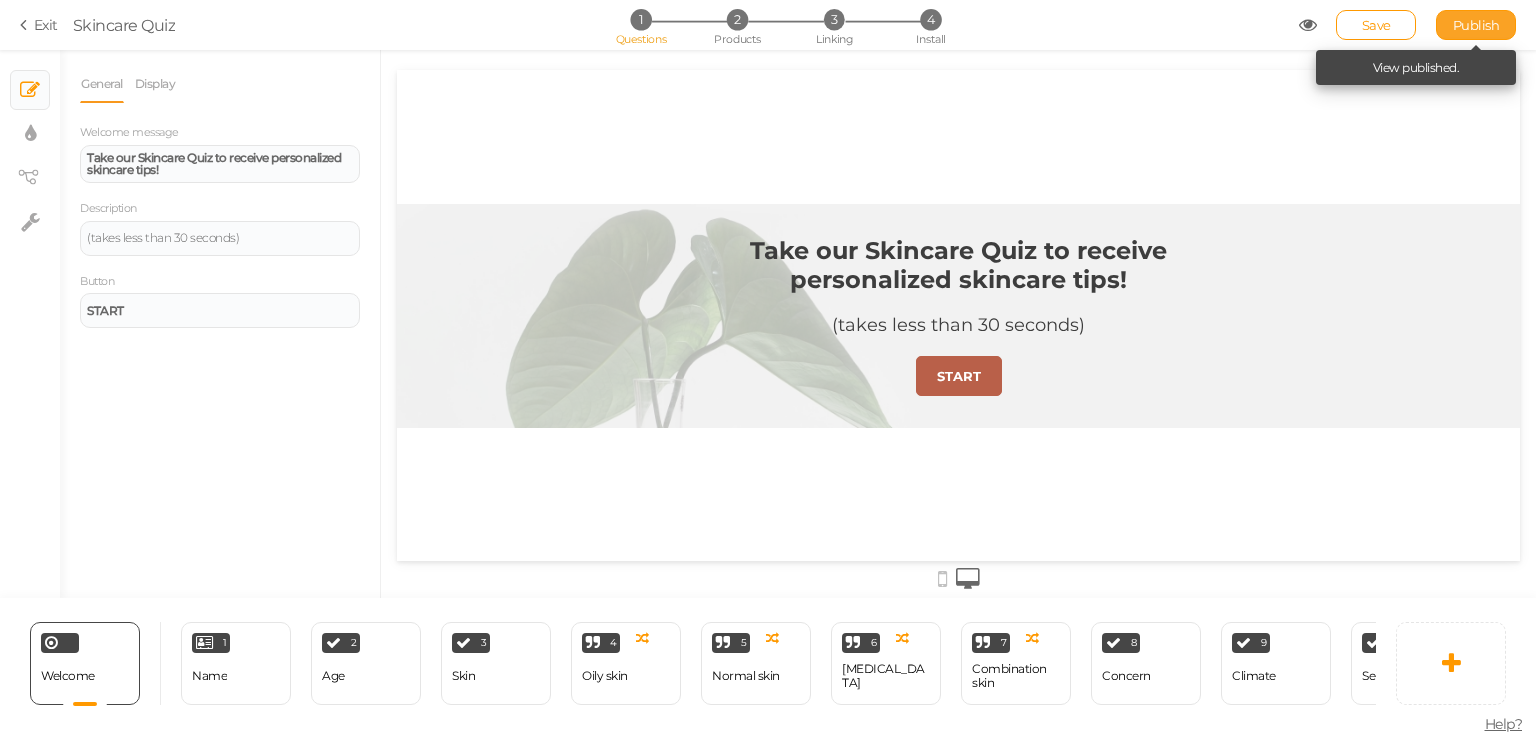 click on "Publish" at bounding box center (1476, 25) 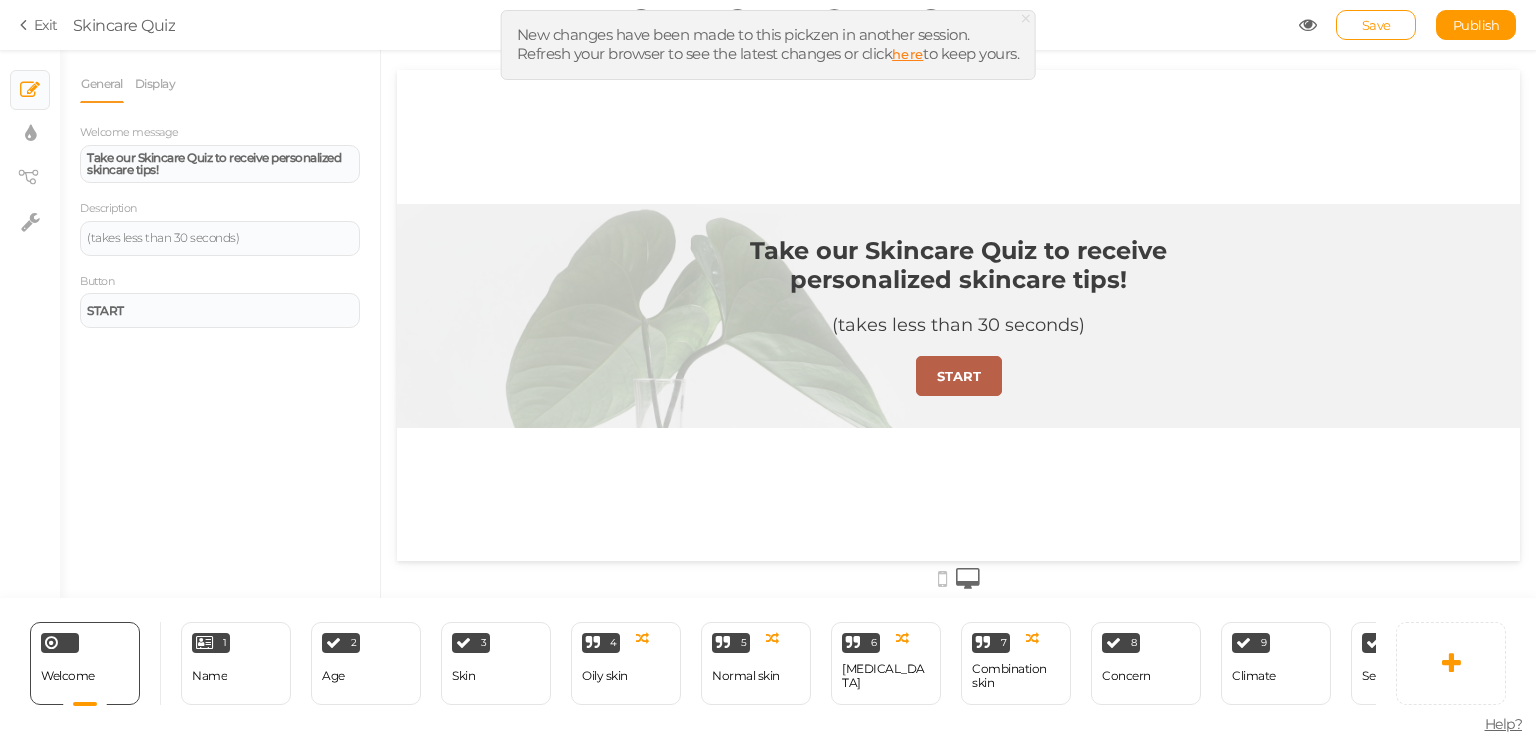 click on "here" at bounding box center [907, 54] 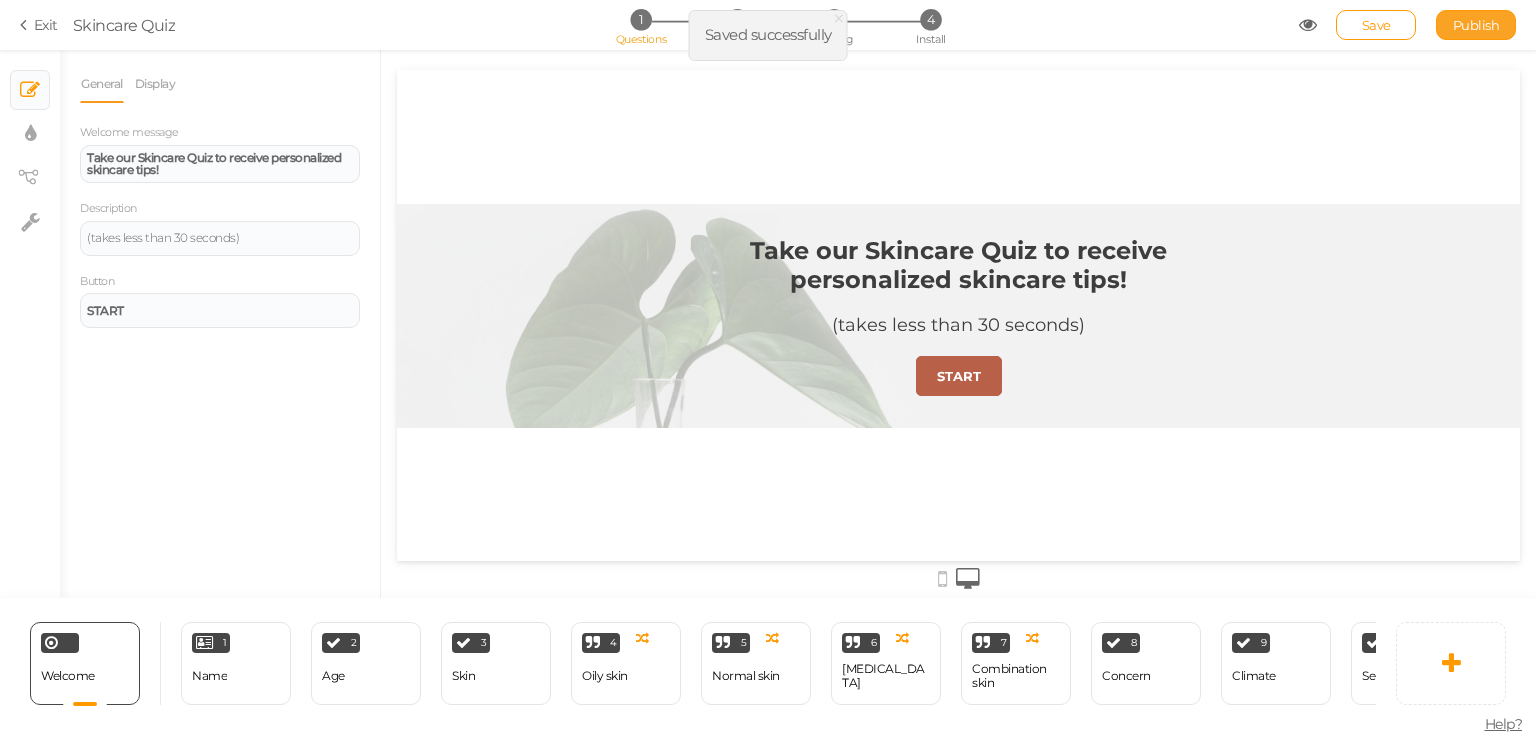 click on "Publish" at bounding box center (1476, 25) 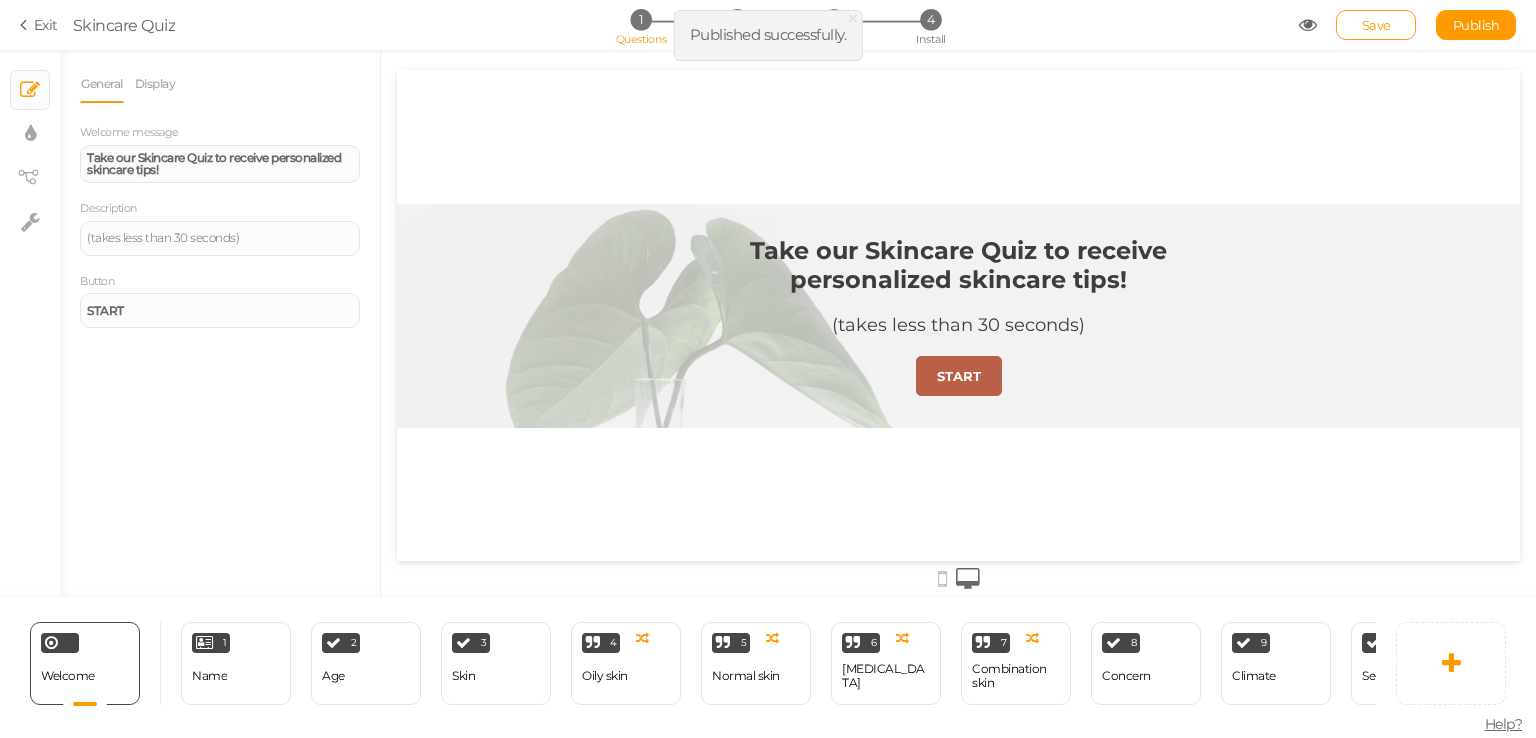 click on "Linking" at bounding box center [834, 39] 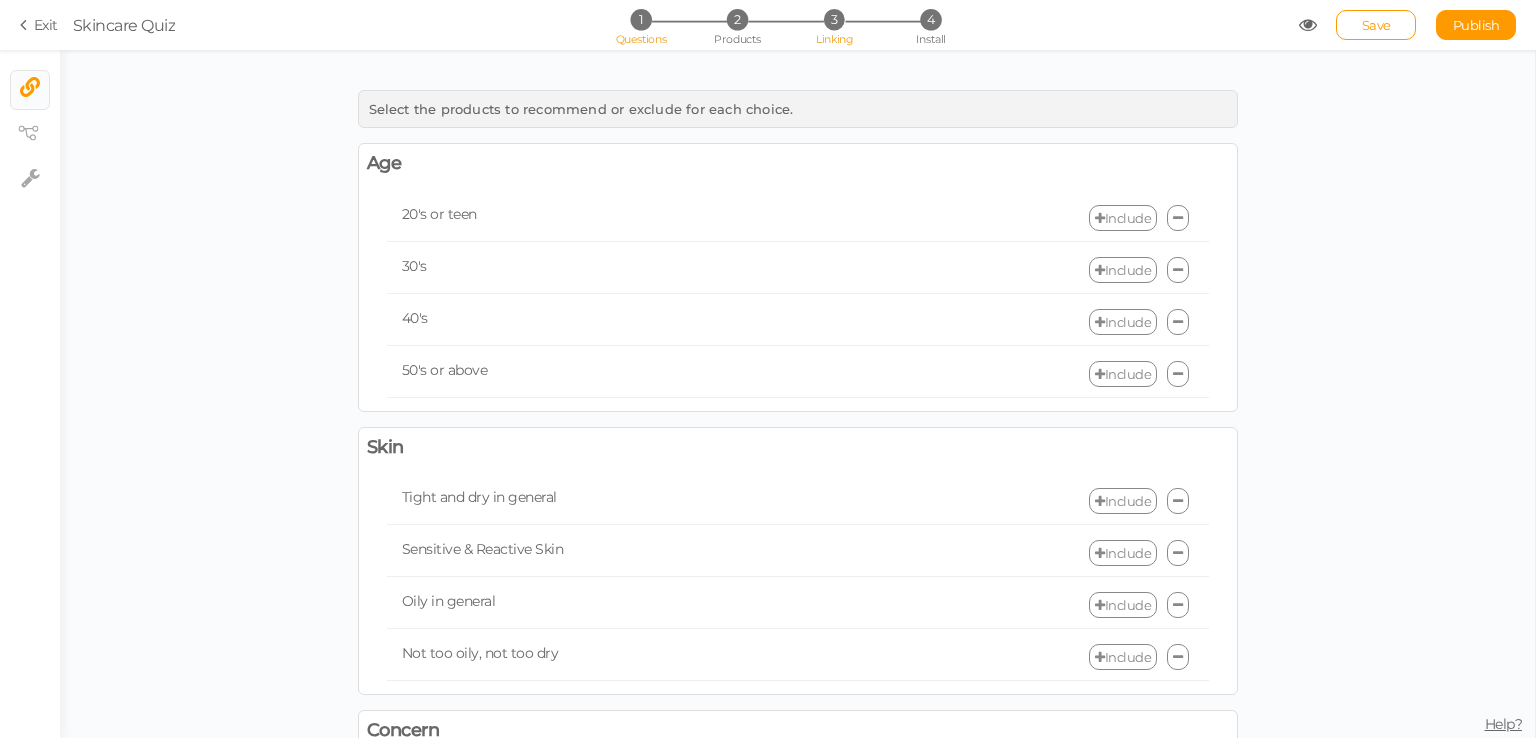 click on "1" at bounding box center [640, 19] 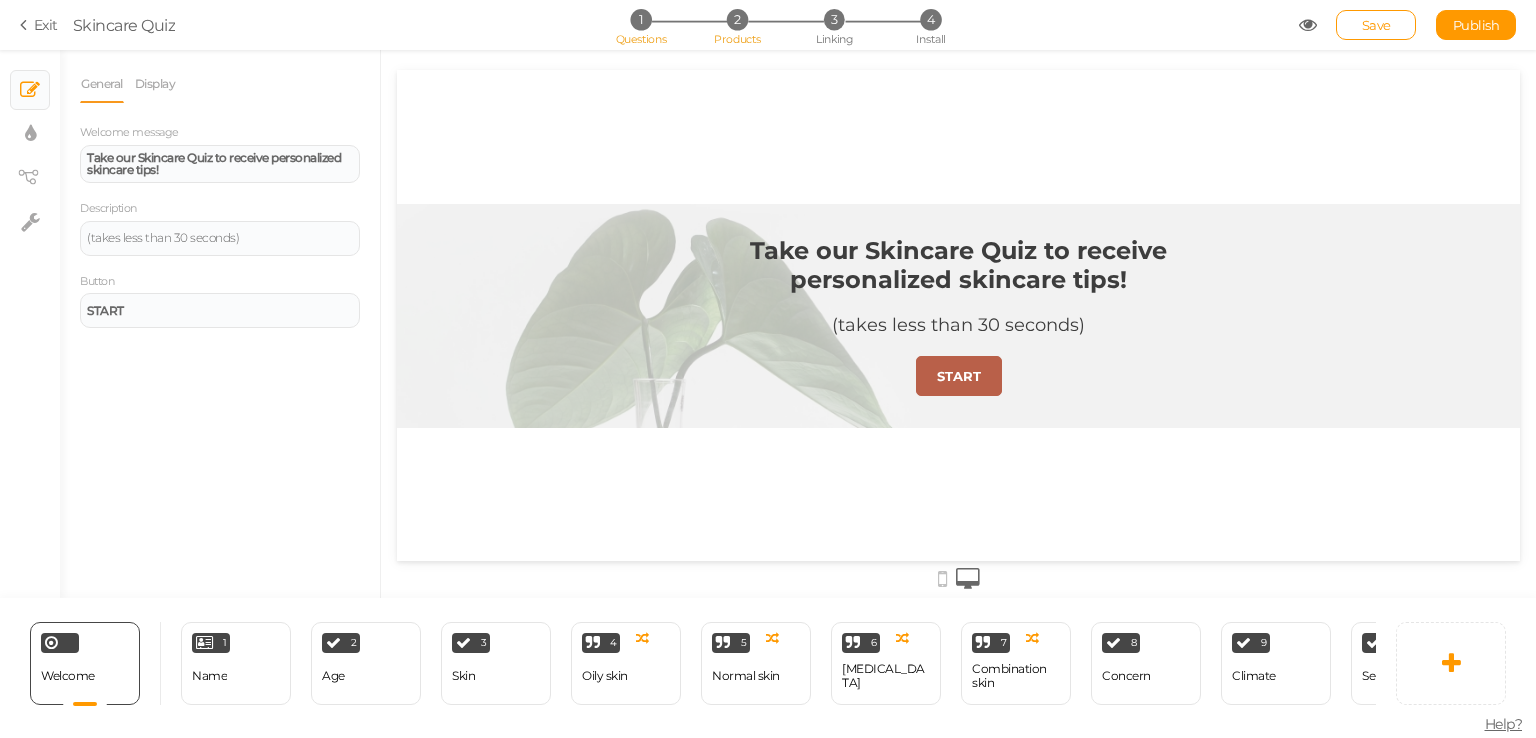 scroll, scrollTop: 0, scrollLeft: 0, axis: both 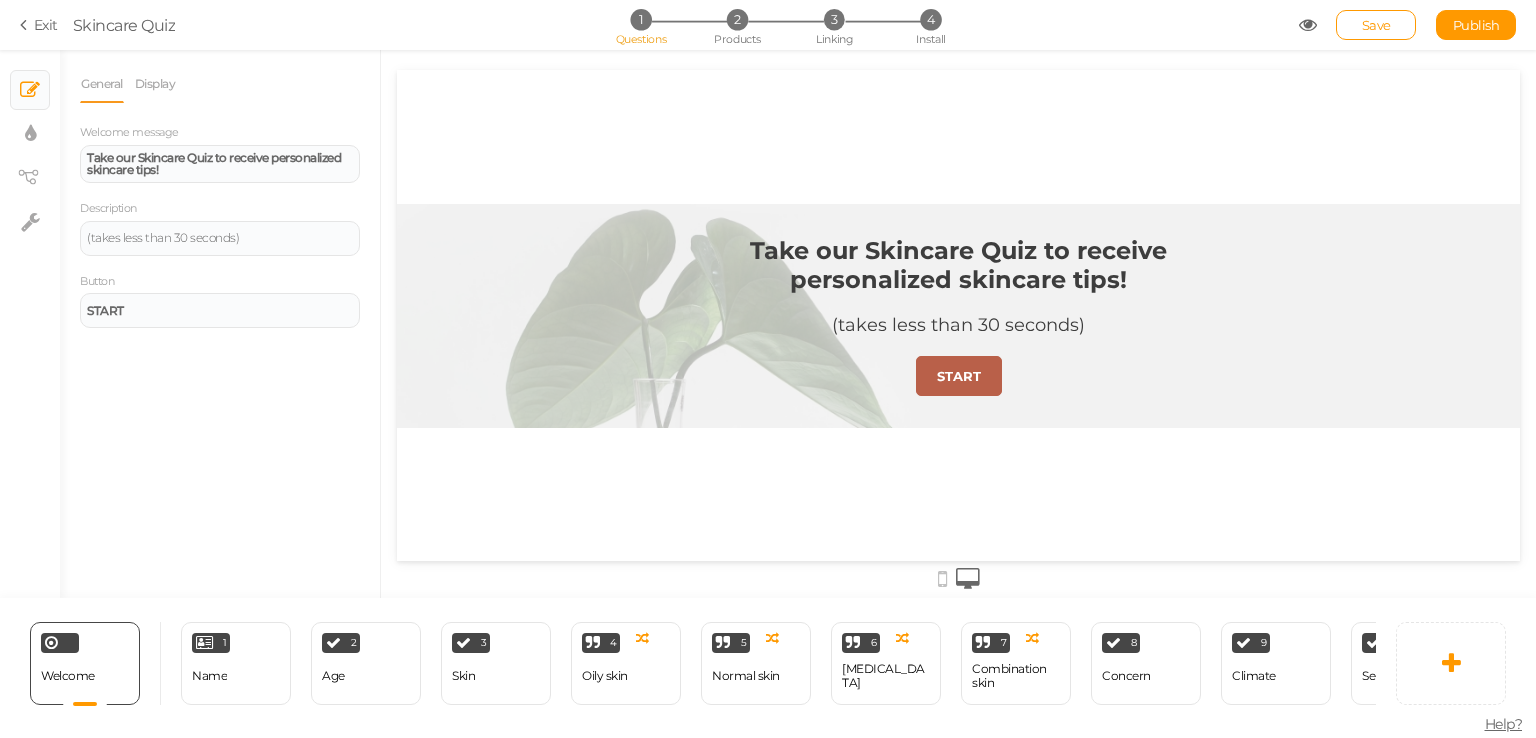 click at bounding box center [27, 25] 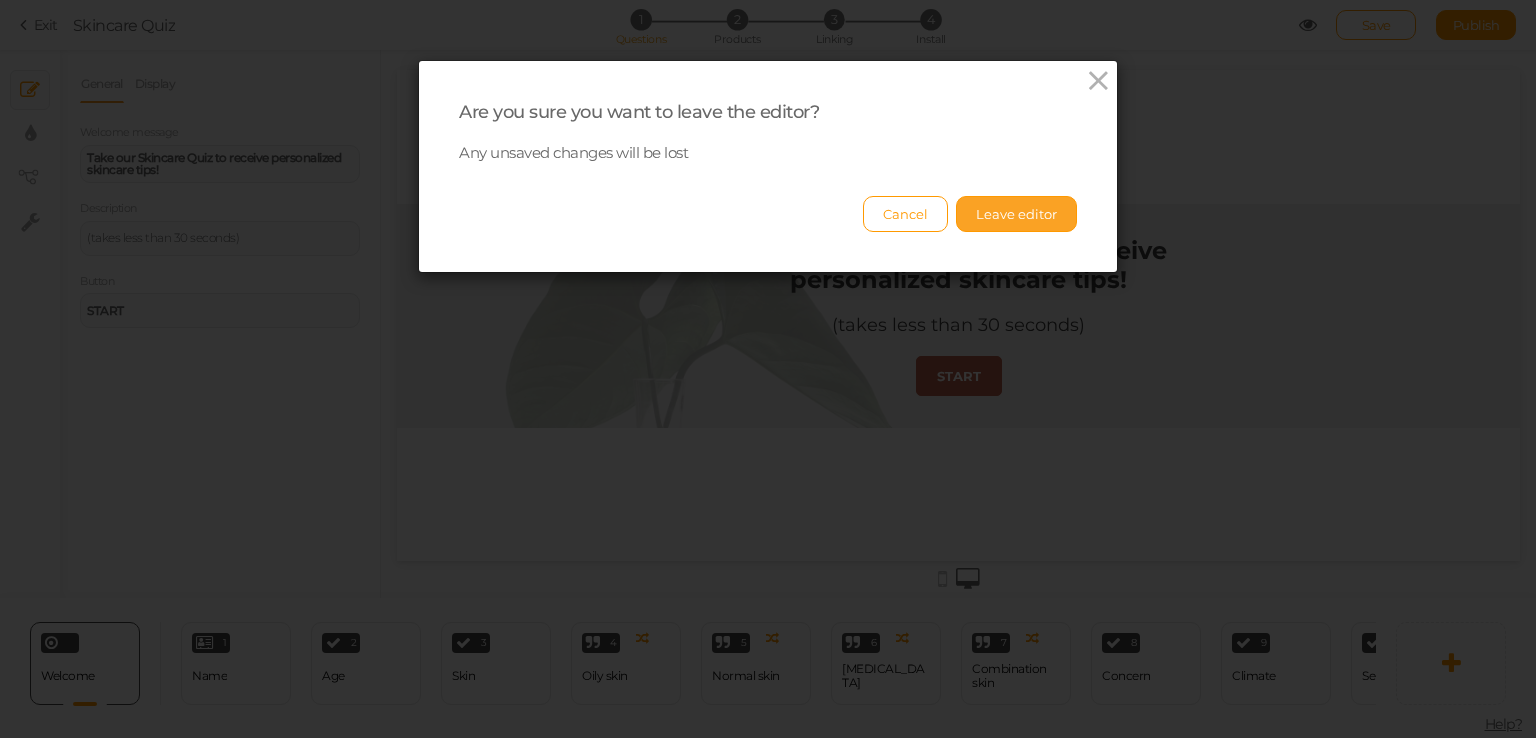 click on "Leave editor" at bounding box center [1016, 214] 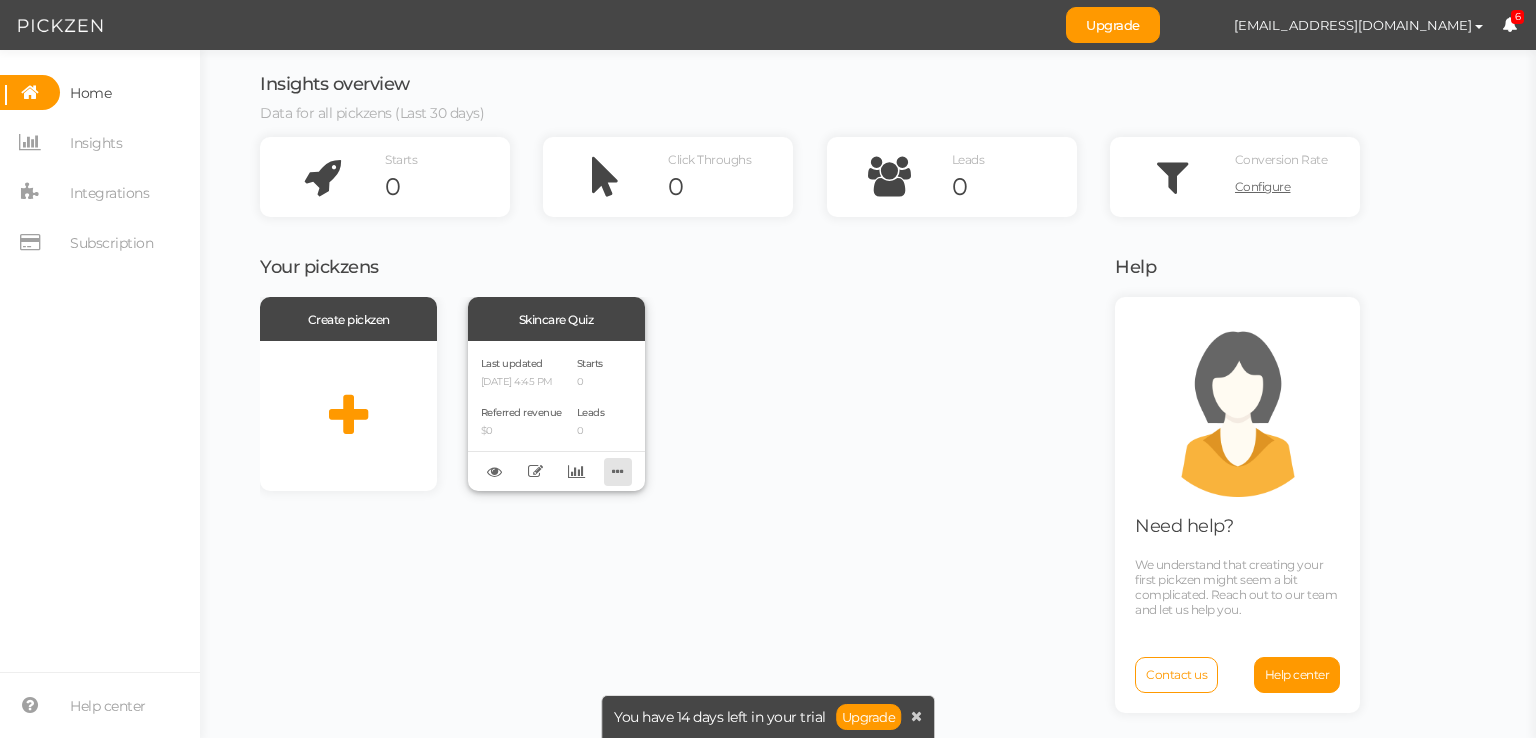 click at bounding box center [618, 471] 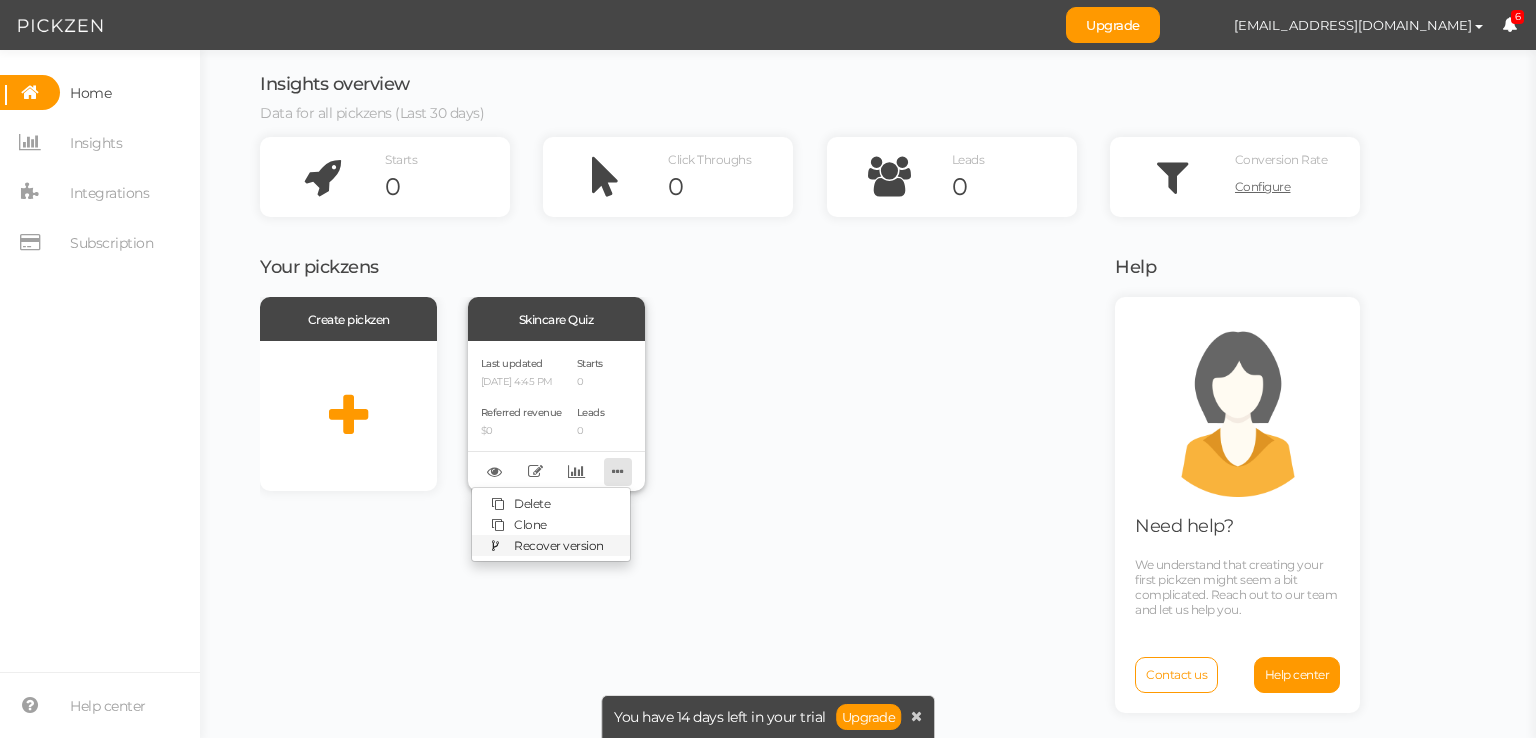 click on "Recover version" at bounding box center [559, 545] 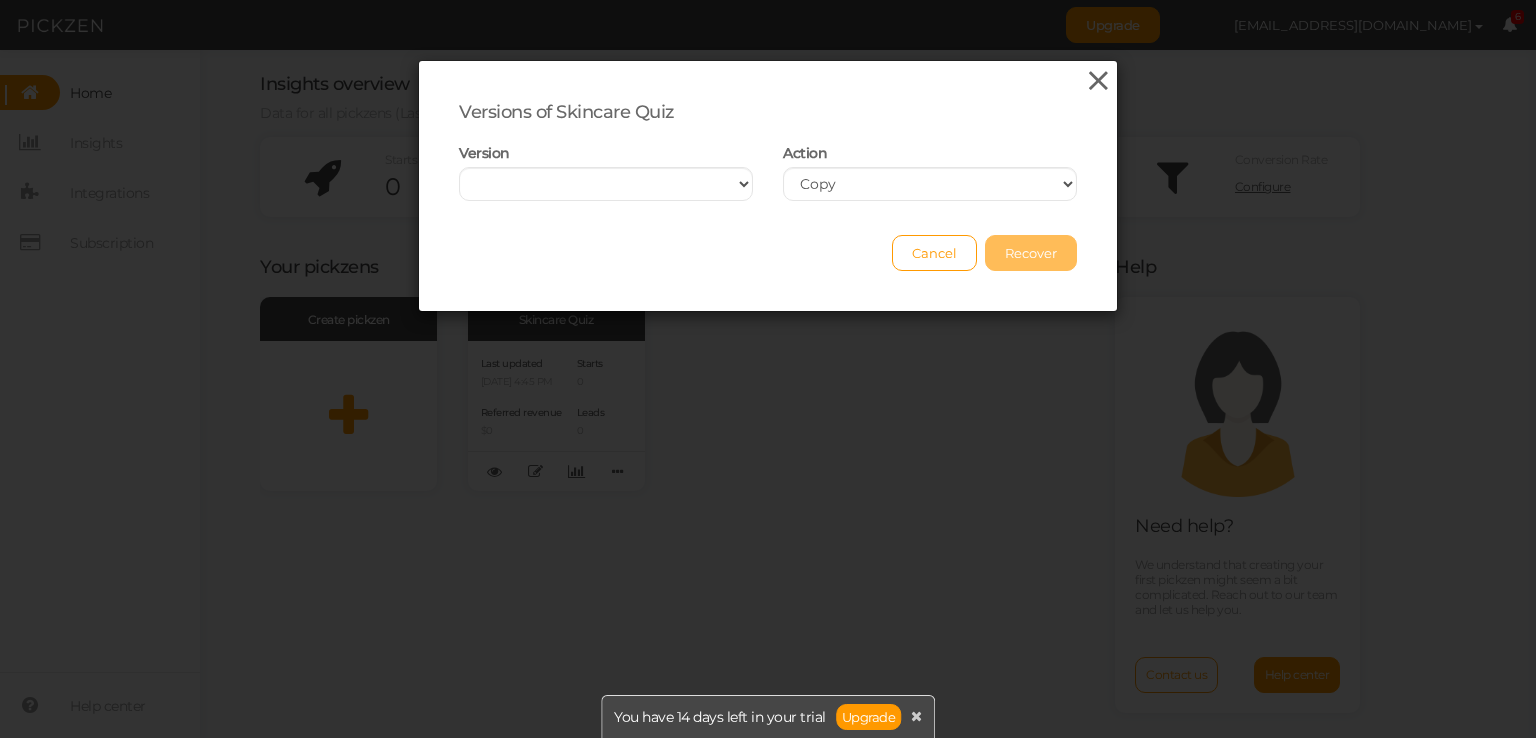 click at bounding box center (1098, 81) 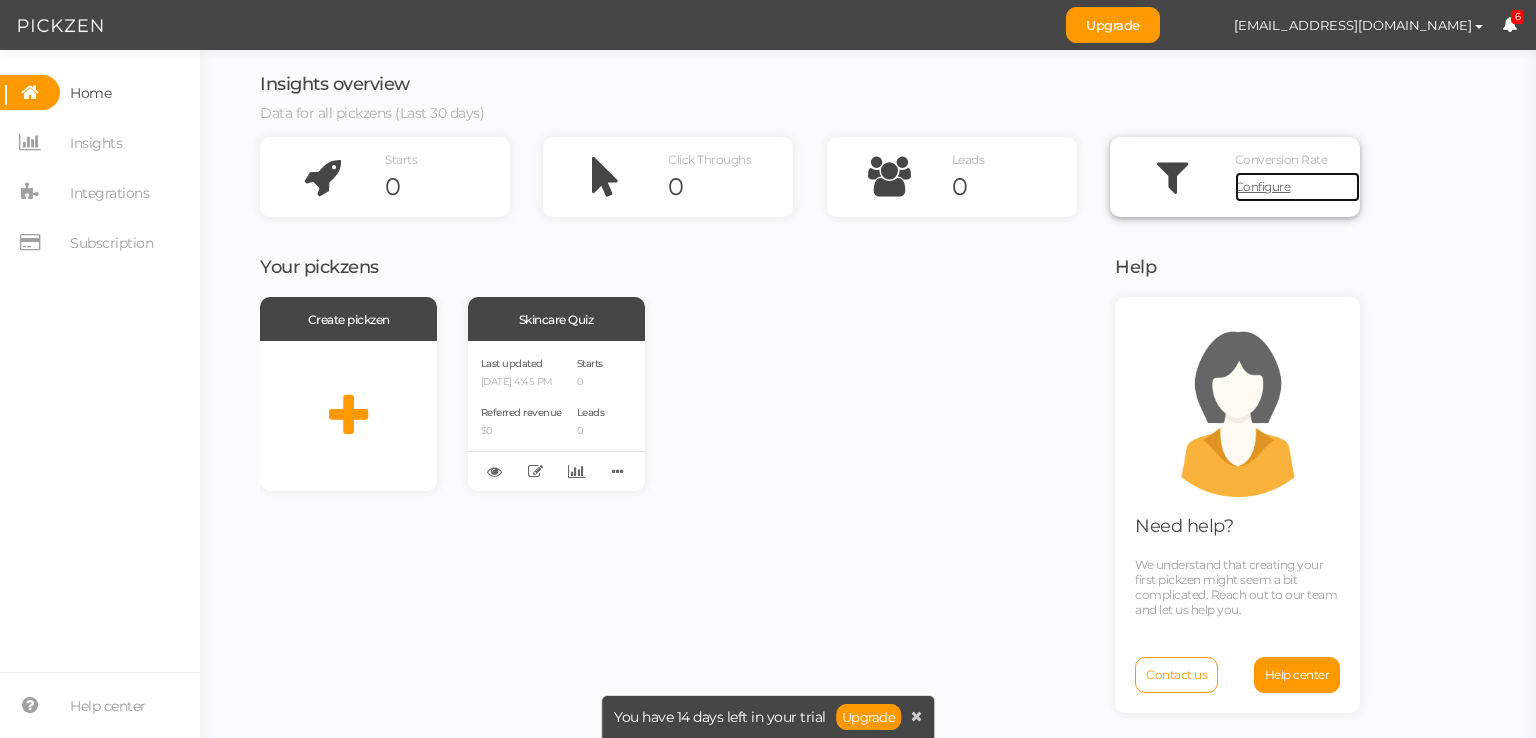 click on "Configure" at bounding box center (1263, 186) 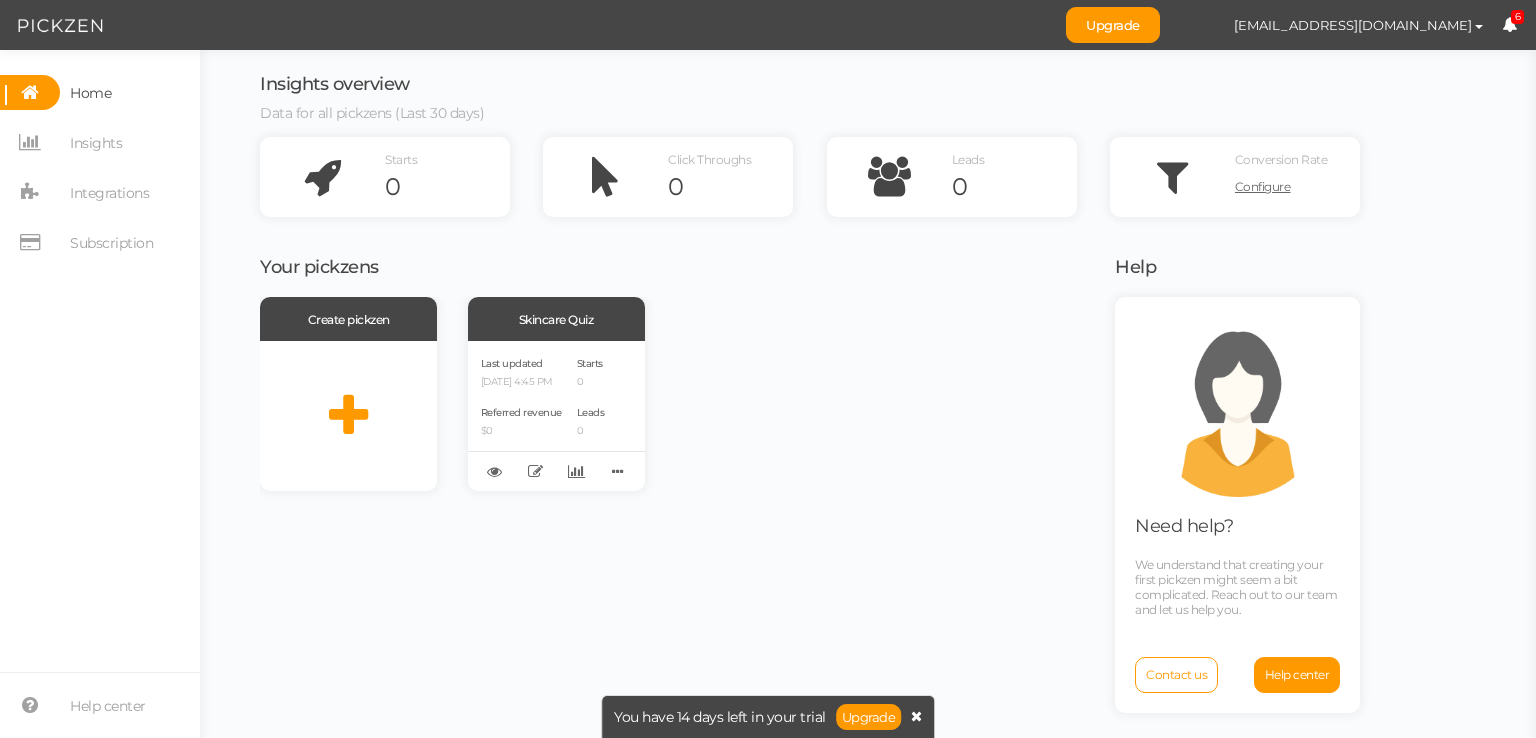 click at bounding box center [916, 716] 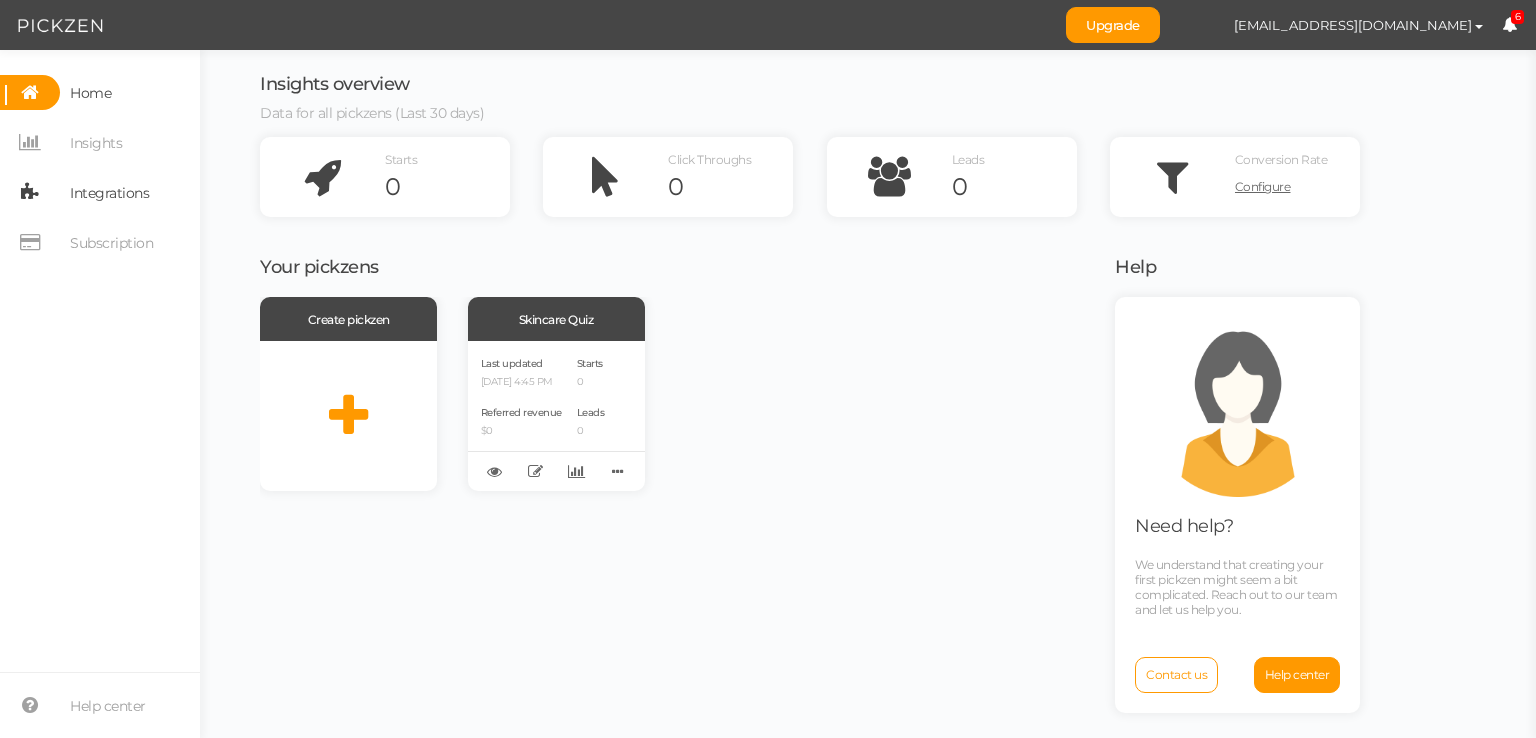 click on "Integrations" at bounding box center [109, 193] 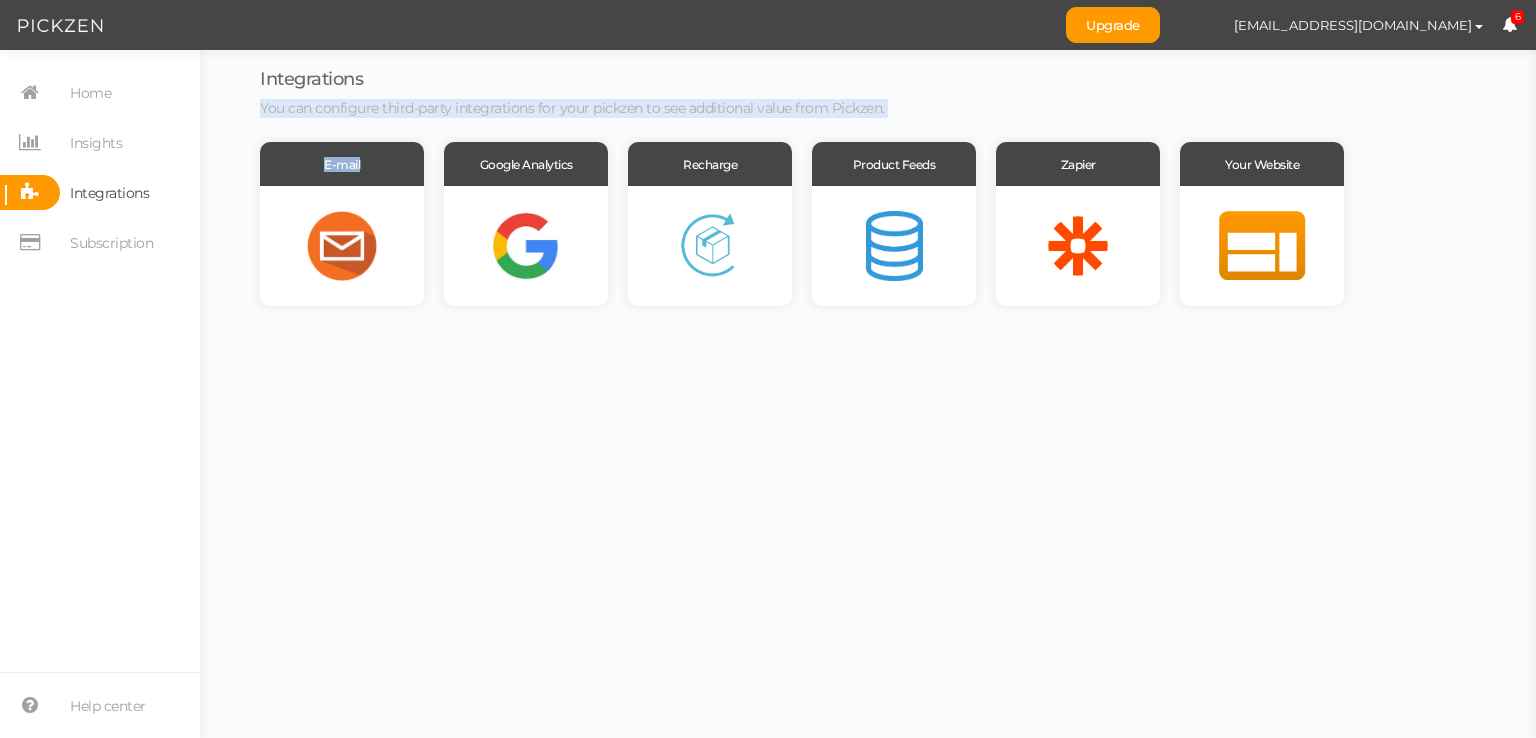 drag, startPoint x: 261, startPoint y: 109, endPoint x: 500, endPoint y: 127, distance: 239.67686 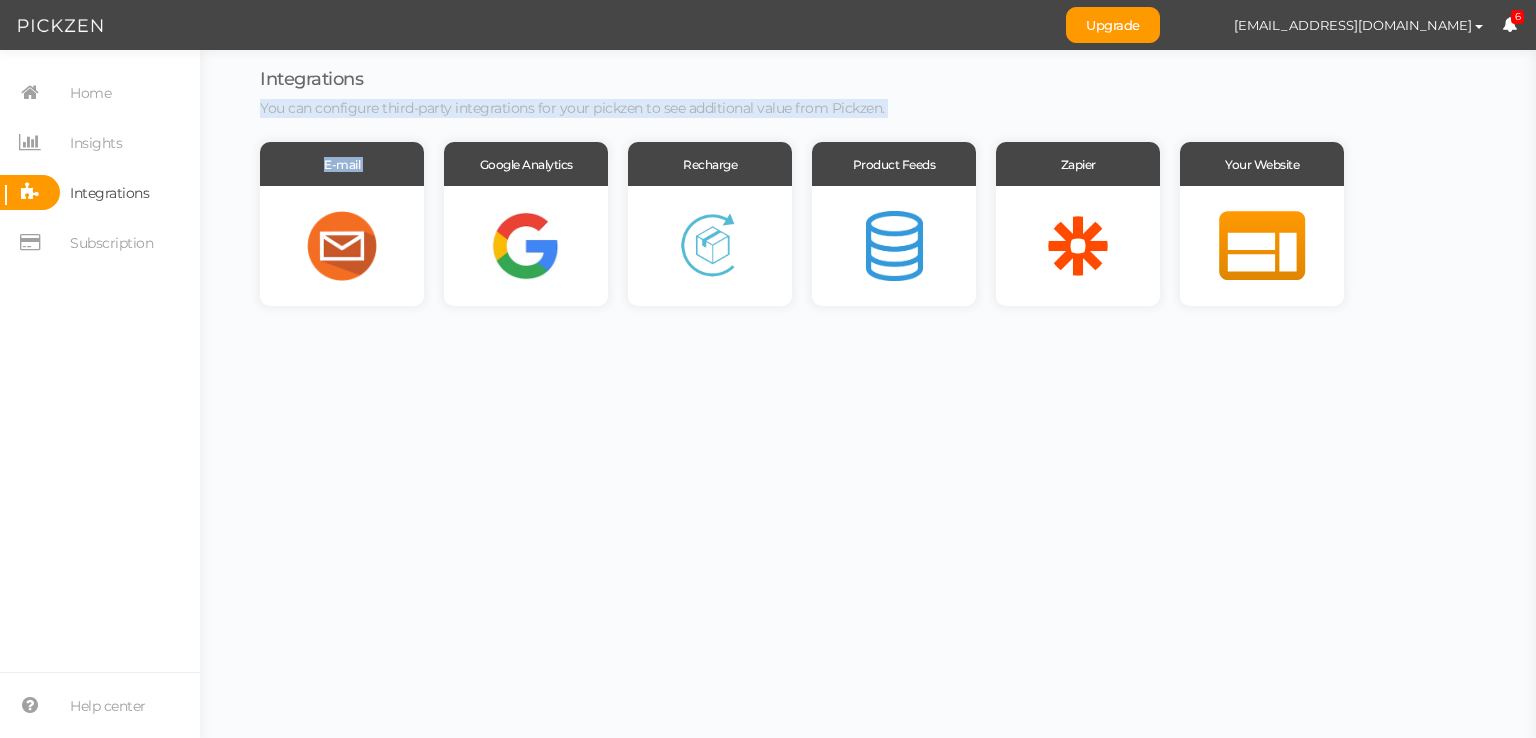 click on "Integrations   You can configure third-party integrations for your pickzen to see additional value from Pickzen.           E-mail           Google Analytics               Recharge         Product Feeds         Zapier         Your Website" at bounding box center [810, 188] 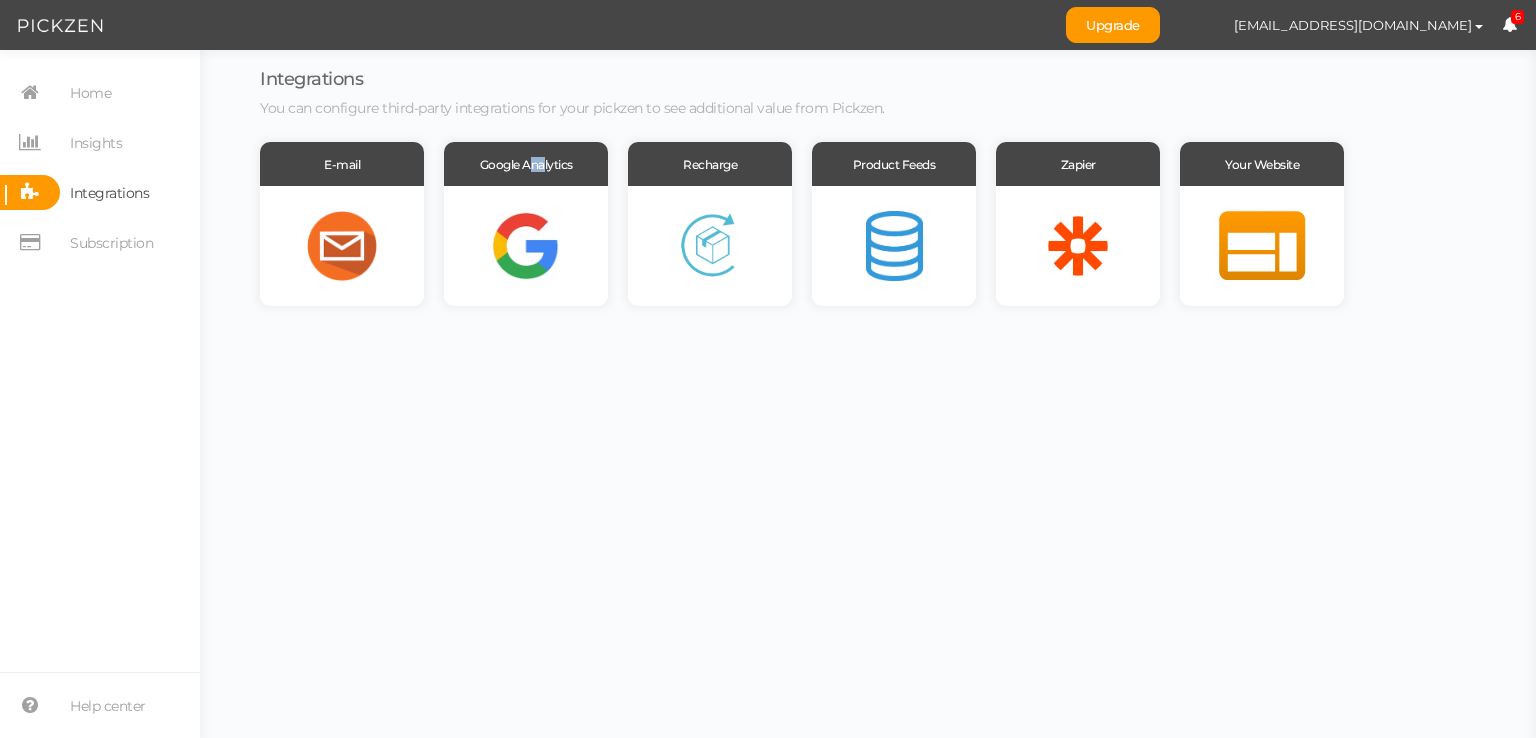 drag, startPoint x: 544, startPoint y: 129, endPoint x: 604, endPoint y: 109, distance: 63.245552 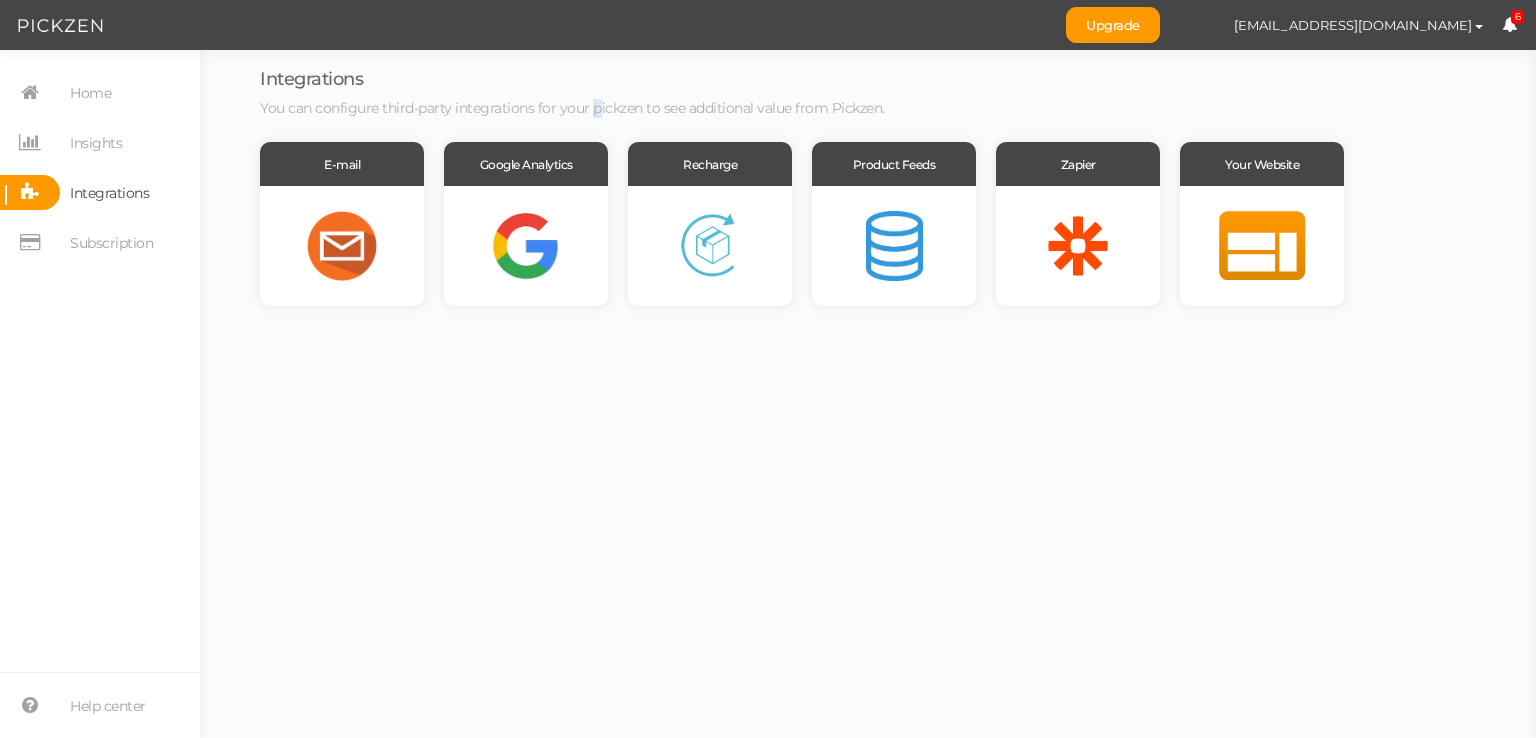 drag, startPoint x: 615, startPoint y: 107, endPoint x: 734, endPoint y: 103, distance: 119.06721 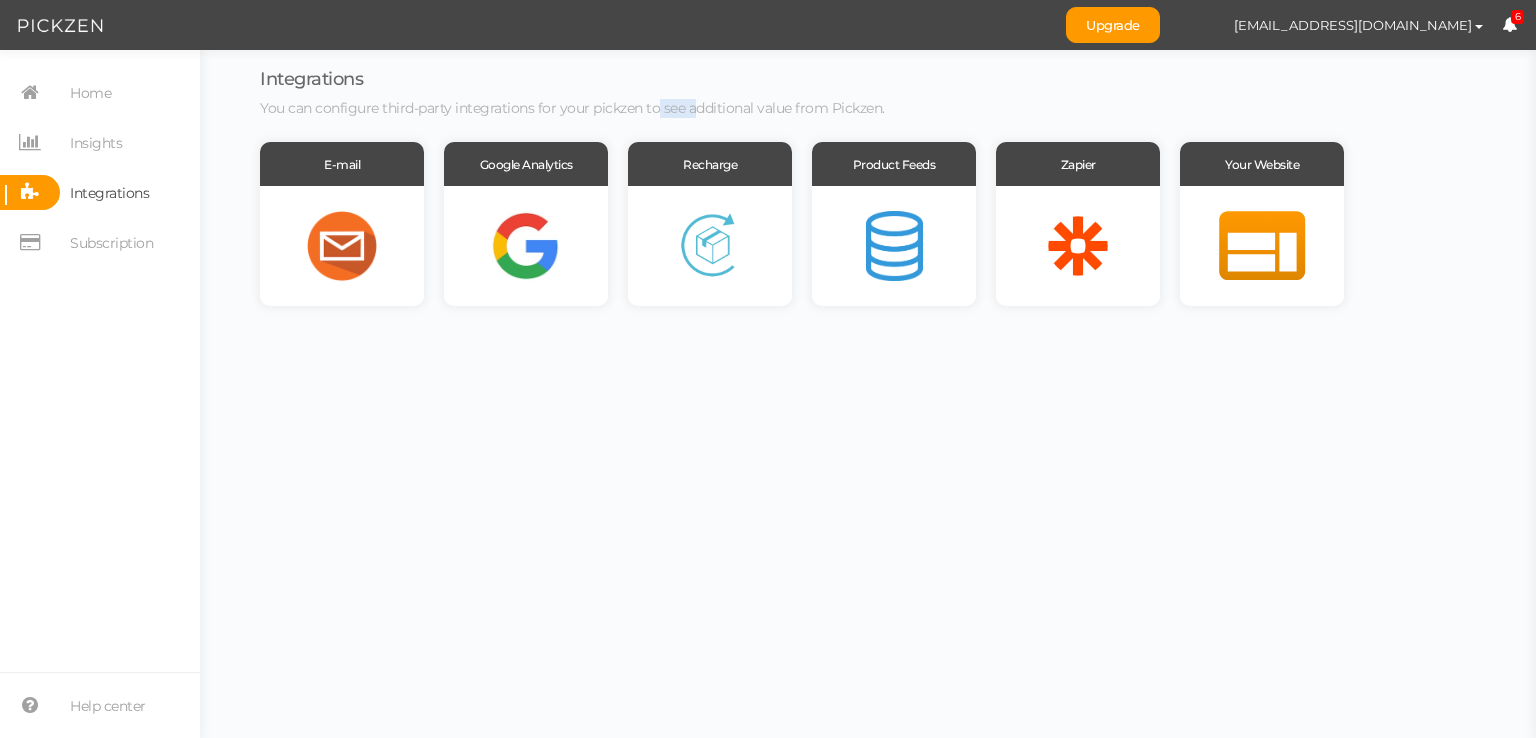 click on "You can configure third-party integrations for your pickzen to see additional value from Pickzen." at bounding box center (572, 108) 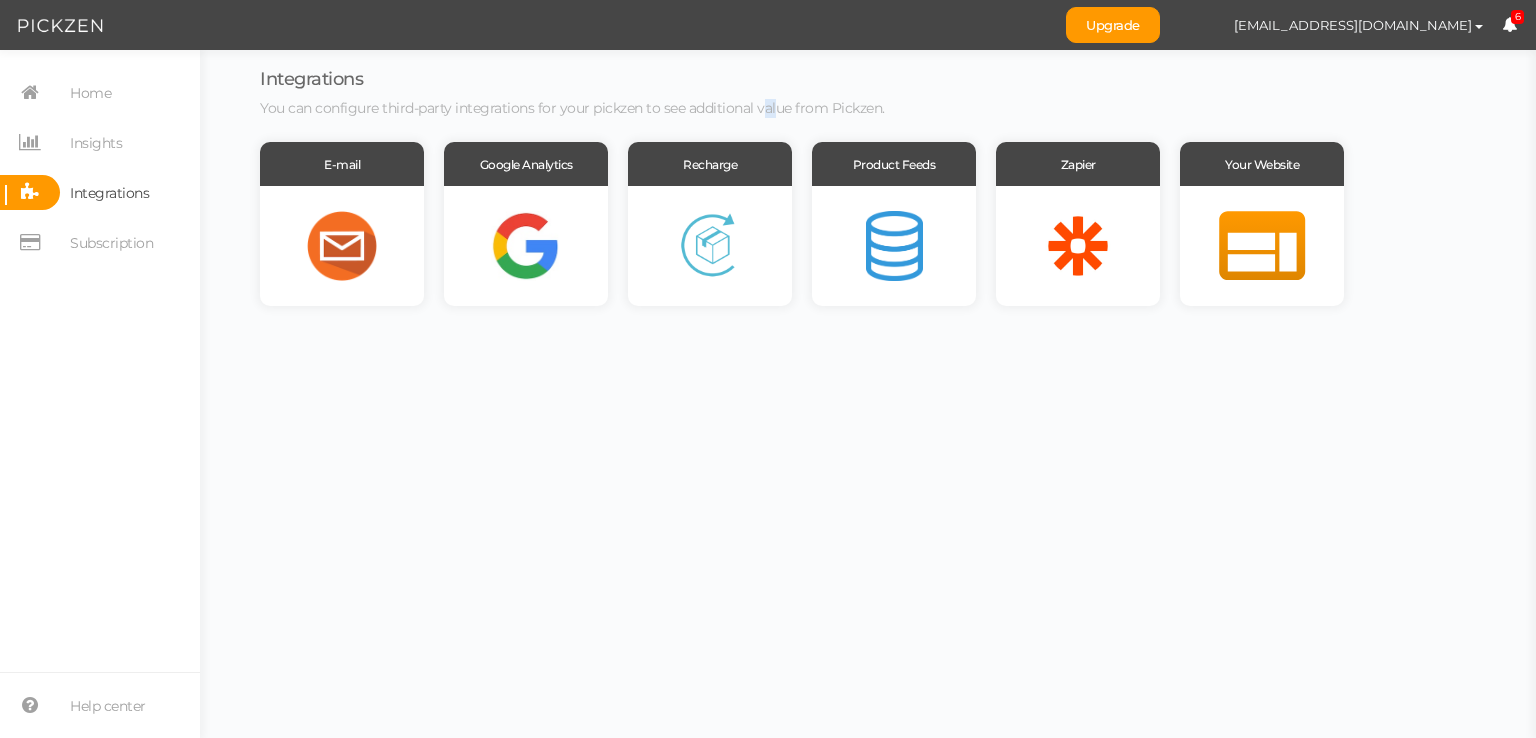 click on "You can configure third-party integrations for your pickzen to see additional value from Pickzen." at bounding box center [572, 108] 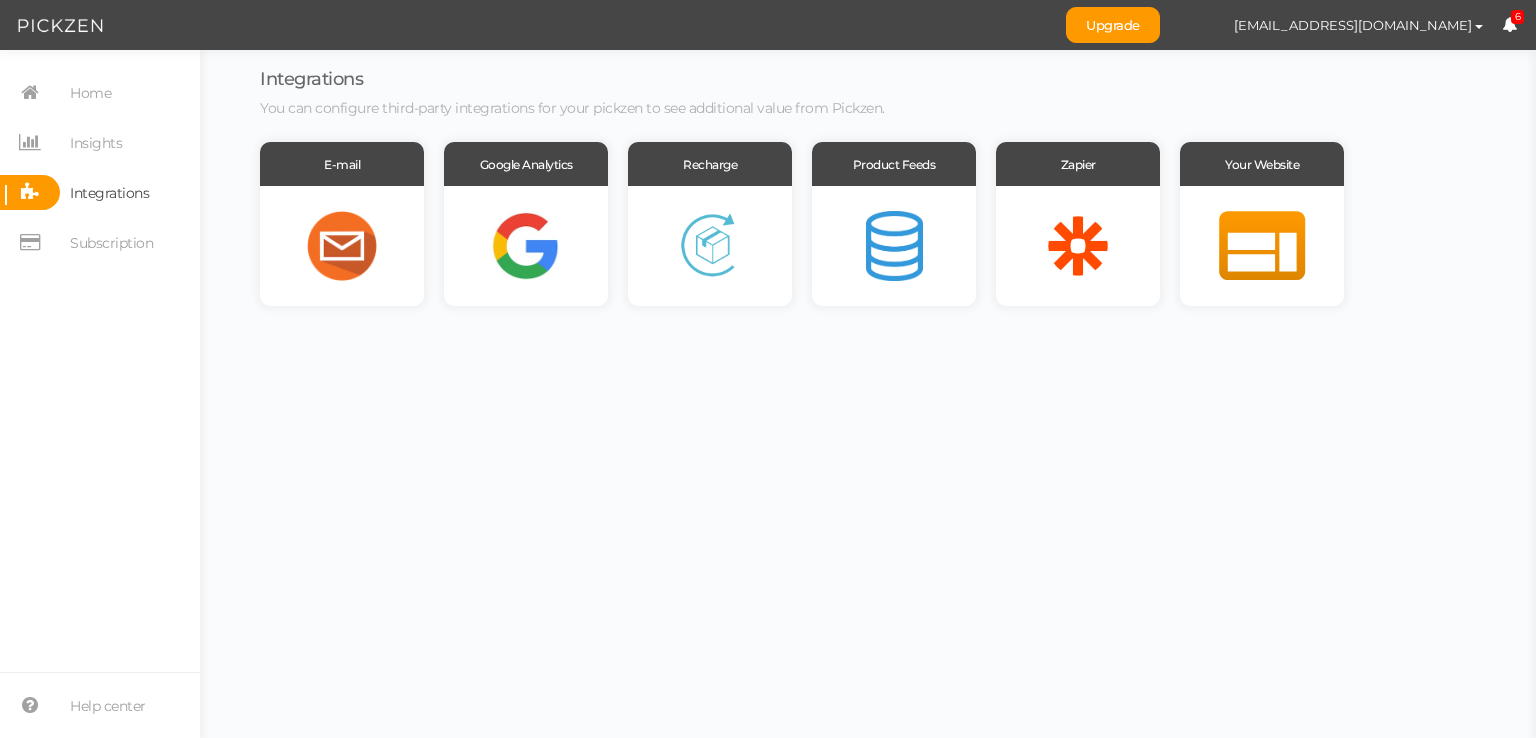 click on "You can configure third-party integrations for your pickzen to see additional value from Pickzen." at bounding box center [810, 109] 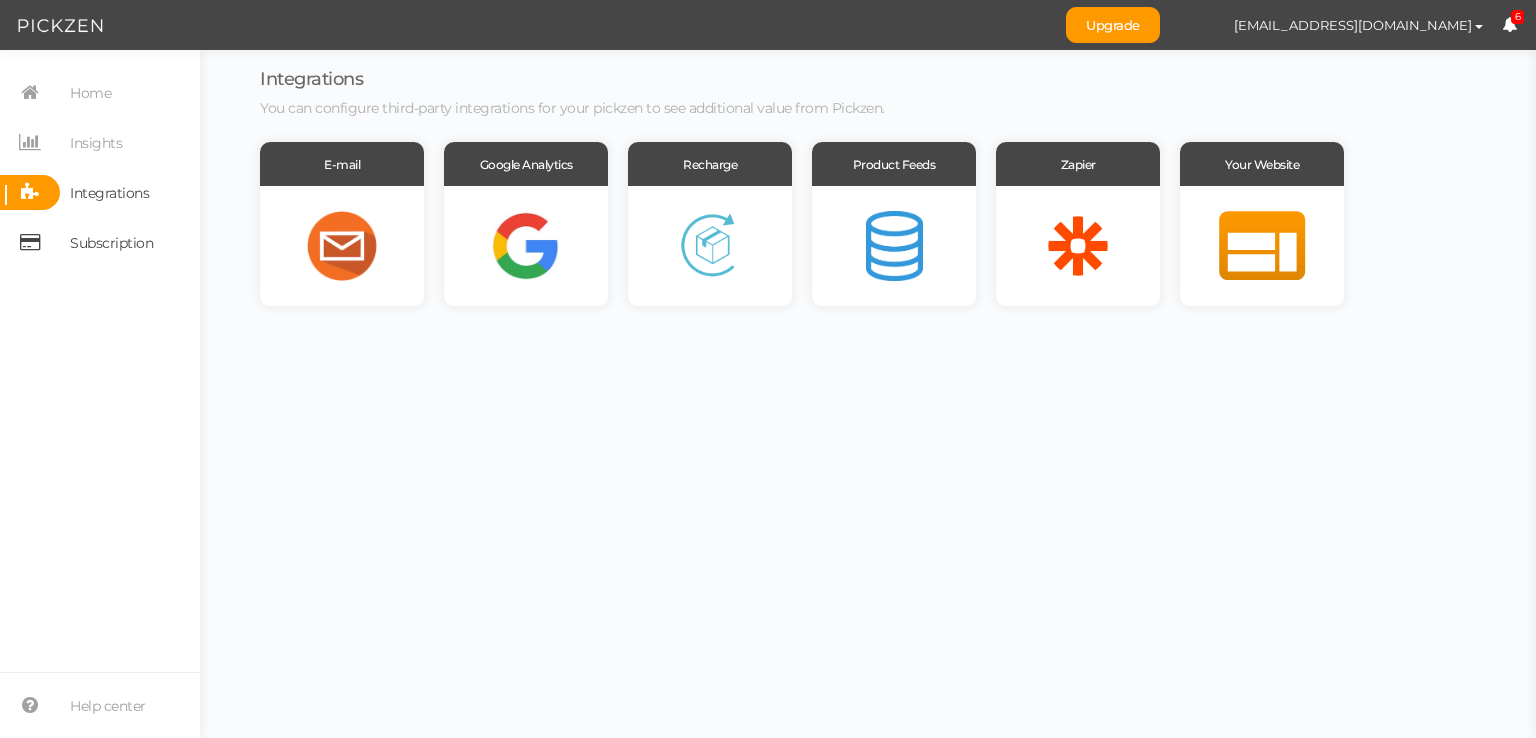 click on "Subscription" at bounding box center (111, 243) 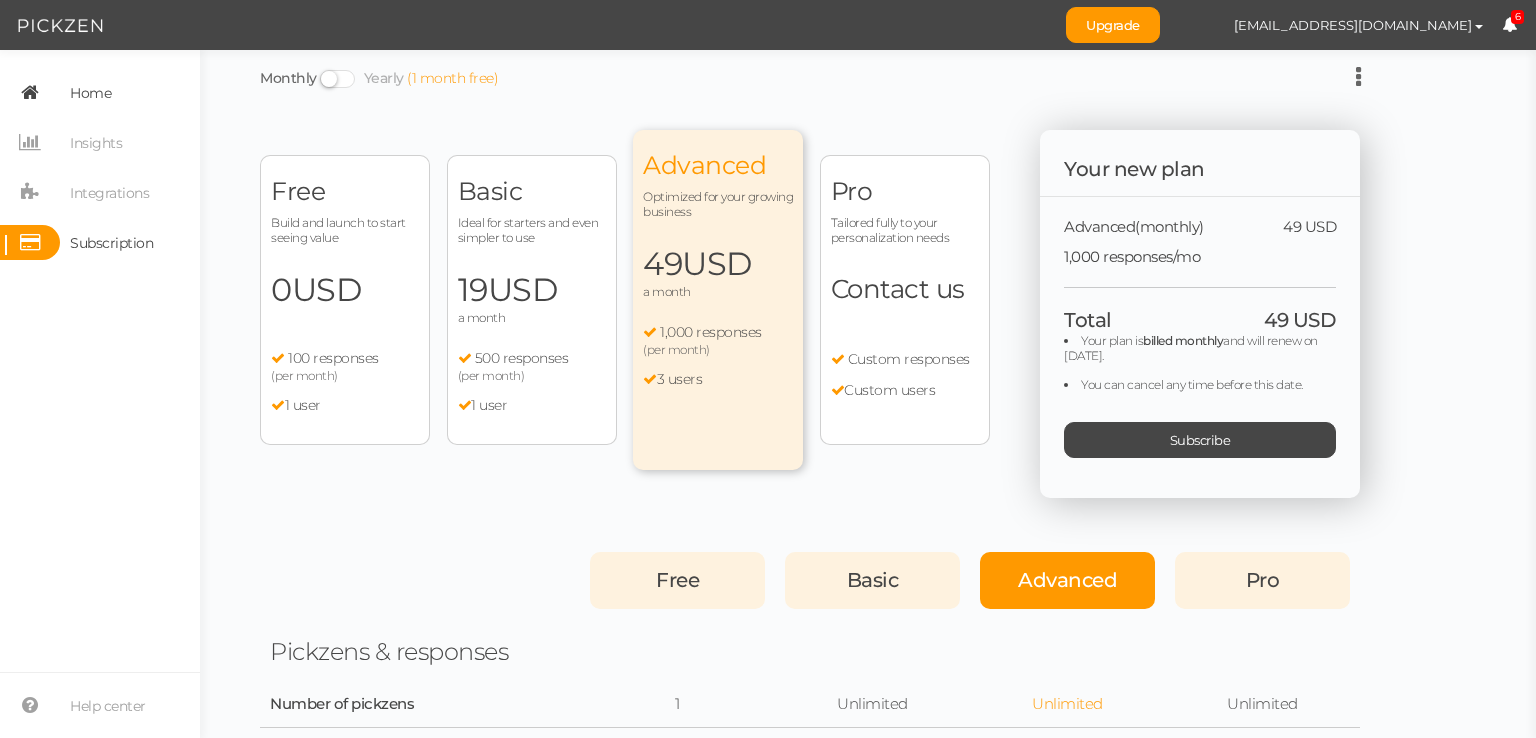 click at bounding box center (30, 92) 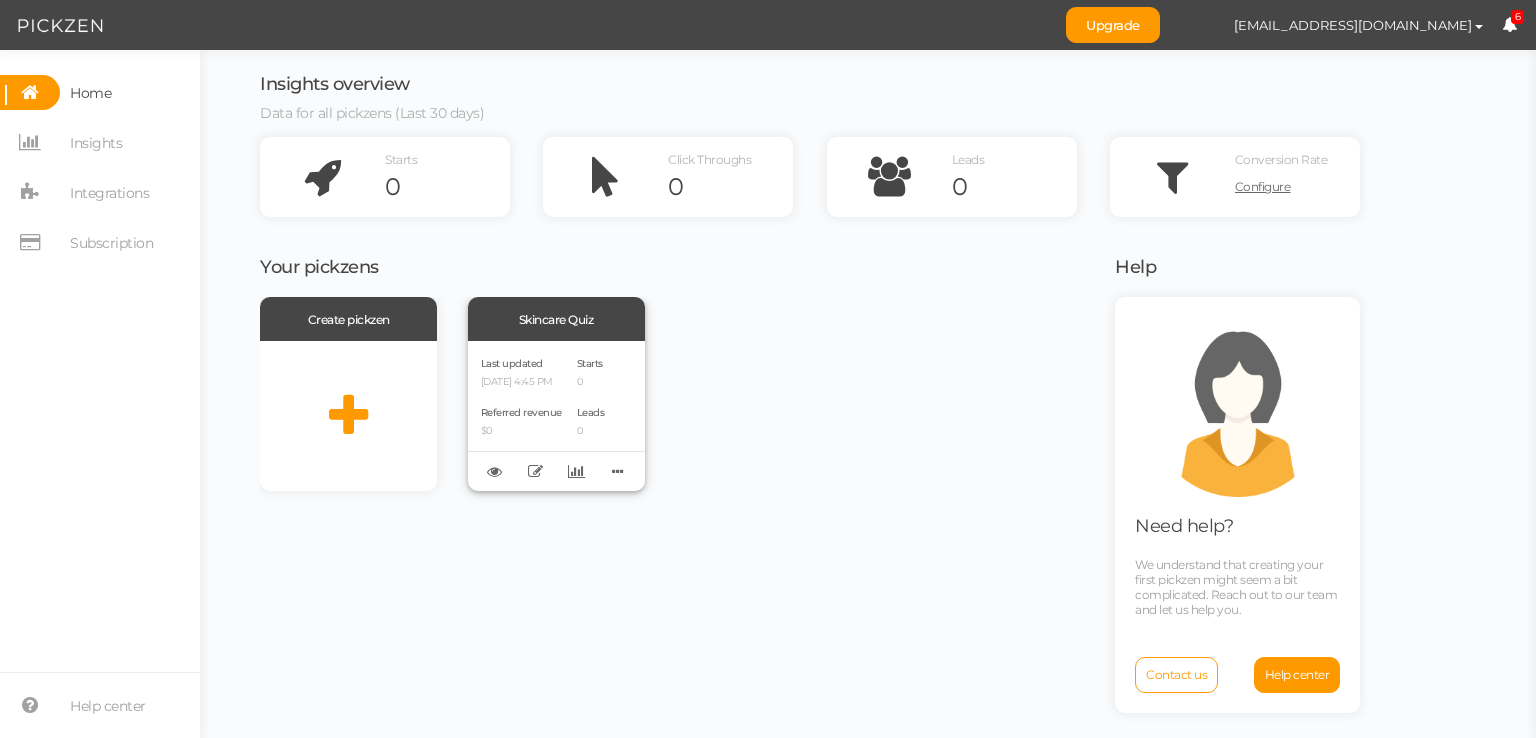 click on "Skincare Quiz" at bounding box center (556, 319) 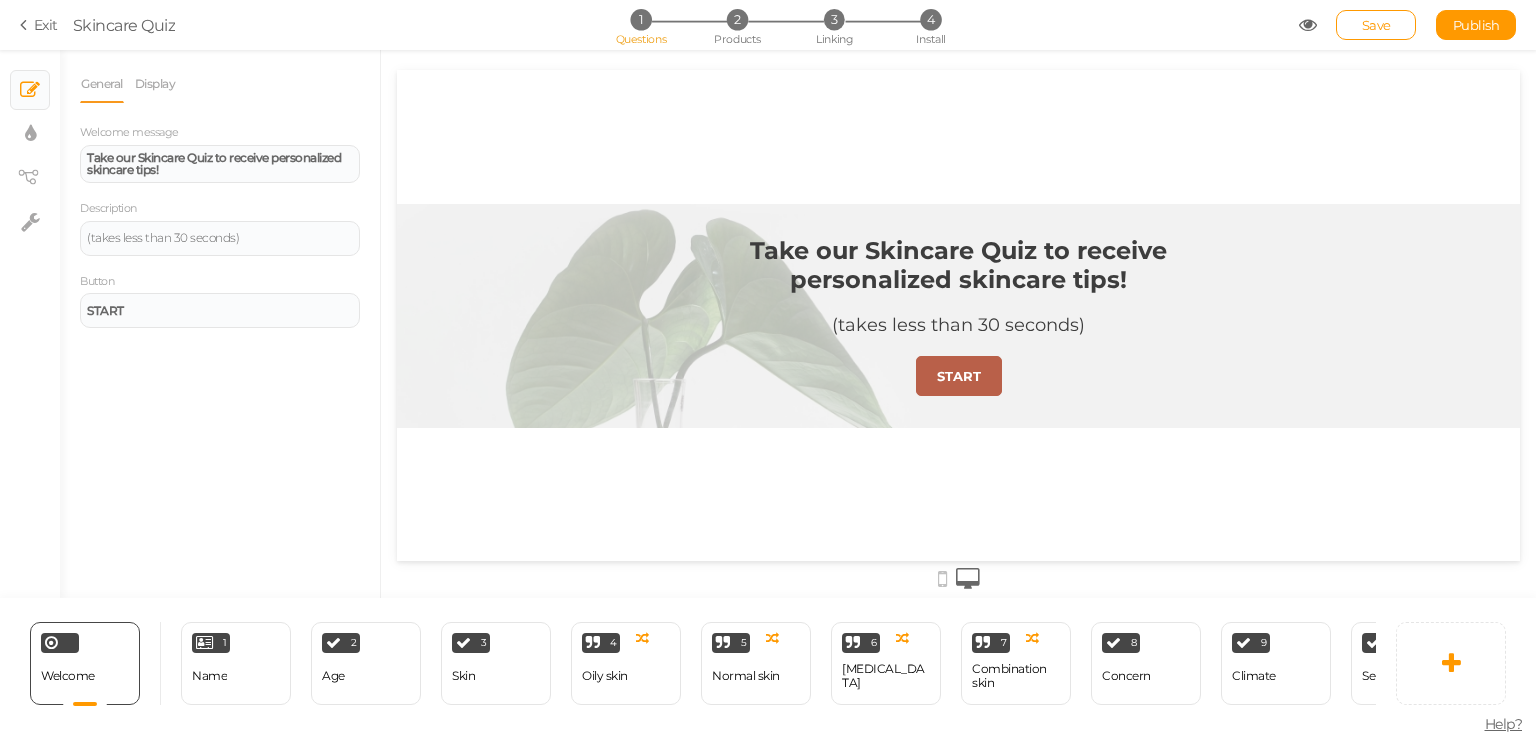 scroll, scrollTop: 0, scrollLeft: 0, axis: both 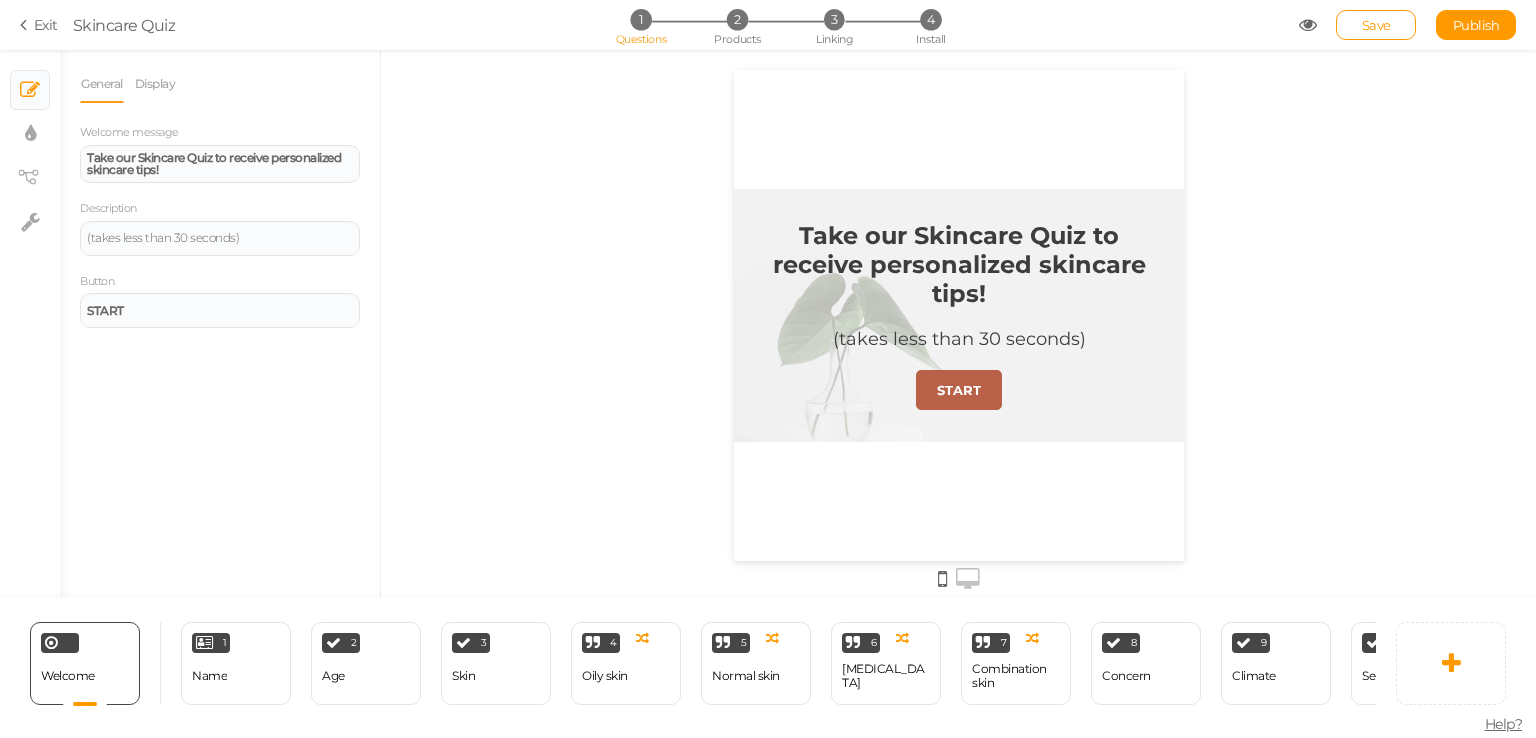 click at bounding box center (968, 579) 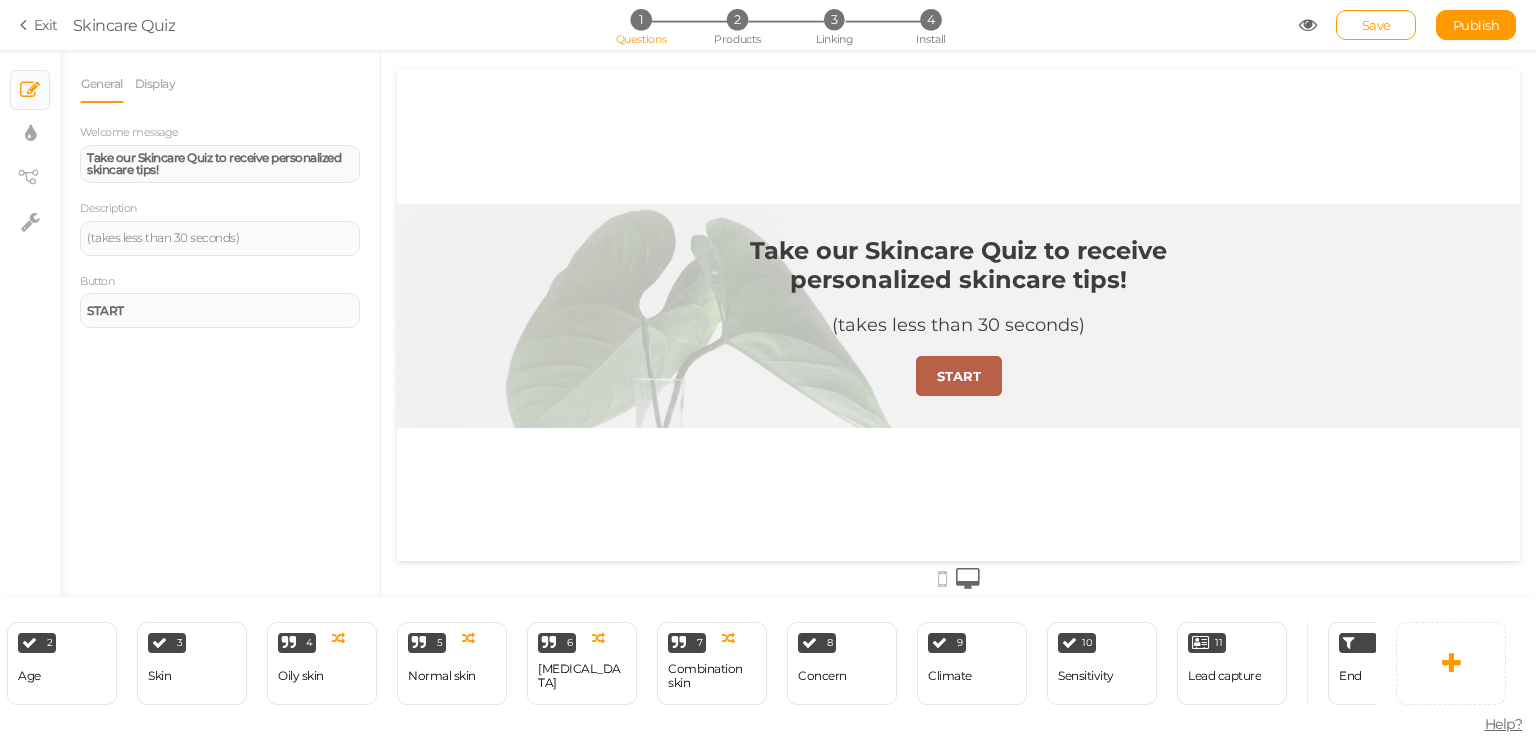 scroll, scrollTop: 0, scrollLeft: 376, axis: horizontal 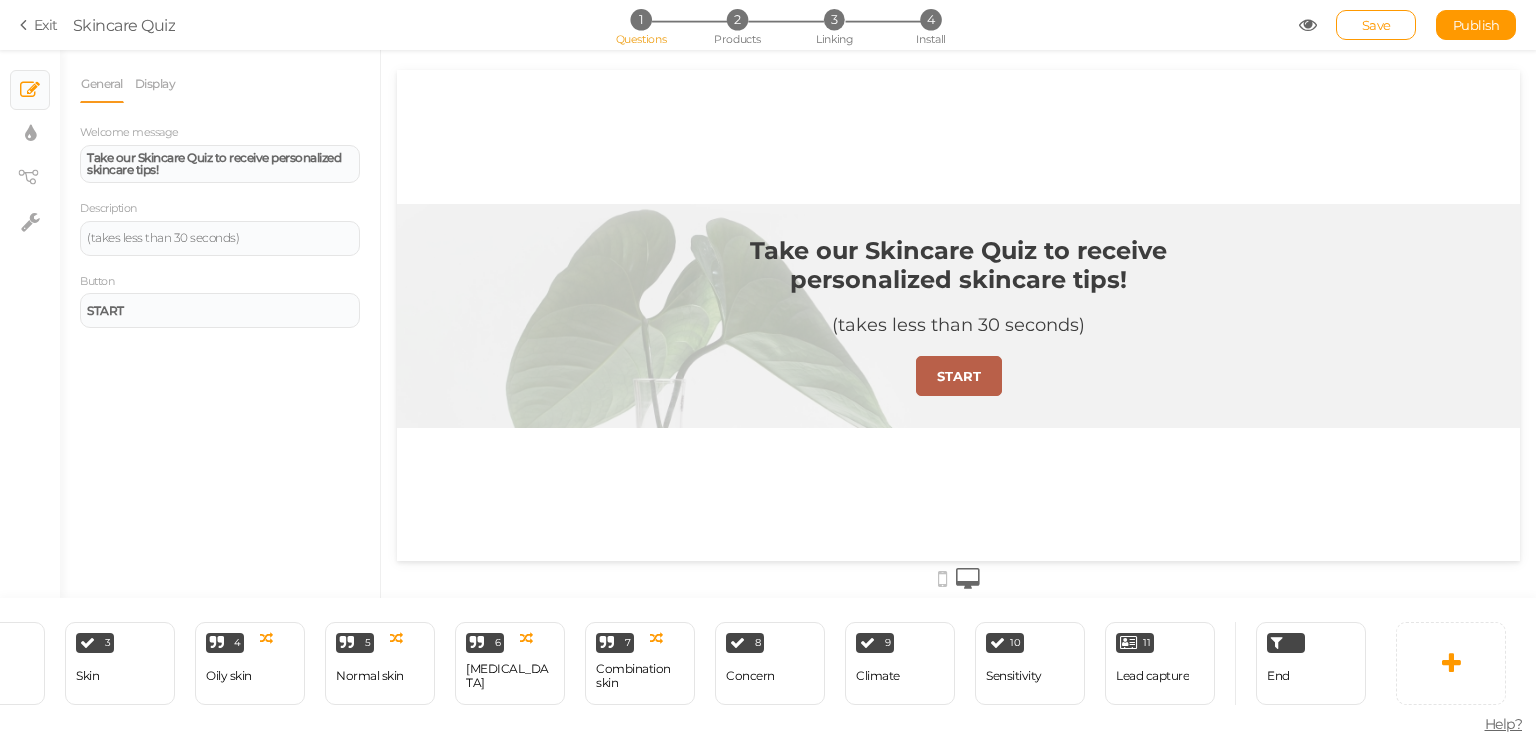 click on "× View tree" at bounding box center (30, 178) 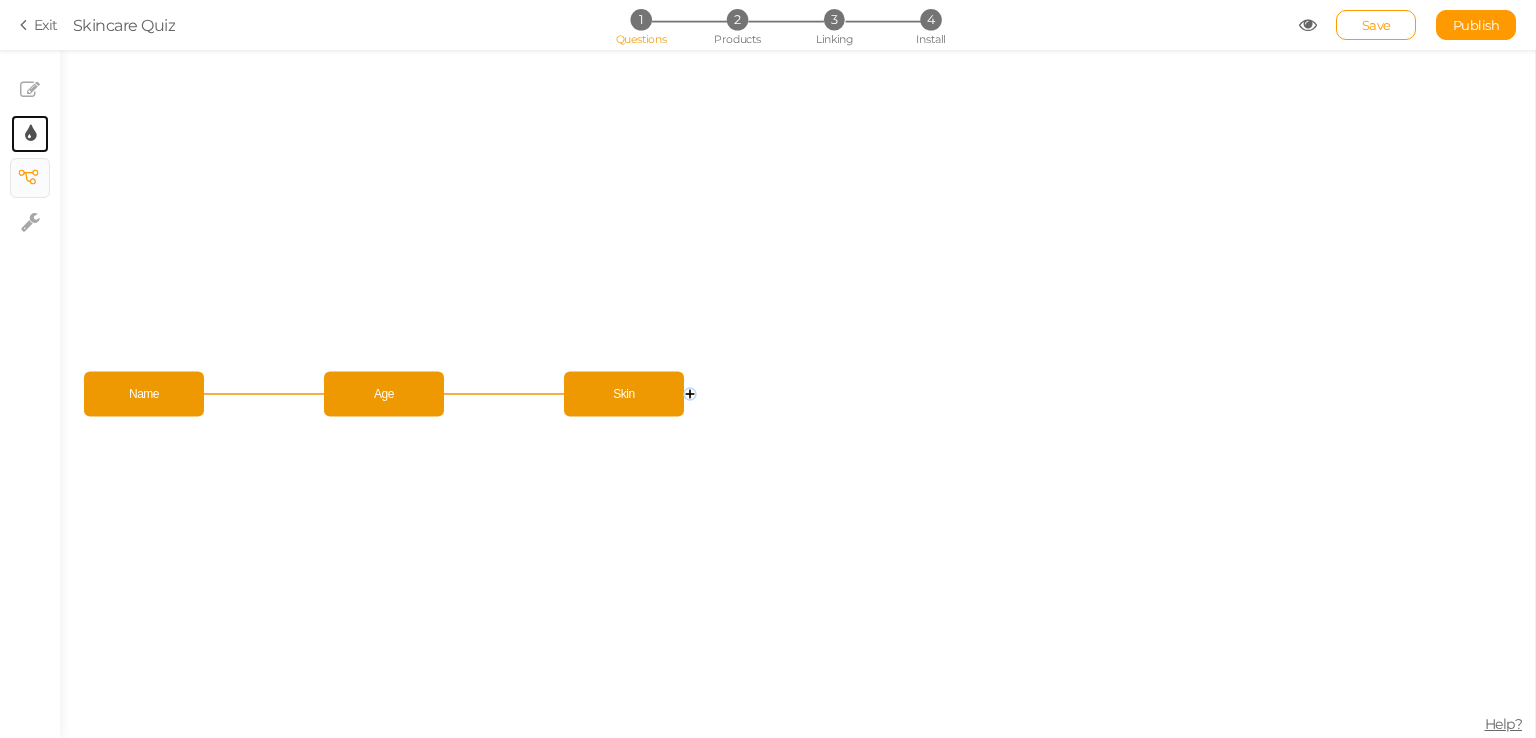 click on "× Display settings" at bounding box center [30, 134] 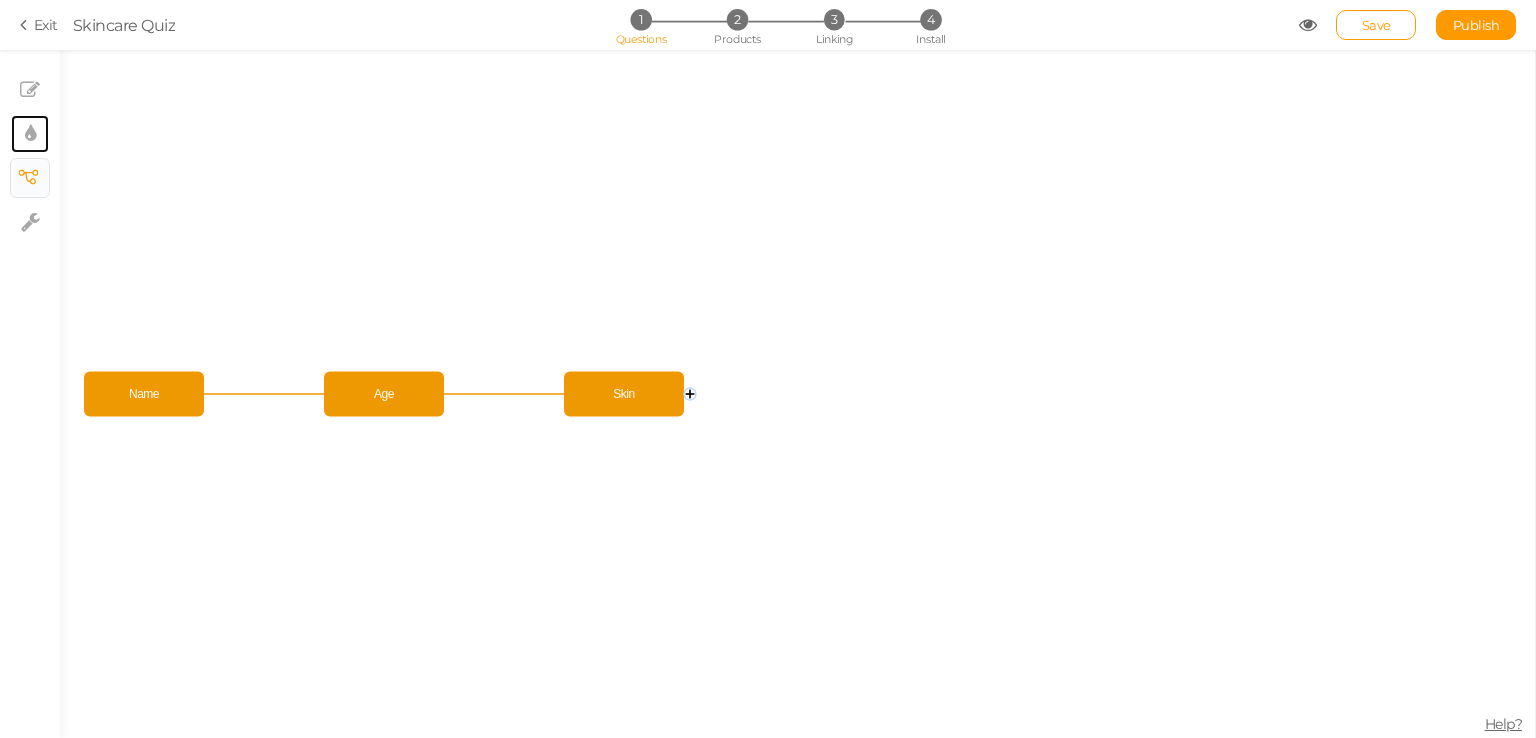 select on "2" 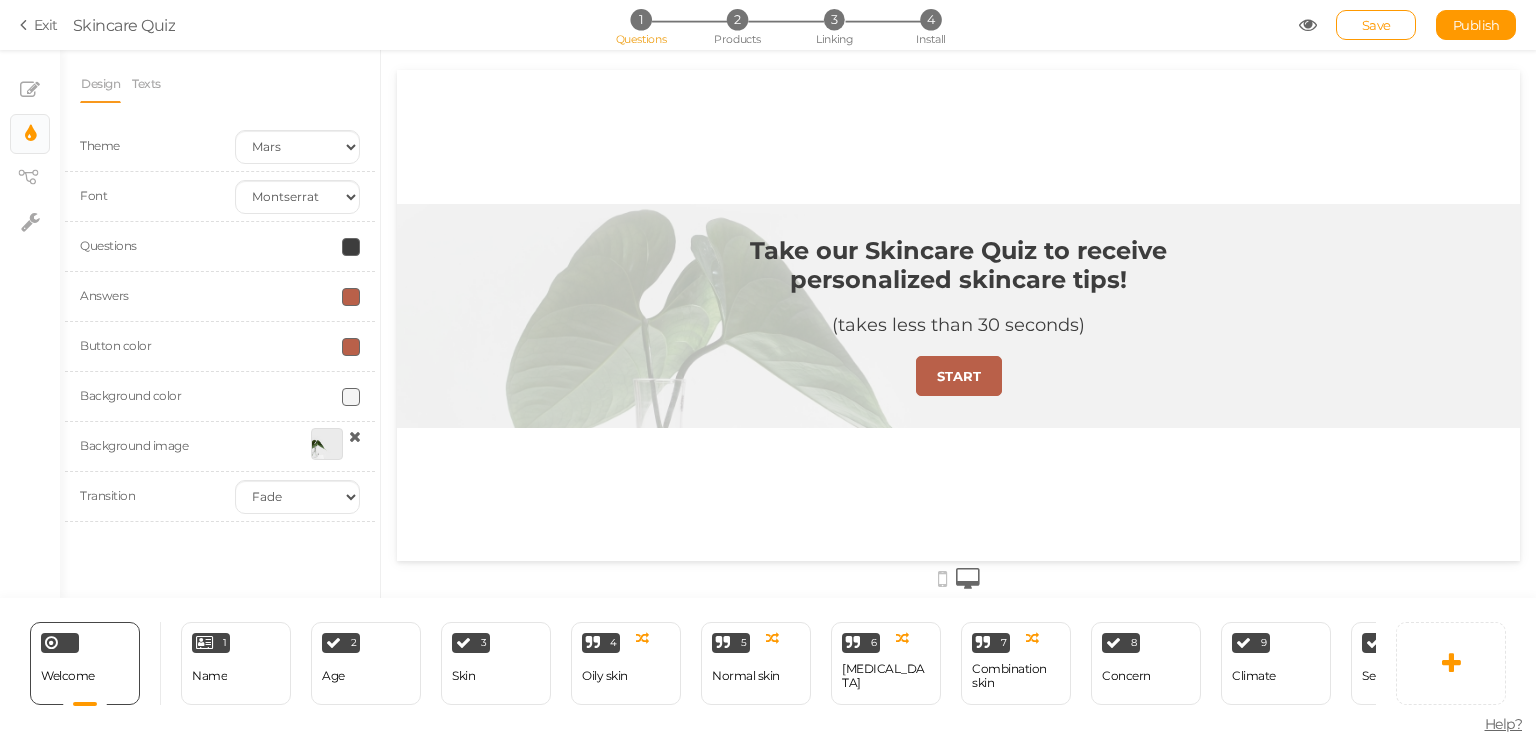scroll, scrollTop: 0, scrollLeft: 0, axis: both 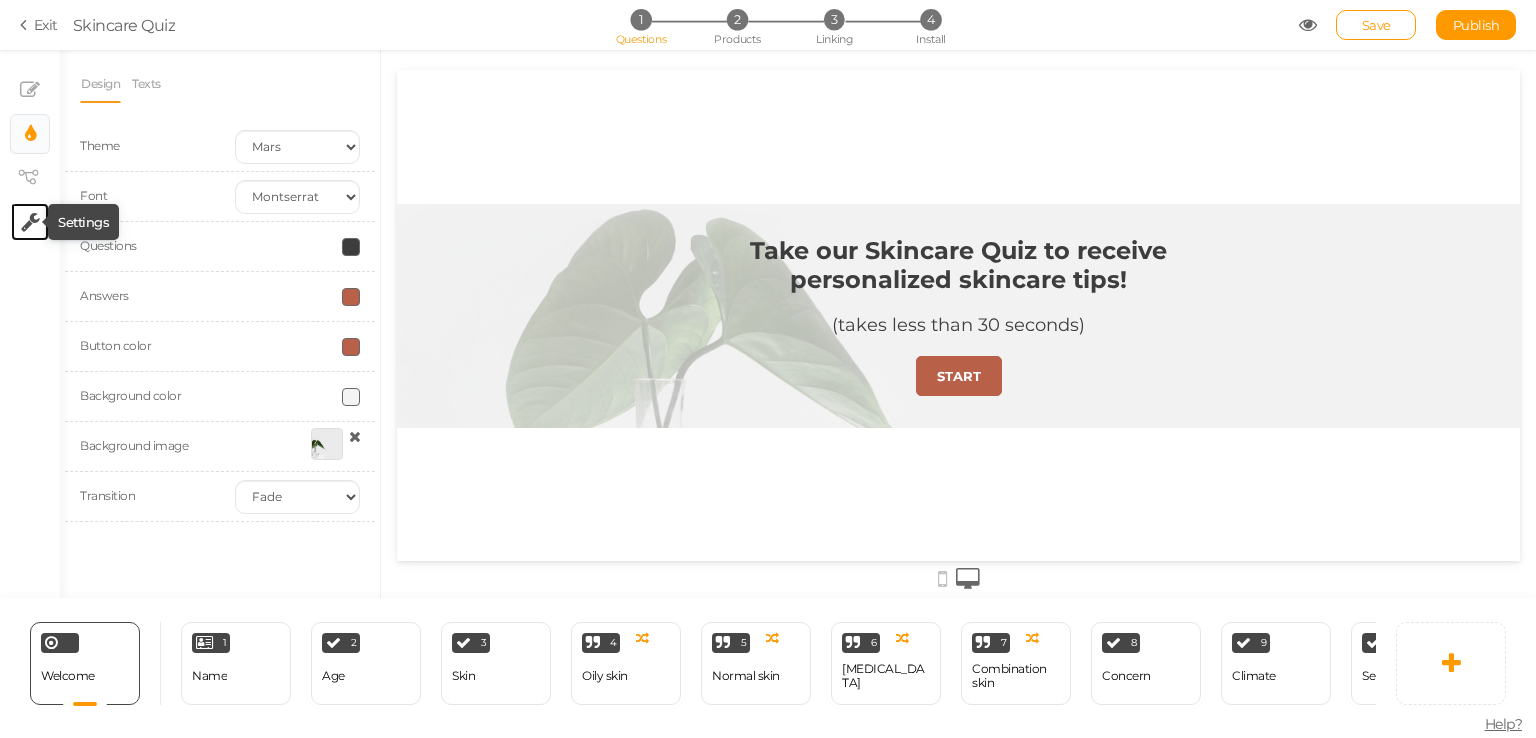 click at bounding box center (30, 222) 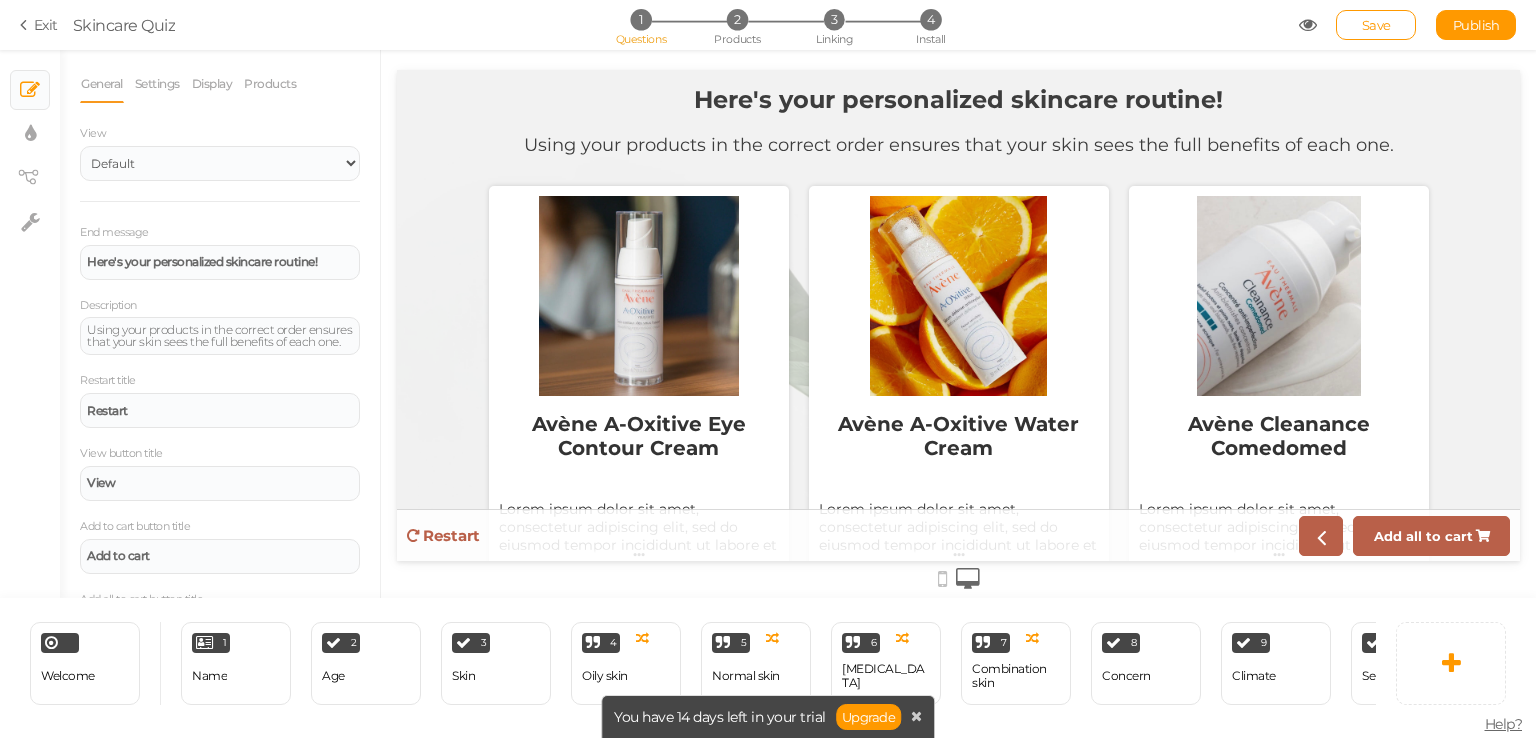 scroll, scrollTop: 0, scrollLeft: 0, axis: both 